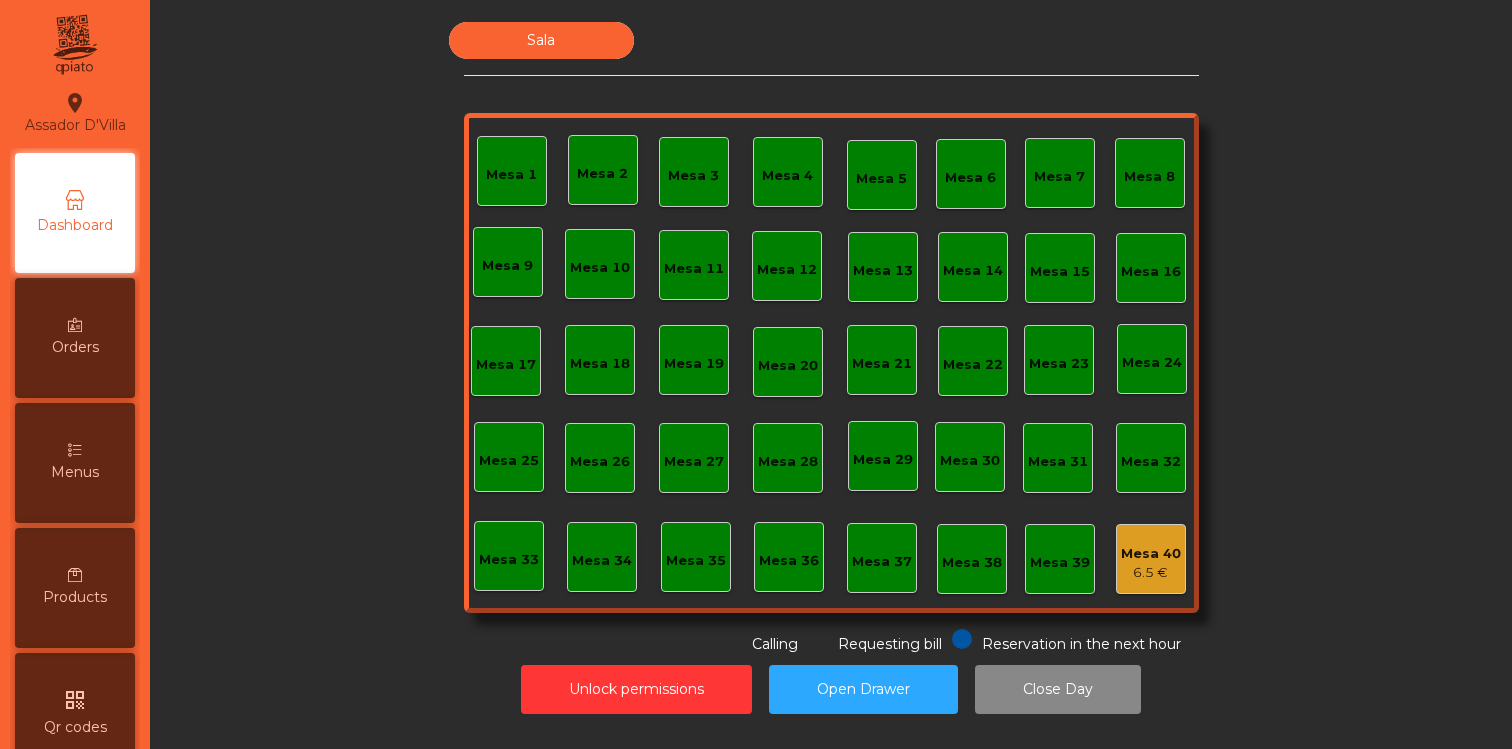scroll, scrollTop: 0, scrollLeft: 0, axis: both 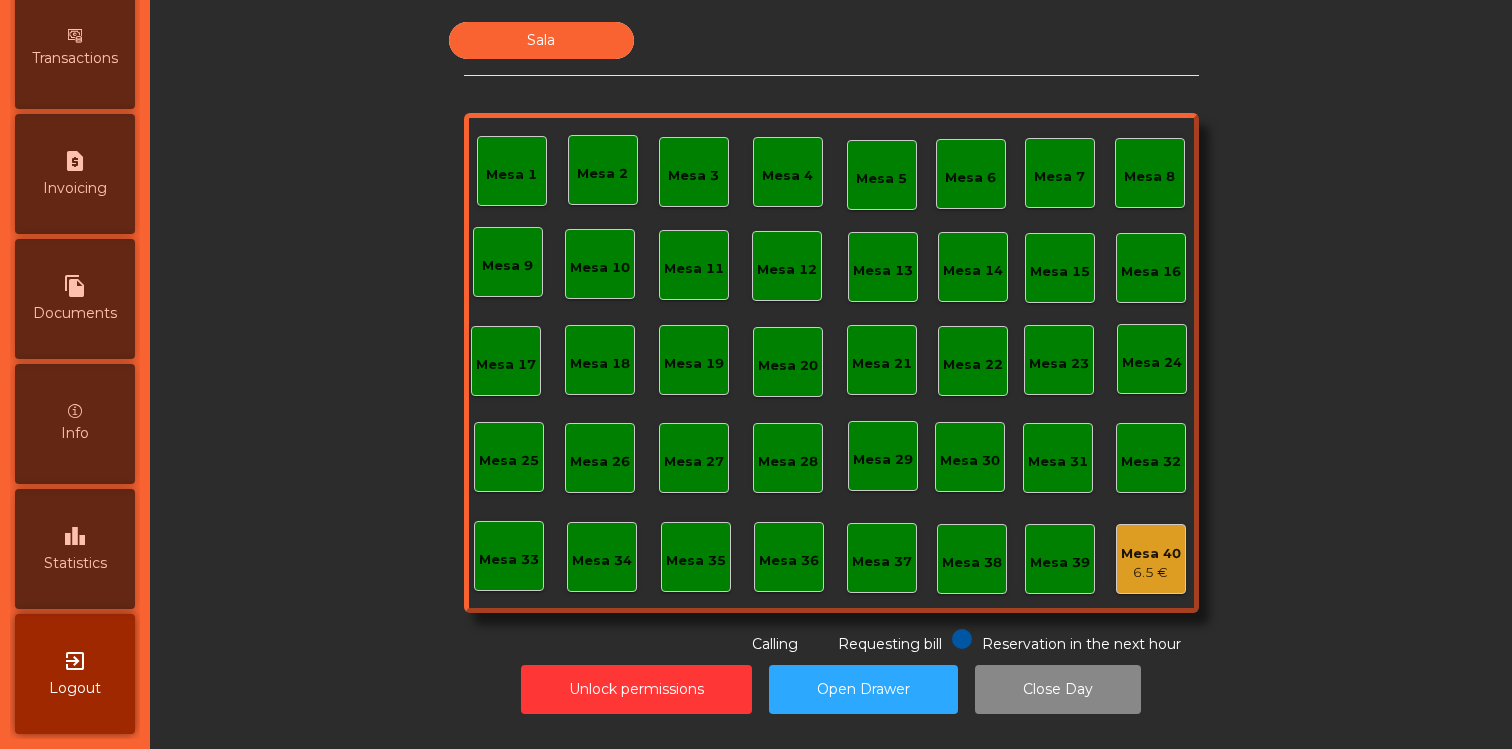 click on "Info" at bounding box center [75, 424] 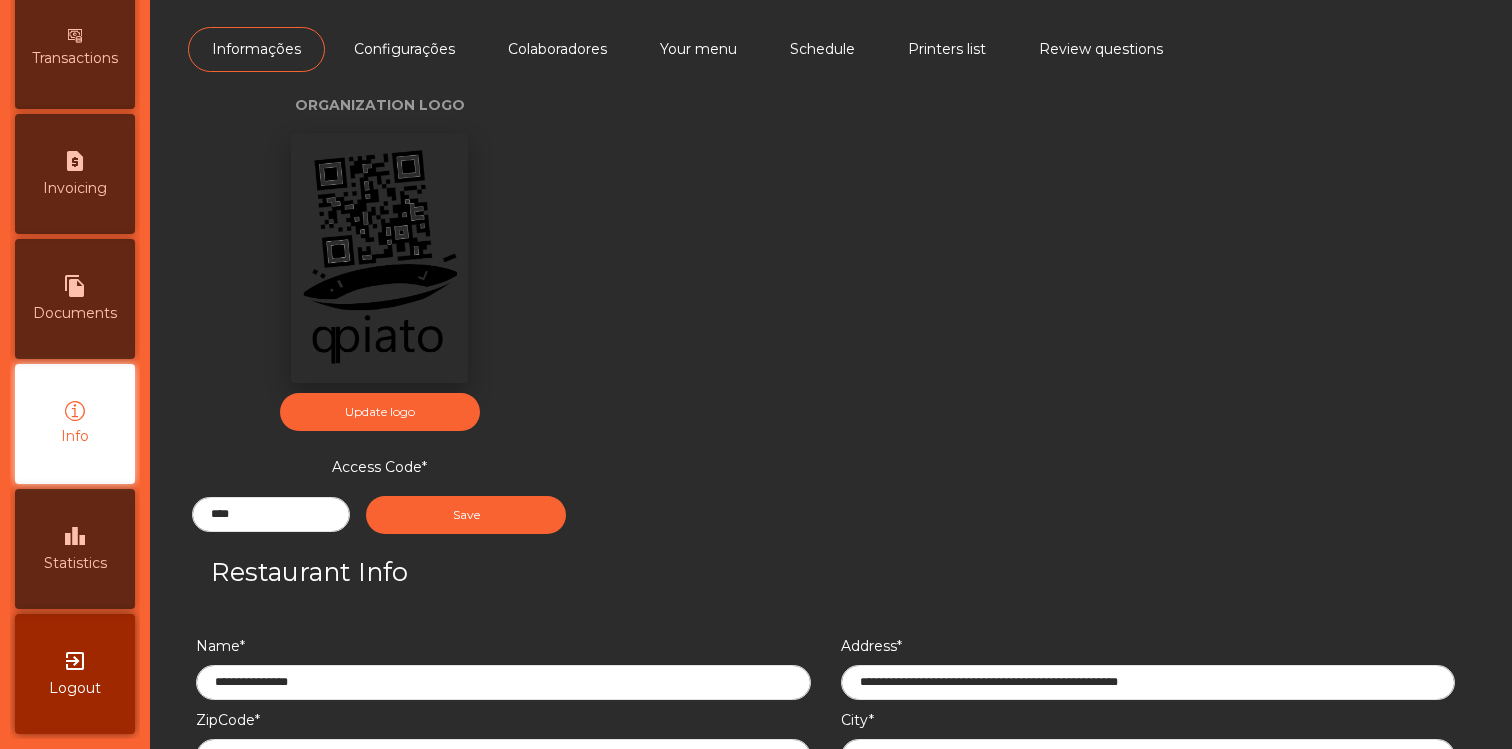 click on "Colaboradores" at bounding box center (557, 49) 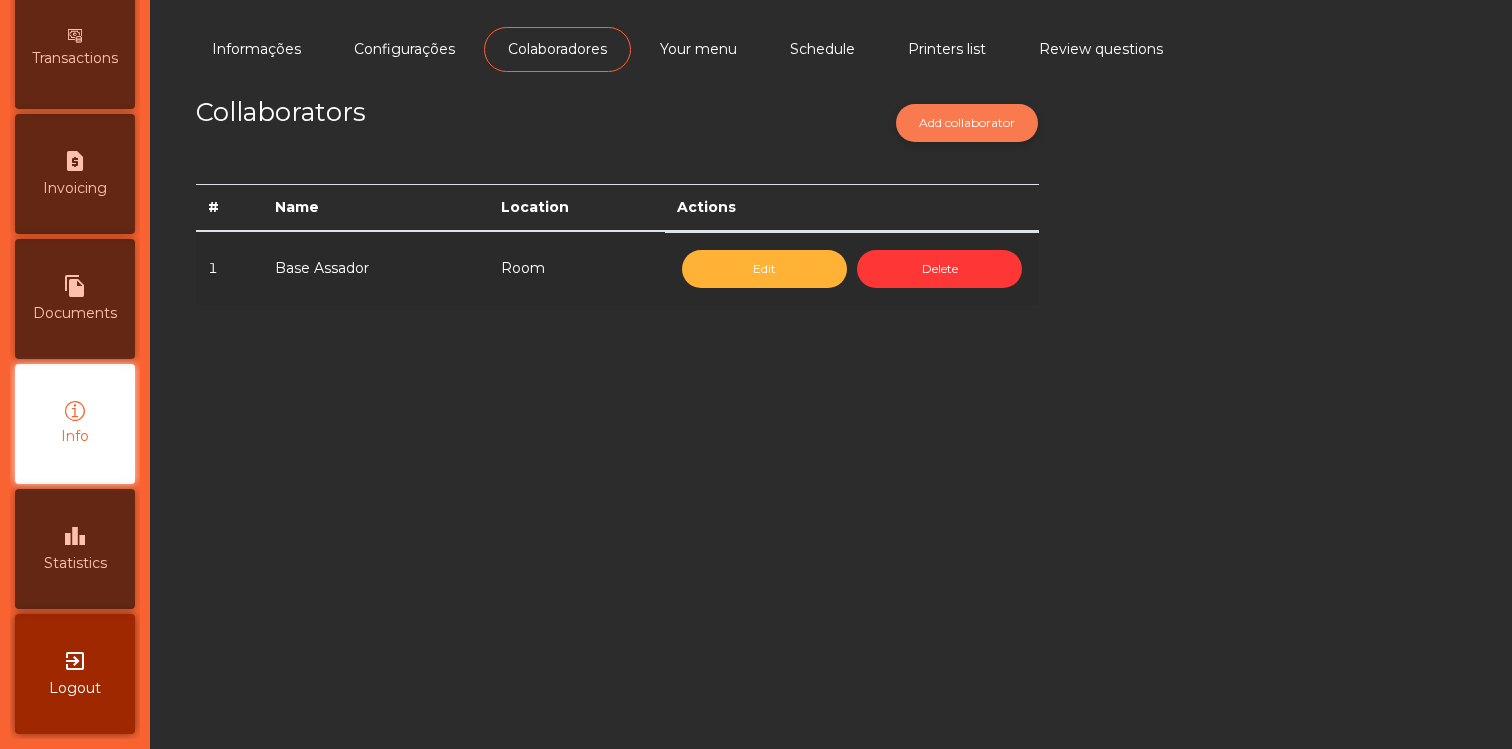 click on "Add collaborator" at bounding box center [967, 123] 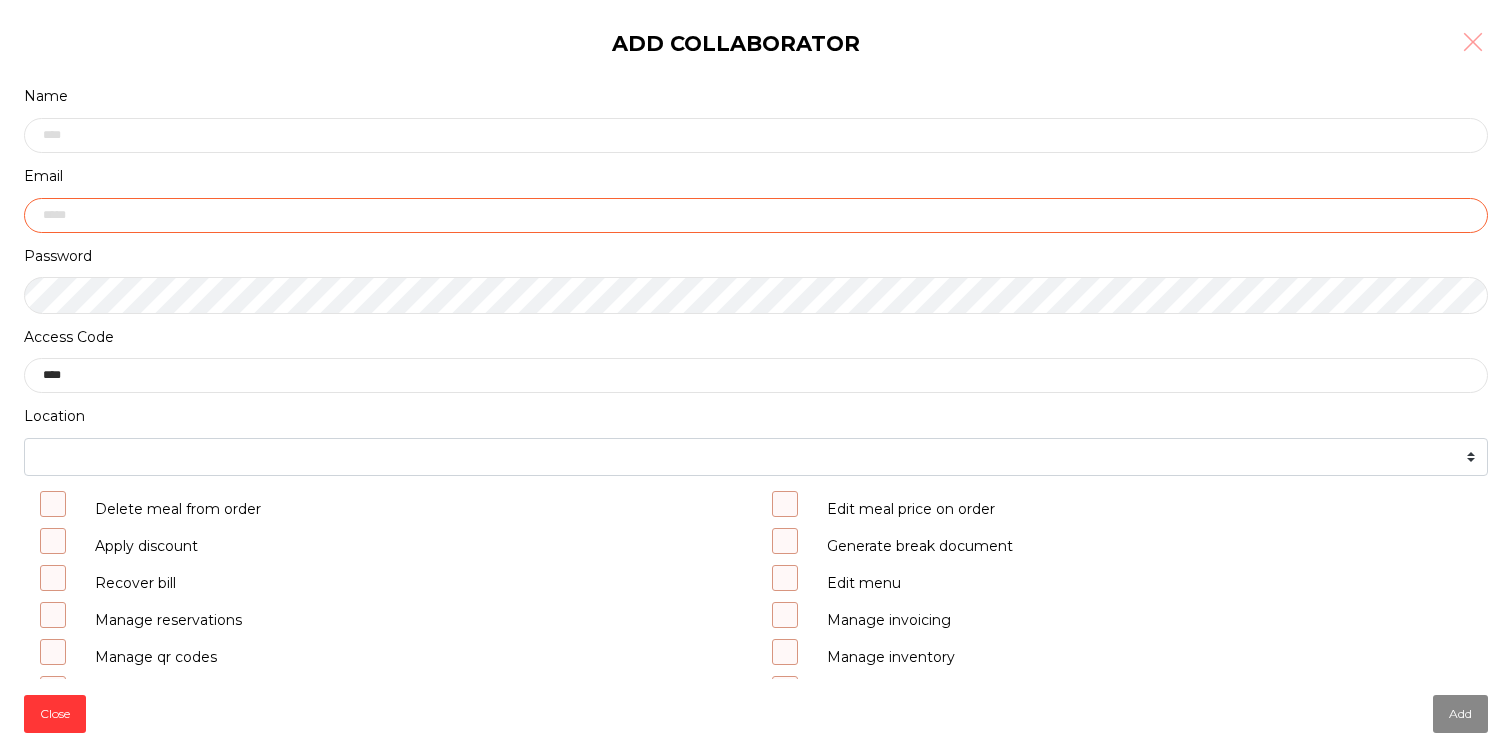 type 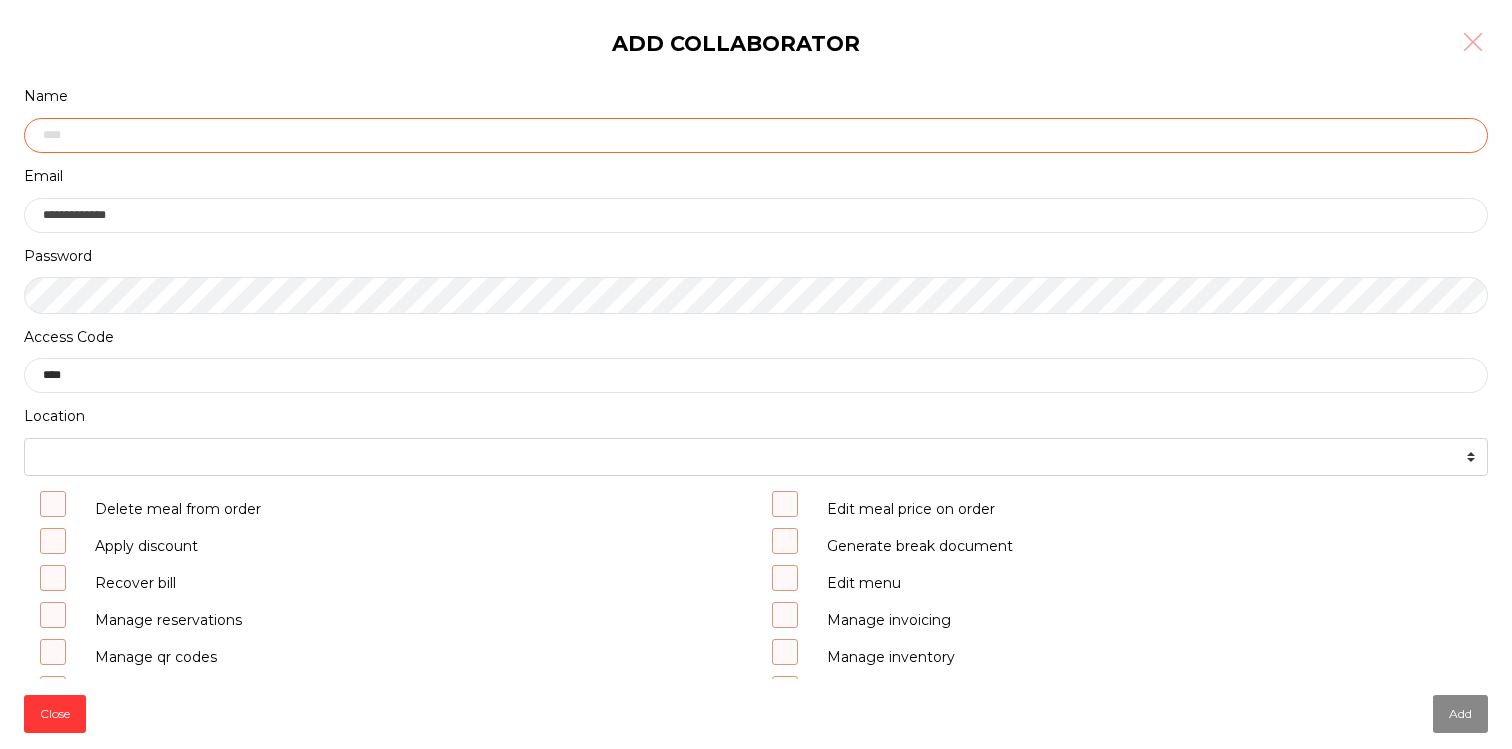 click 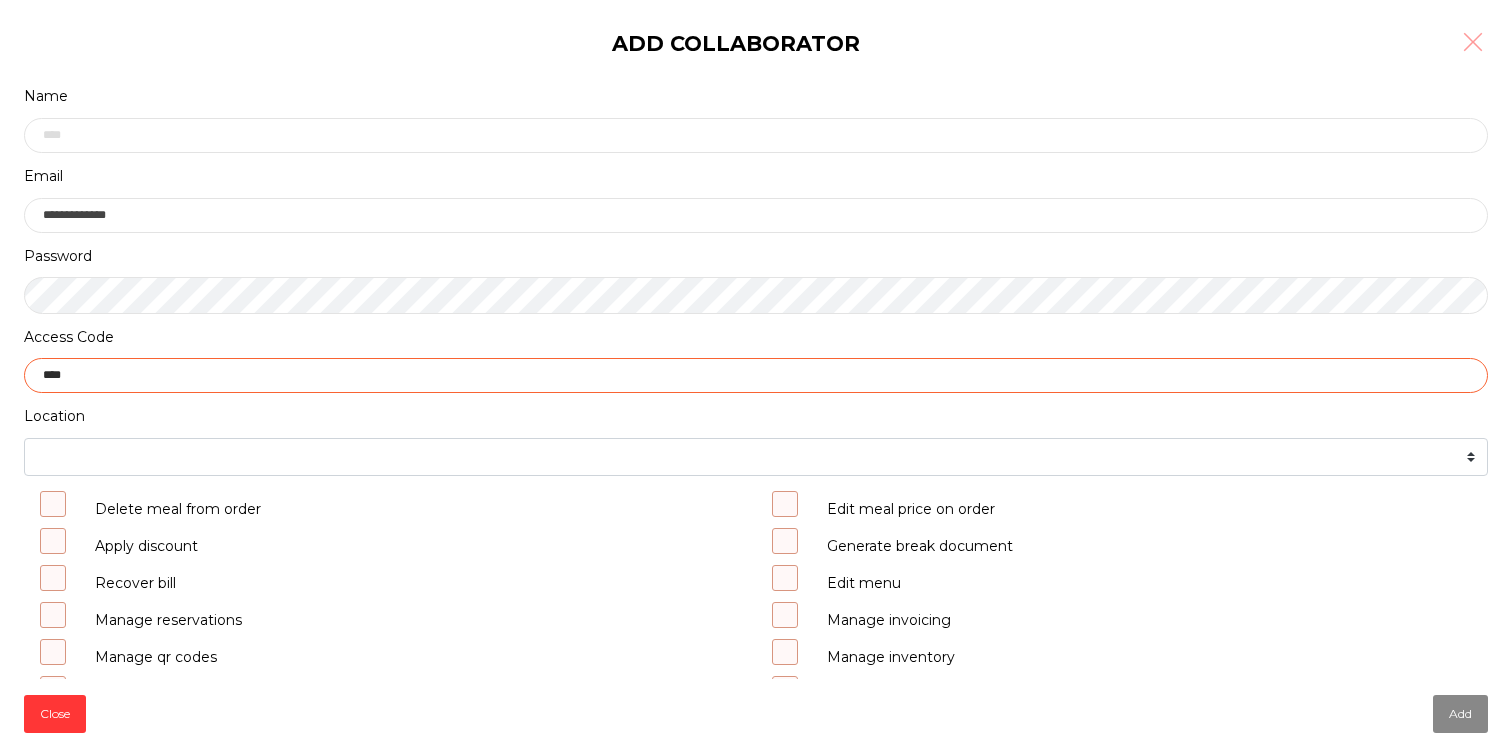 click on "Access Code ****" 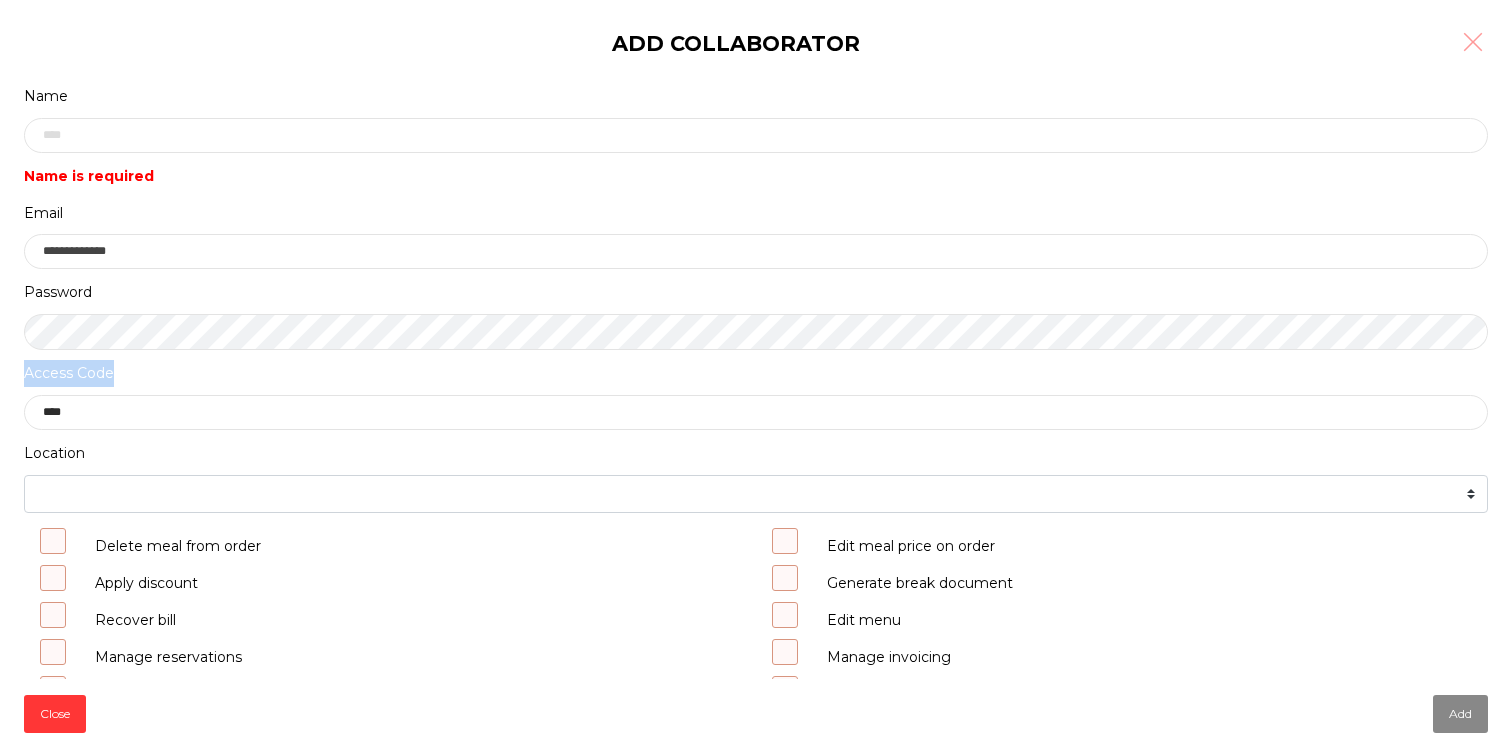 click on "Access Code ****" 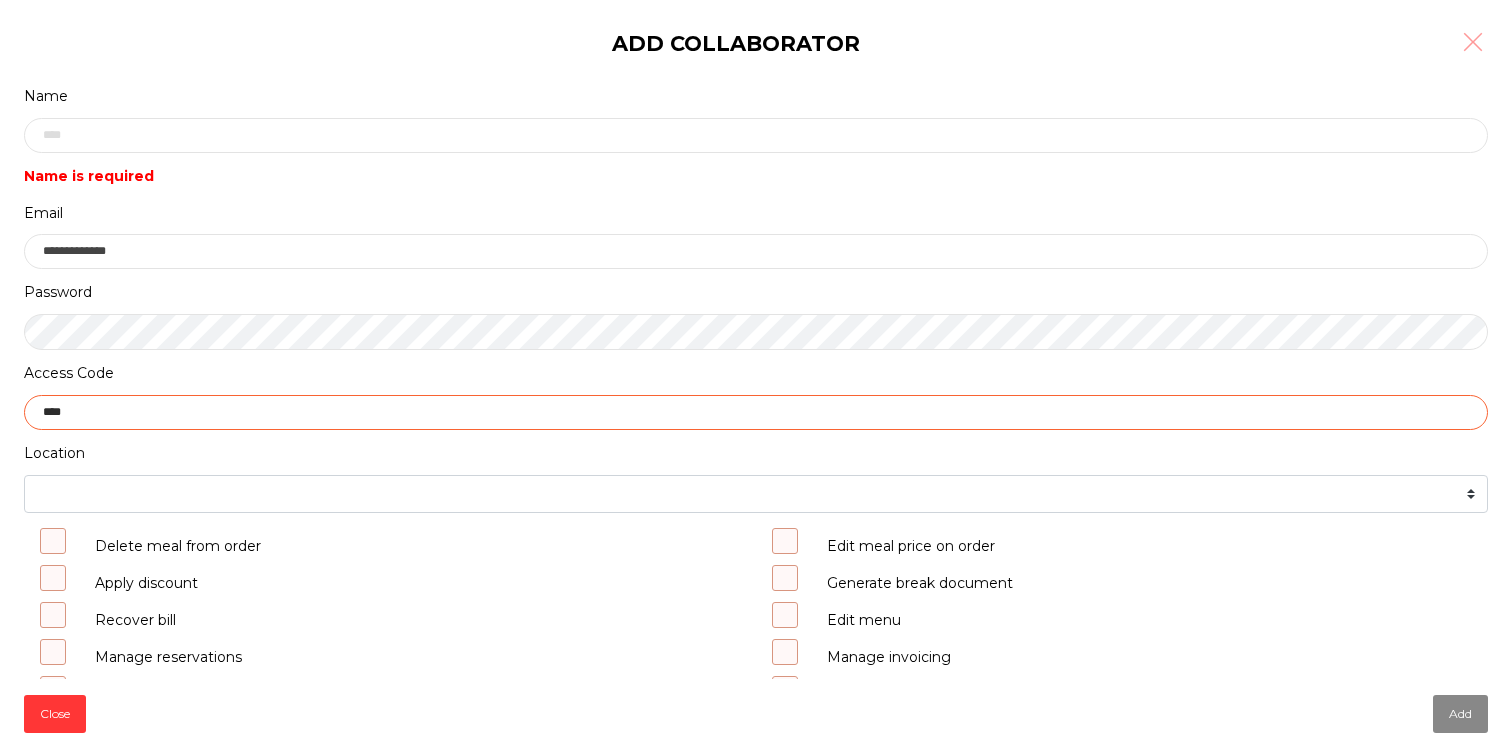 click on "****" 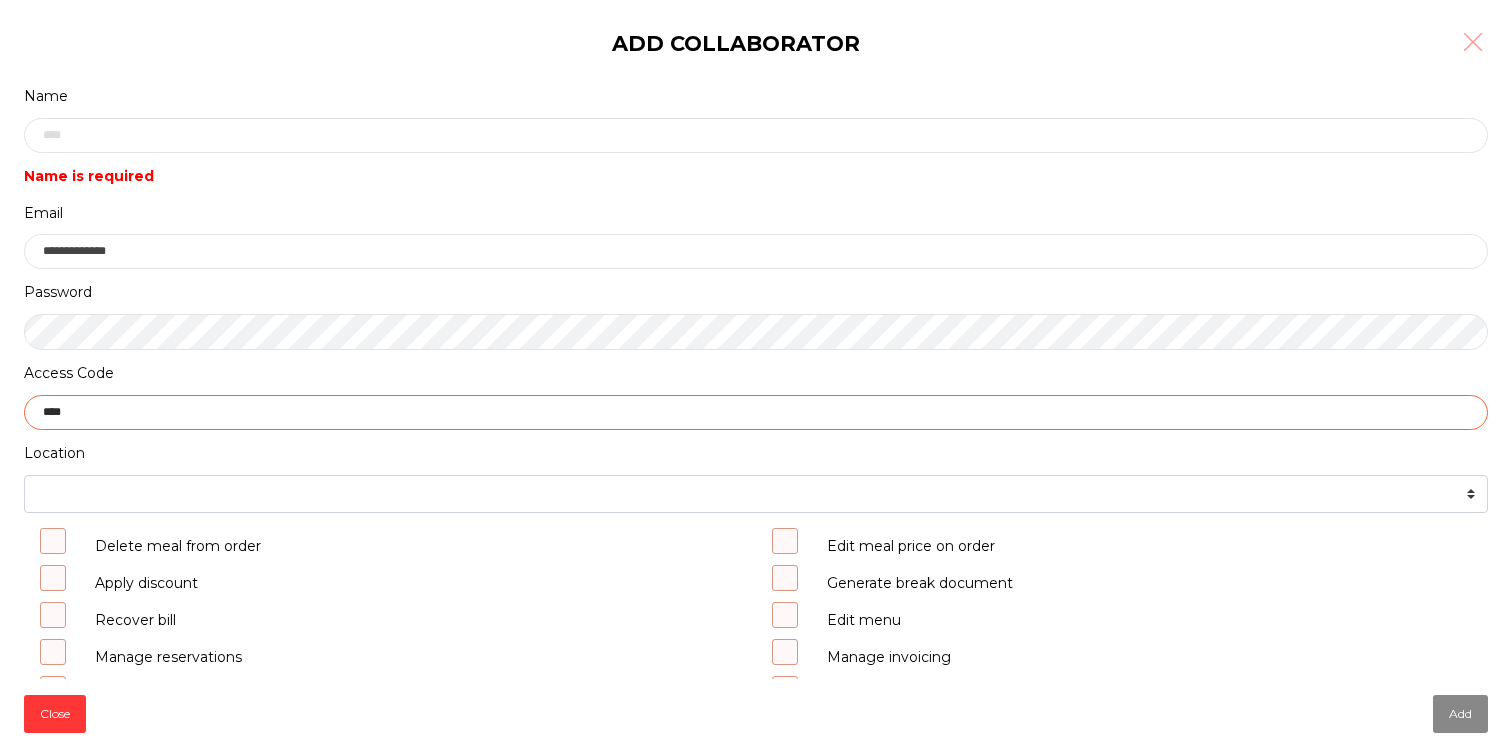 type on "****" 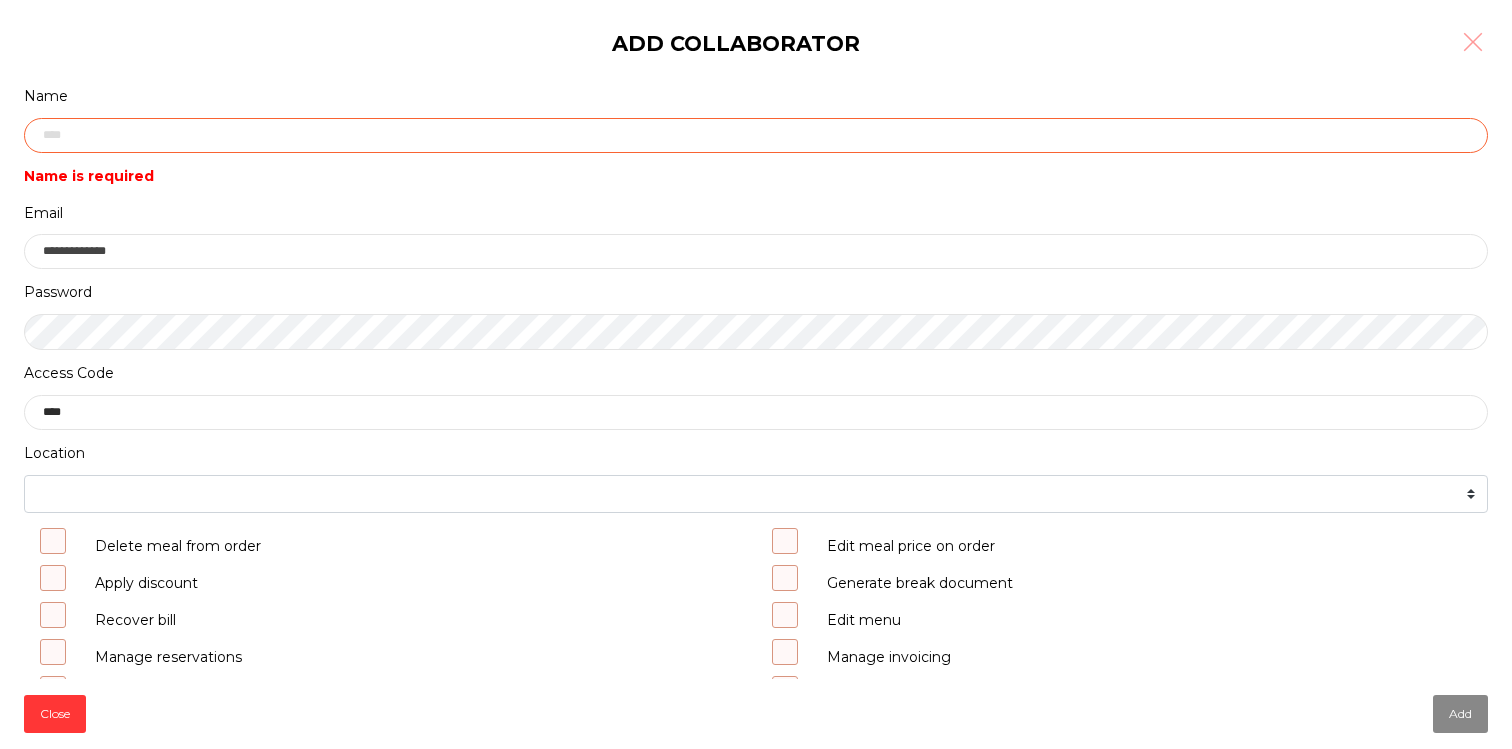 click 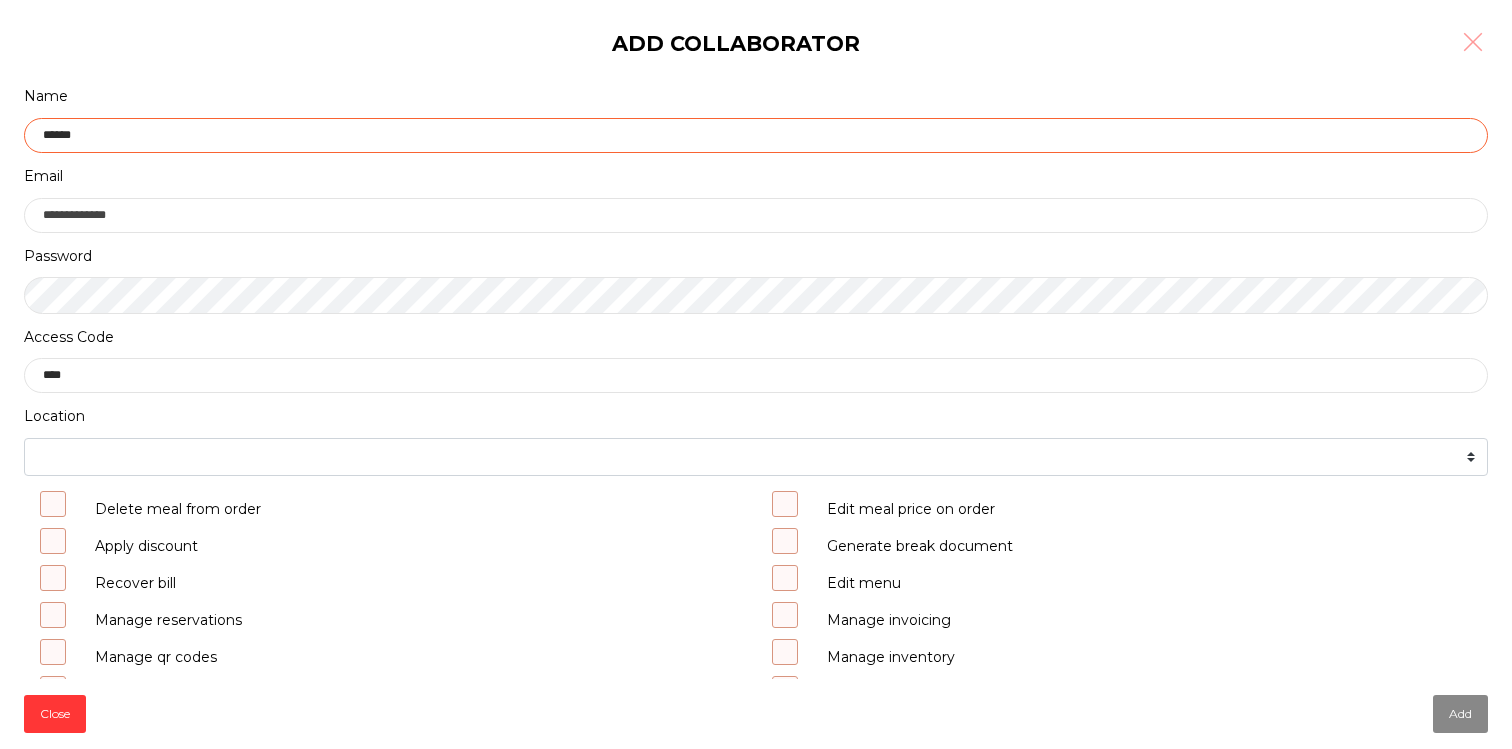 type on "******" 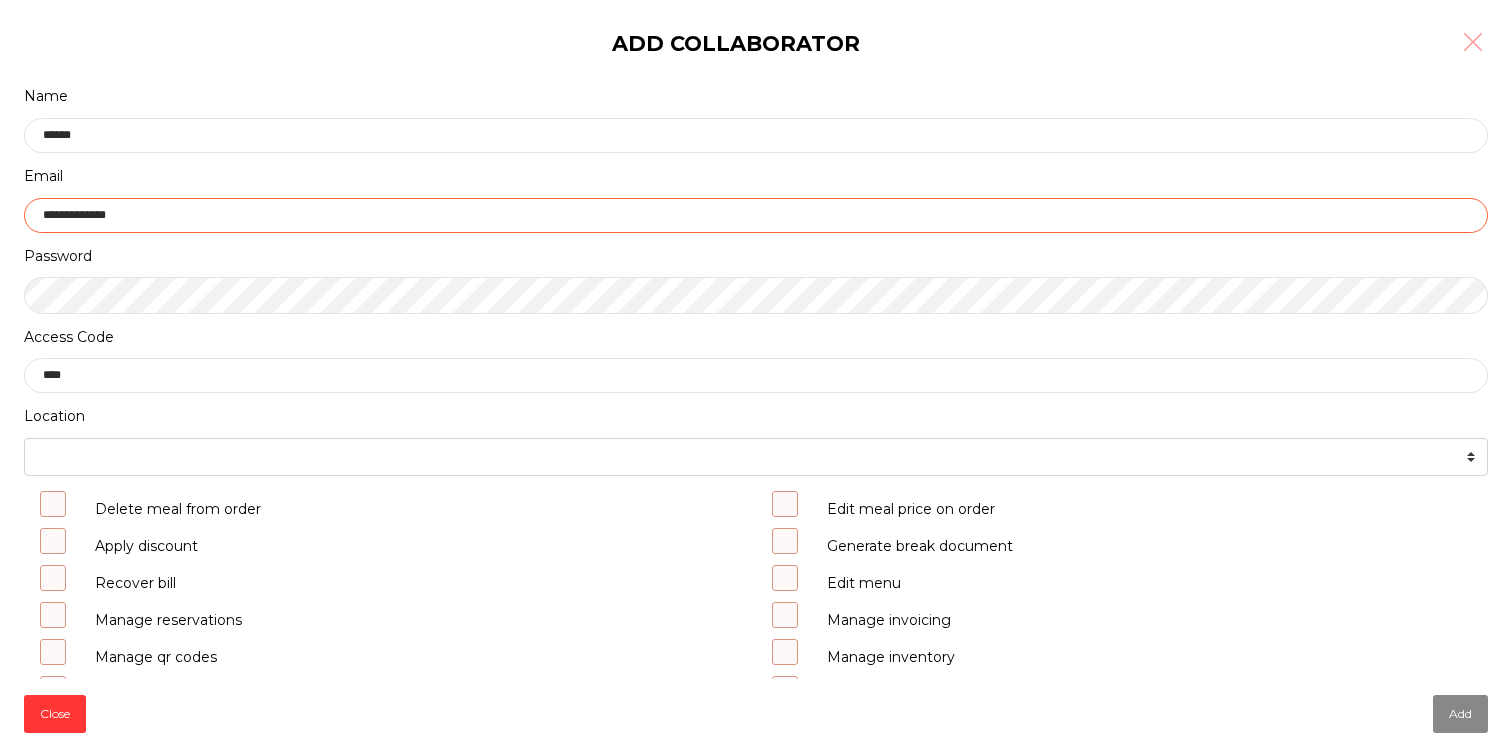 click on "**********" 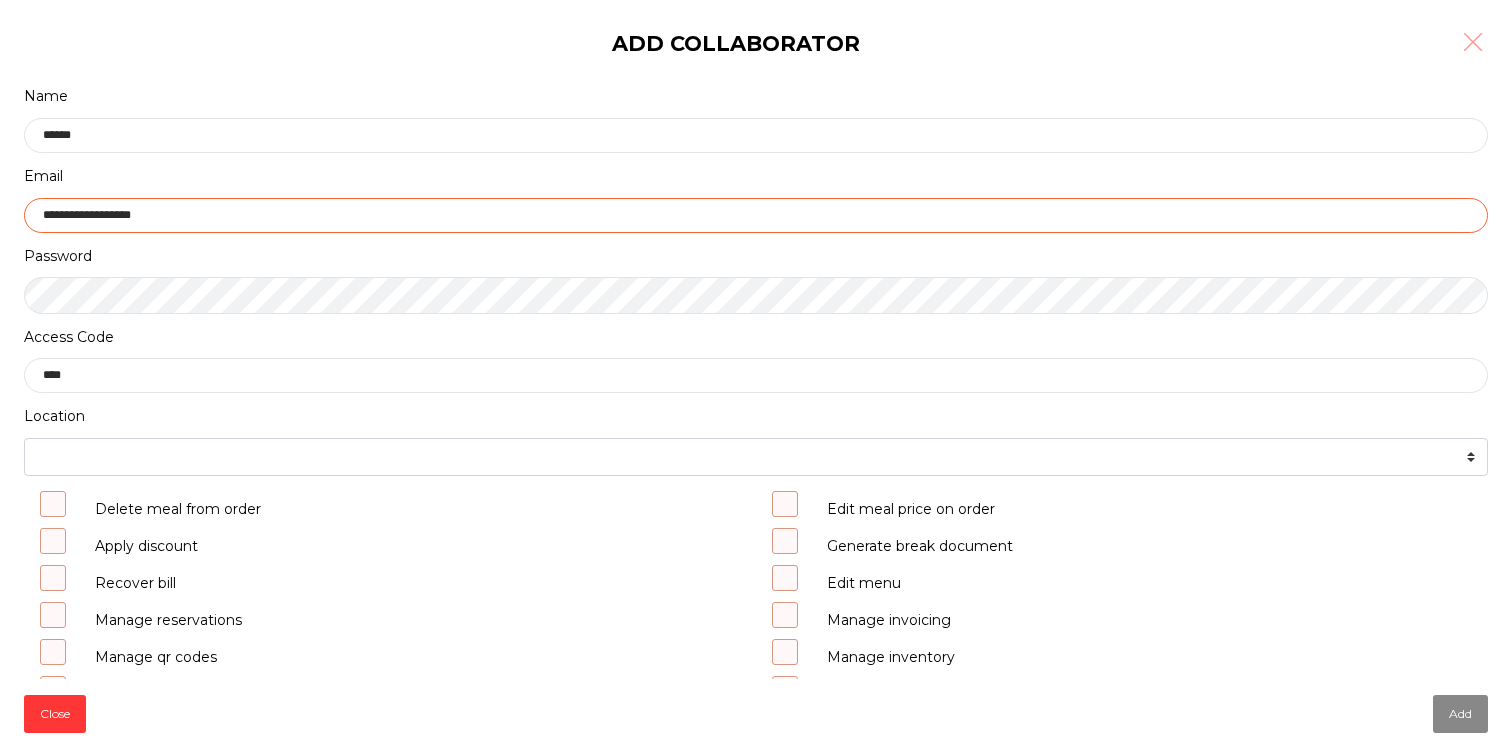 type on "**********" 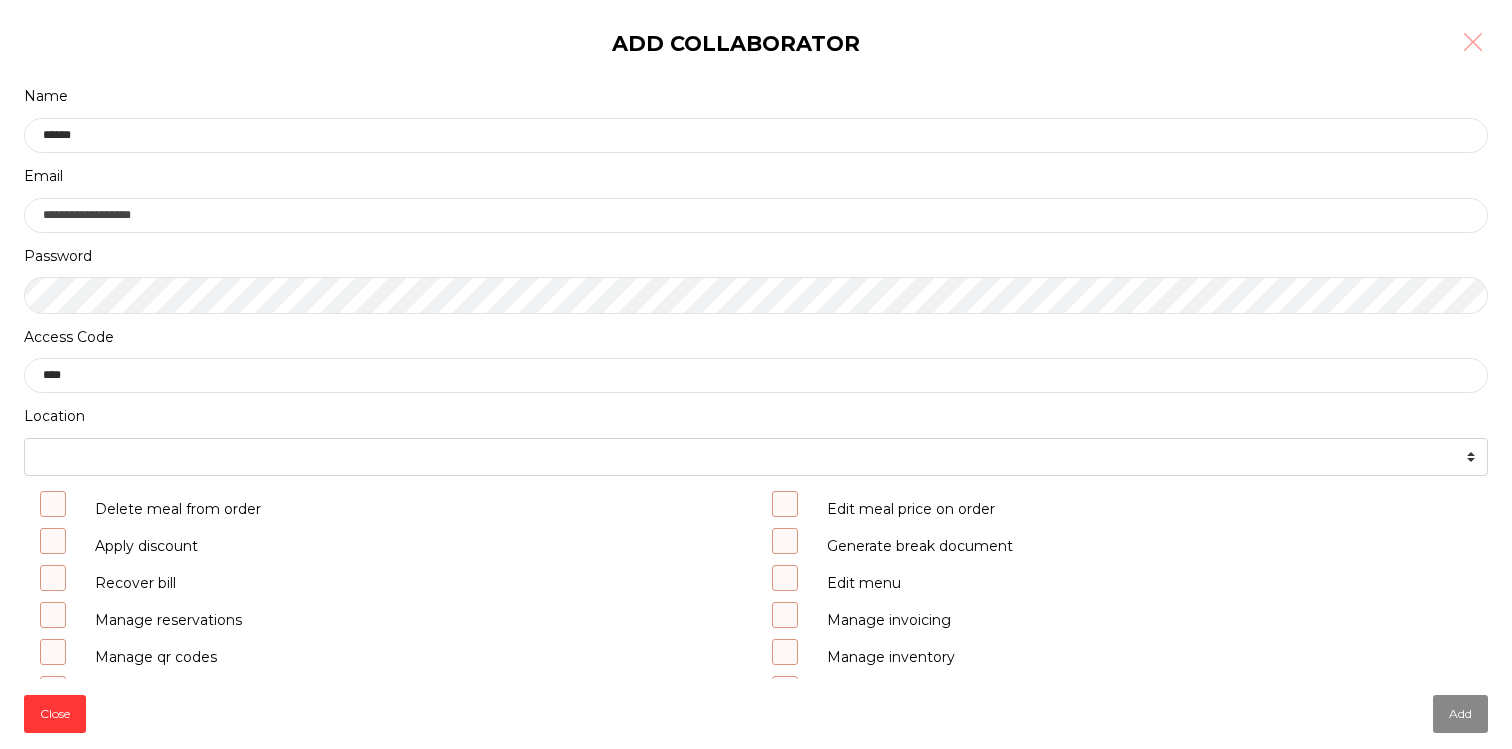 click on "Access Code" 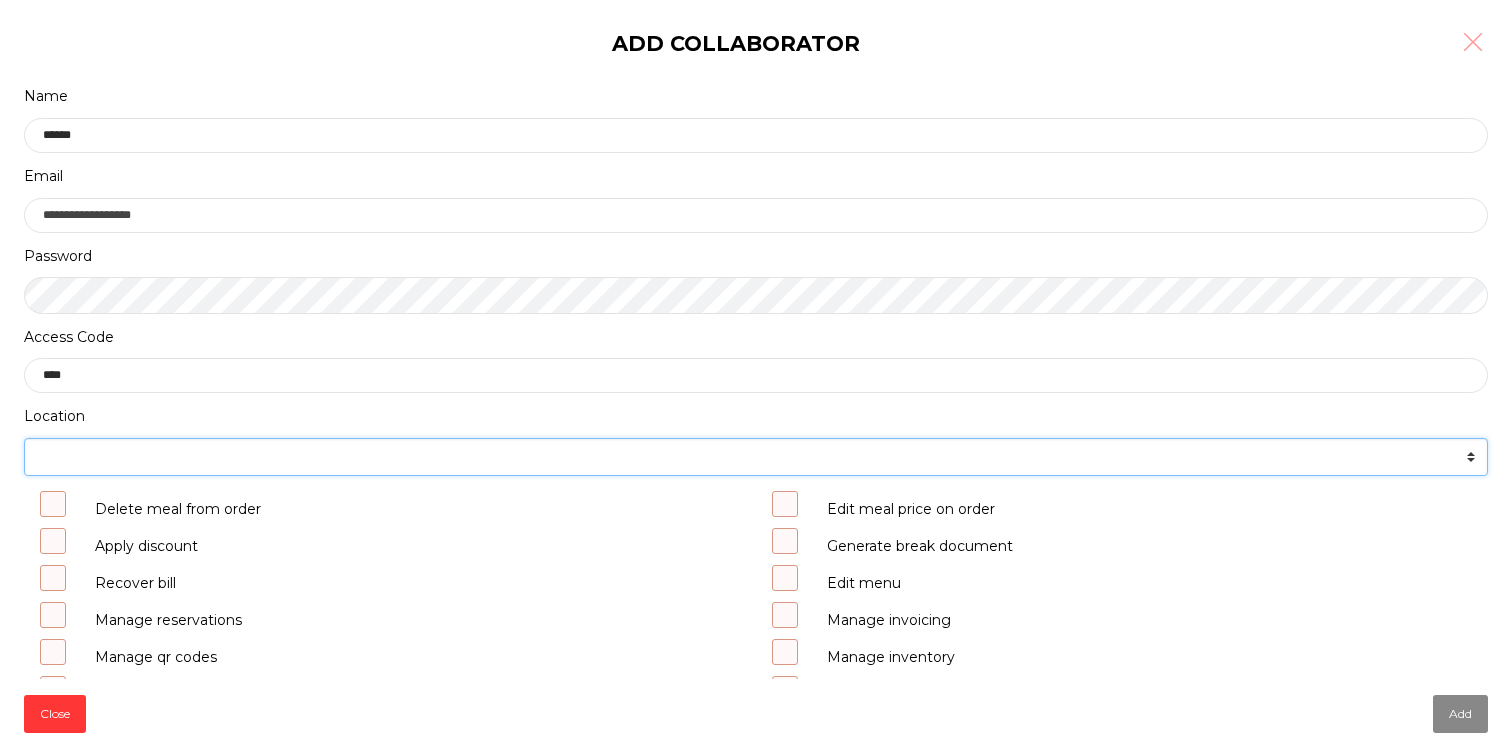 click on "******* **** ***" 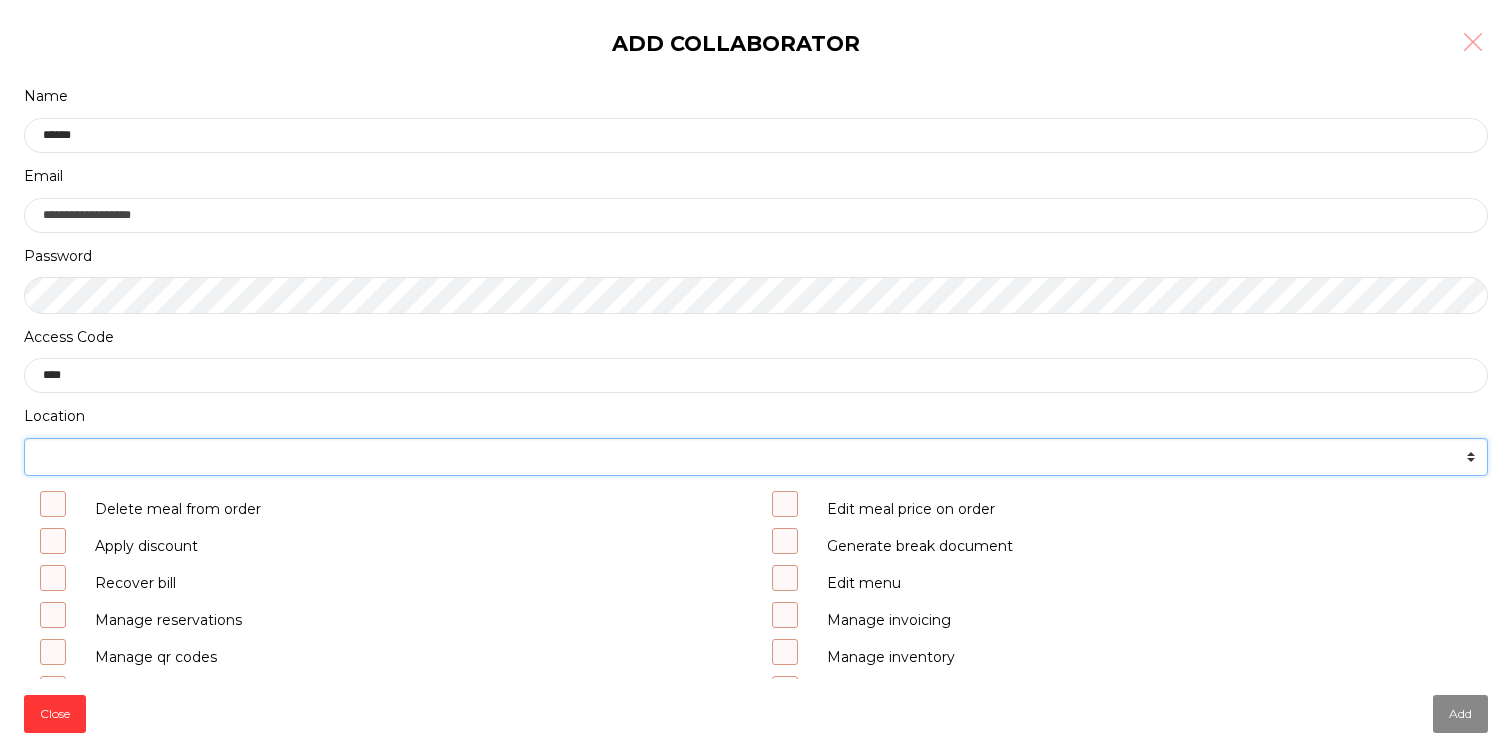 select on "****" 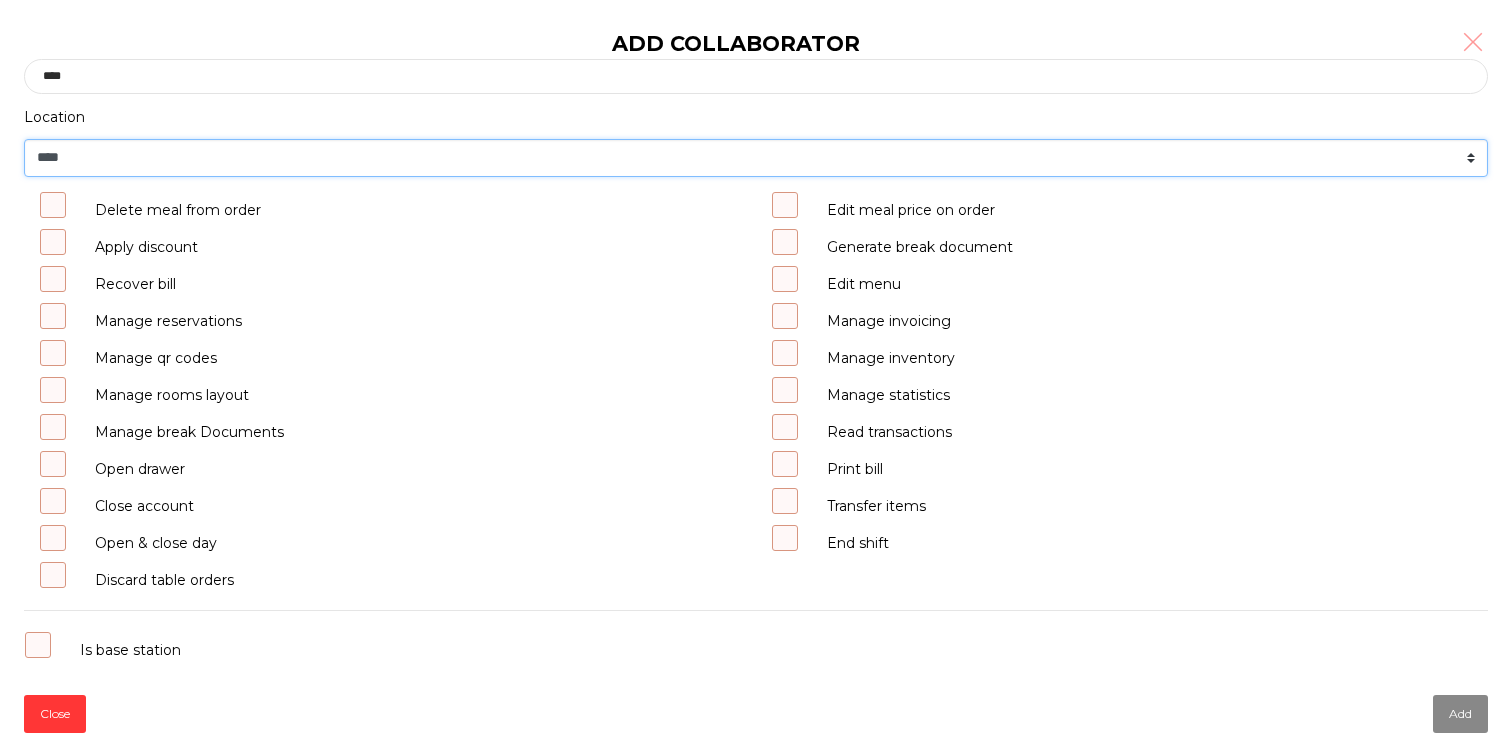 scroll, scrollTop: 321, scrollLeft: 0, axis: vertical 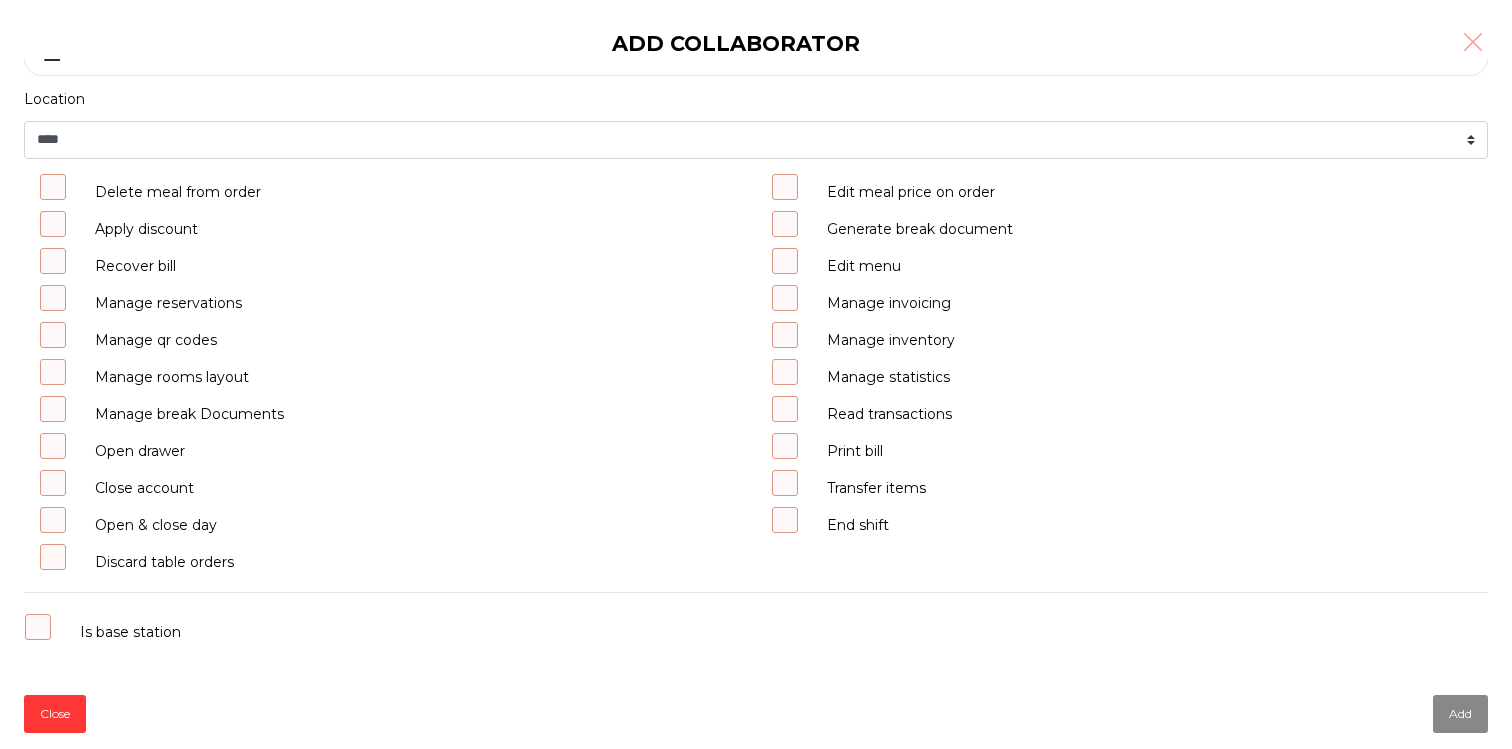 click 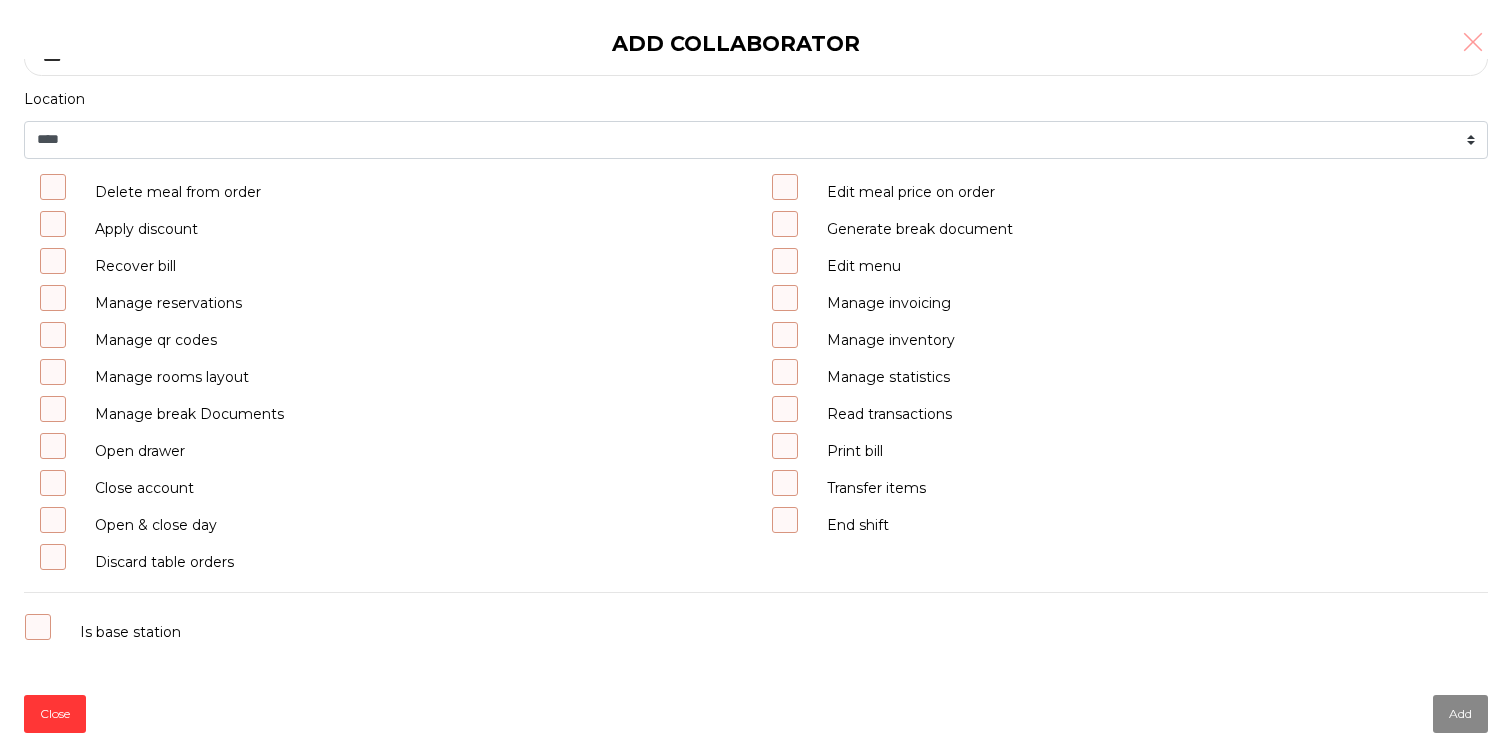 click 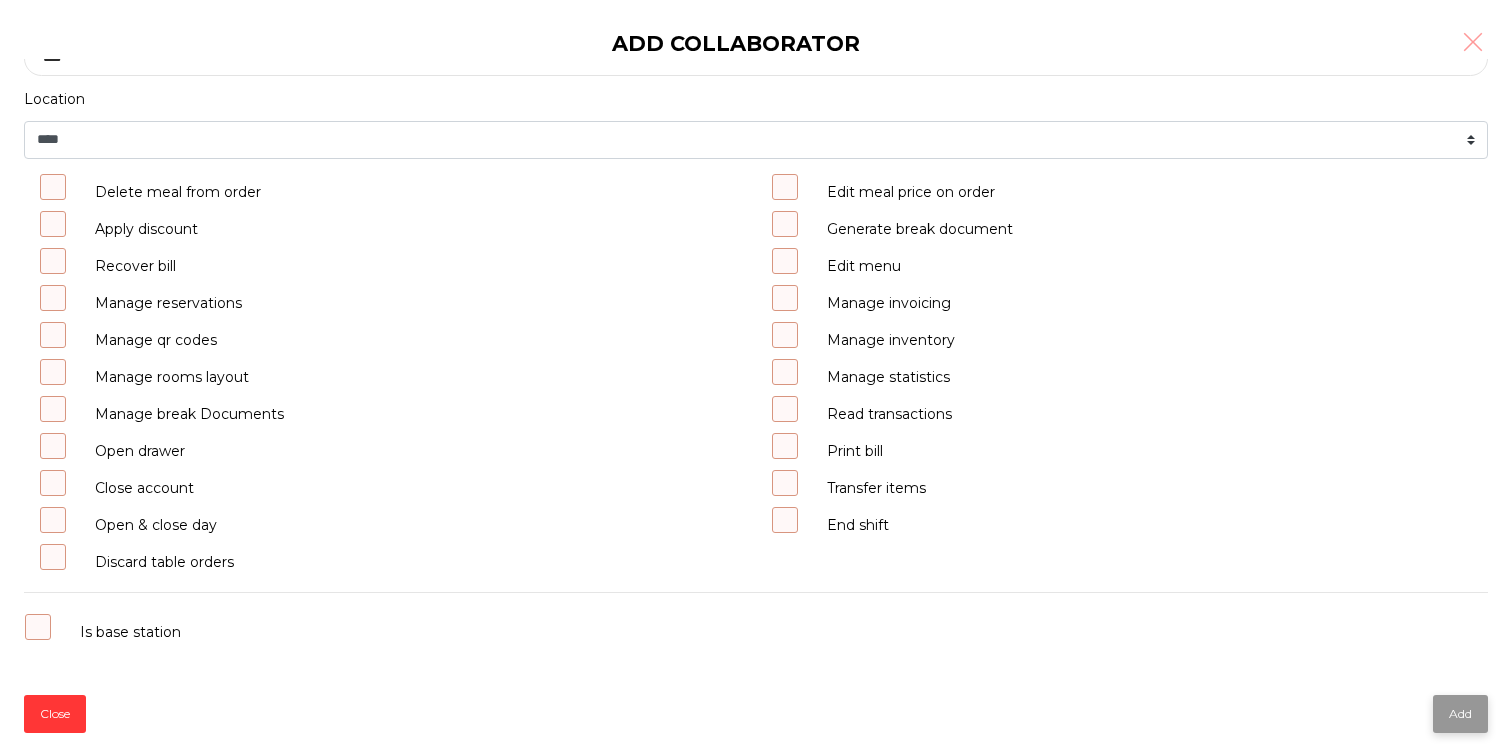 click on "Add" 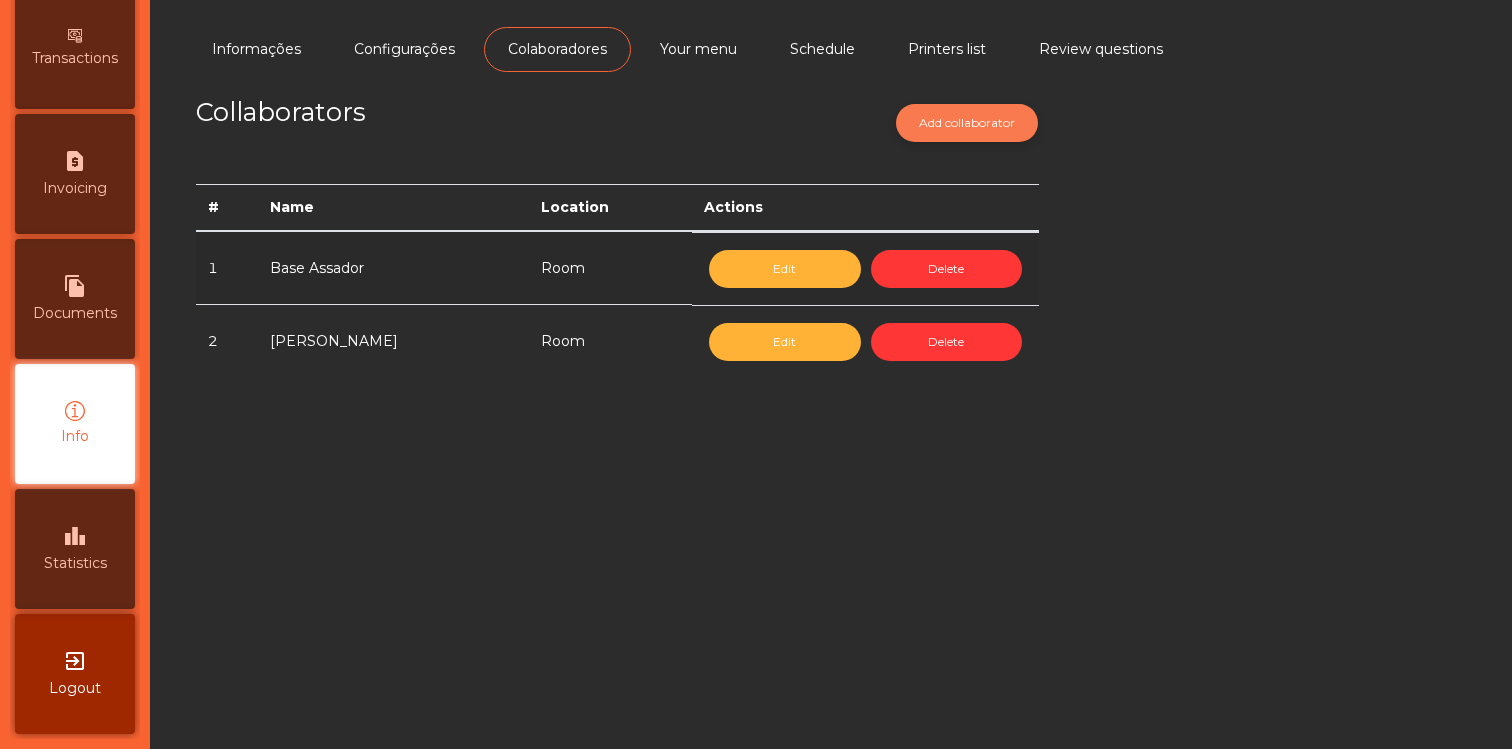 click on "Add collaborator" at bounding box center (967, 123) 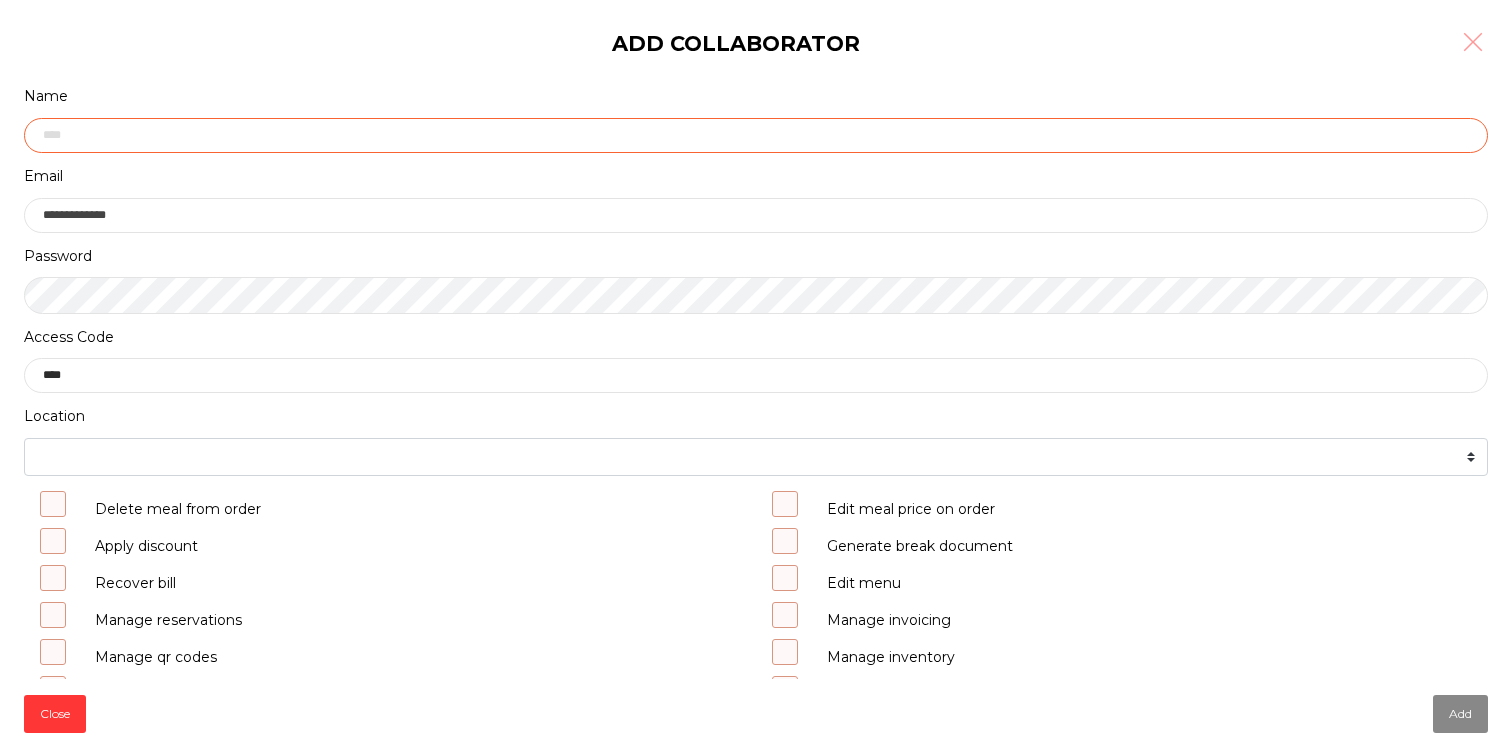 click 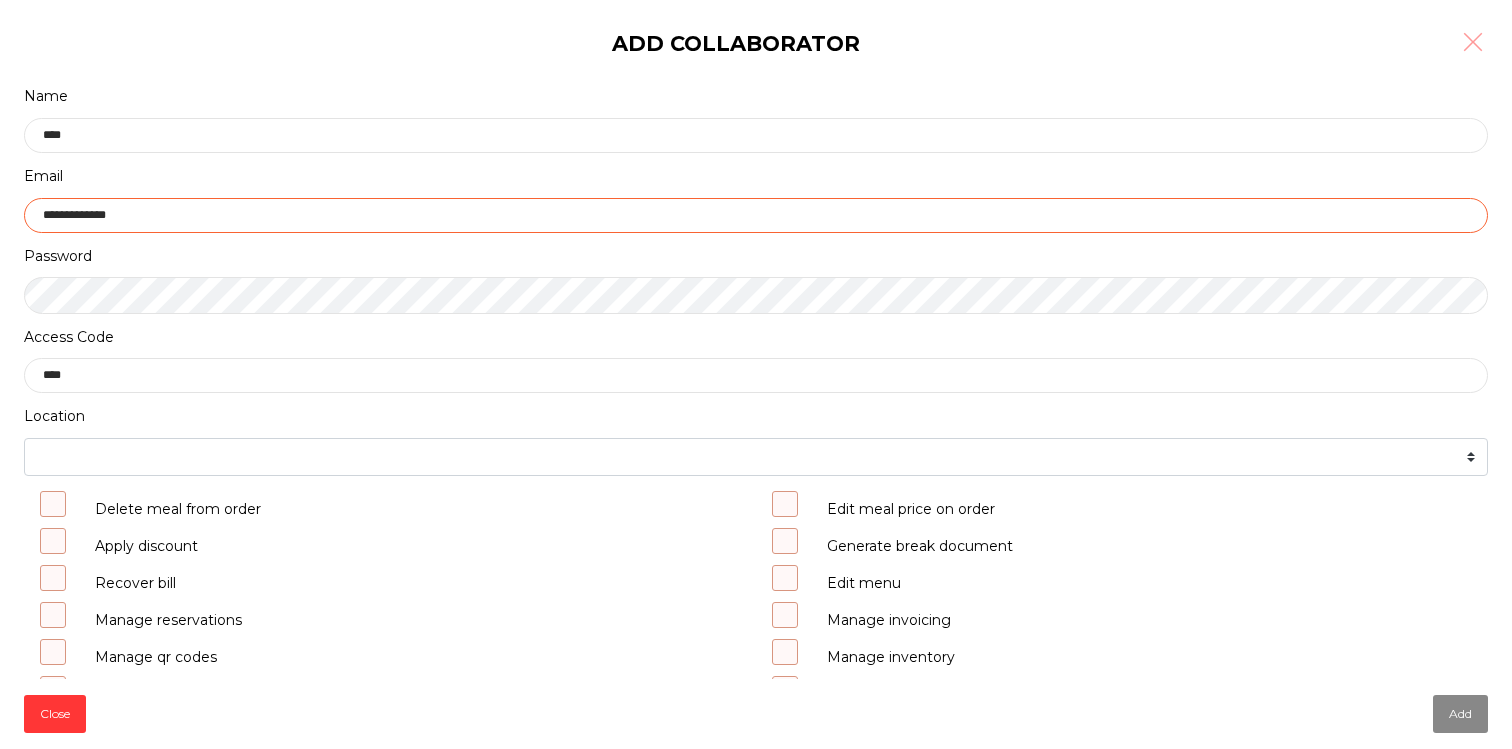 click on "**********" 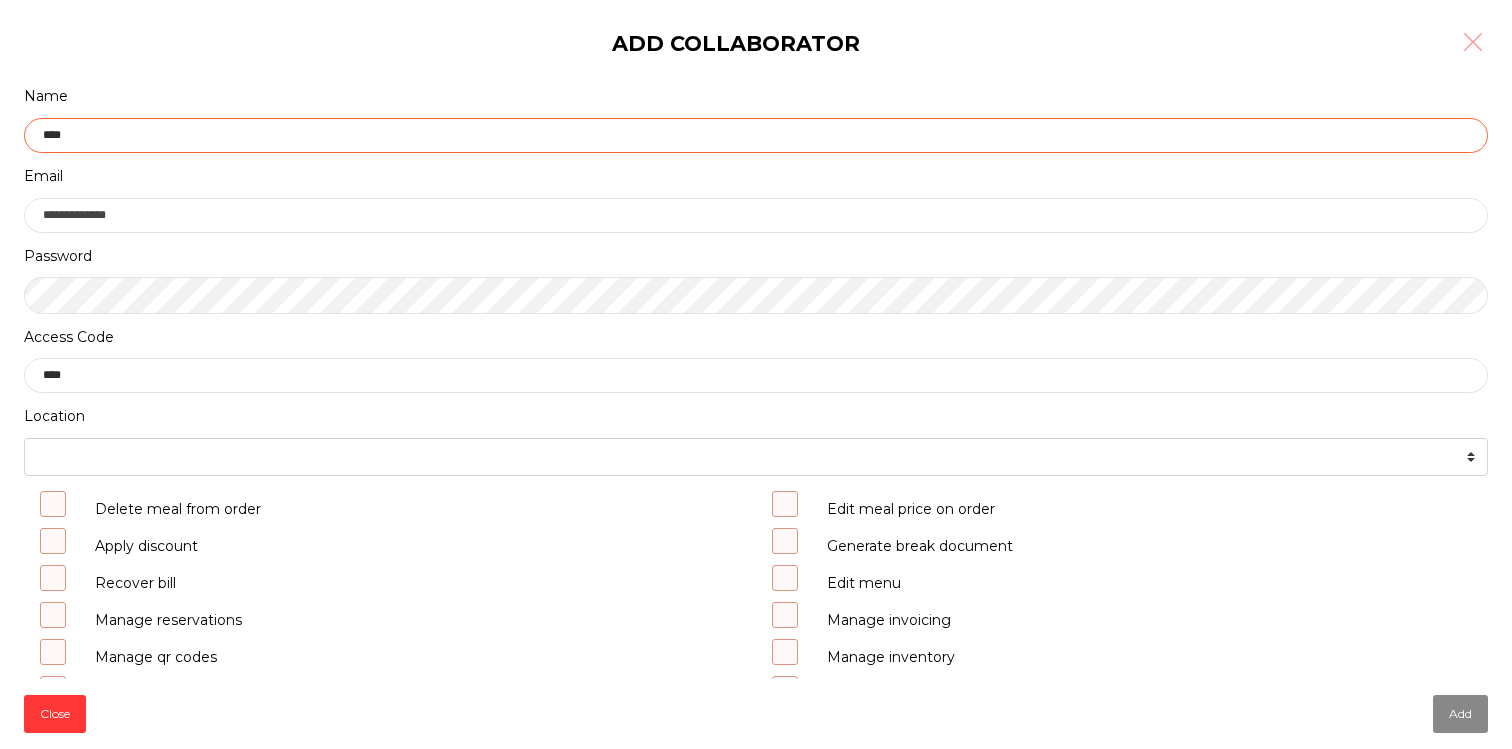 click on "****" 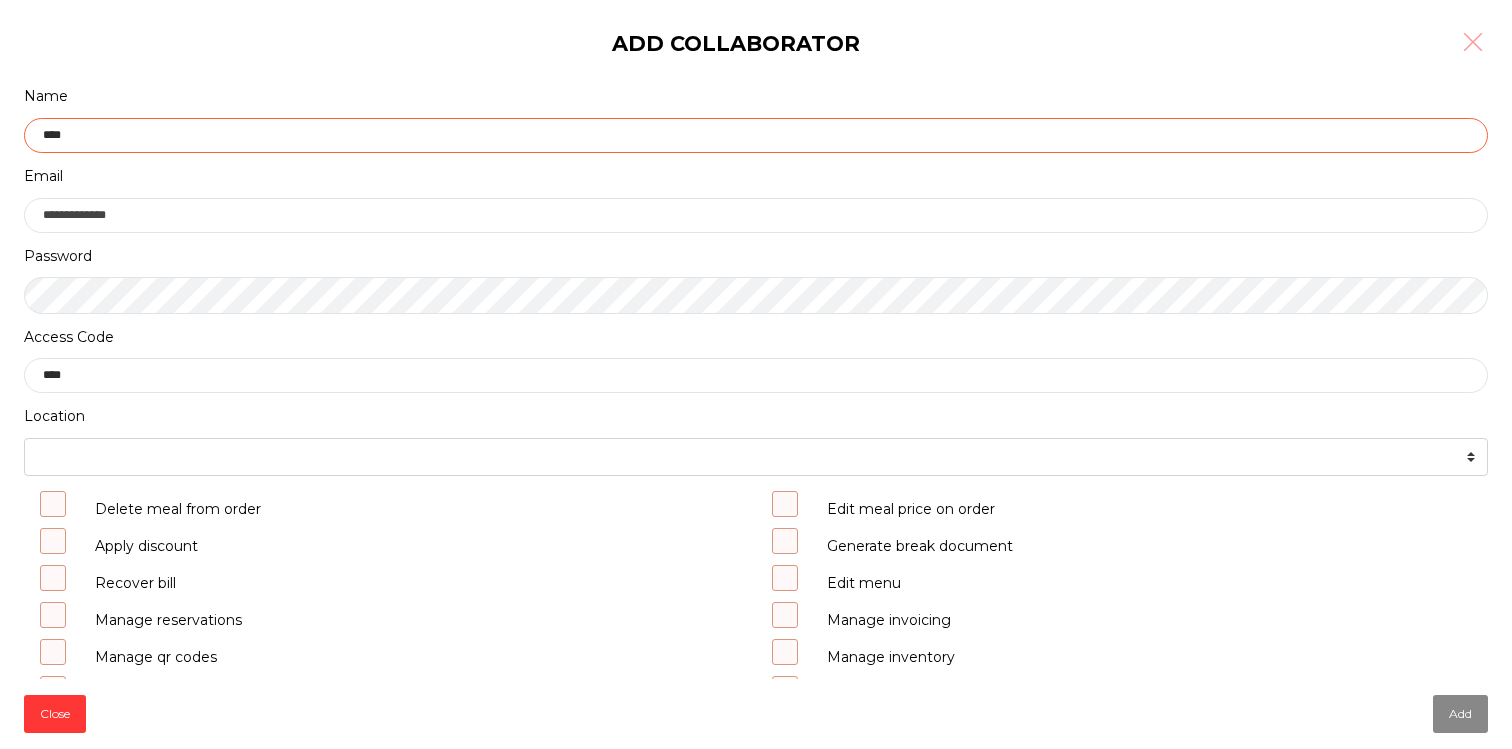 type on "****" 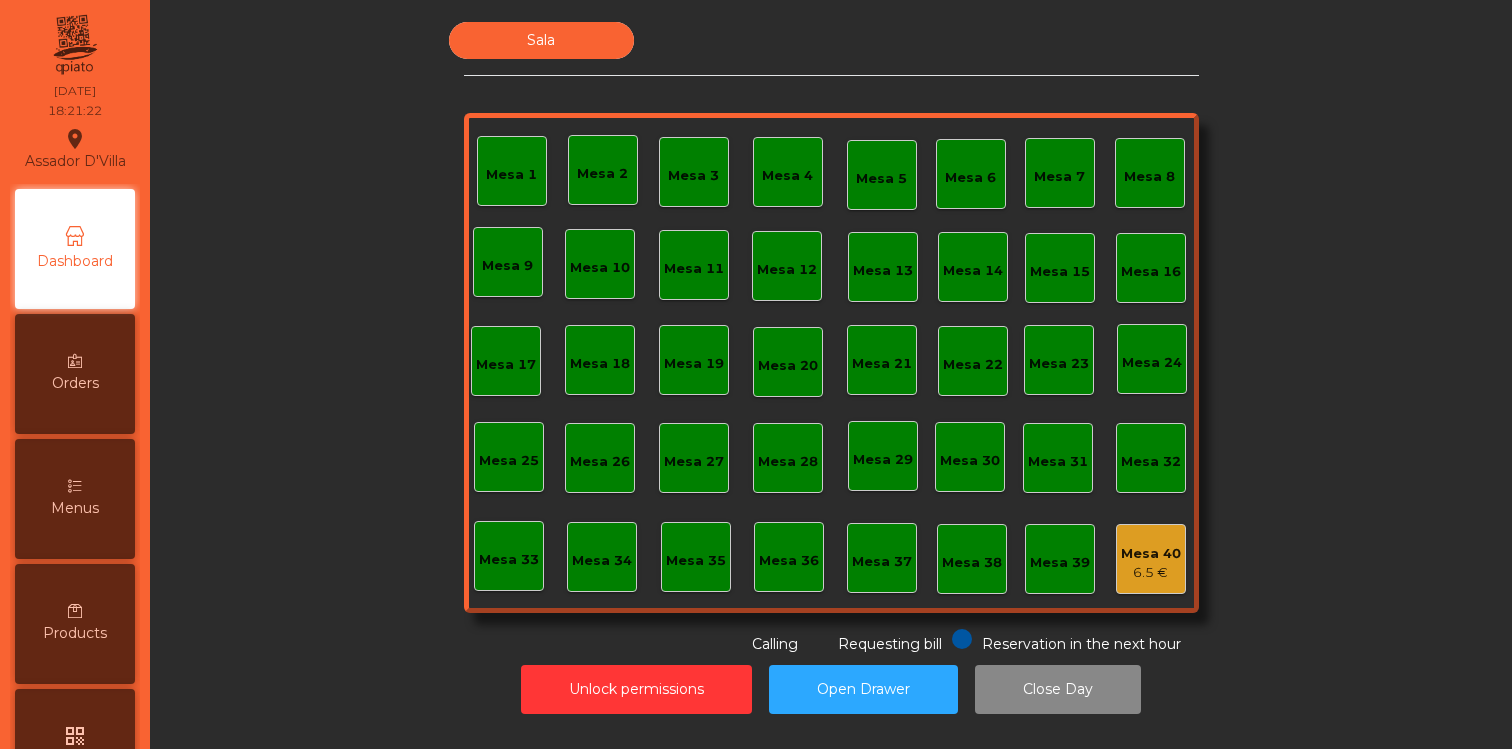 scroll, scrollTop: 0, scrollLeft: 0, axis: both 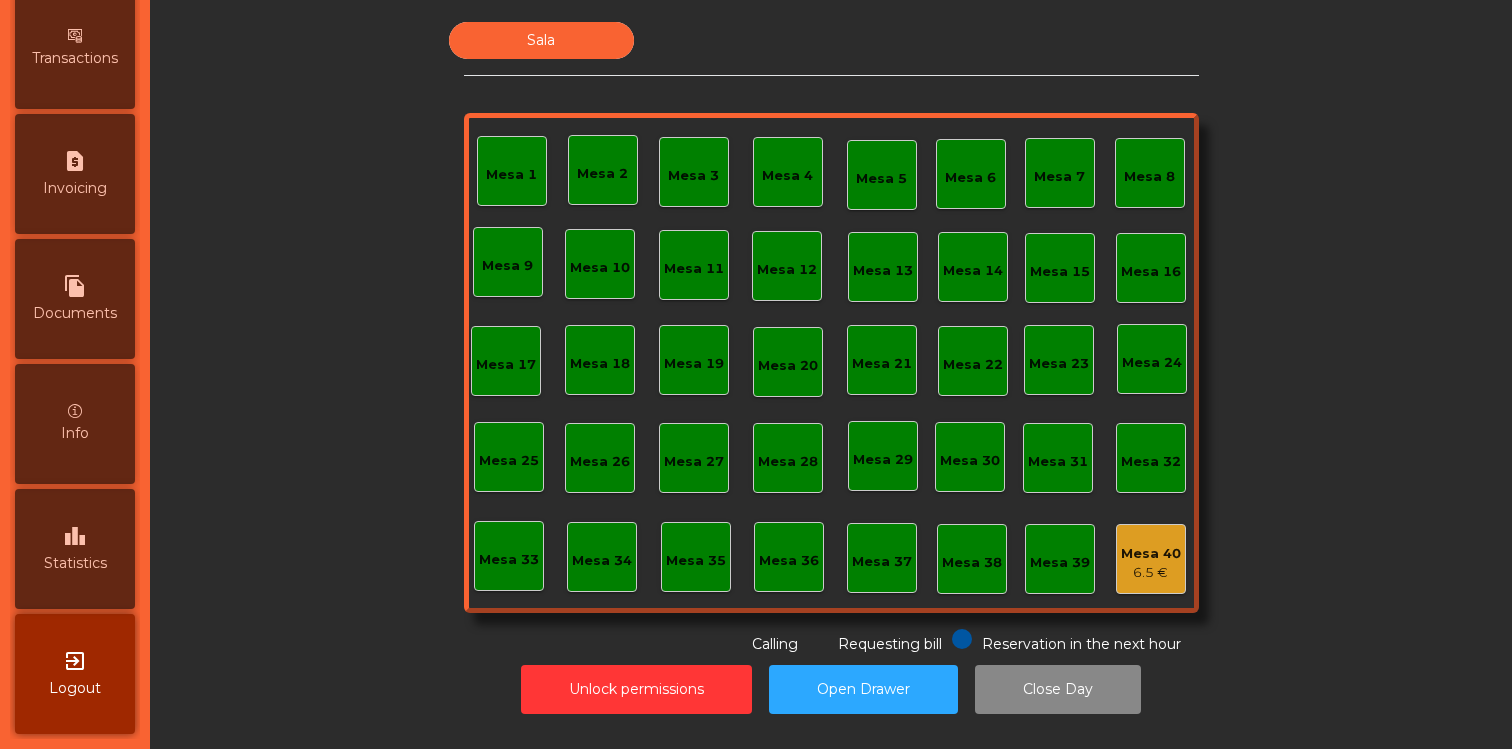 click on "Info" at bounding box center [75, 424] 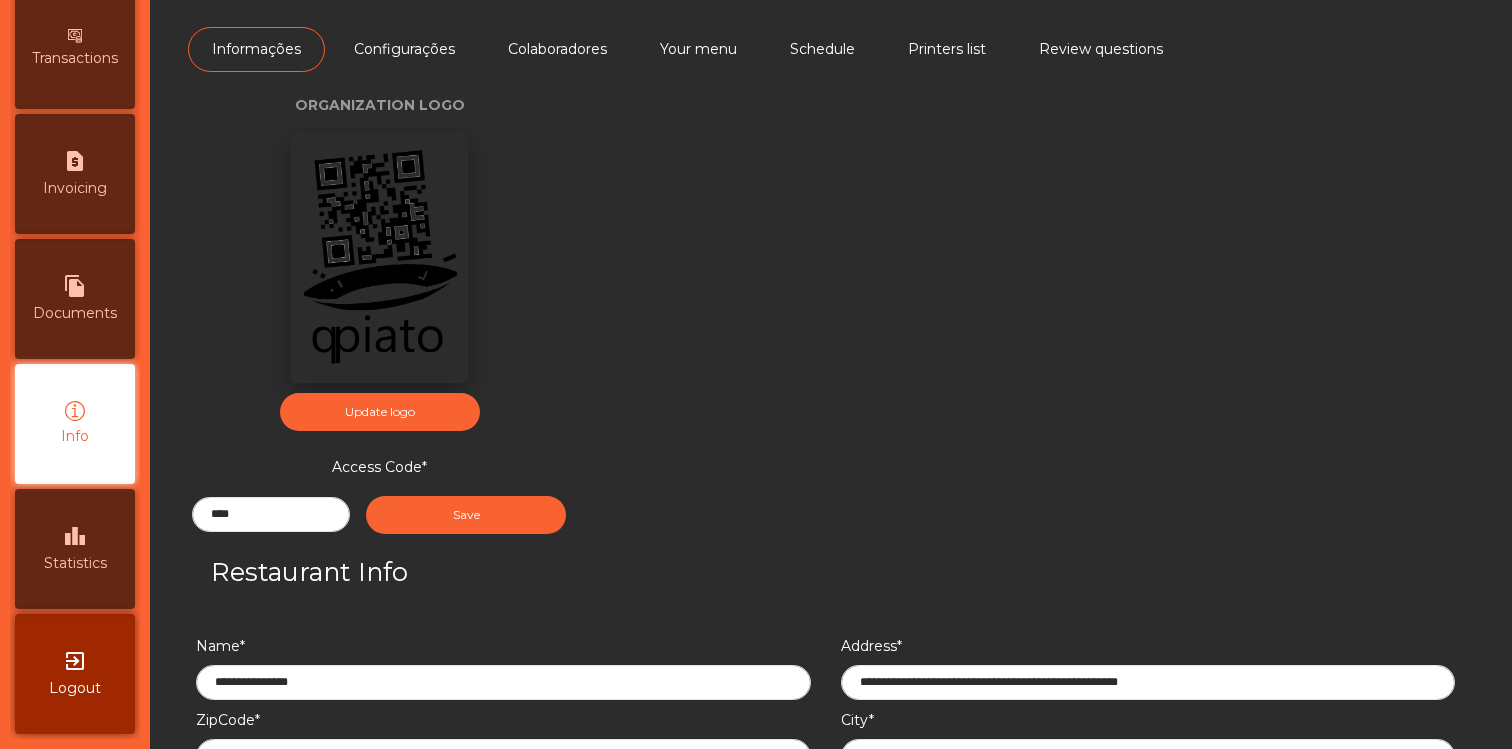 click on "Colaboradores" at bounding box center (557, 49) 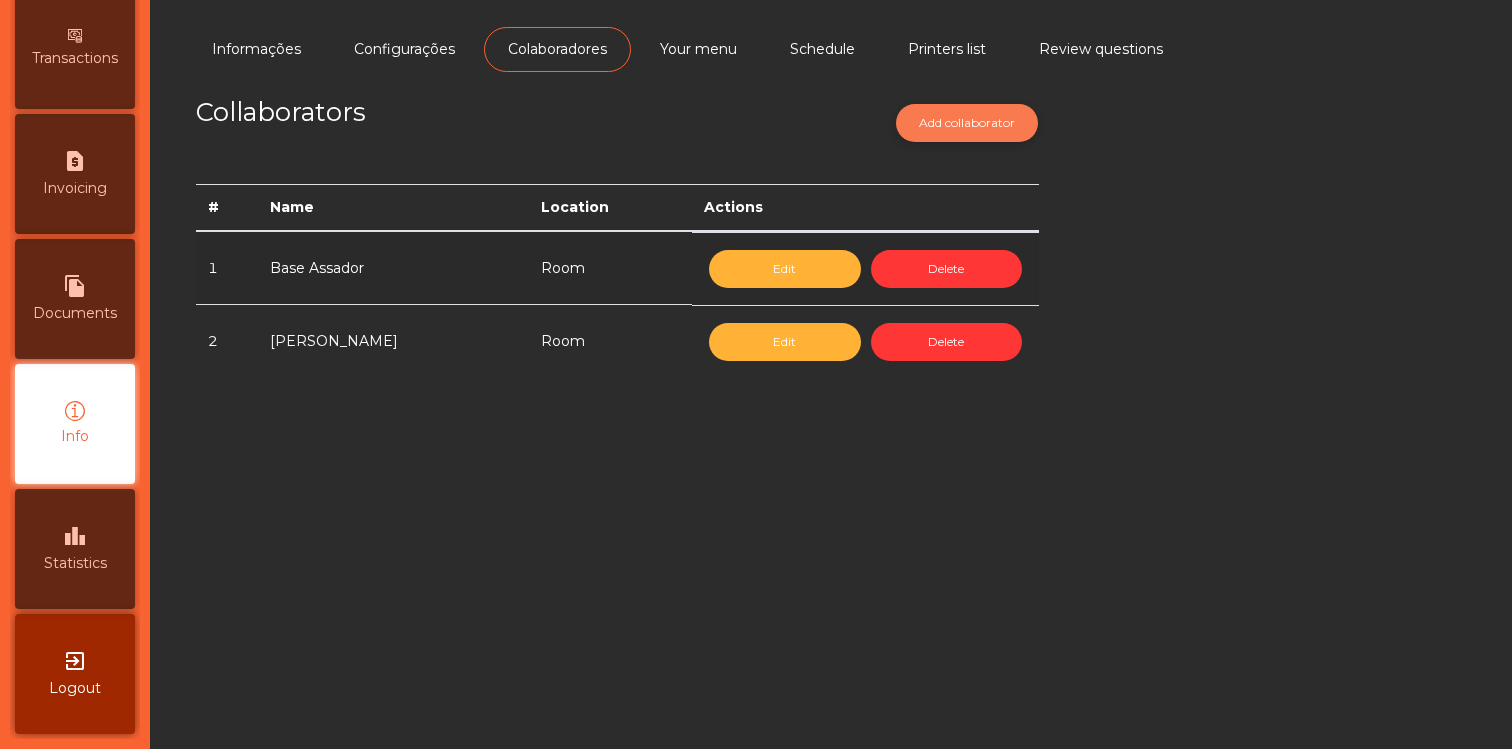 click on "Add collaborator" at bounding box center (967, 123) 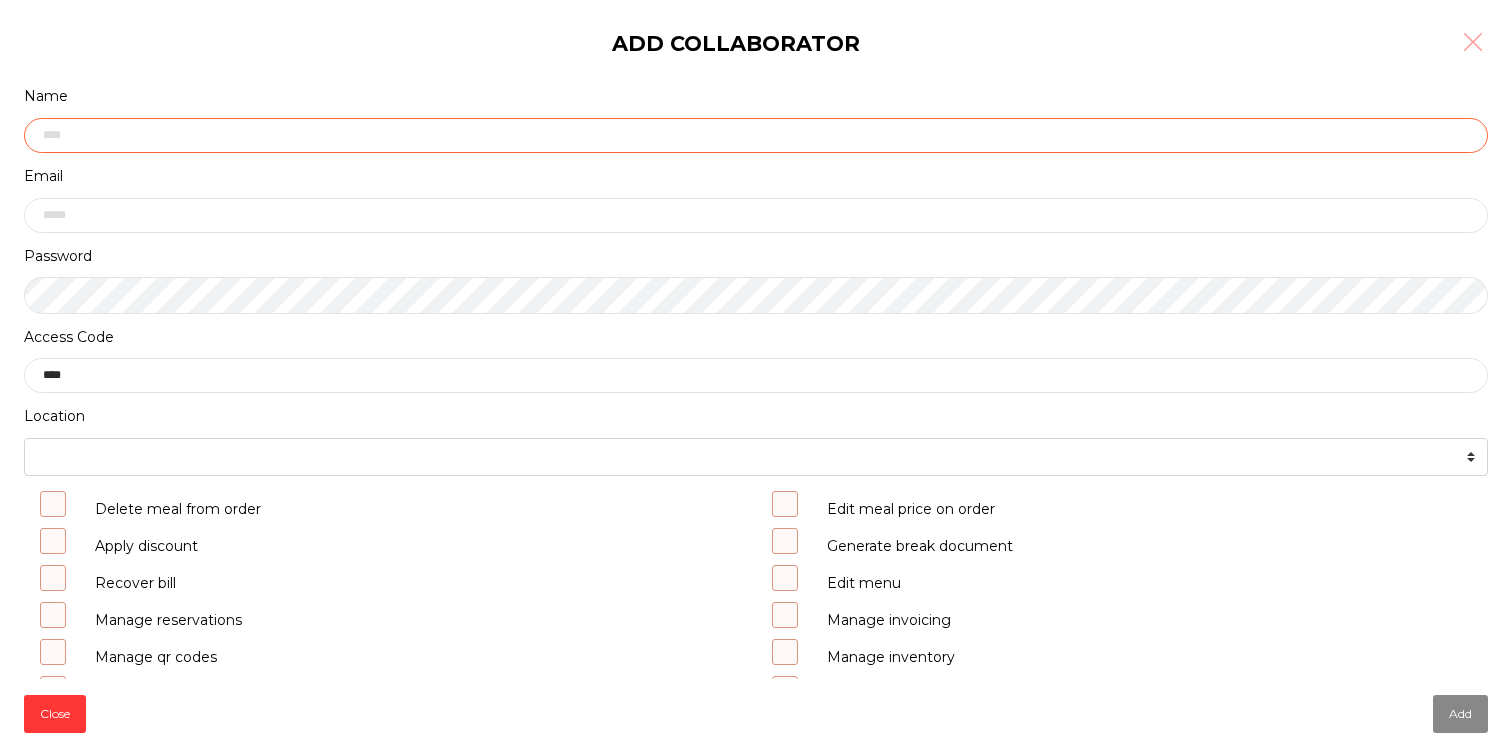 click 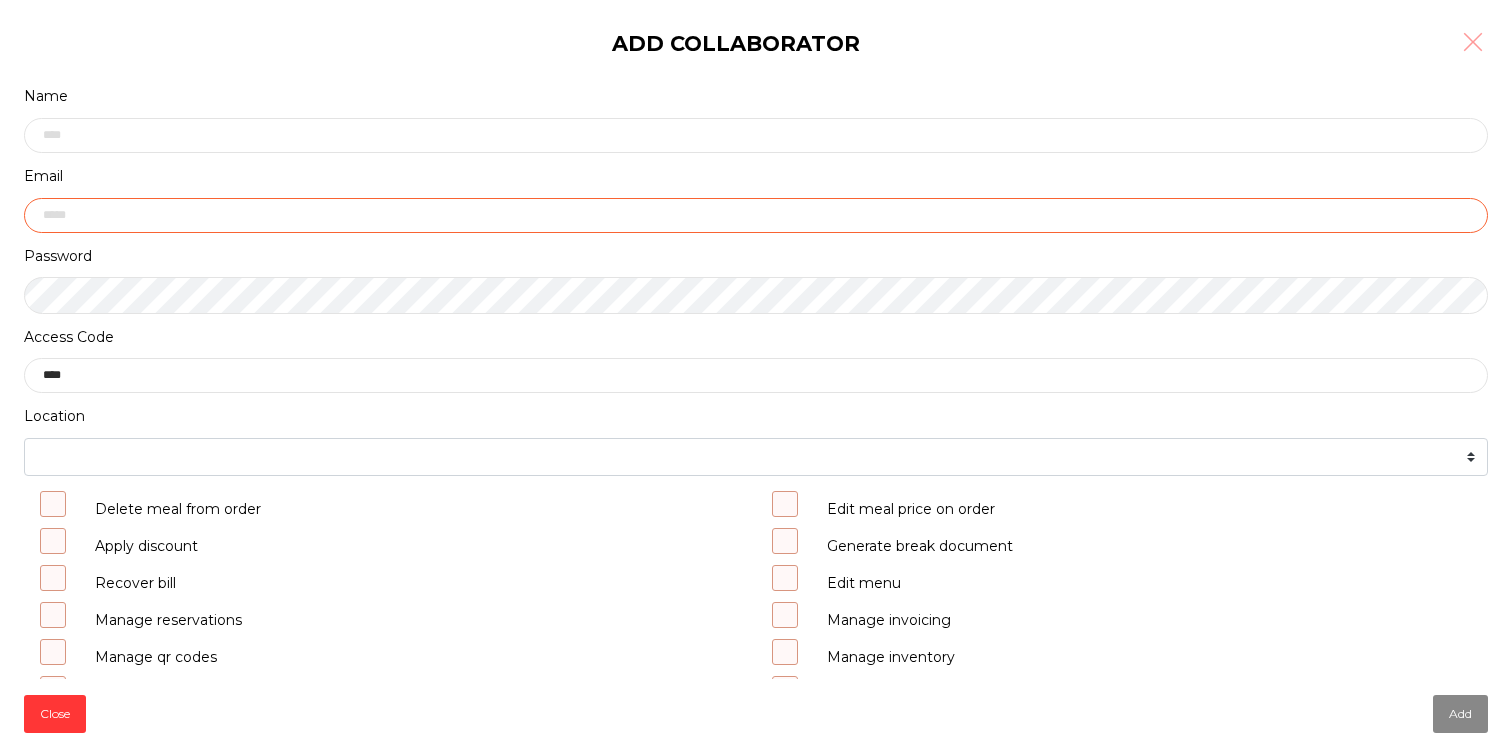 type on "**********" 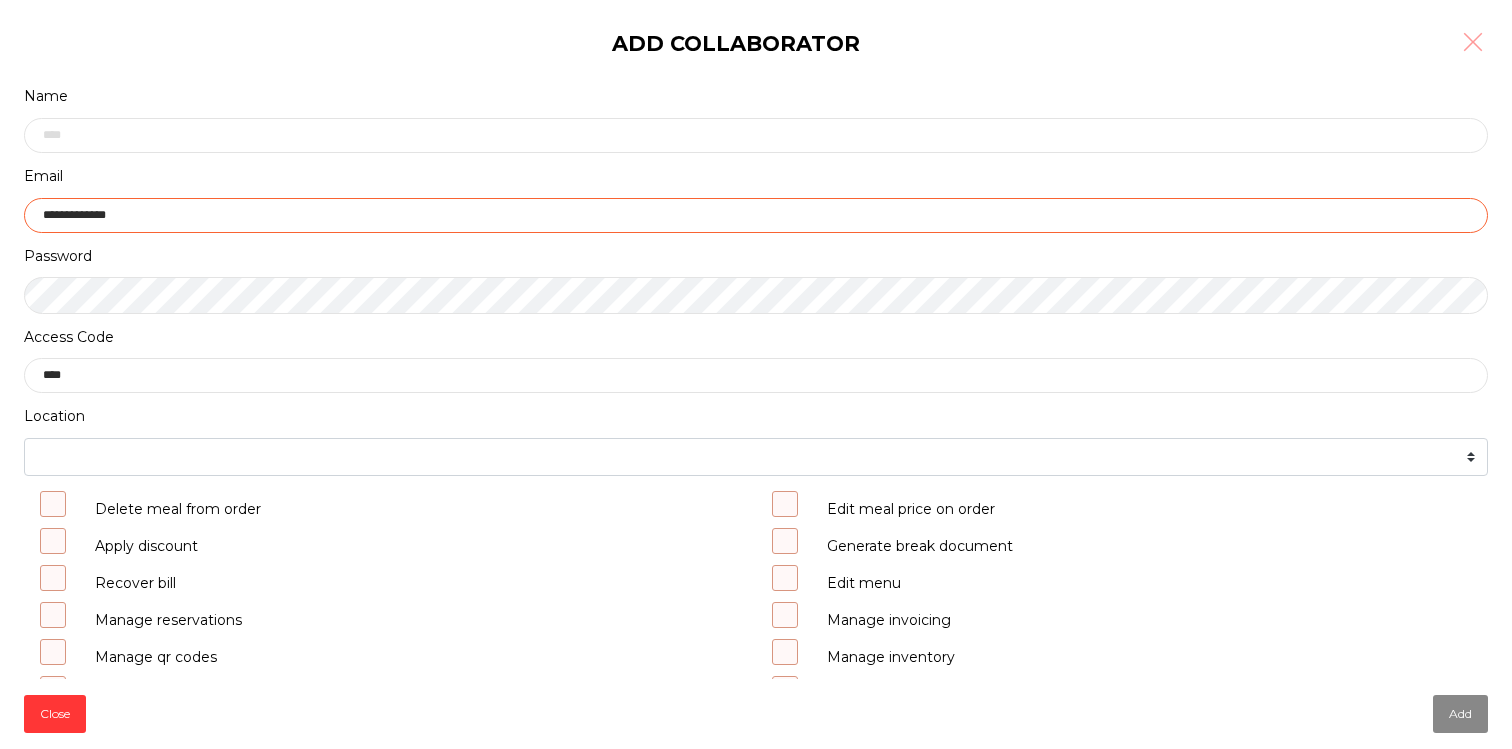 click on "**********" 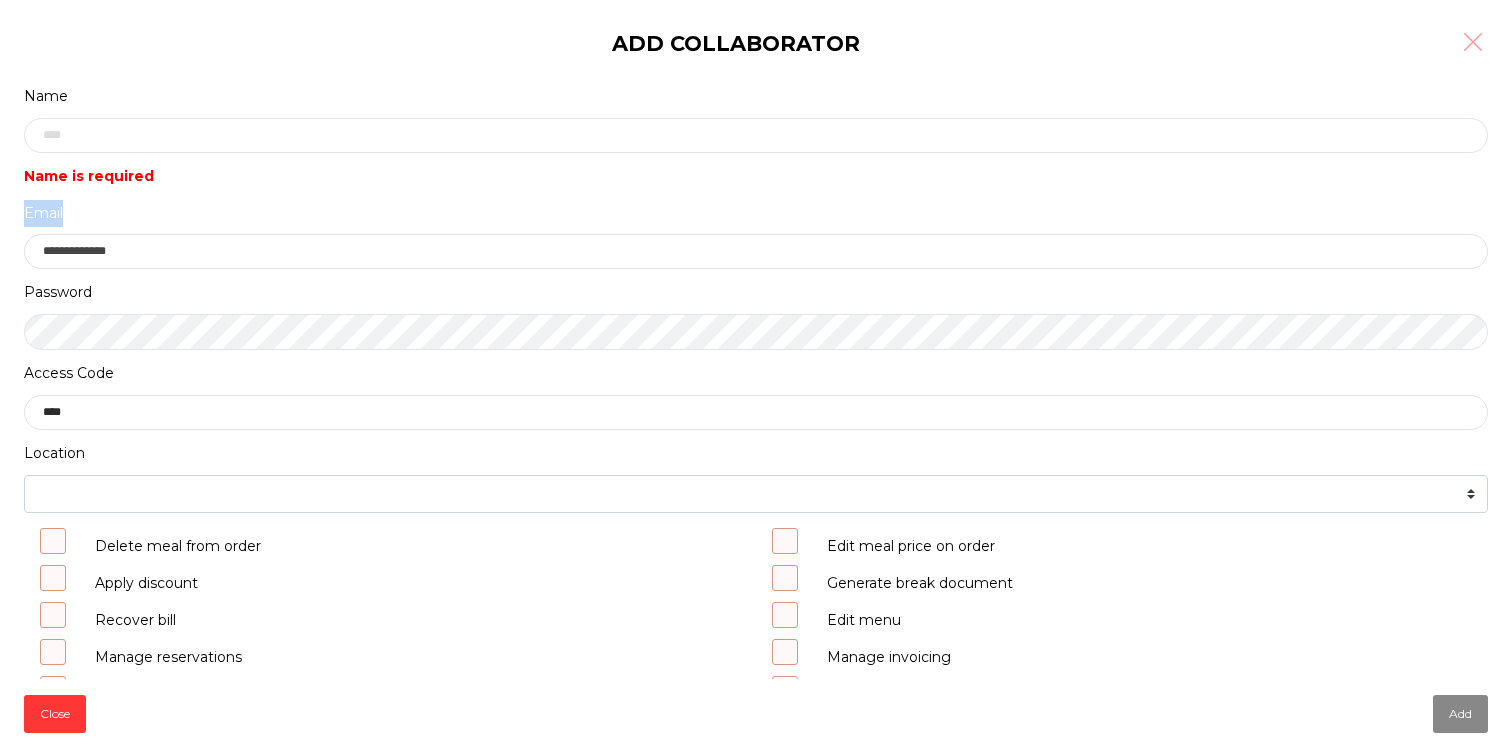 click on "**********" 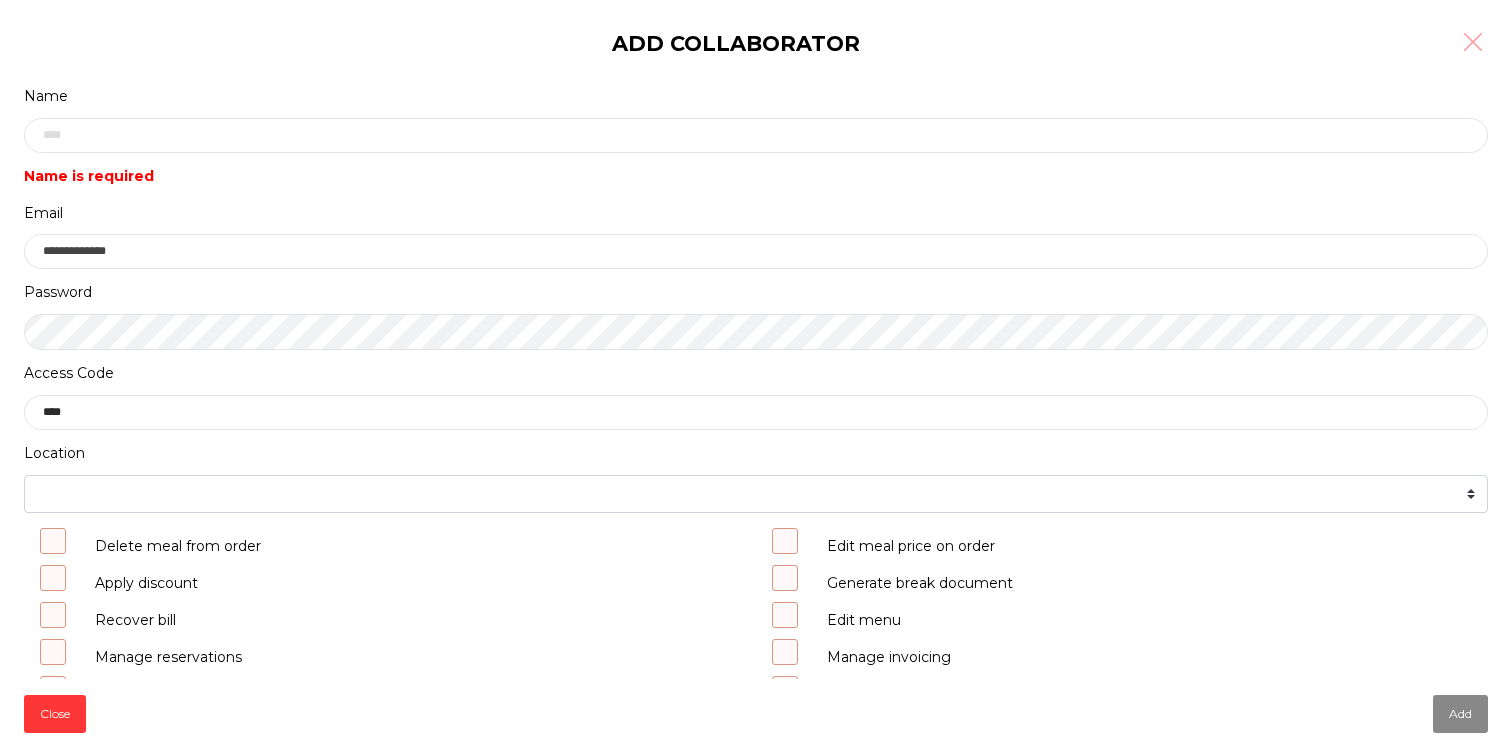 click on "**********" 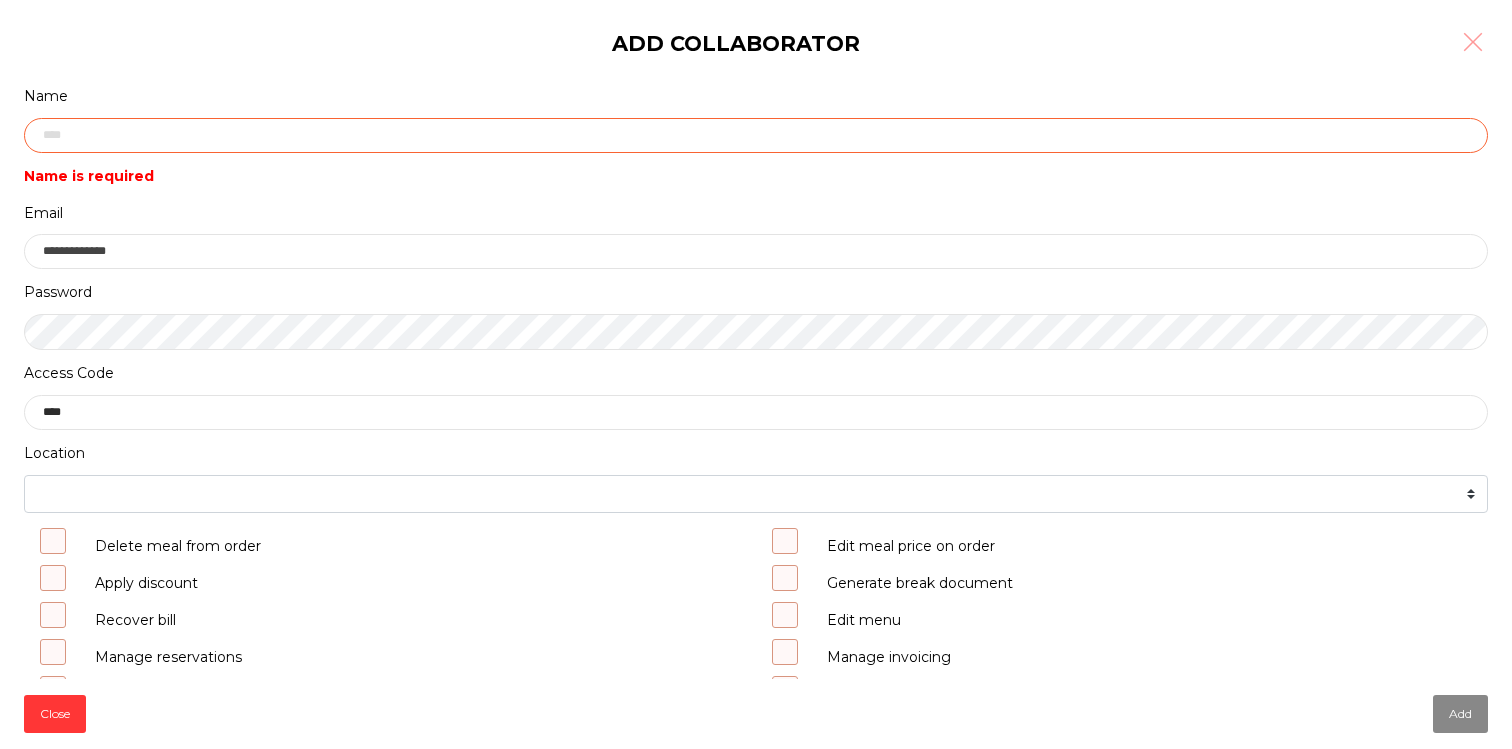 click 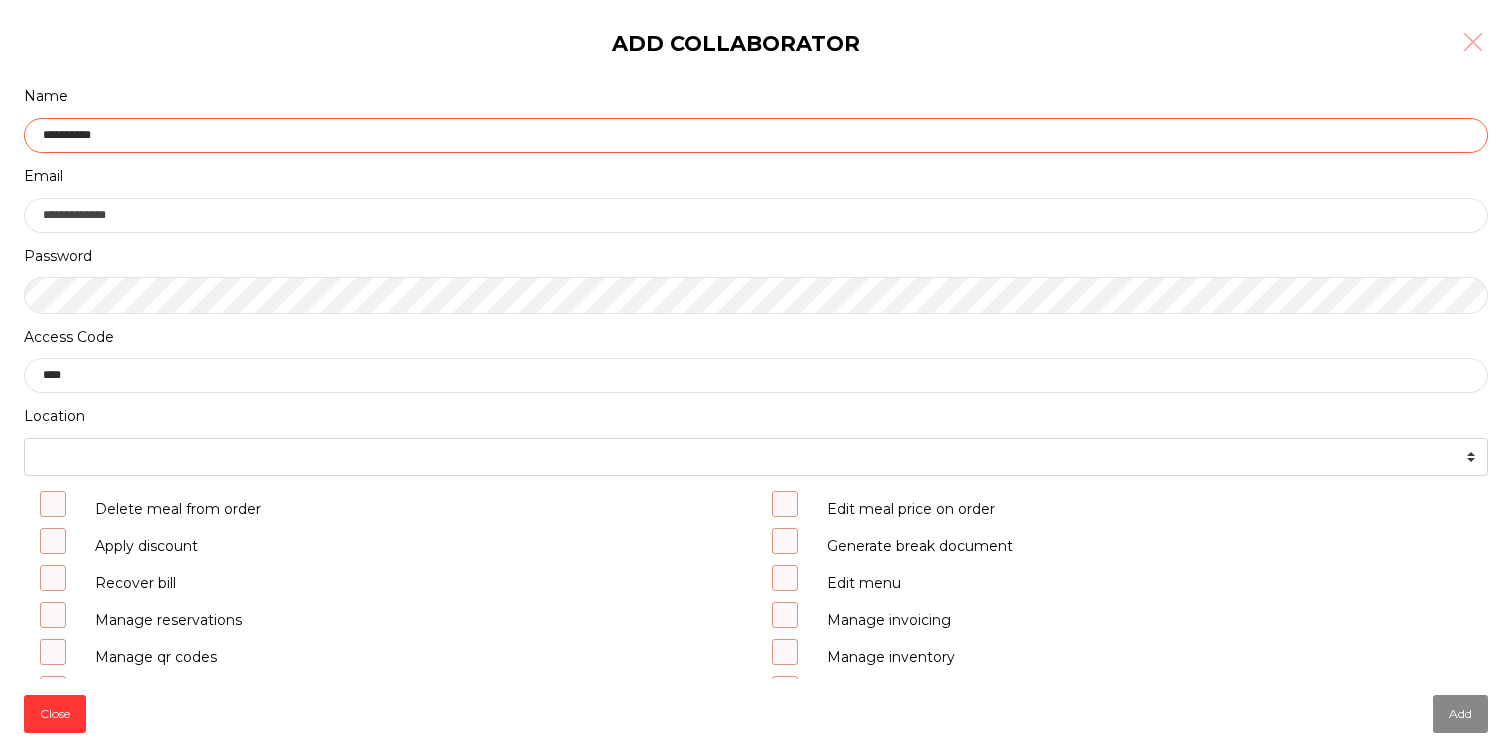 type on "**********" 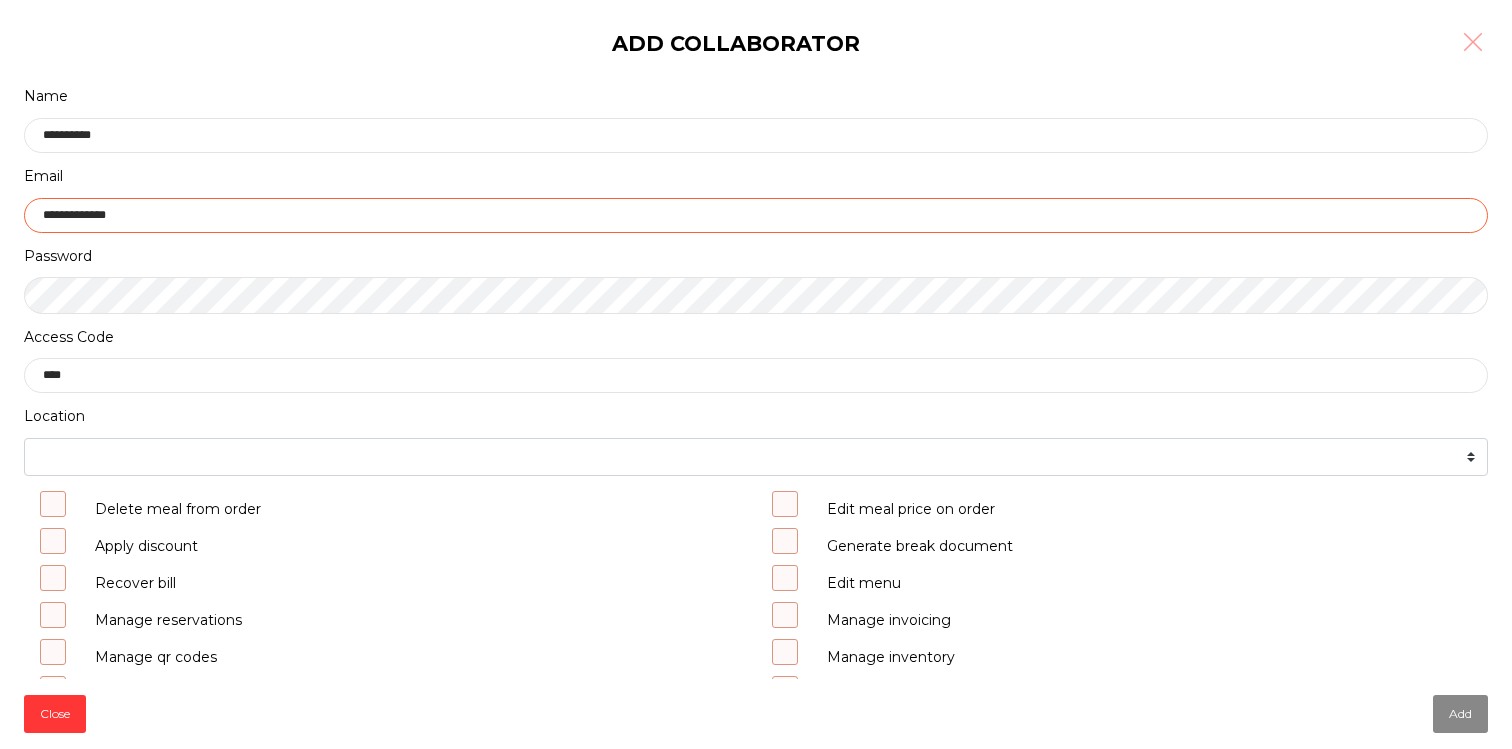 click on "**********" 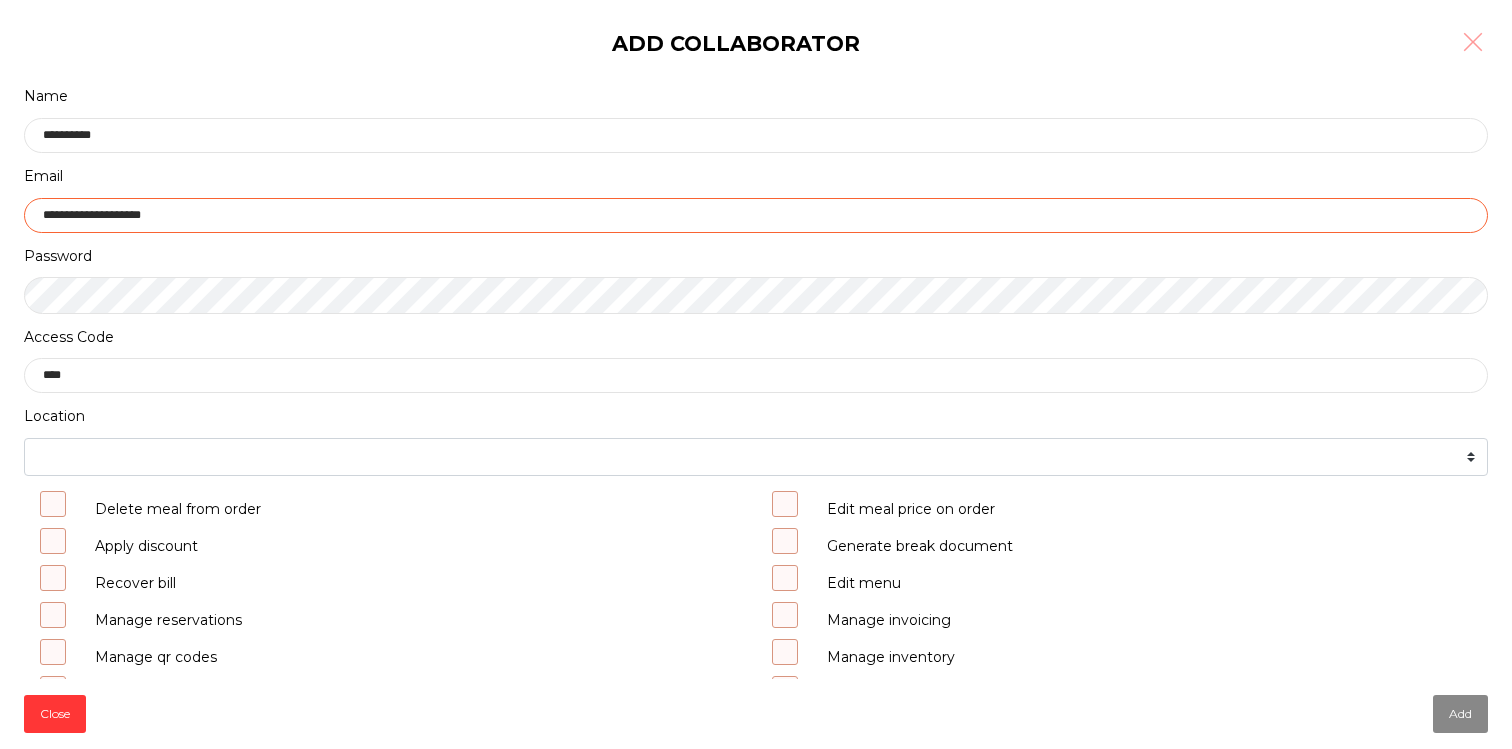 type on "**********" 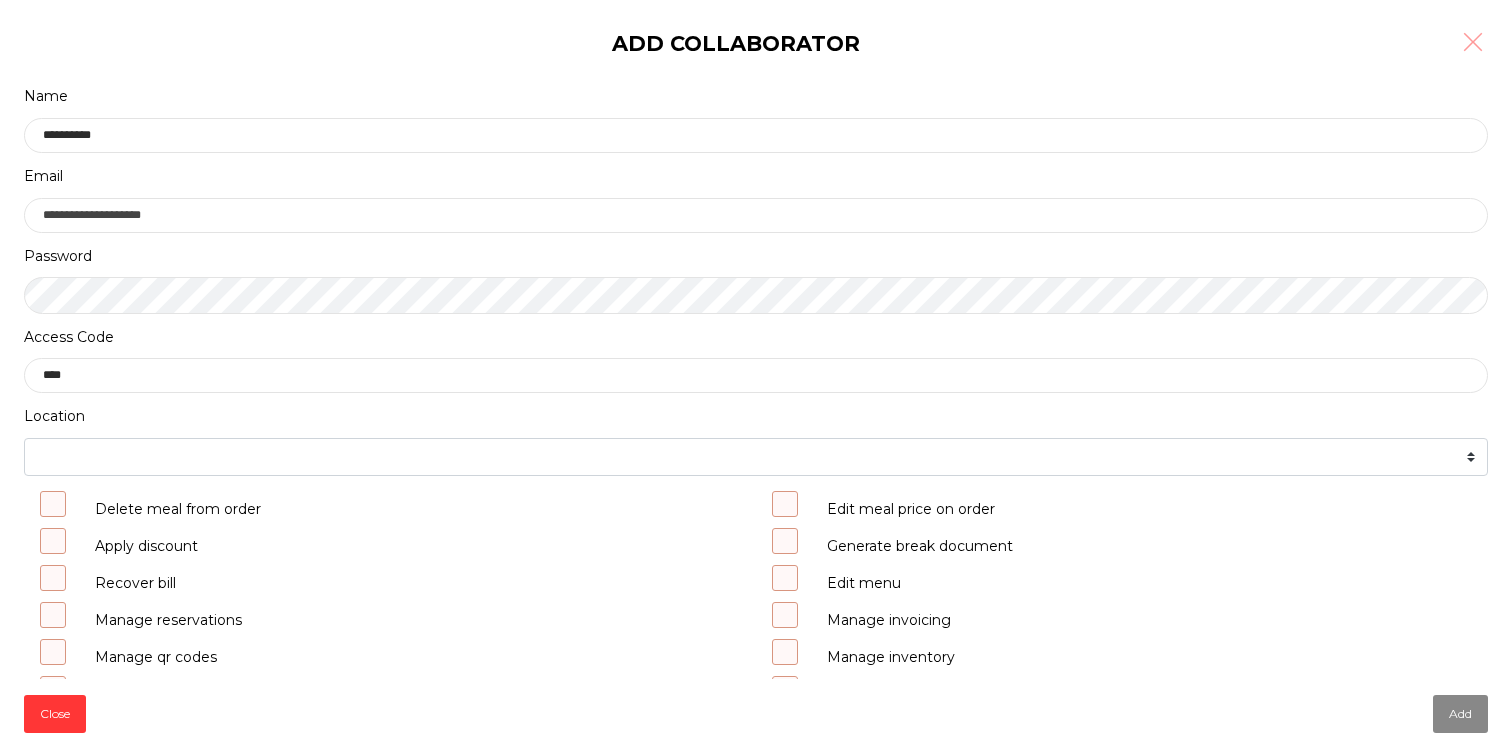 click on "**********" 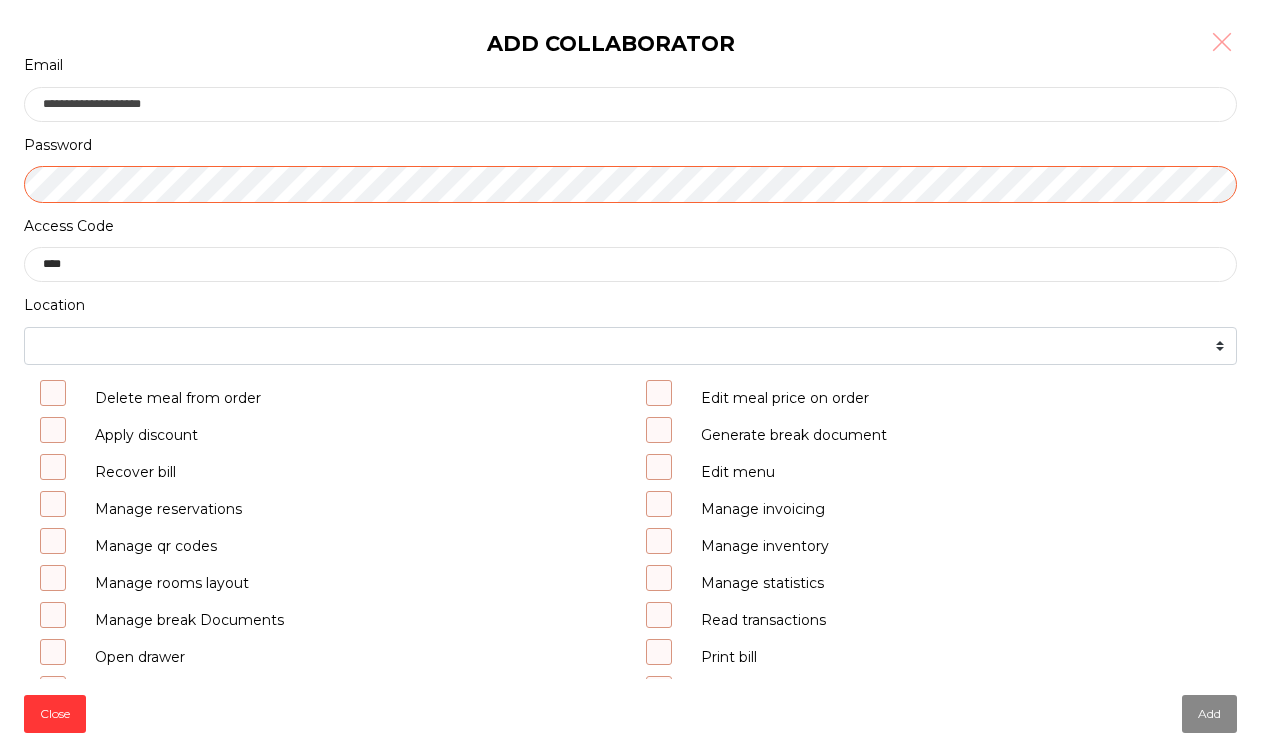 scroll, scrollTop: 158, scrollLeft: 0, axis: vertical 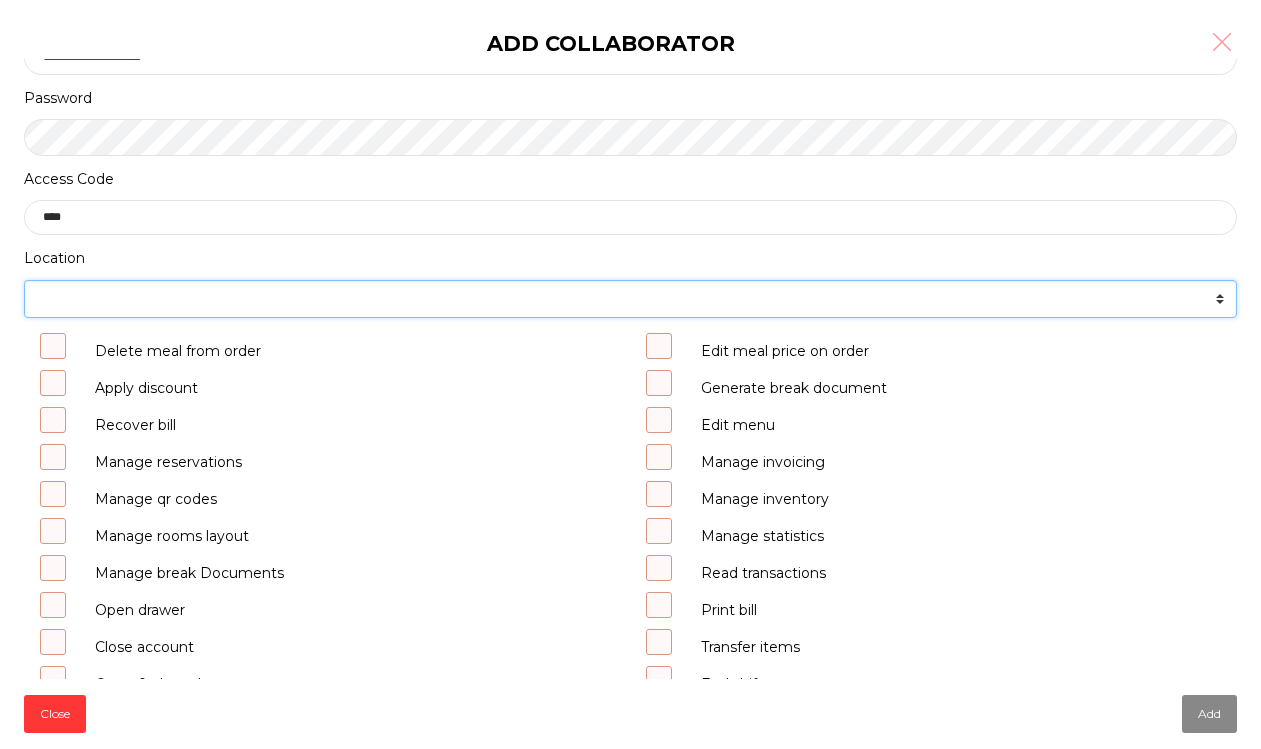 click on "******* **** ***" 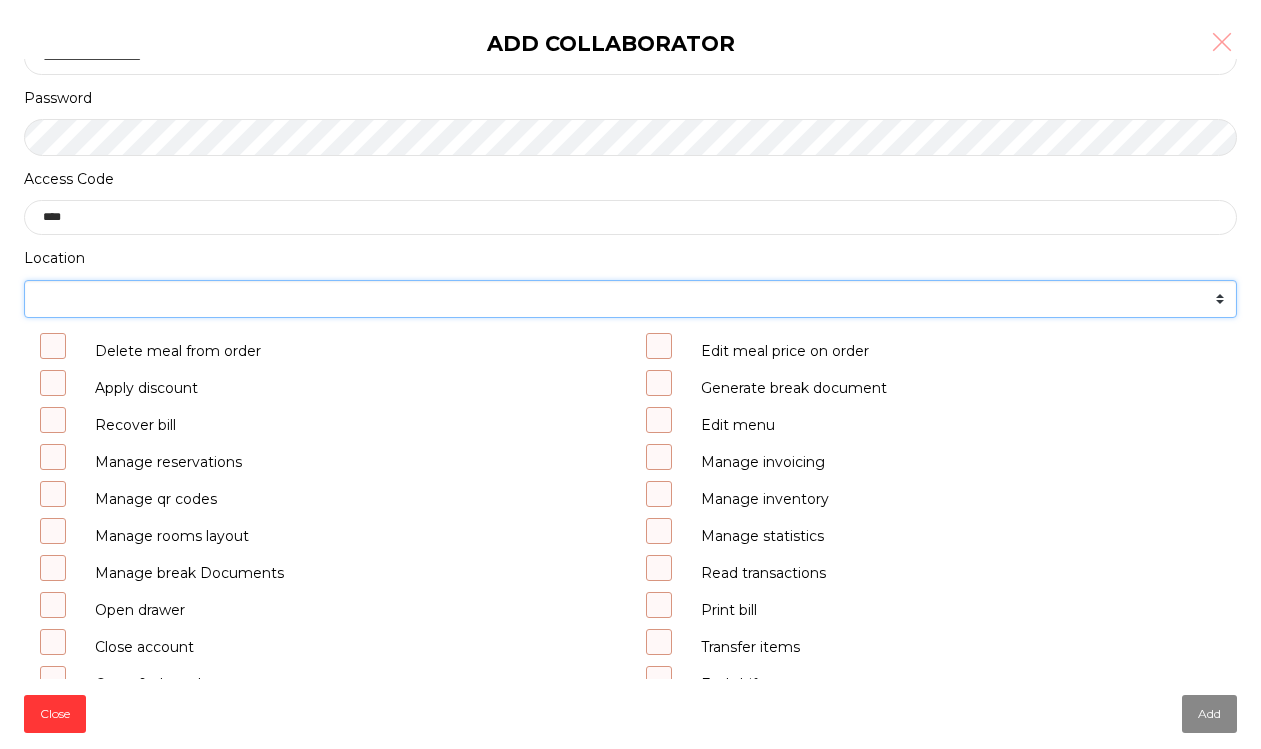 select on "****" 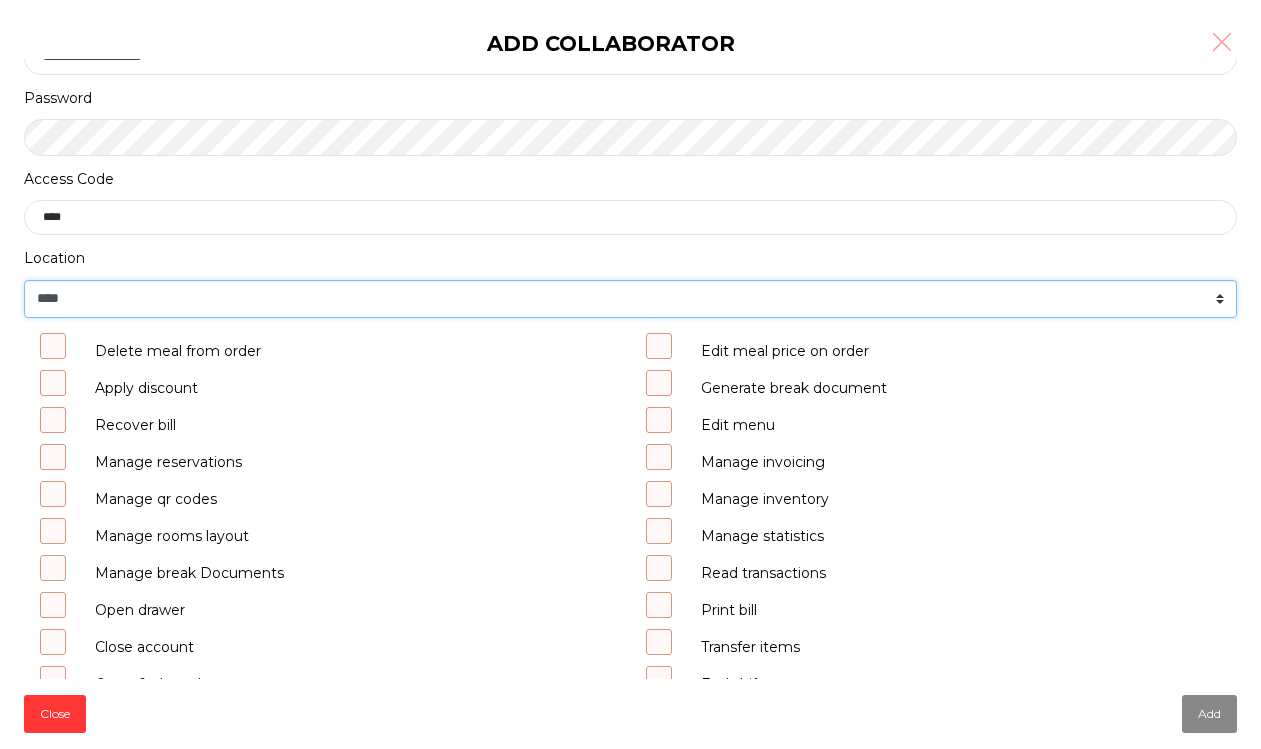 scroll, scrollTop: 321, scrollLeft: 0, axis: vertical 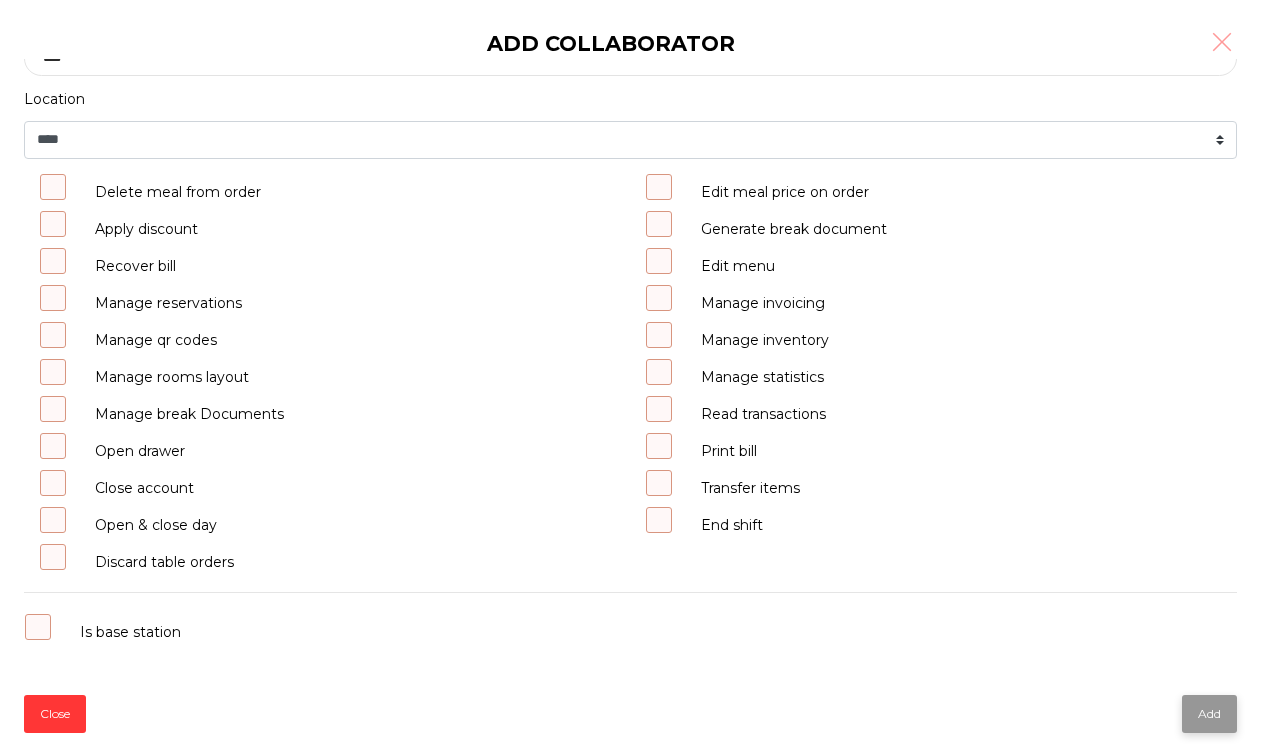 click on "Add" 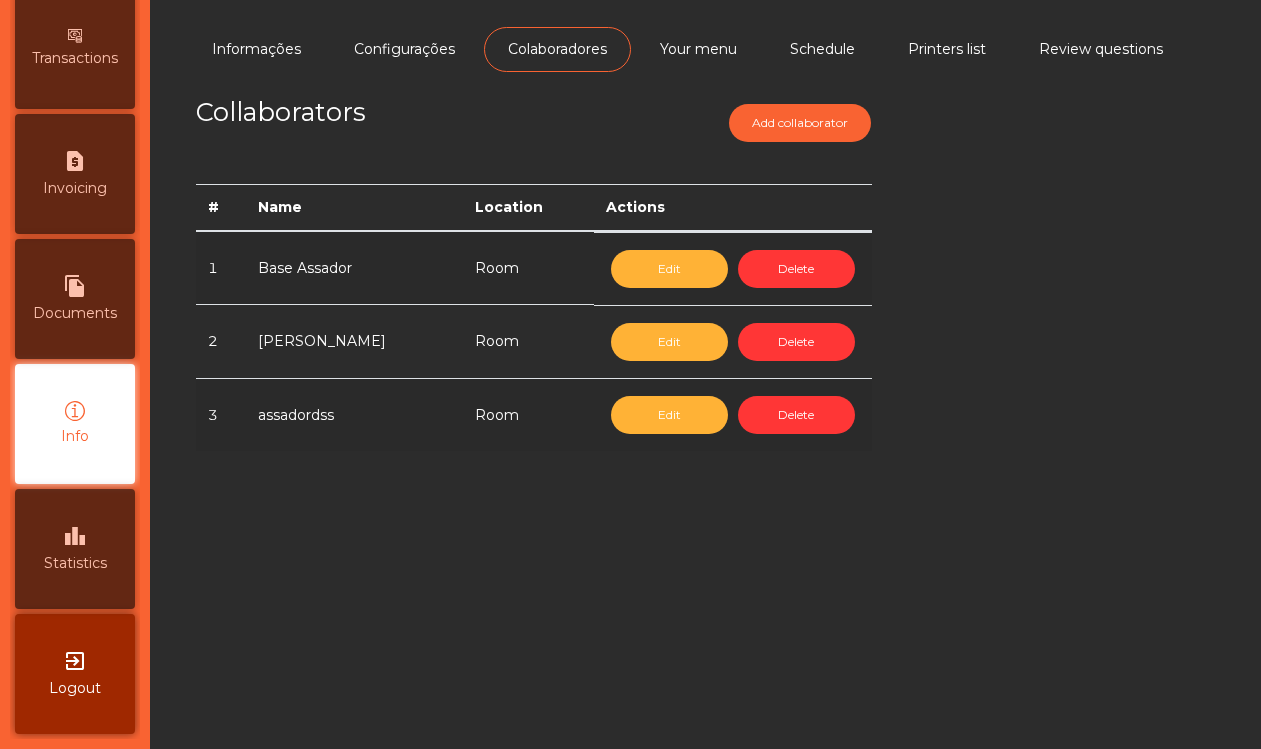 click on "Edit   Delete" at bounding box center [733, 268] 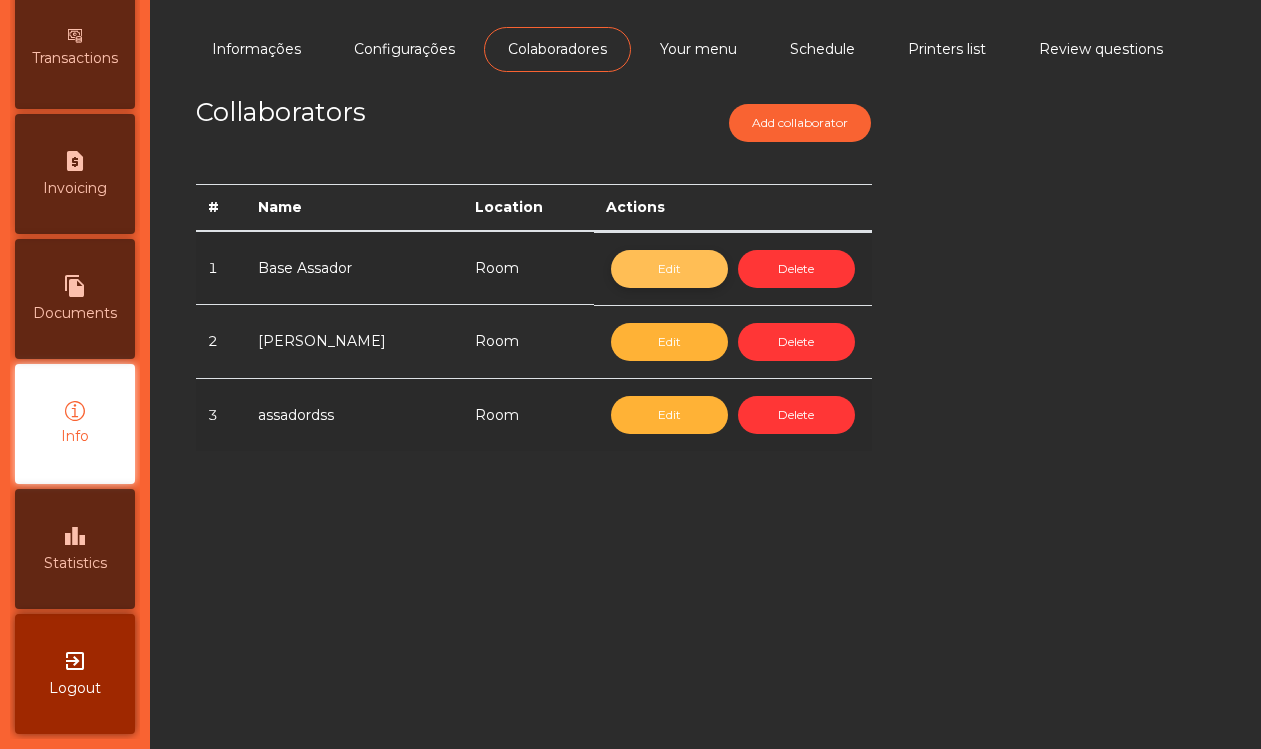 click on "Edit" at bounding box center (669, 269) 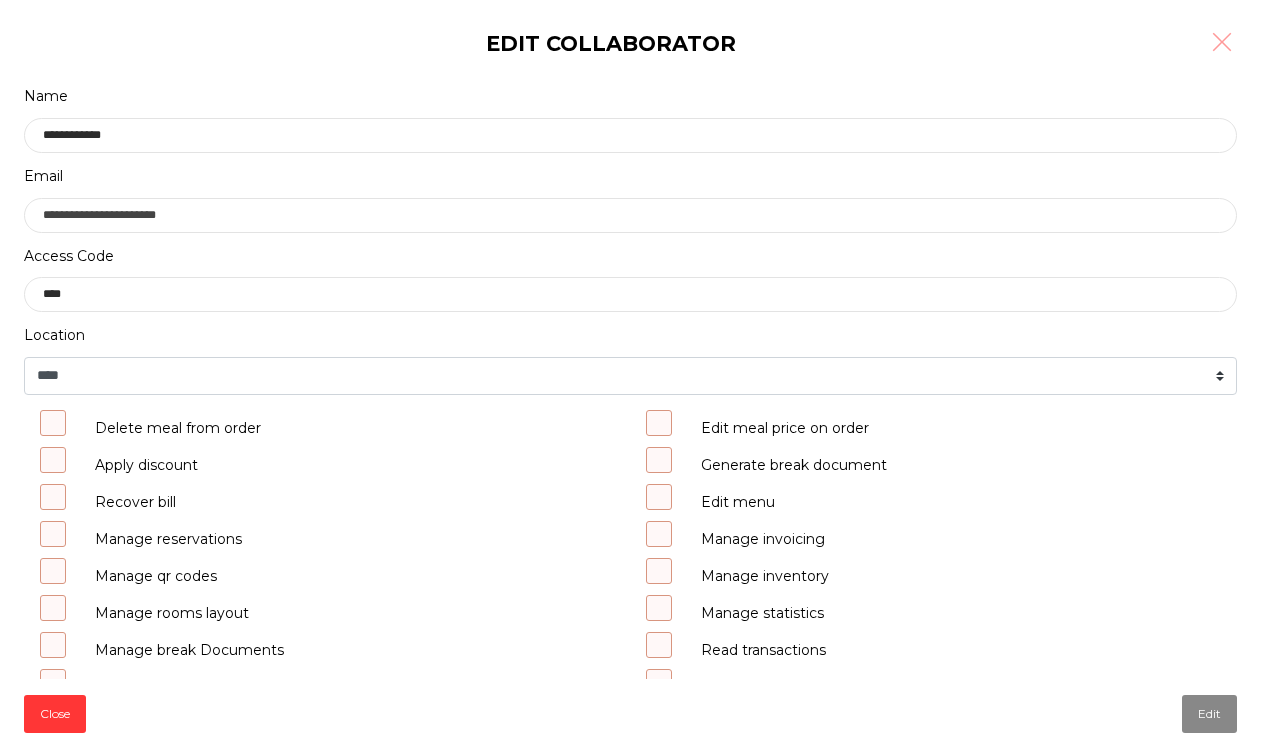 scroll, scrollTop: 7, scrollLeft: 0, axis: vertical 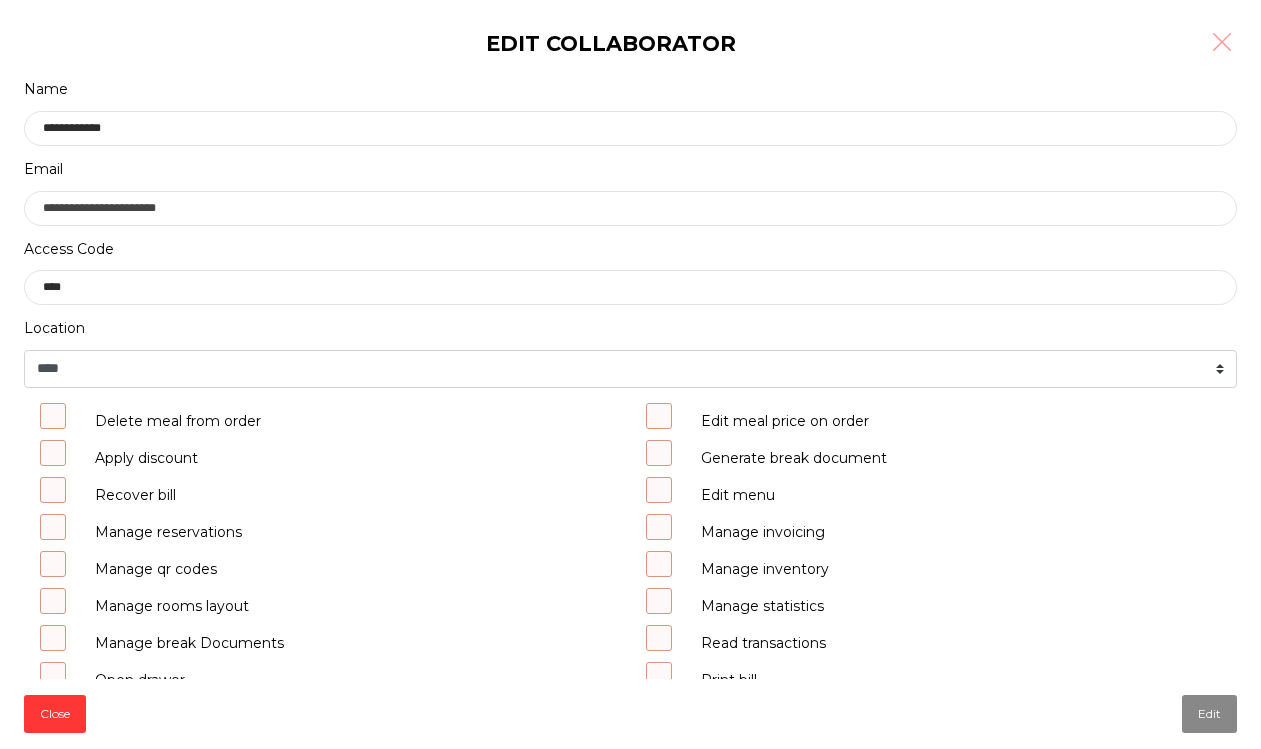 click 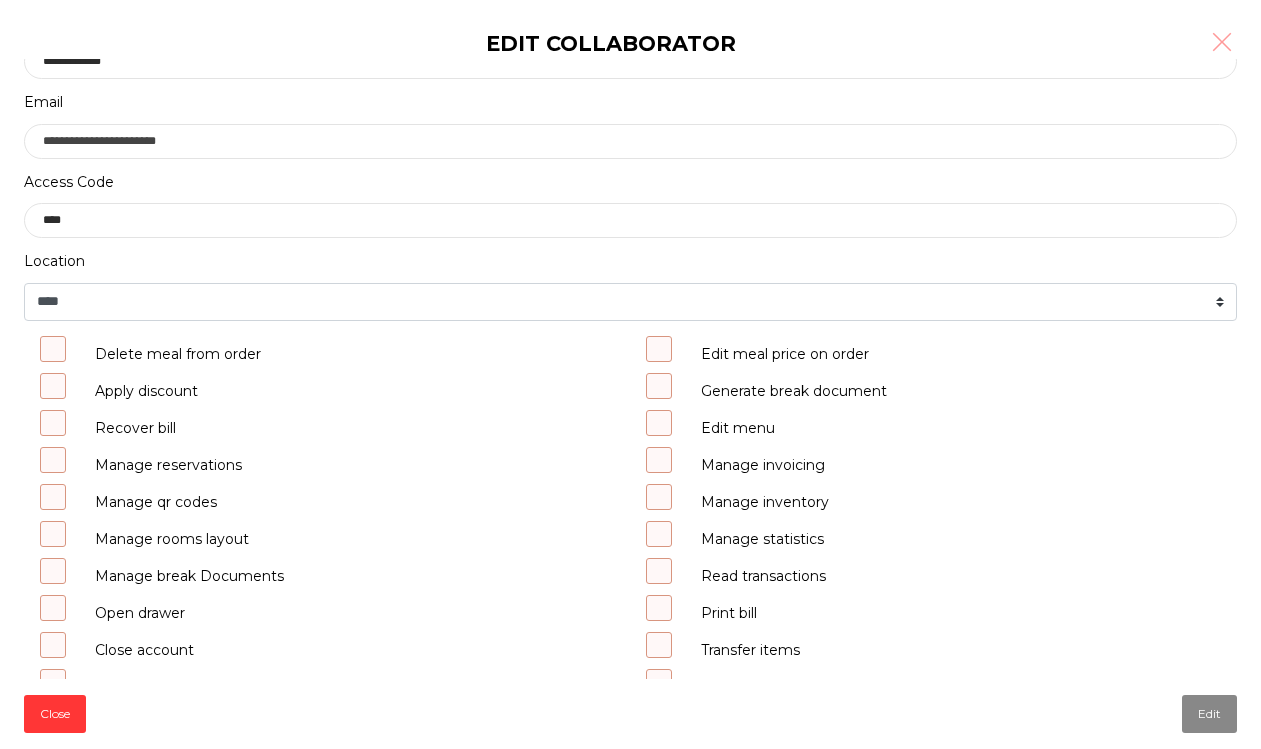 scroll, scrollTop: 78, scrollLeft: 0, axis: vertical 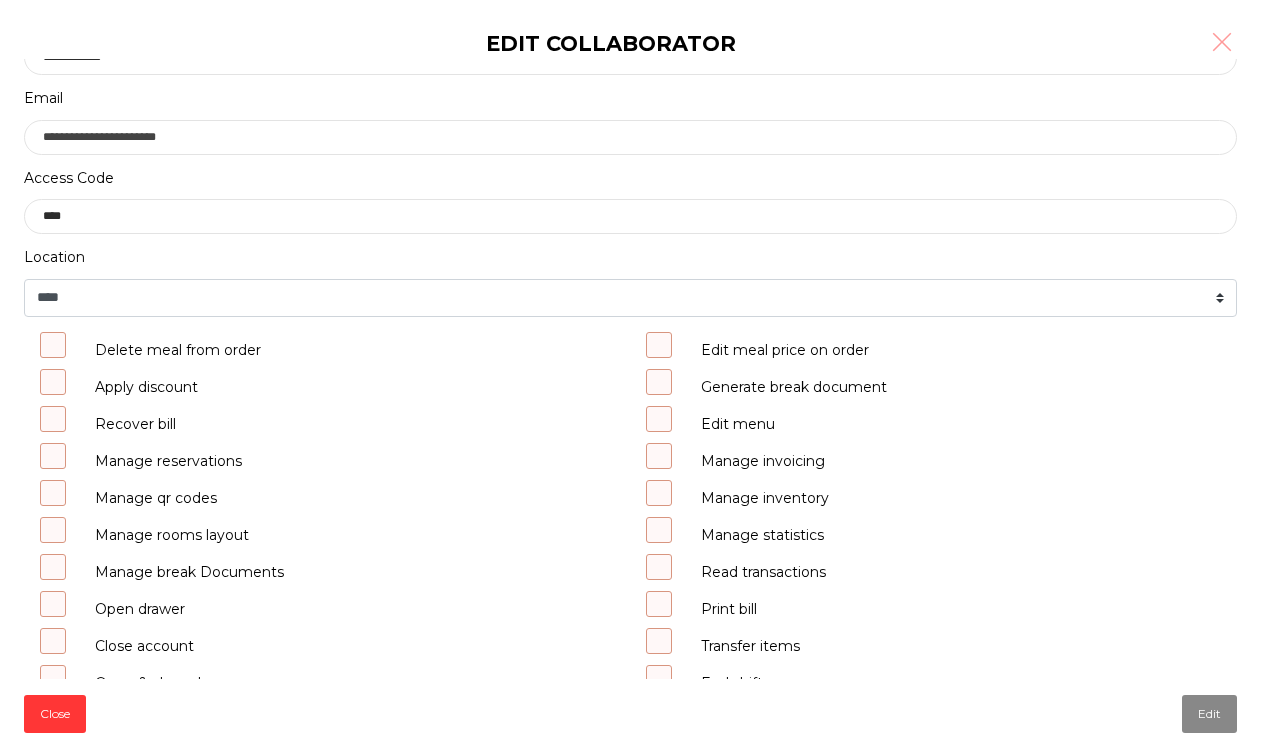 click 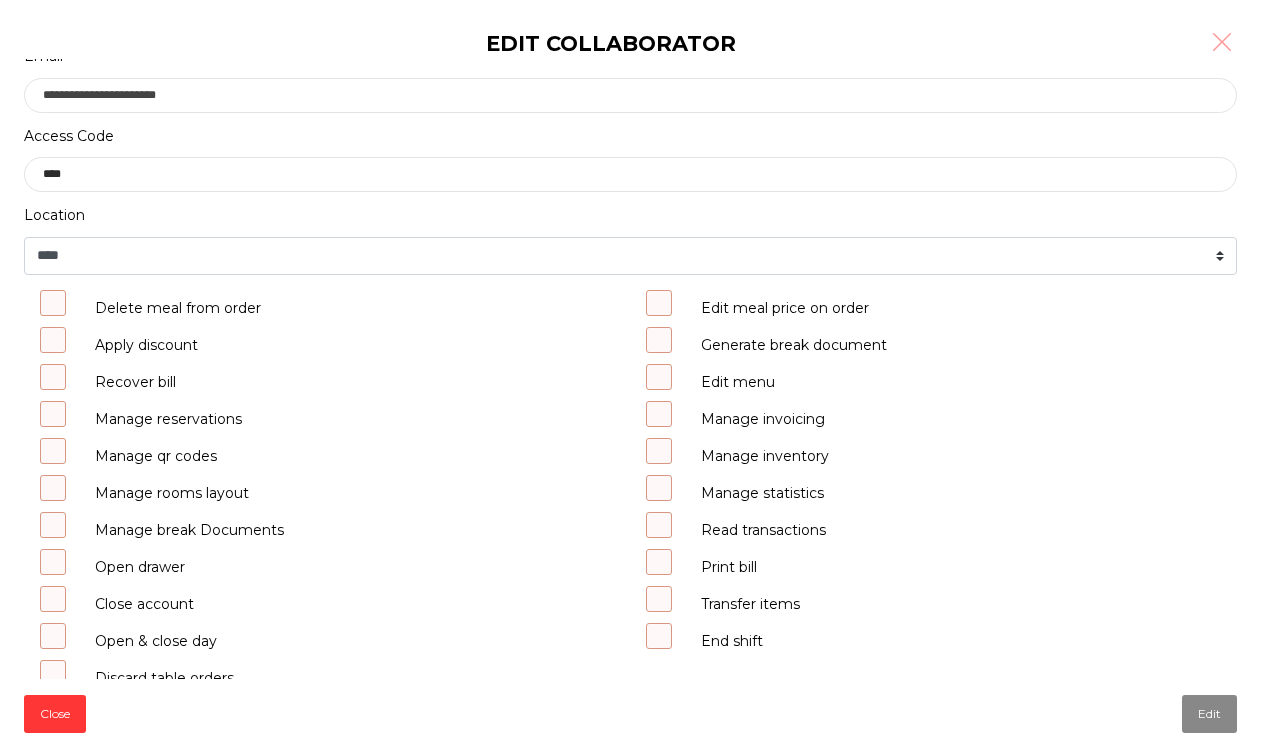 scroll, scrollTop: 135, scrollLeft: 0, axis: vertical 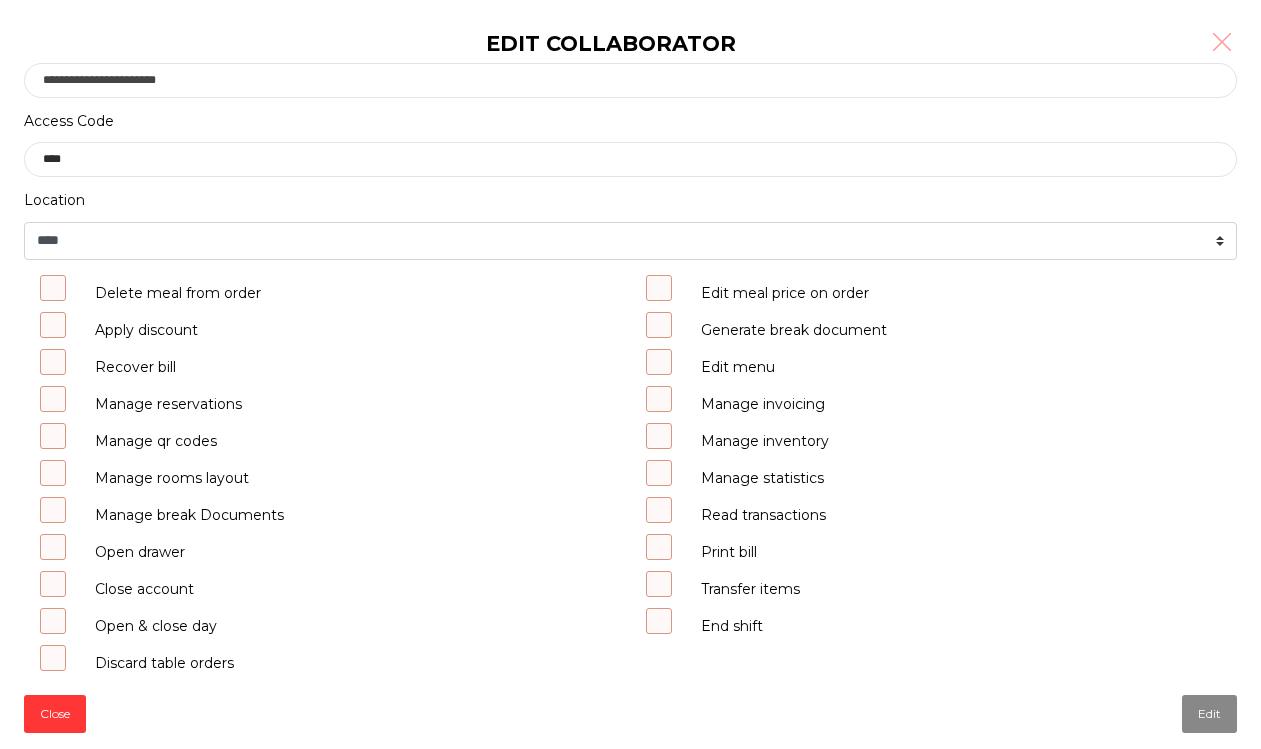 click 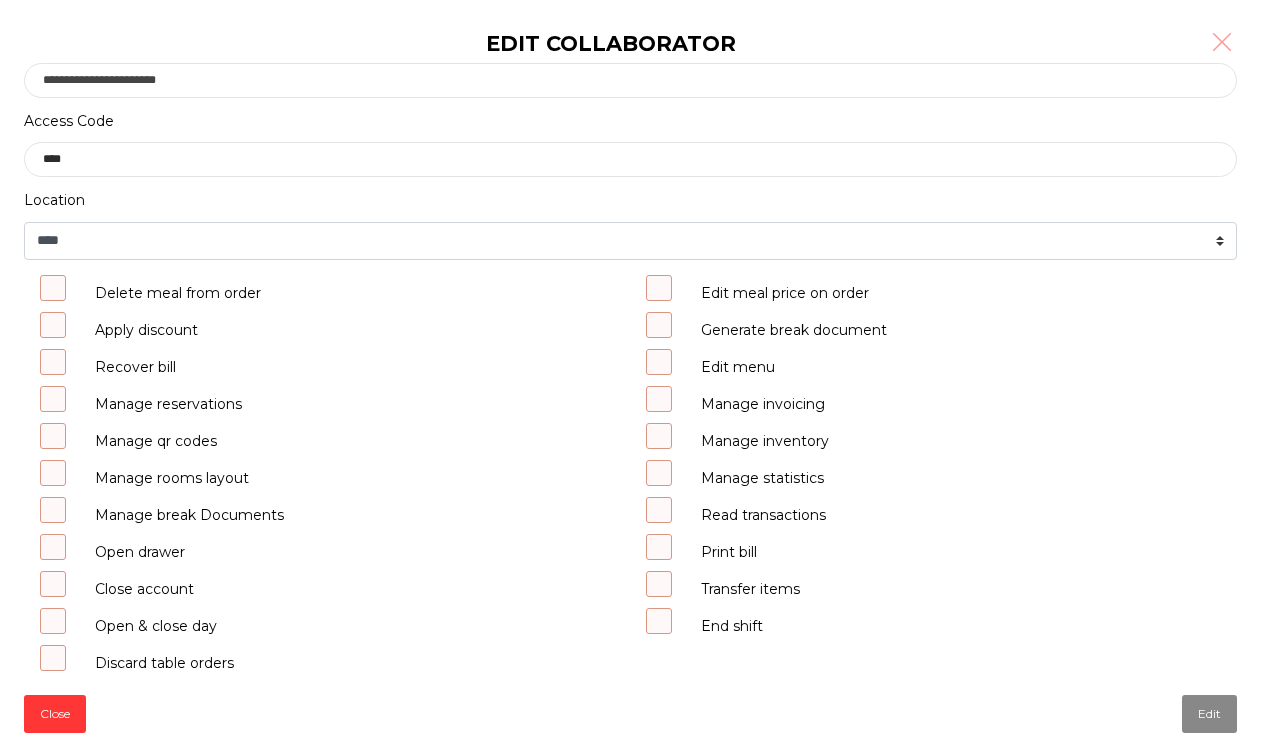 click 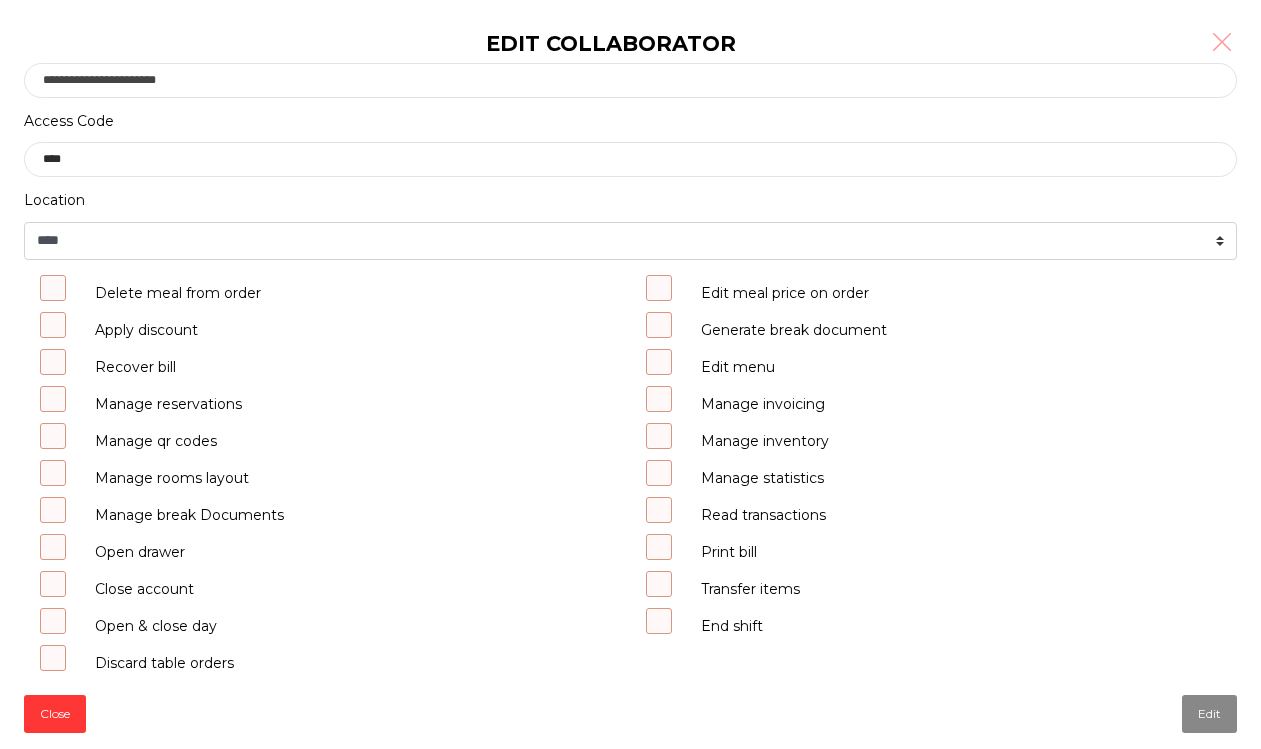 click 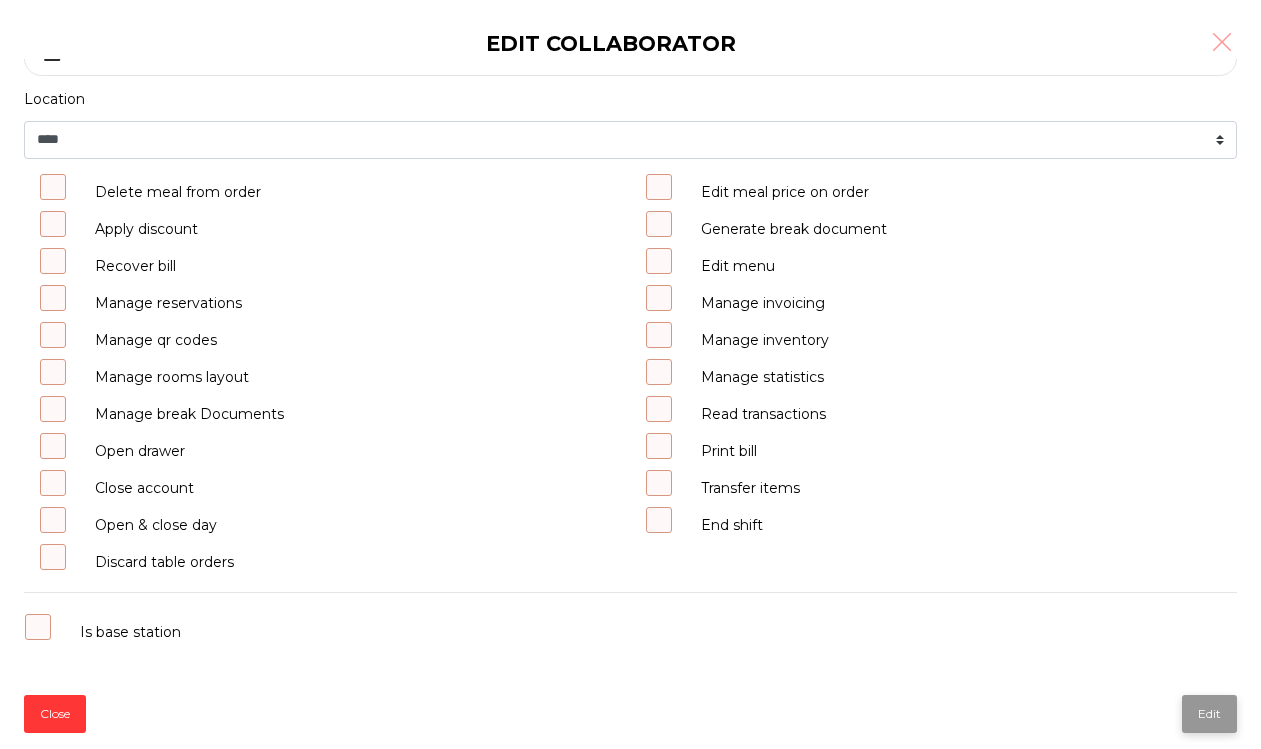 click on "Edit" 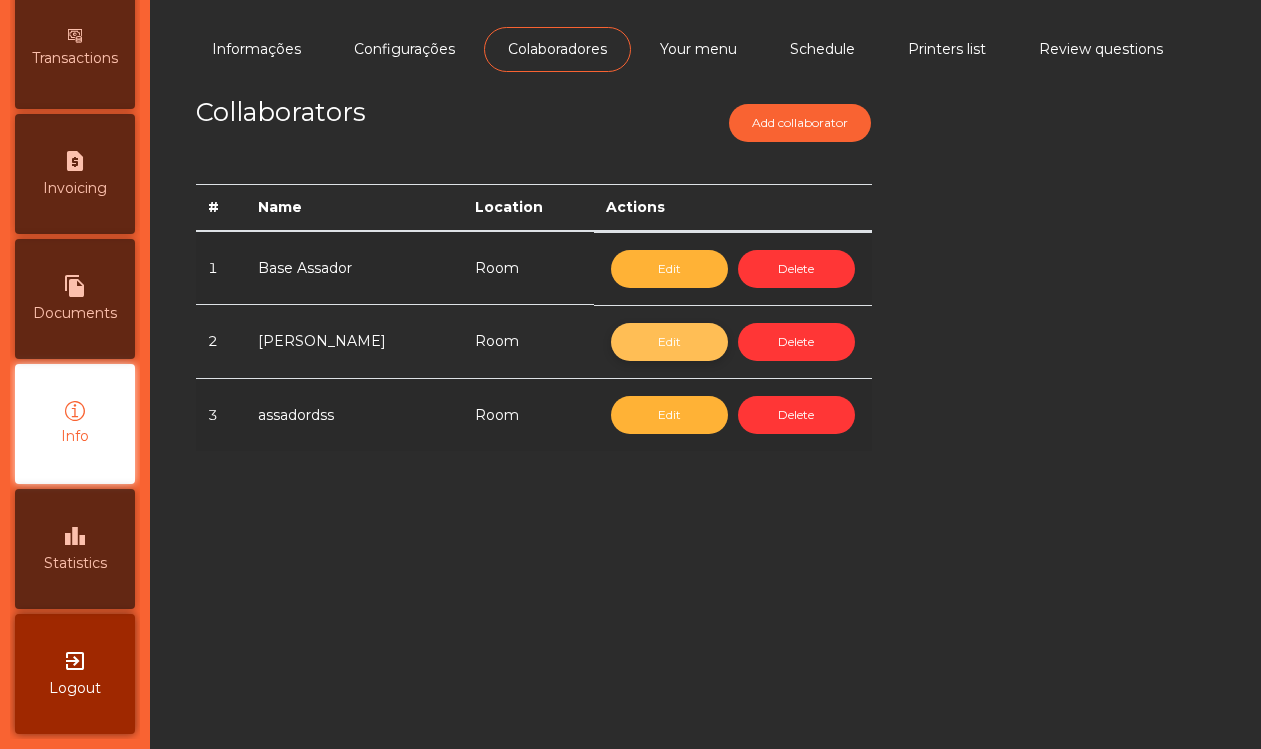 click on "Edit" at bounding box center [669, 342] 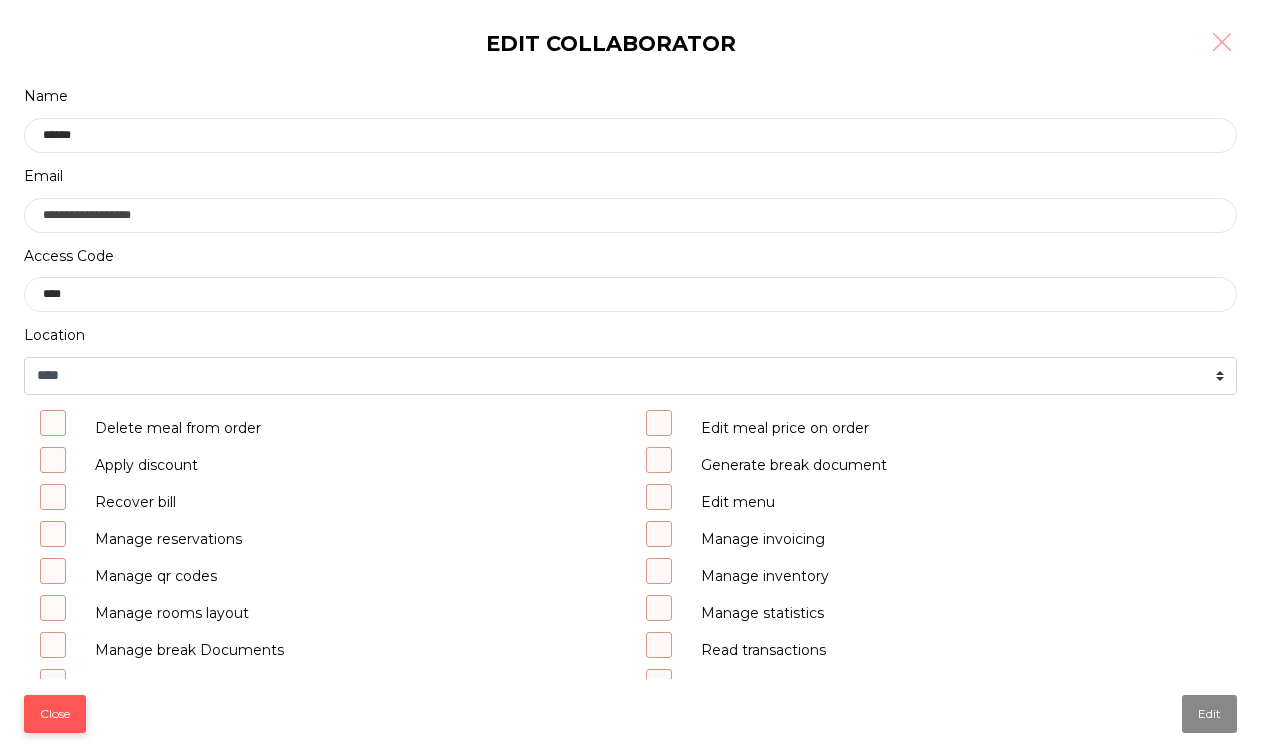 click on "Close" 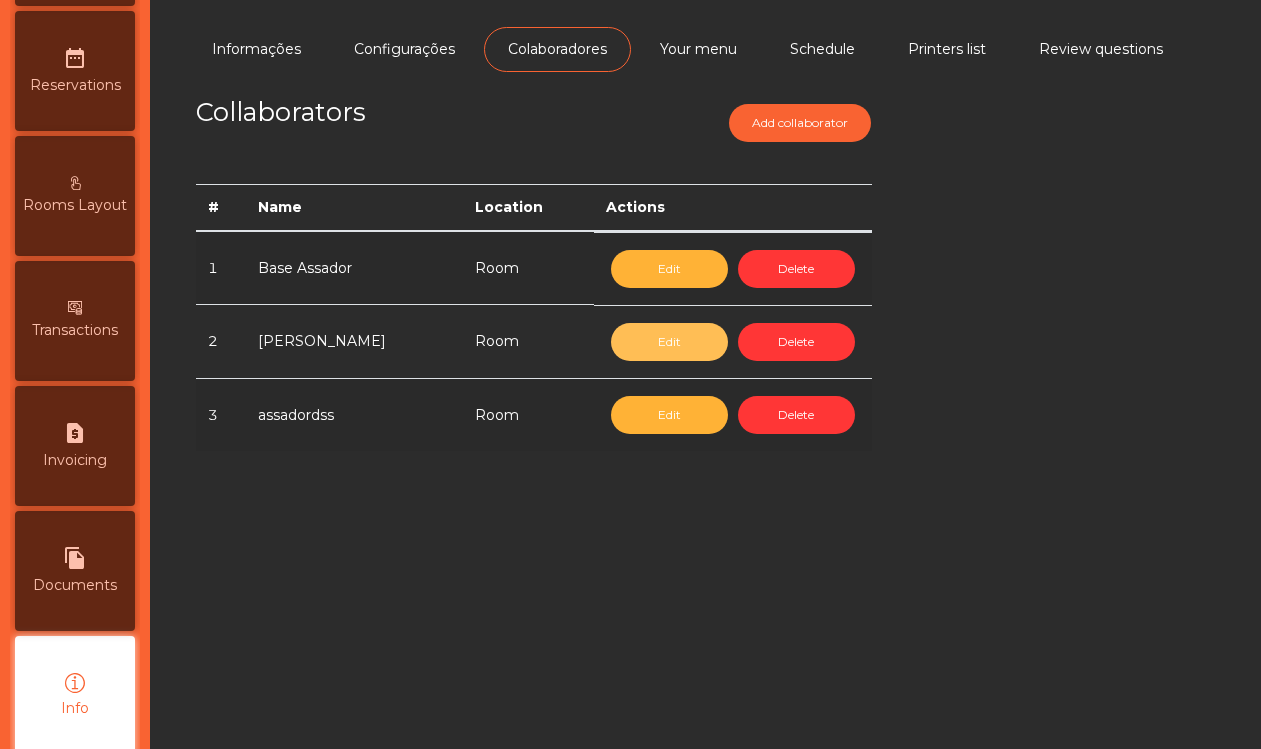 scroll, scrollTop: 1075, scrollLeft: 0, axis: vertical 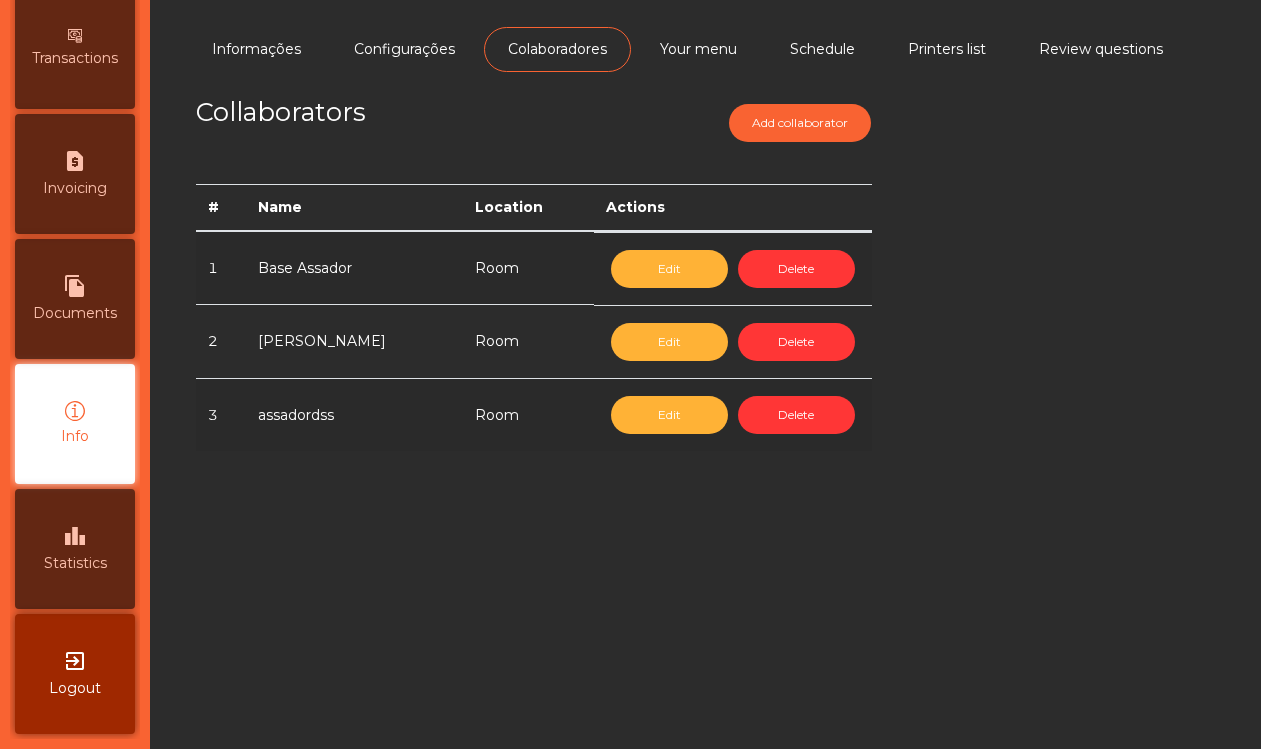 click on "Logout" at bounding box center (75, 688) 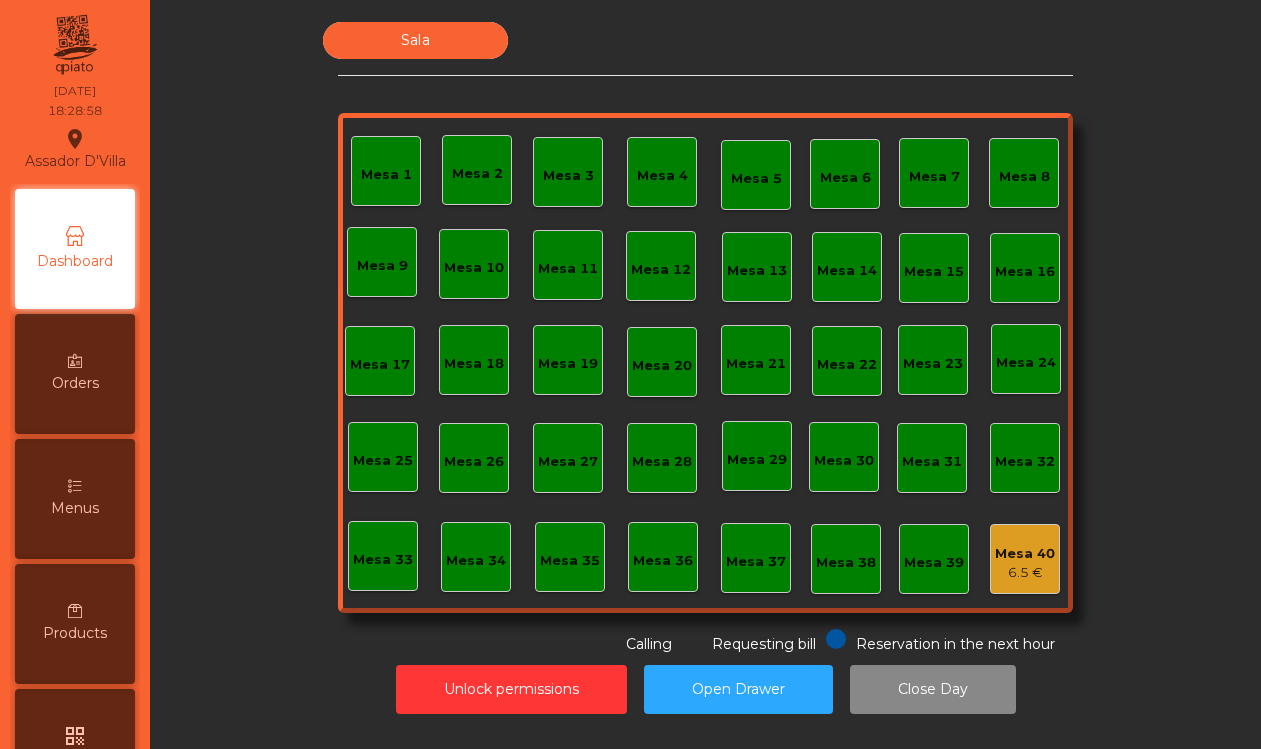 scroll, scrollTop: 0, scrollLeft: 0, axis: both 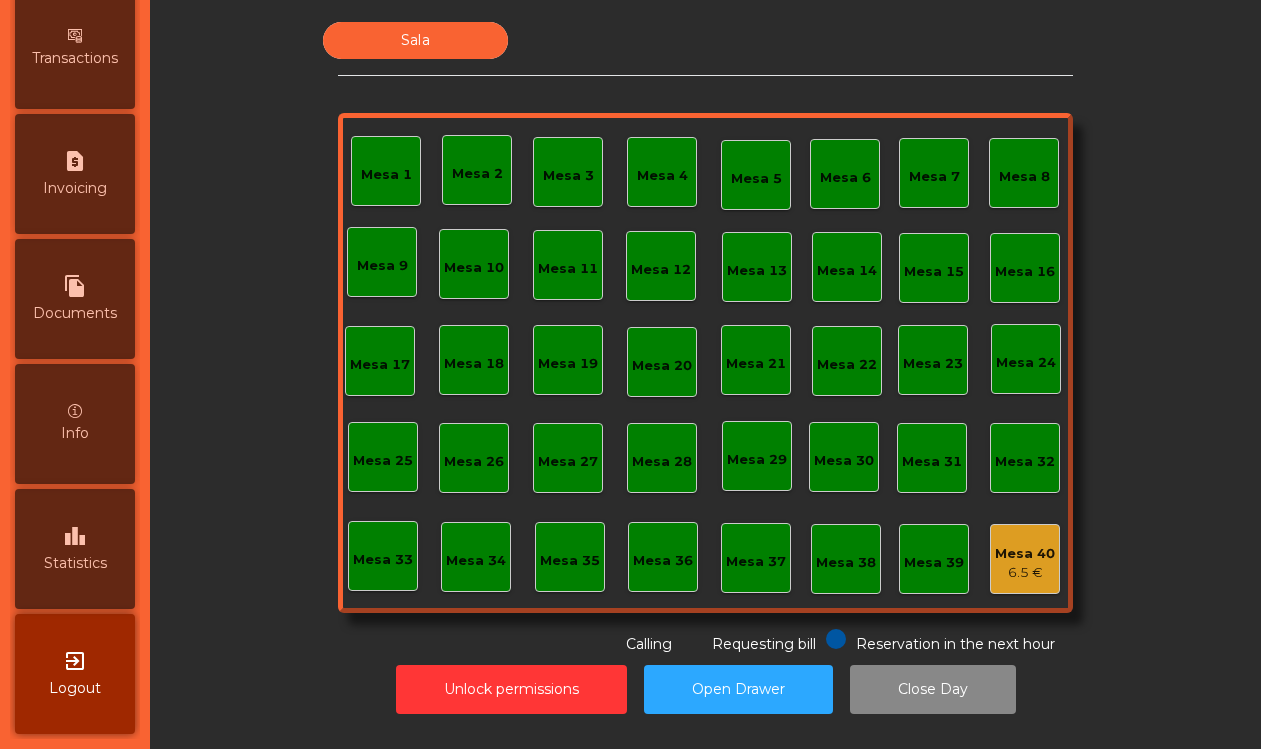 click at bounding box center (75, 411) 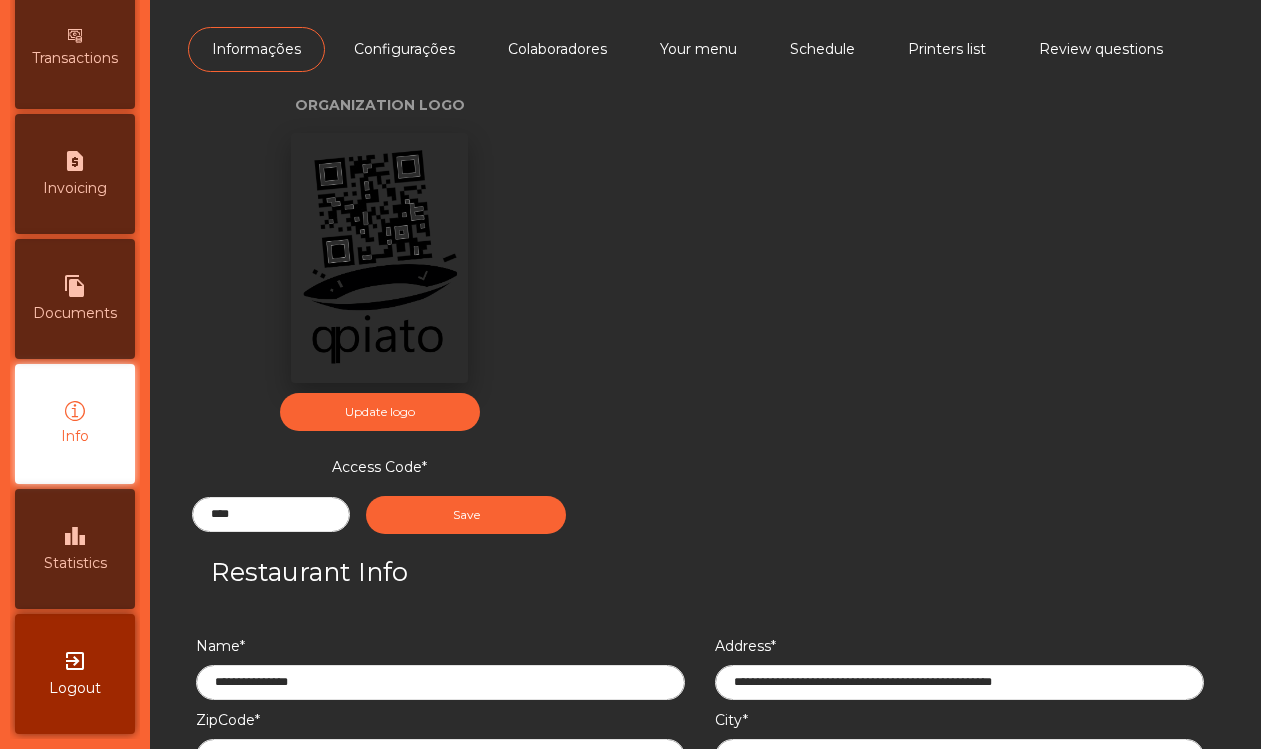 click on "Colaboradores" at bounding box center [557, 49] 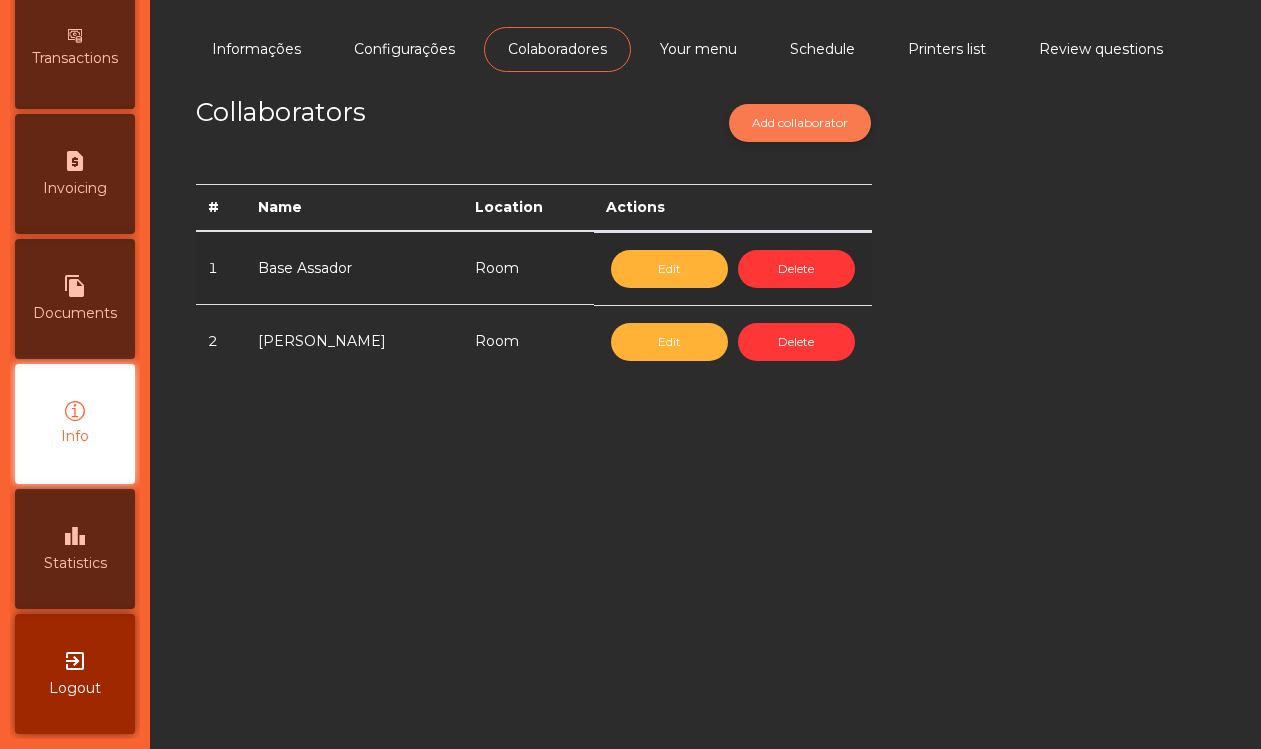 click on "Add collaborator" at bounding box center (800, 123) 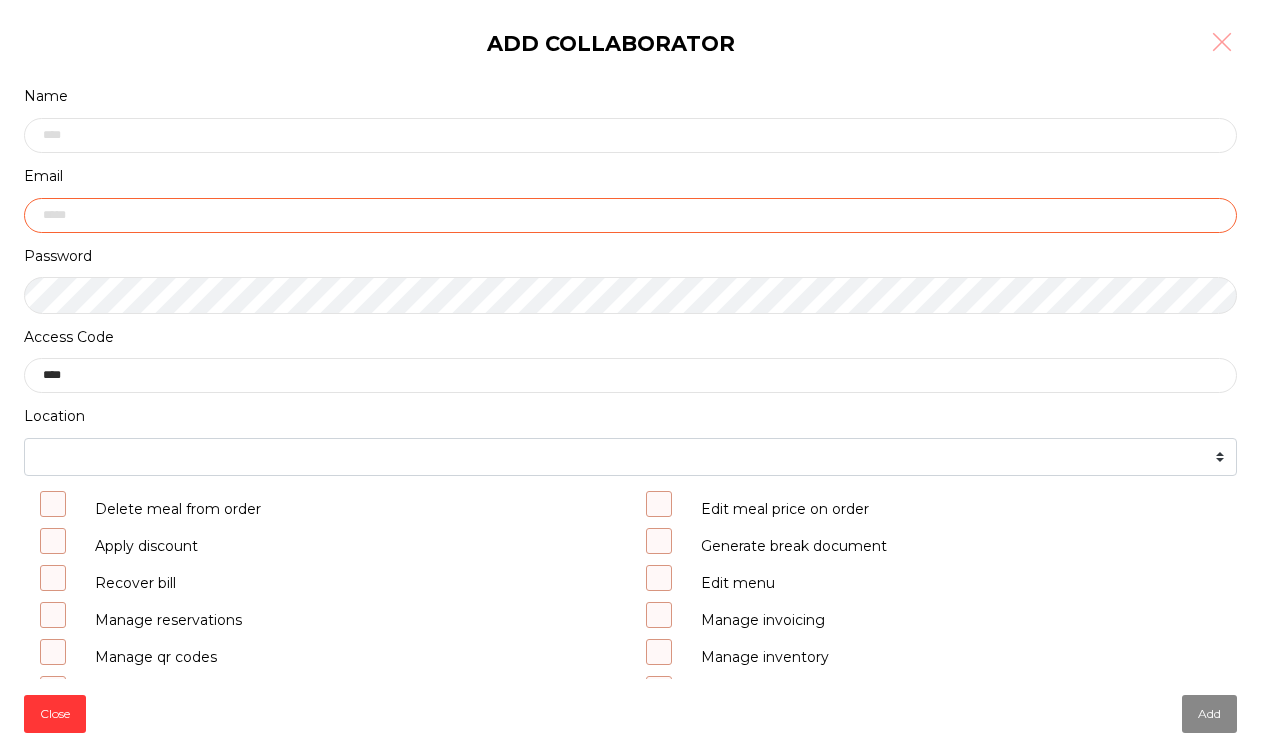 type 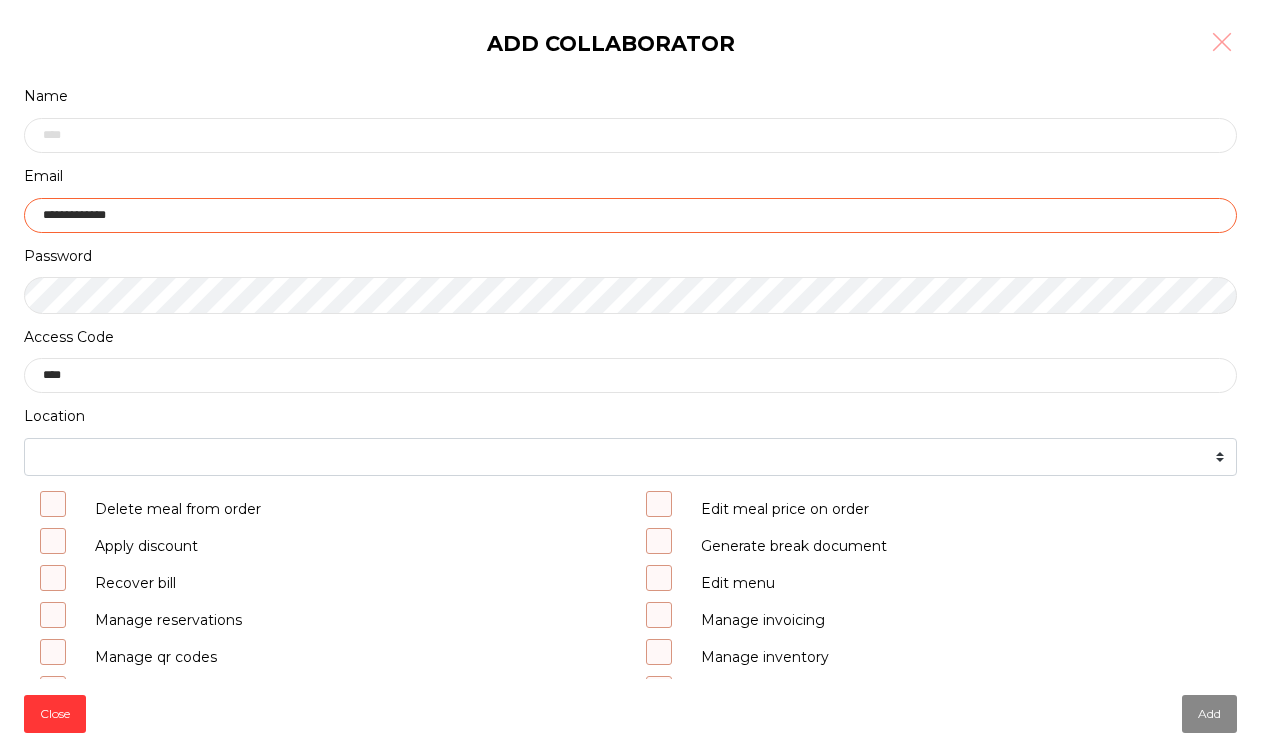 click on "**********" 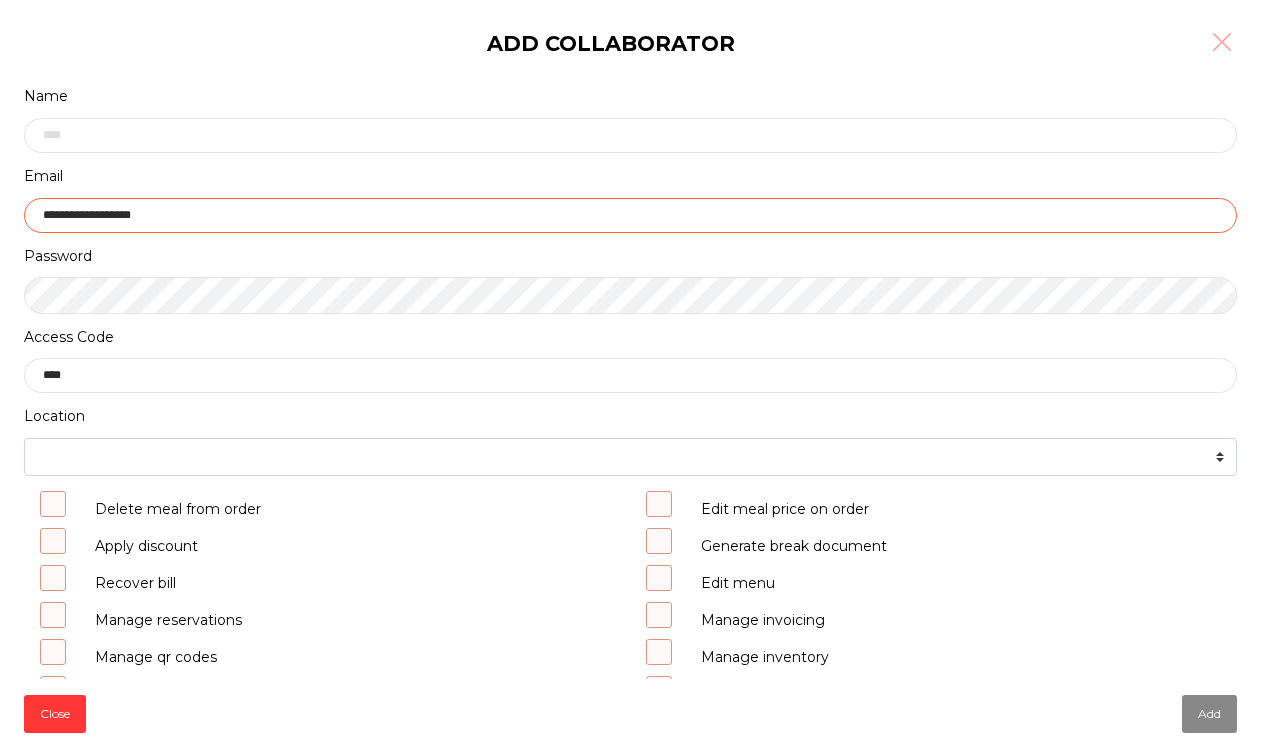type on "**********" 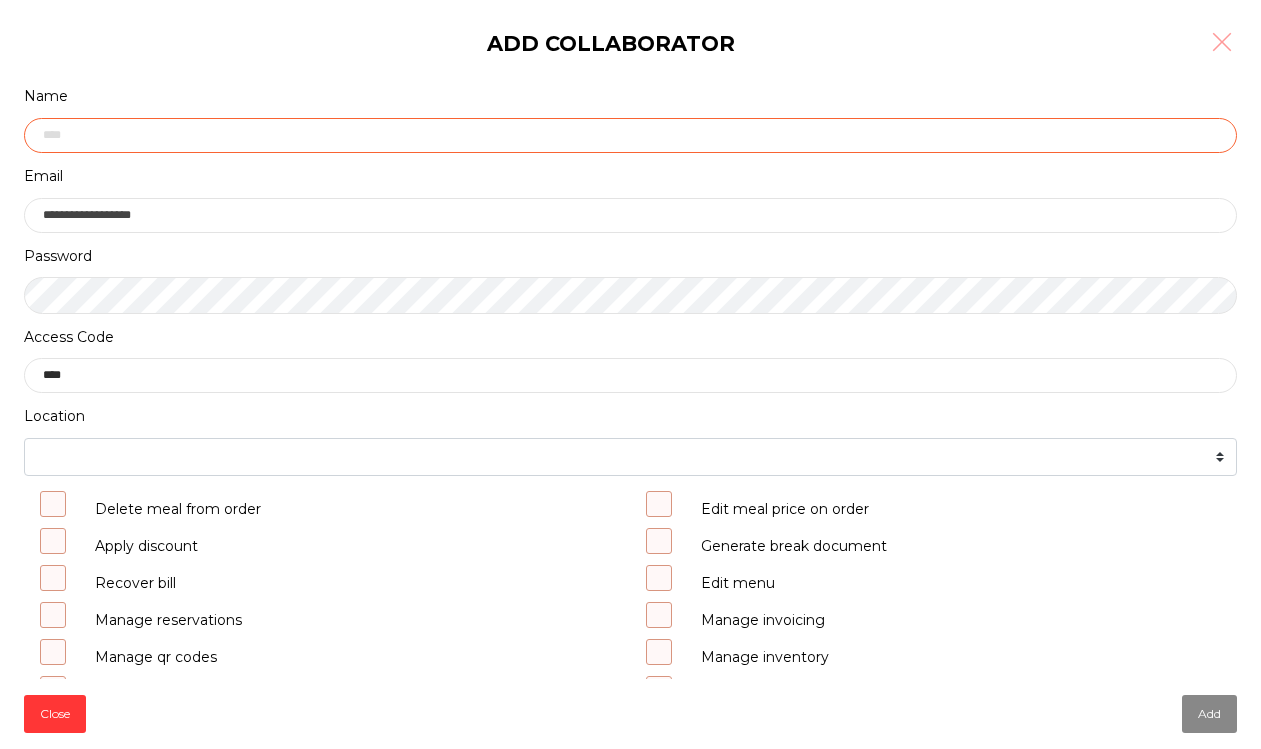 click 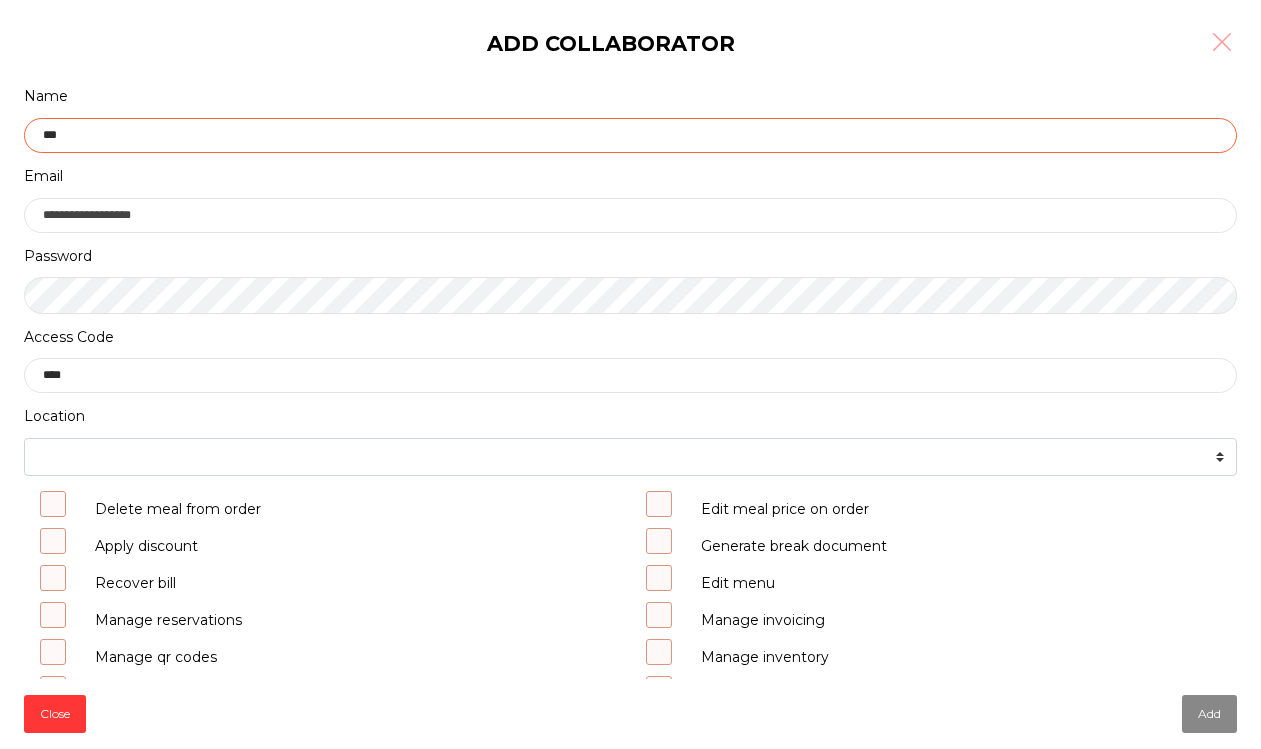 type on "***" 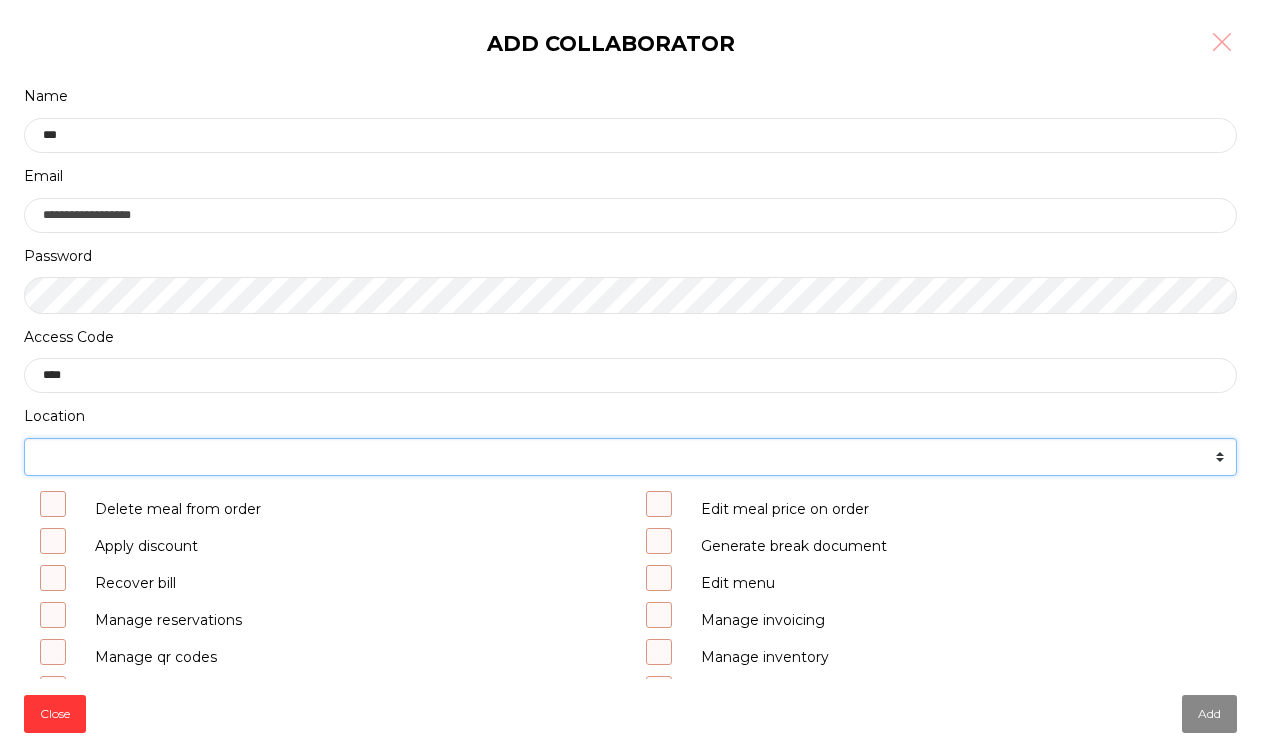 click on "******* **** ***" 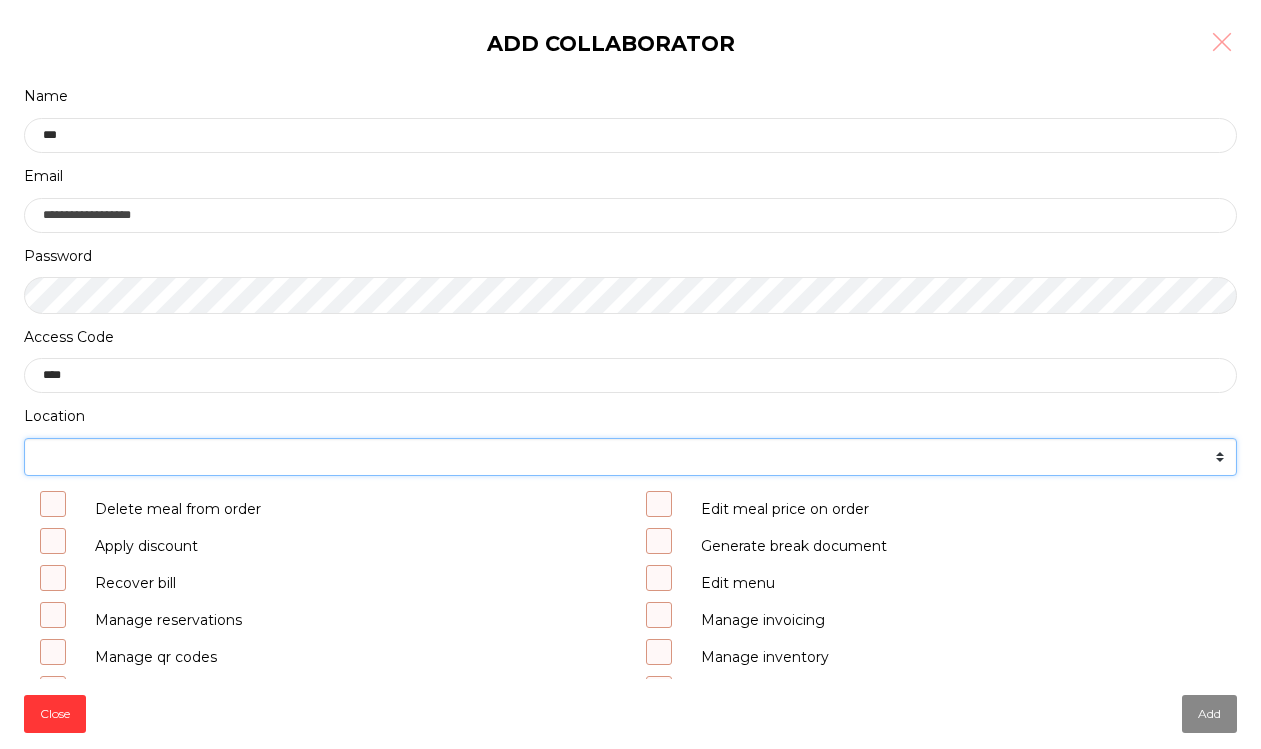 select on "****" 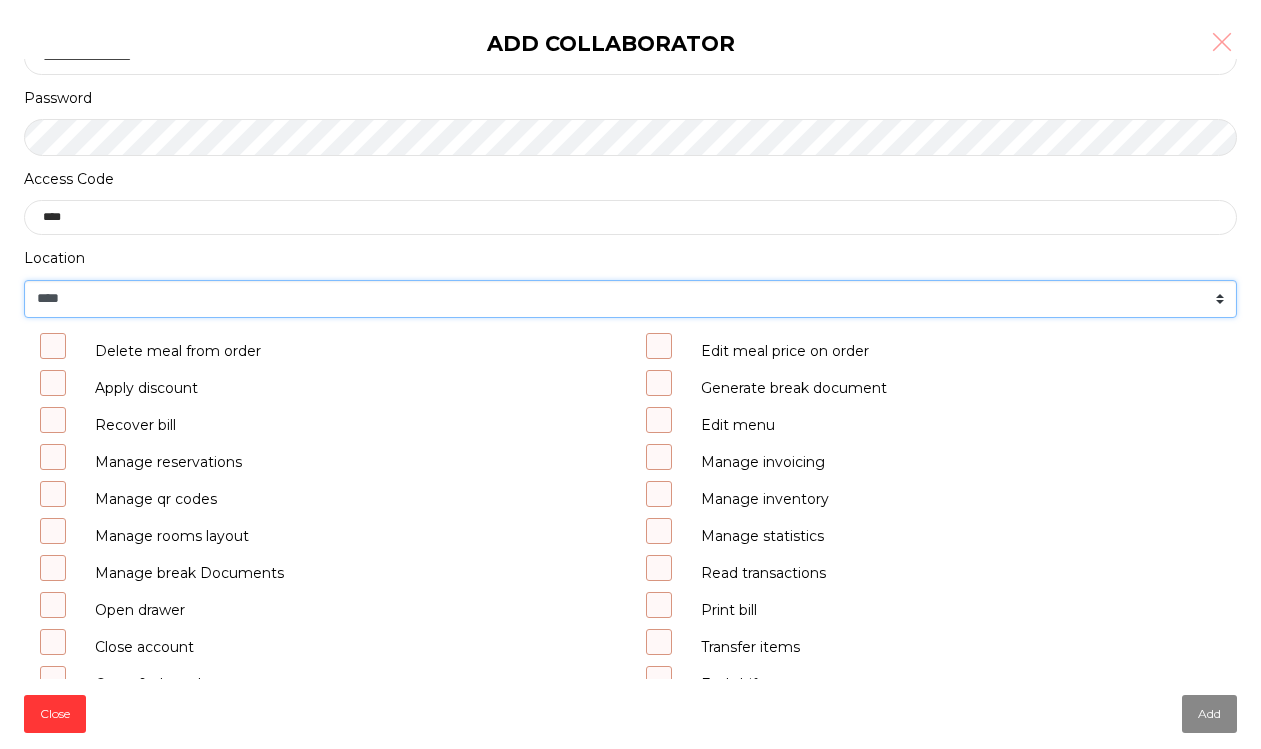 scroll, scrollTop: 150, scrollLeft: 0, axis: vertical 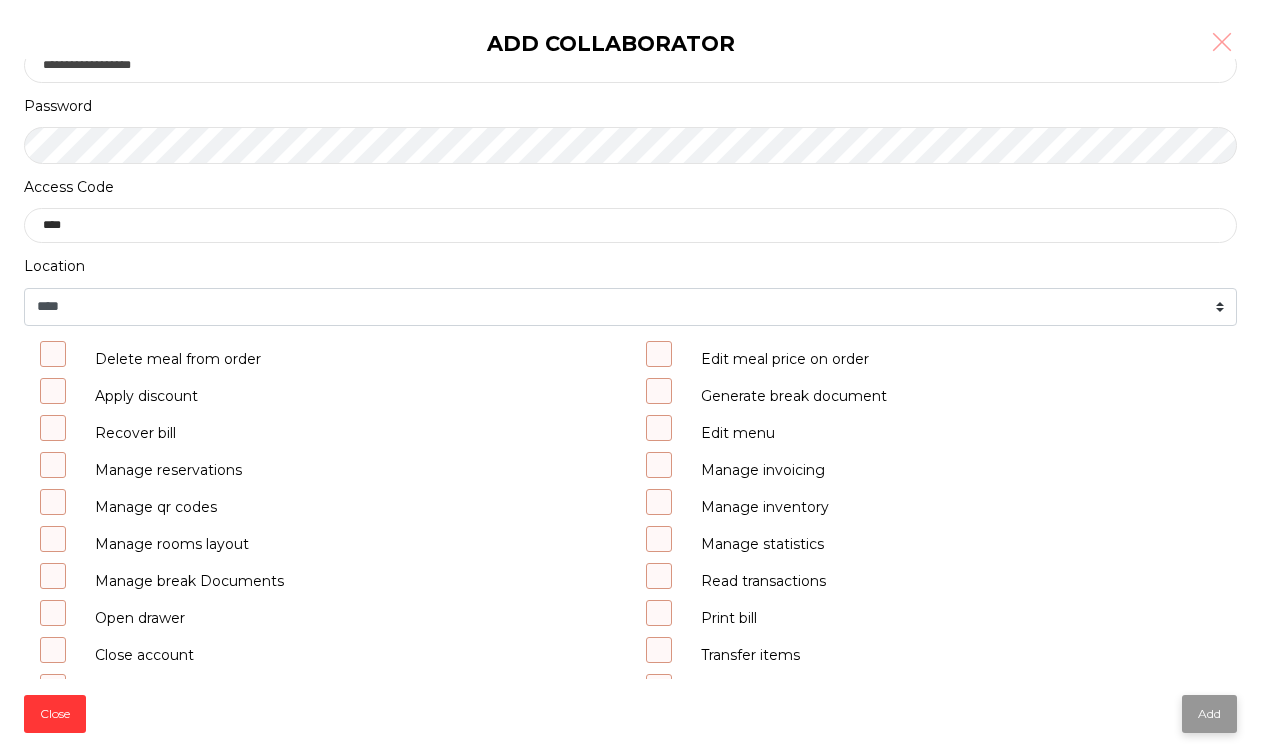 click on "Add" 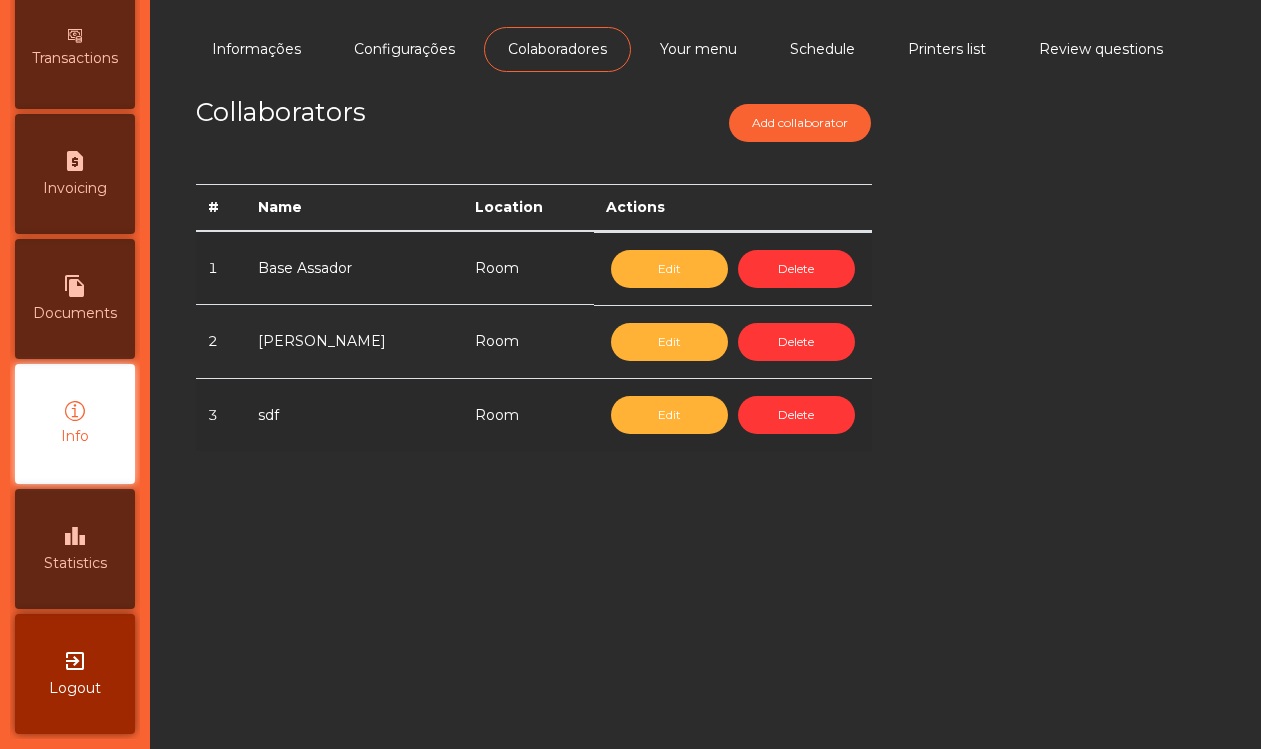 click on "Informações Configurações Colaboradores Your menu Schedule Printers list Review questions Collaborators  Add collaborator  # Name Location Actions 1  Base Assador   Room   Edit   Delete  2  [PERSON_NAME]   Room   Edit   Delete  3  sdf   Room   Edit   Delete" 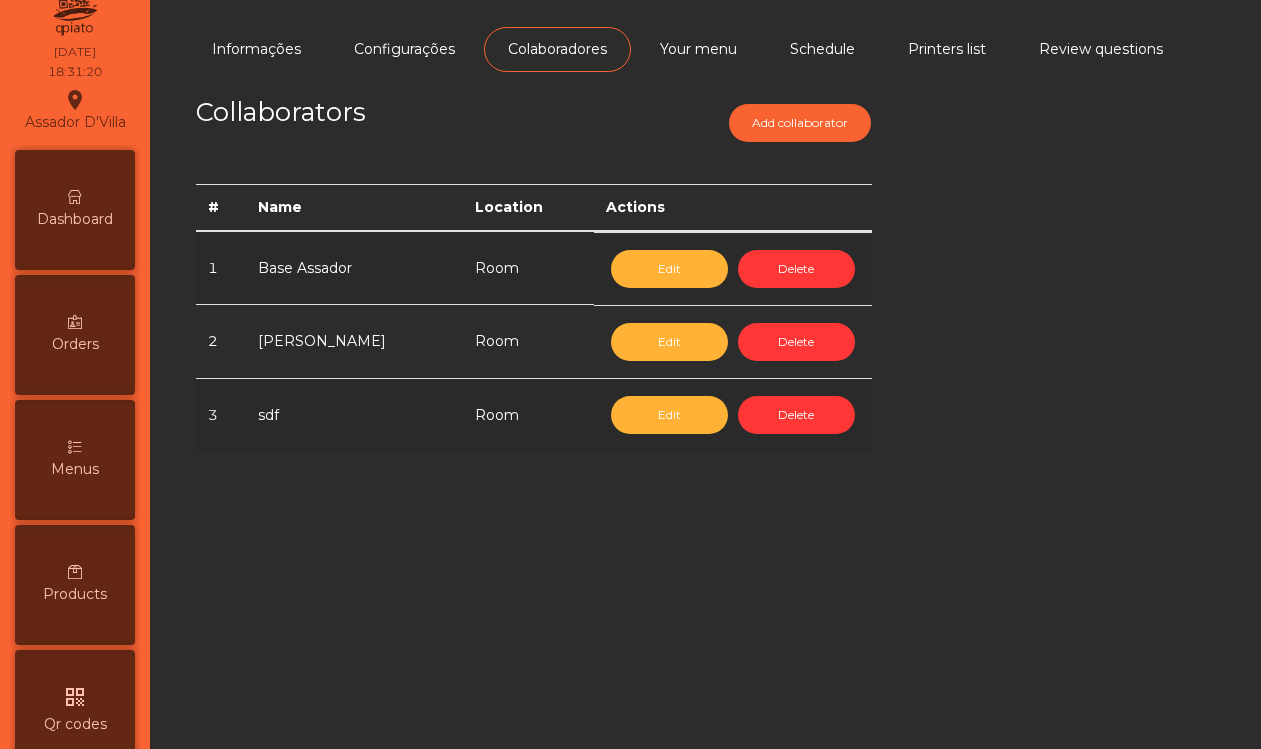 scroll, scrollTop: 0, scrollLeft: 0, axis: both 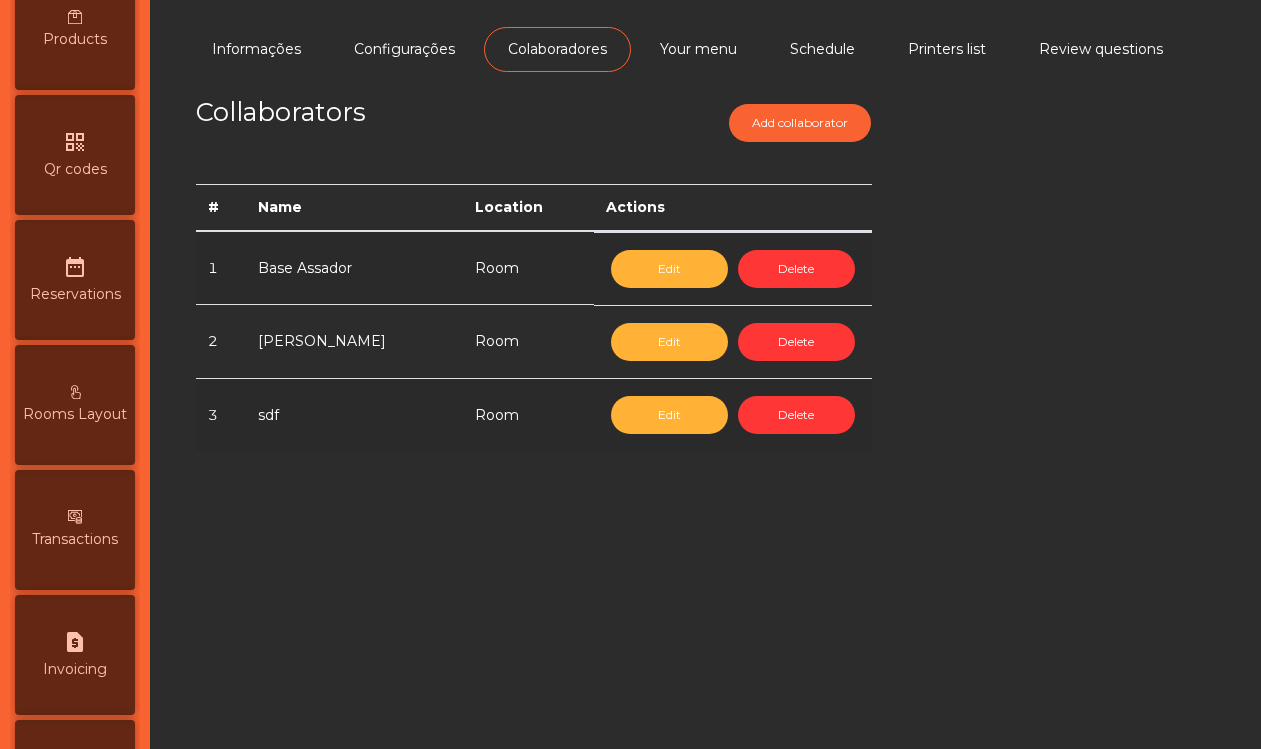 click on "Rooms Layout" at bounding box center (75, 405) 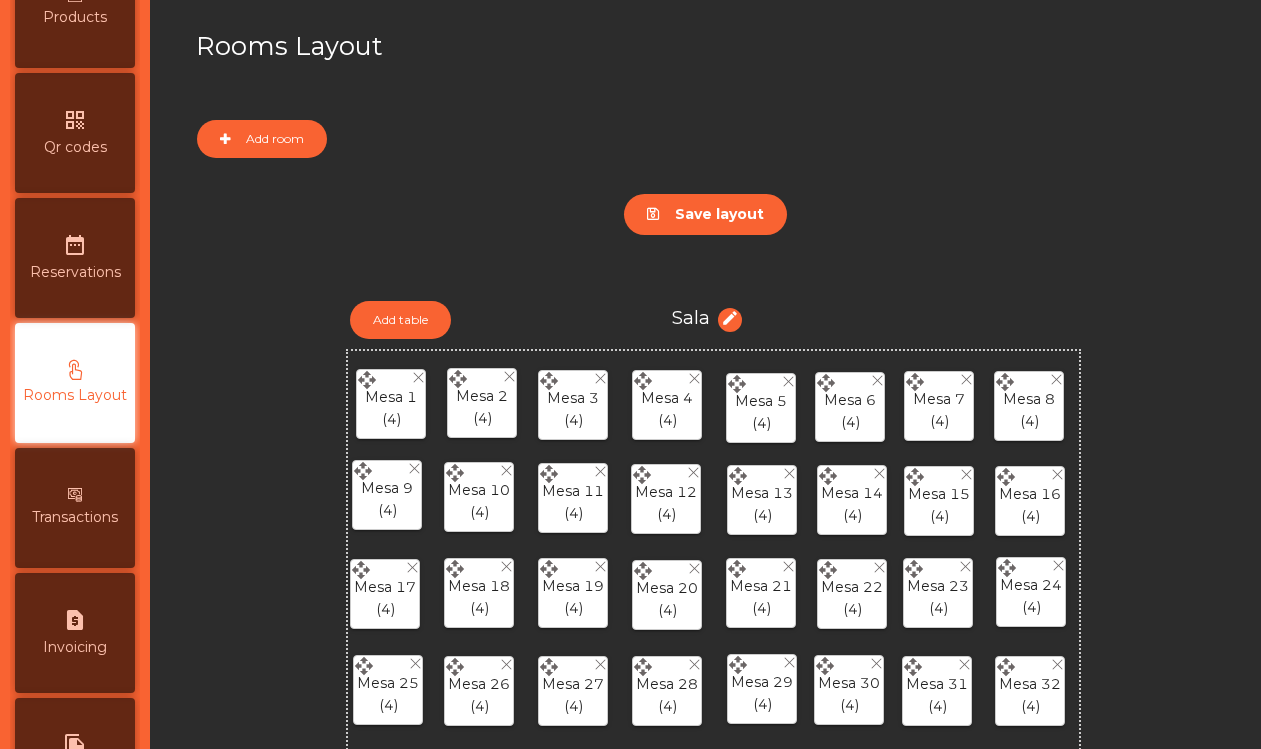 scroll, scrollTop: 624, scrollLeft: 0, axis: vertical 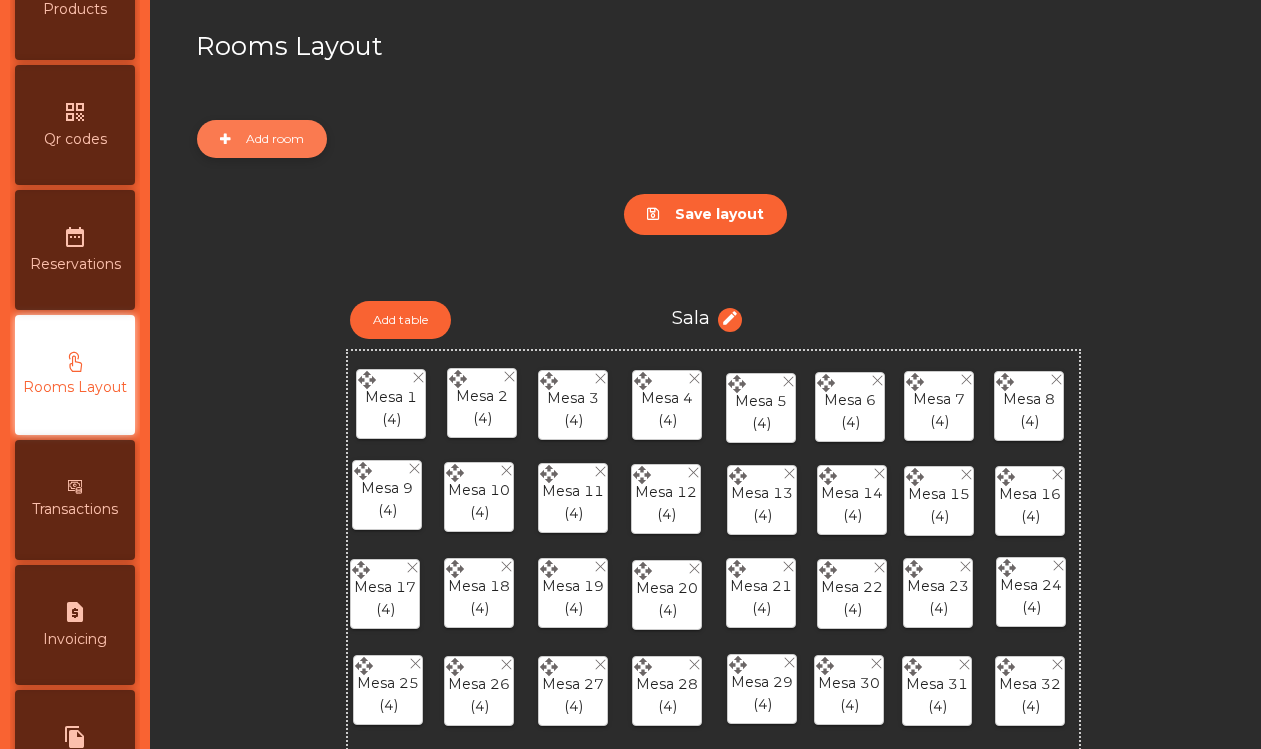click on "Add room" 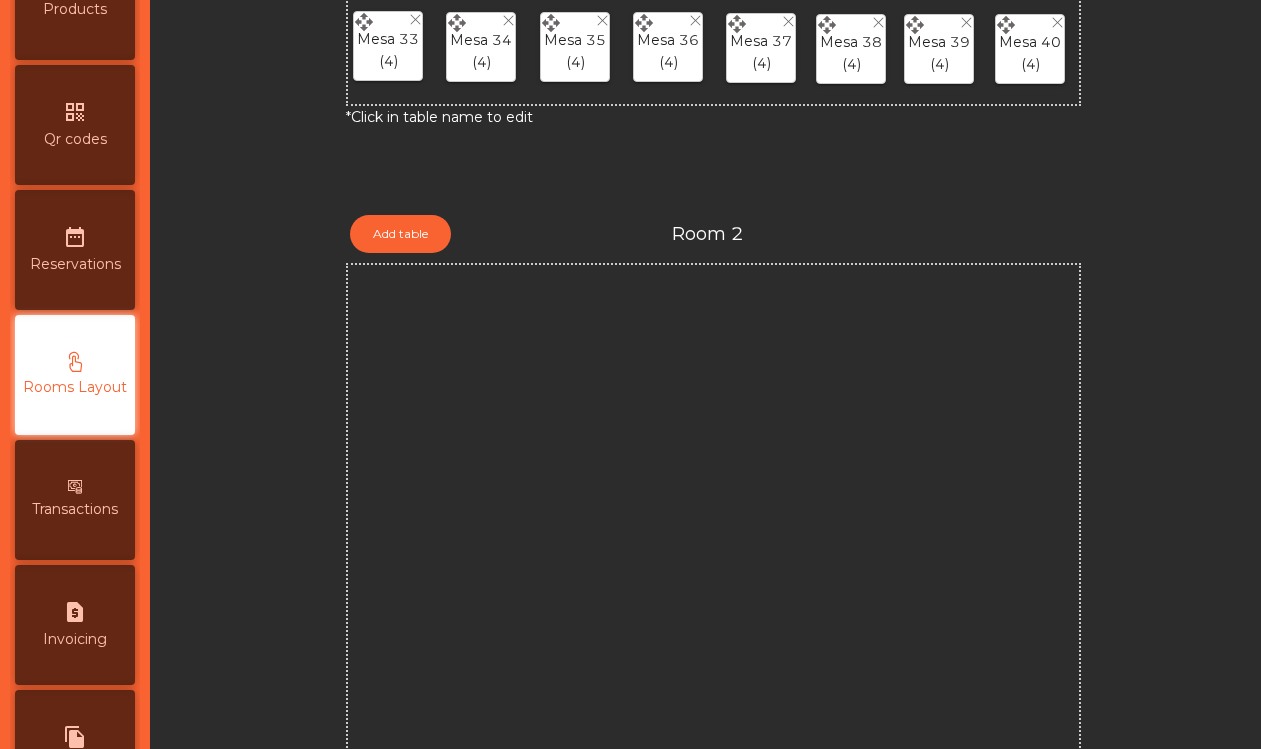 scroll, scrollTop: 837, scrollLeft: 0, axis: vertical 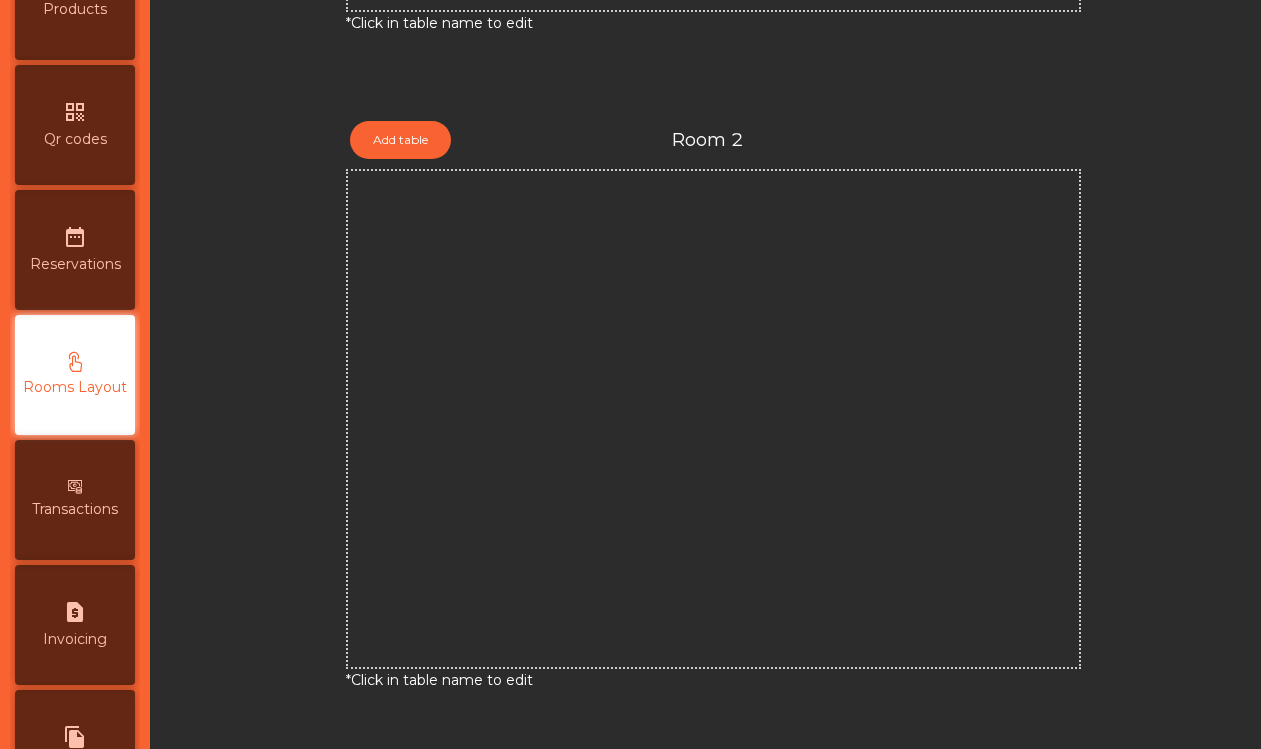 click on "Add table  Room 2" 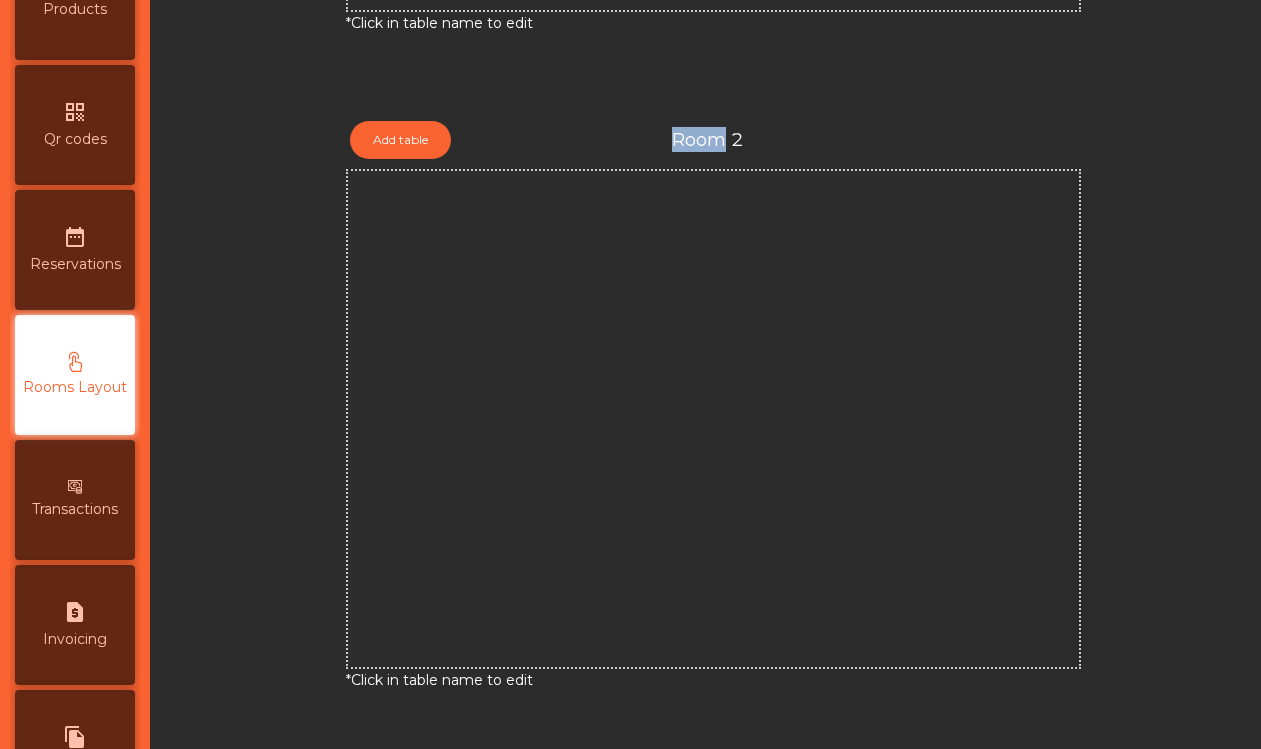 click on "Add table  Room 2" 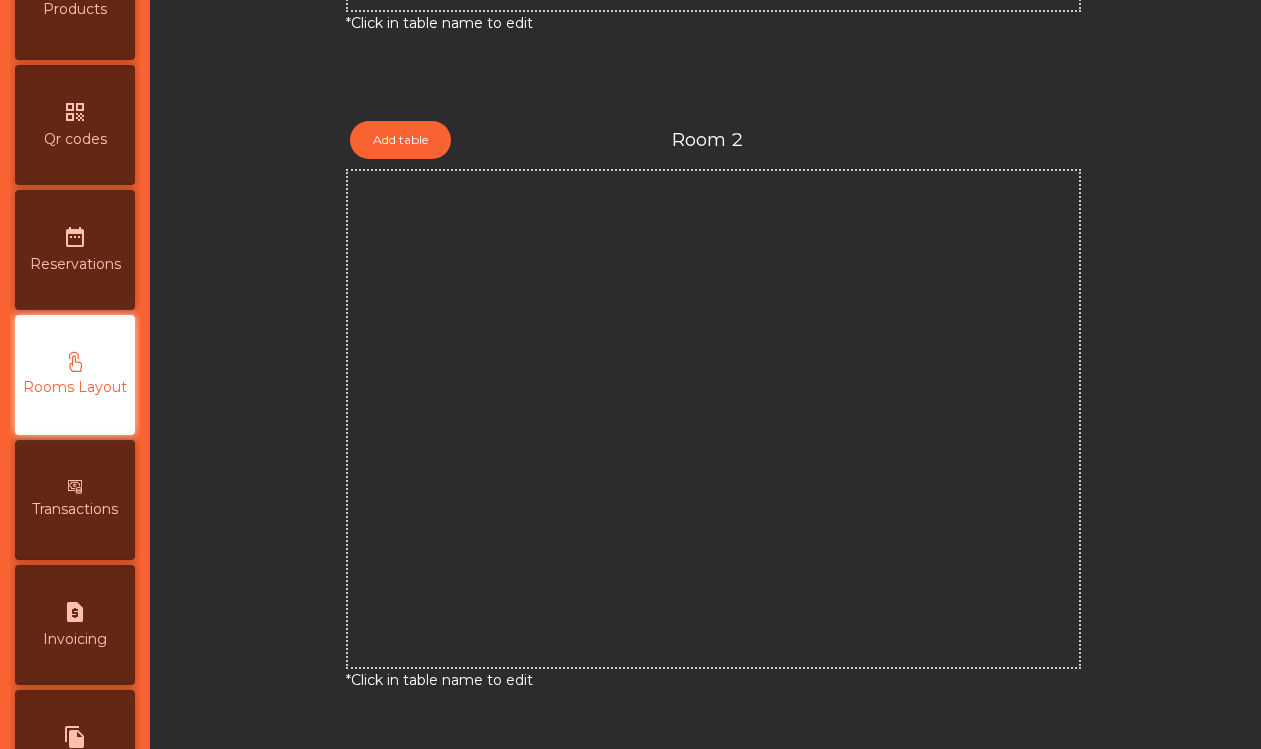 click on "Room 2" 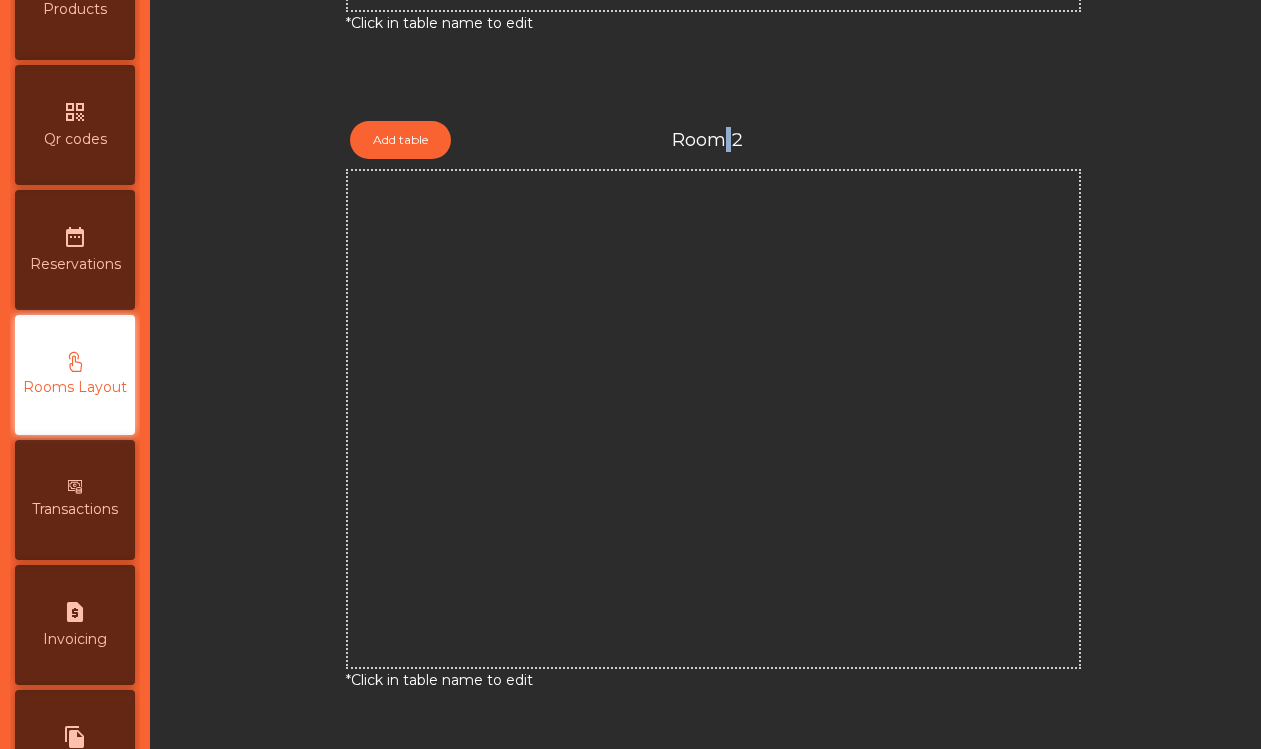 click on "Room 2" 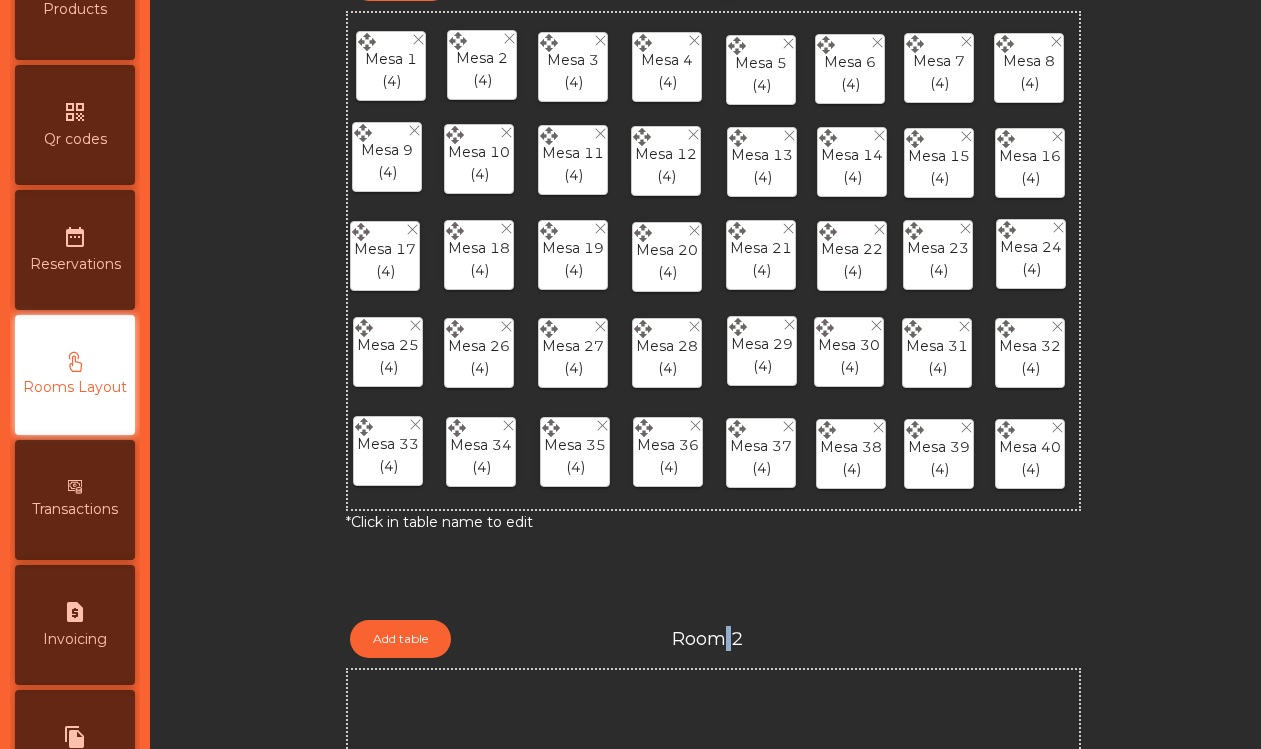 scroll, scrollTop: 533, scrollLeft: 0, axis: vertical 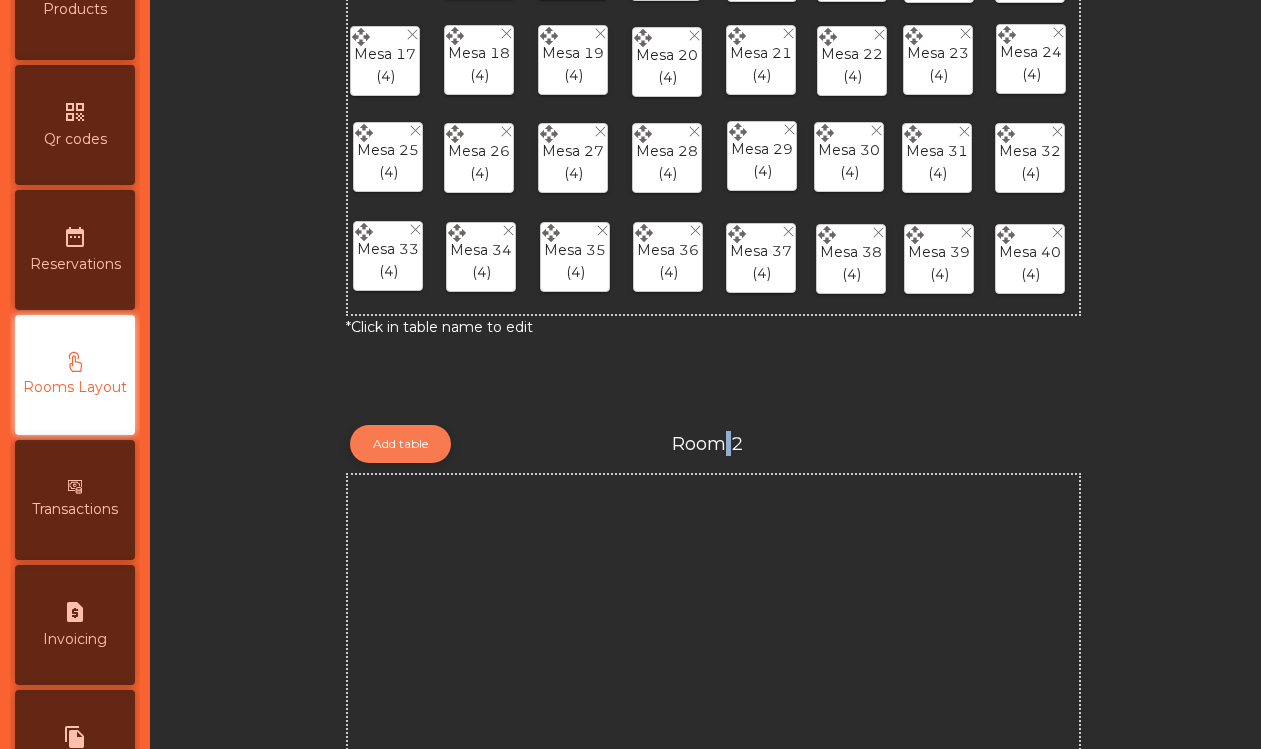 click on "Add table" 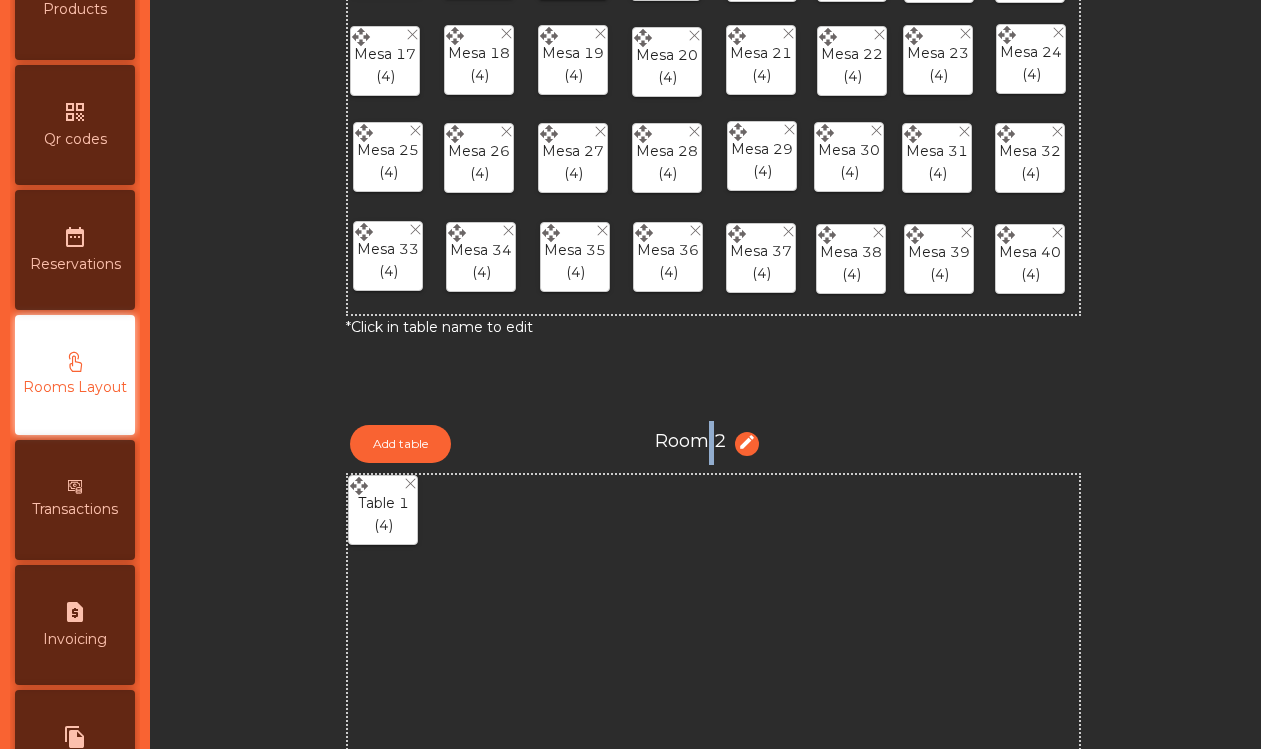 click on "Room 2" 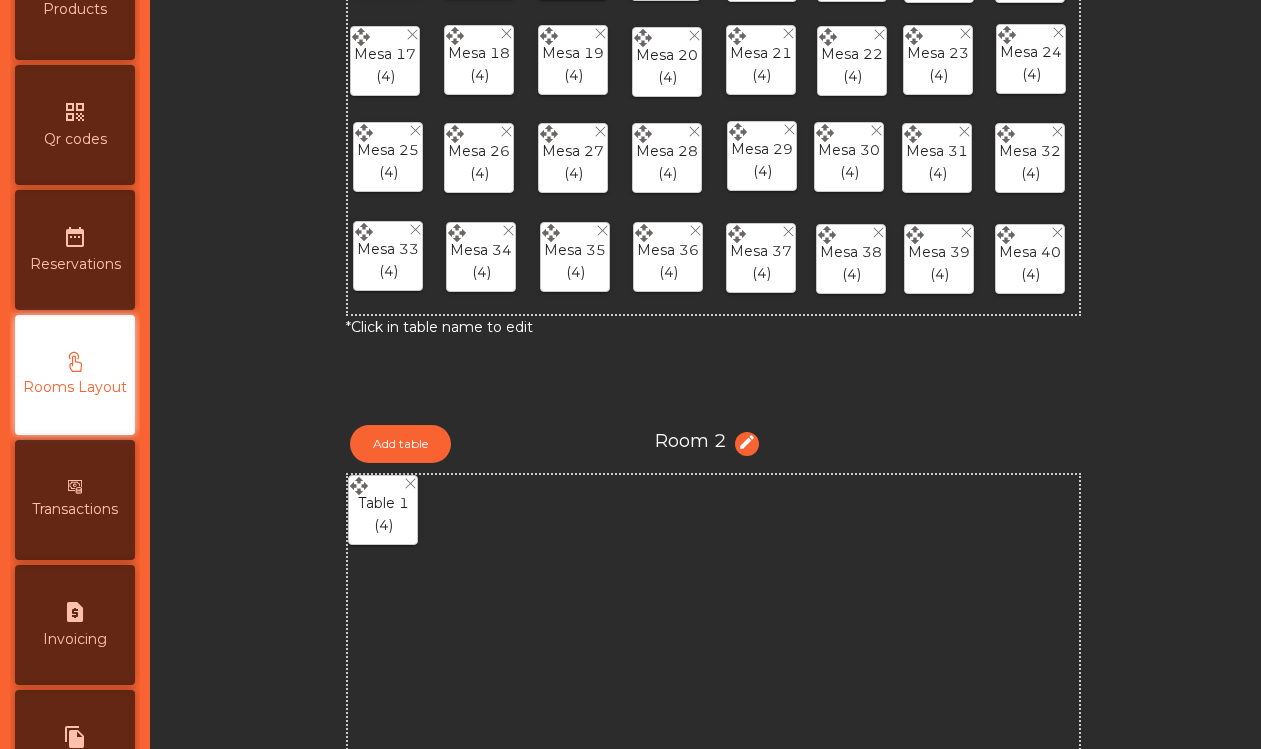 click on "Room 2" 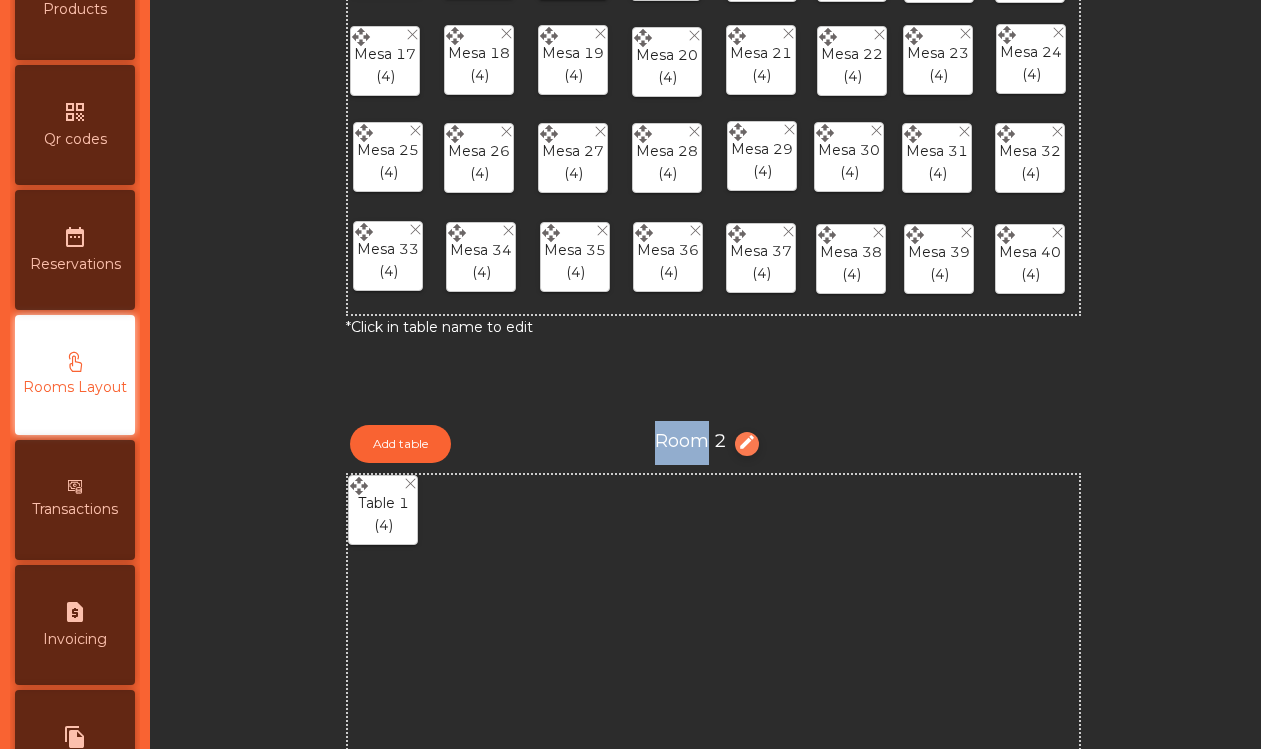 click on "edit" 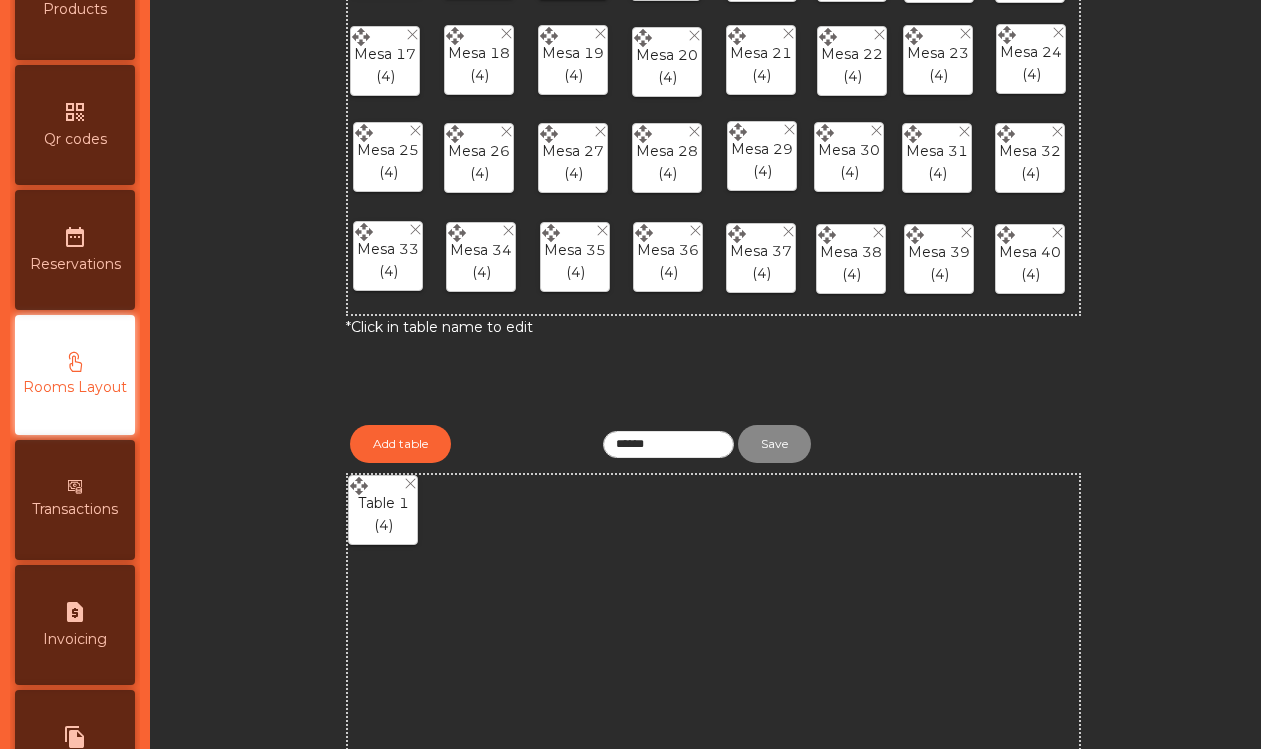 click on "******" 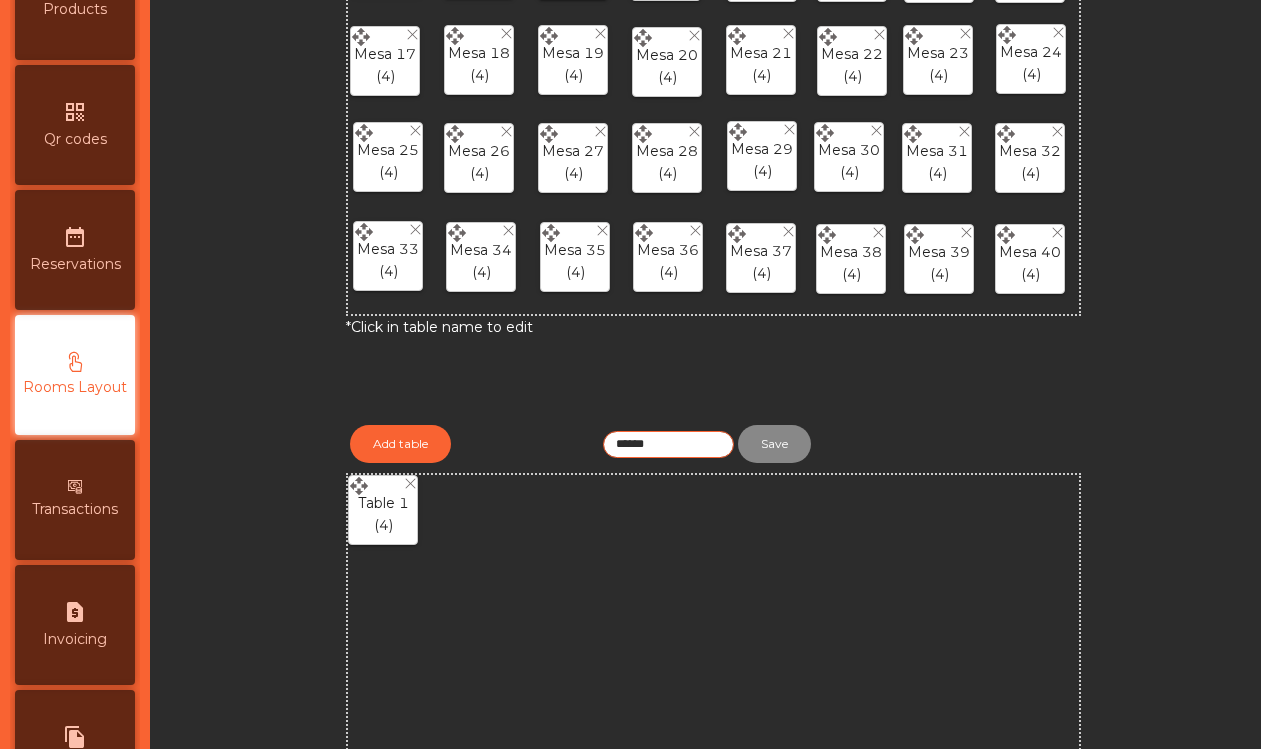 click on "******" 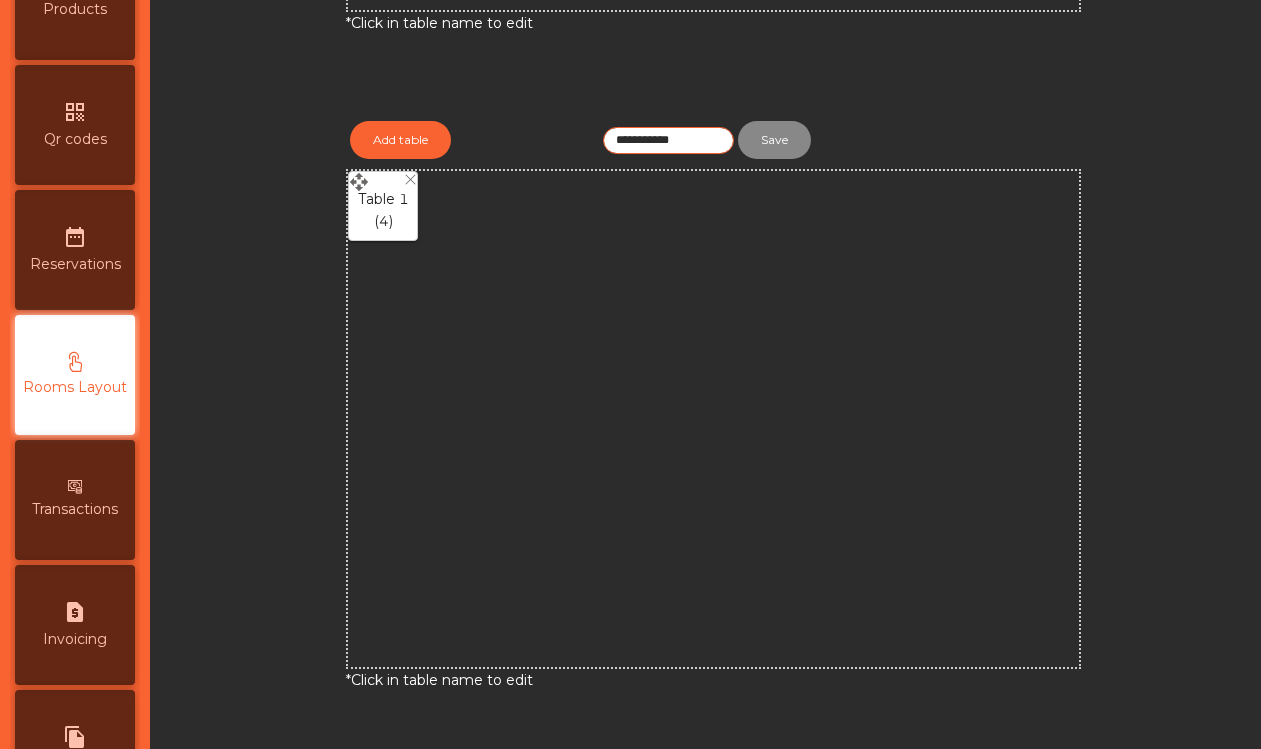 scroll, scrollTop: 797, scrollLeft: 0, axis: vertical 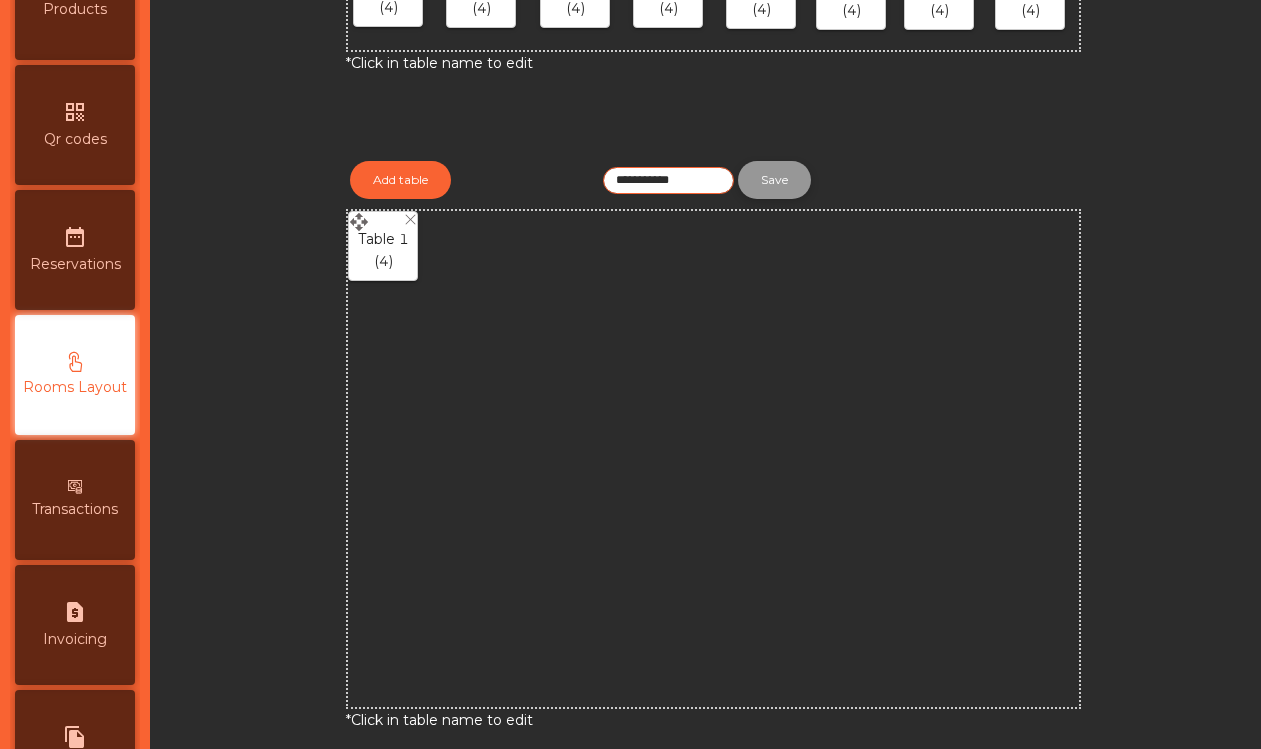 type on "**********" 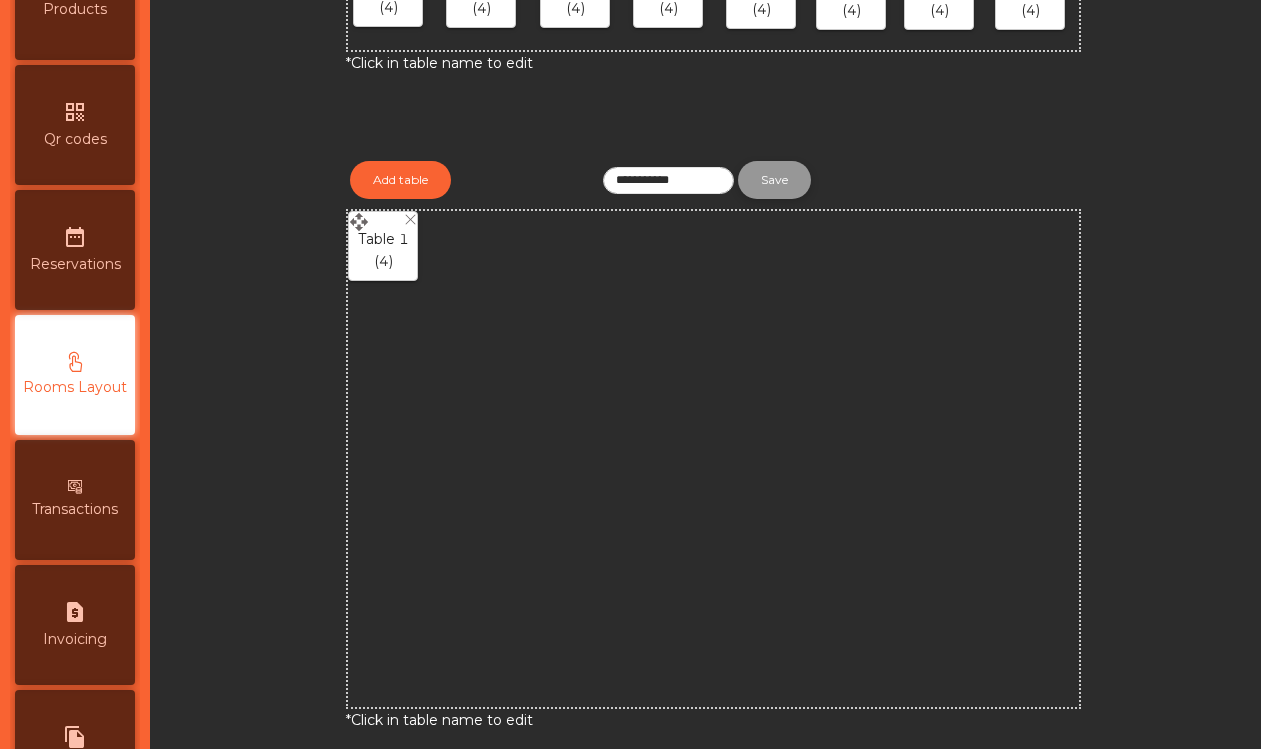 click on "Save" 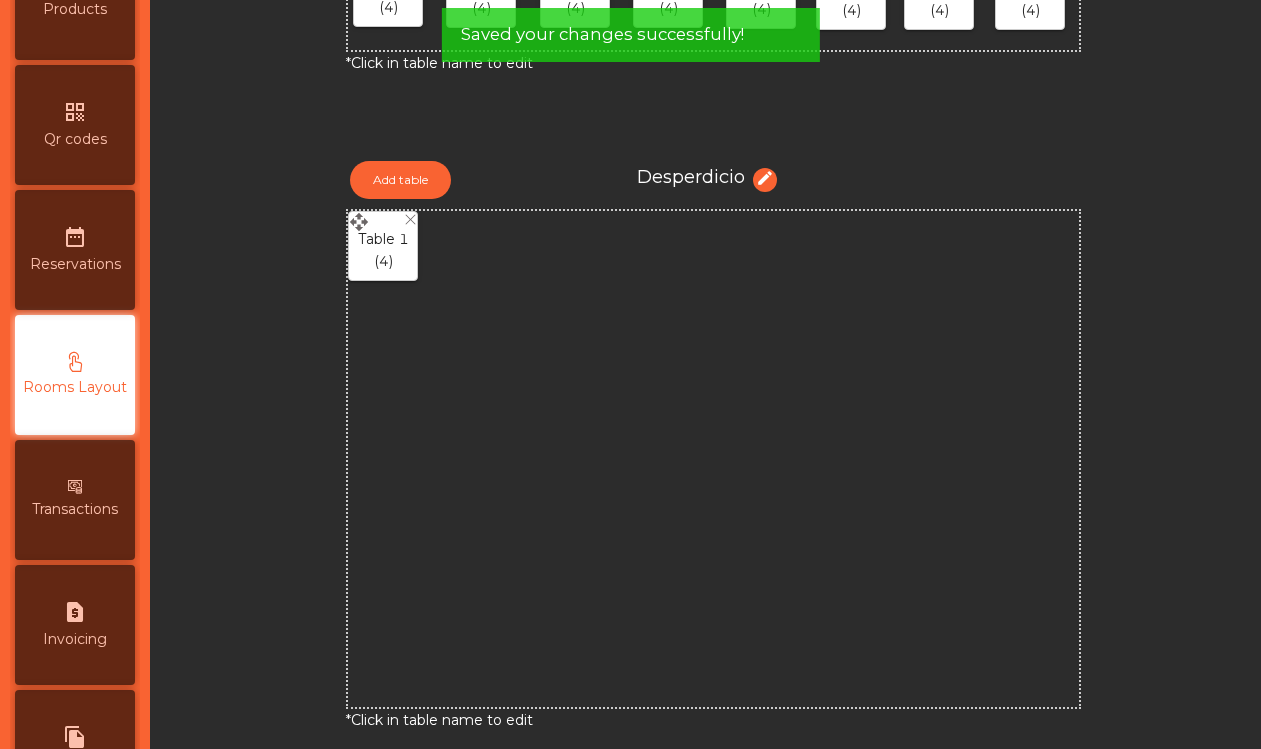 scroll, scrollTop: 0, scrollLeft: 0, axis: both 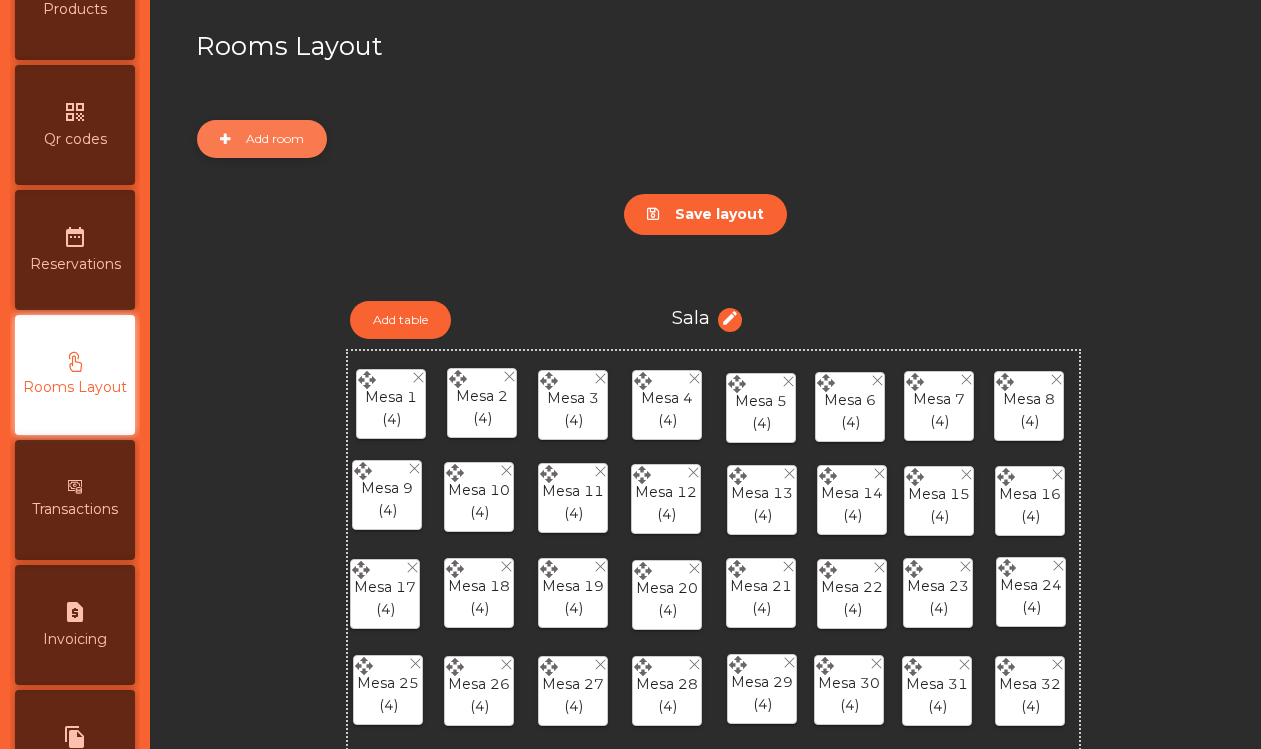 click on "Add room" 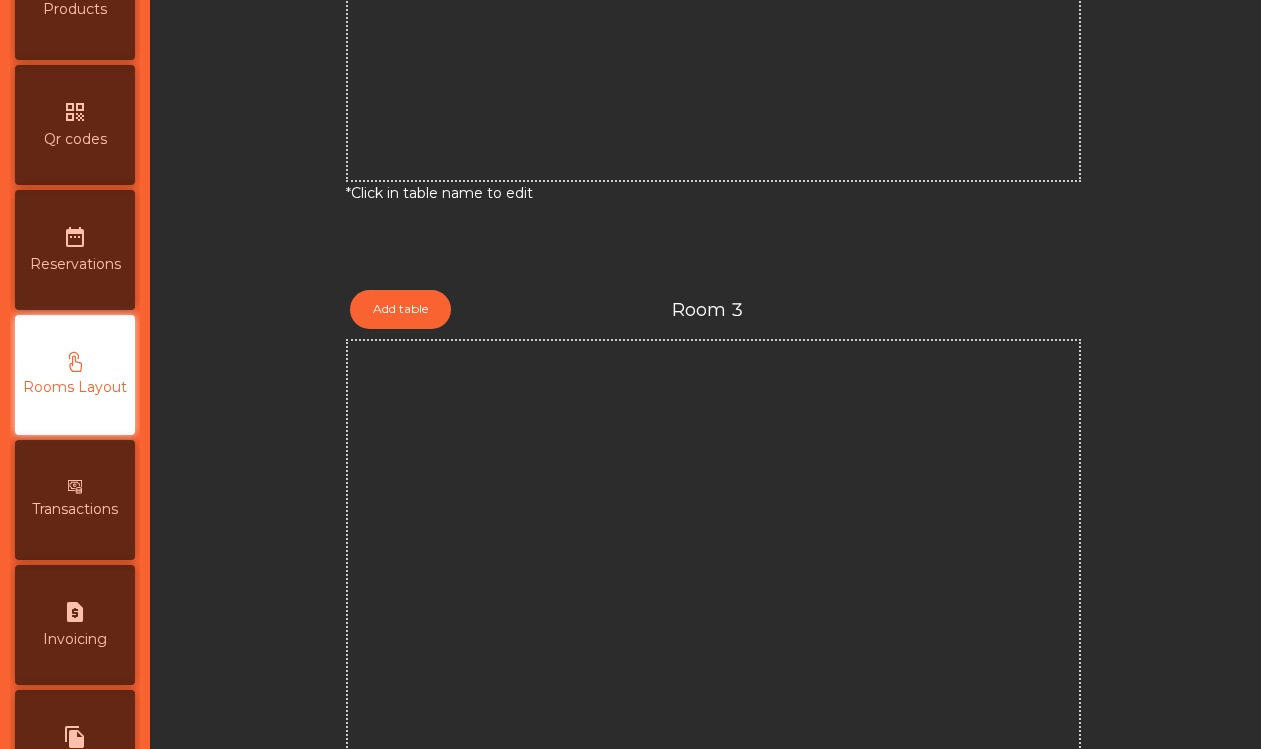 scroll, scrollTop: 1403, scrollLeft: 0, axis: vertical 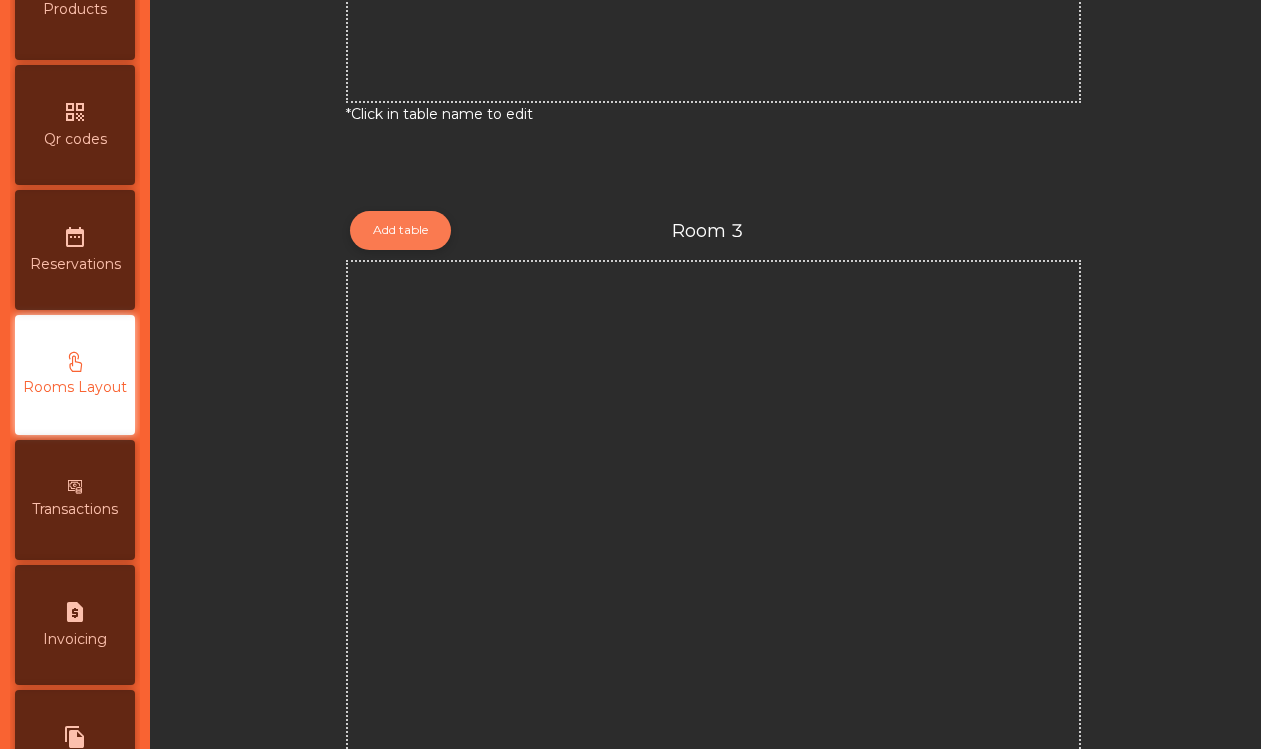 click on "Add table" 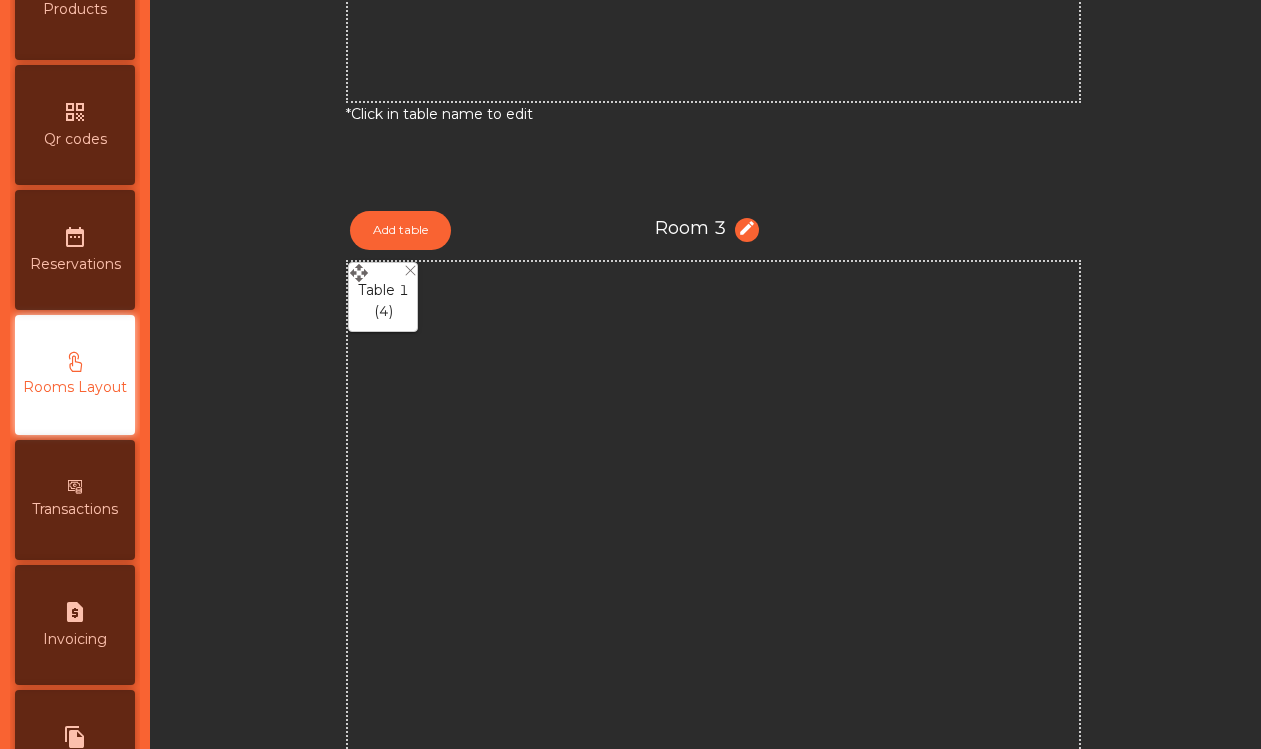 click on "Room 3 edit" 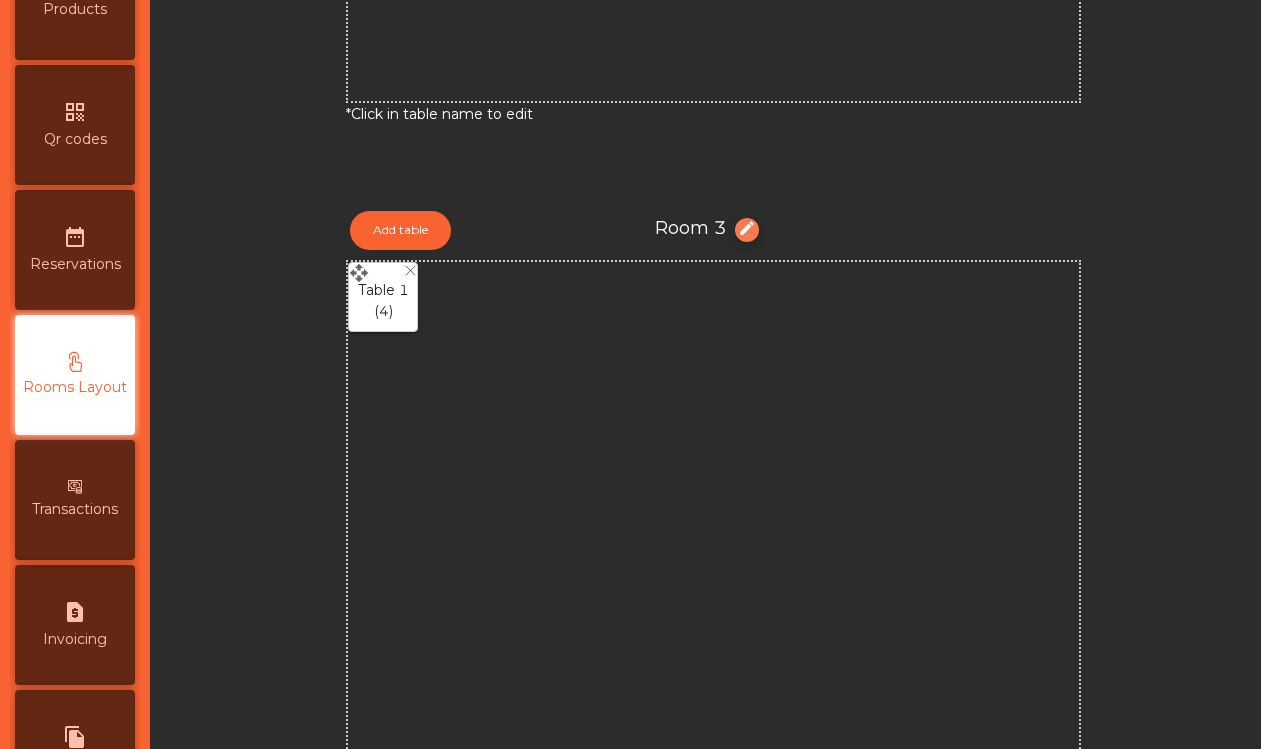click on "edit" 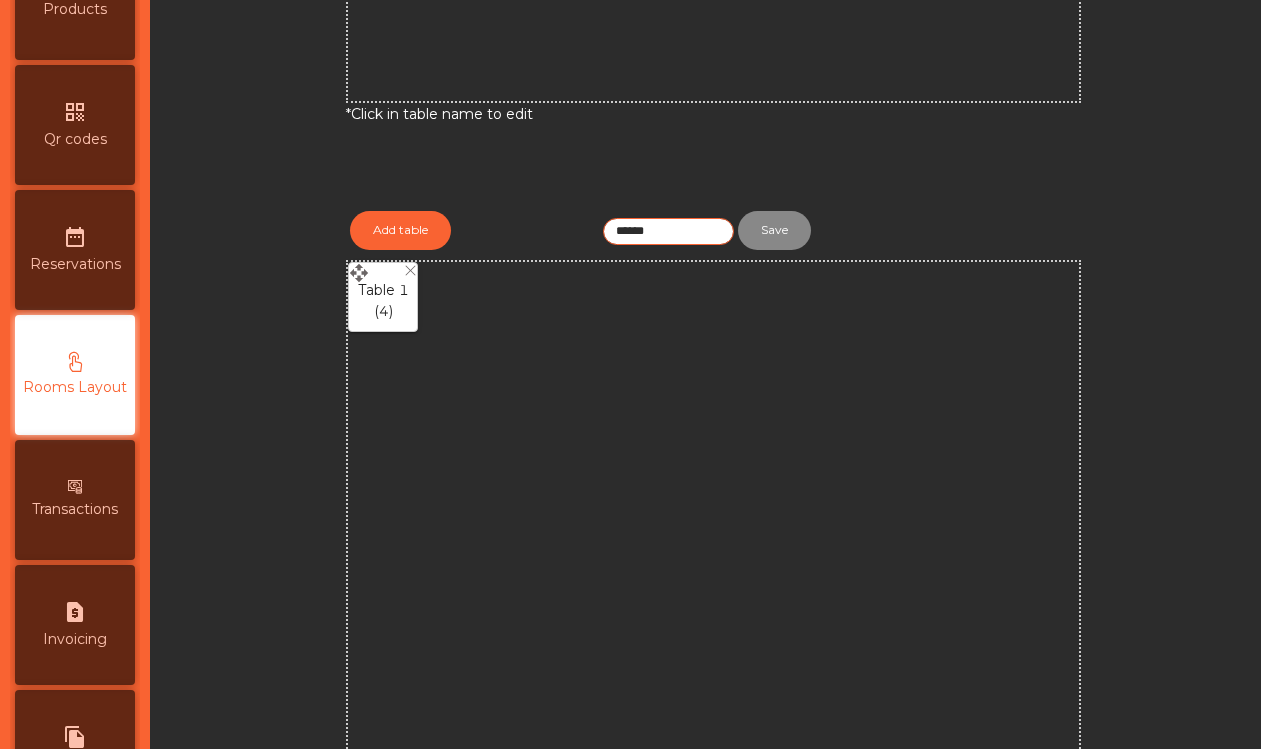 click on "******" 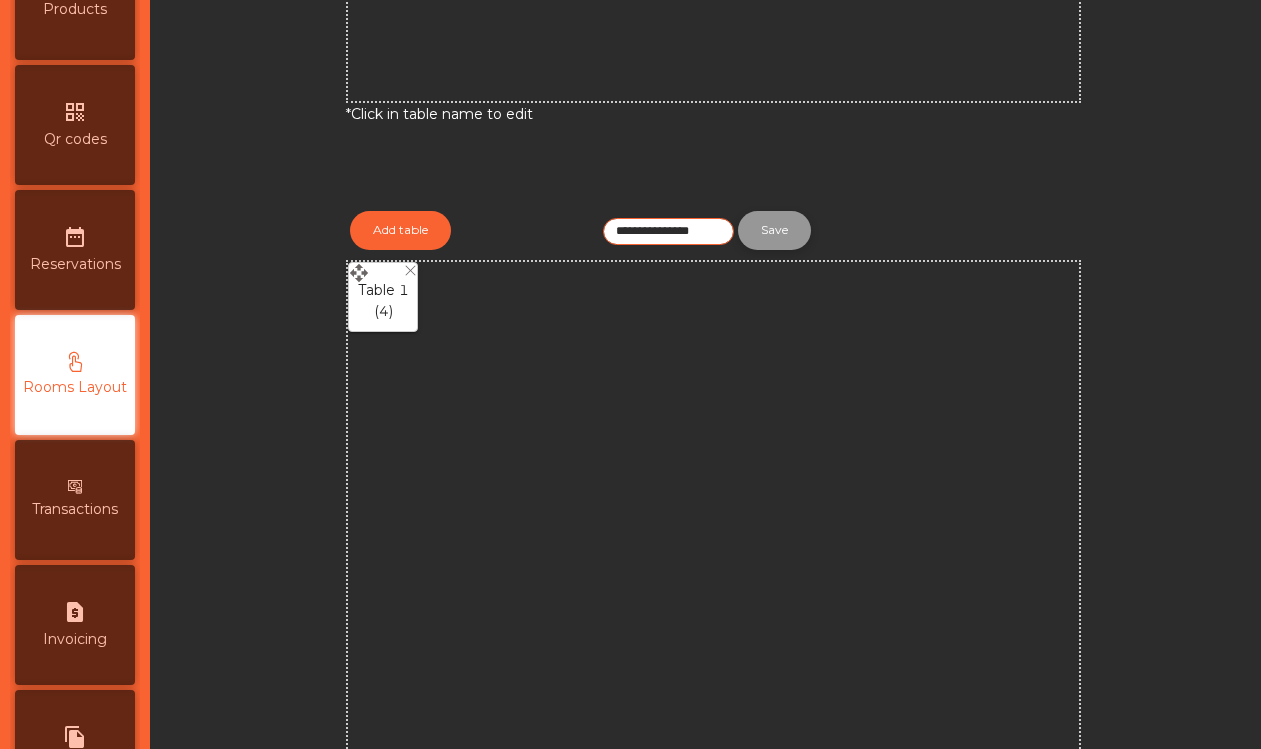 type on "**********" 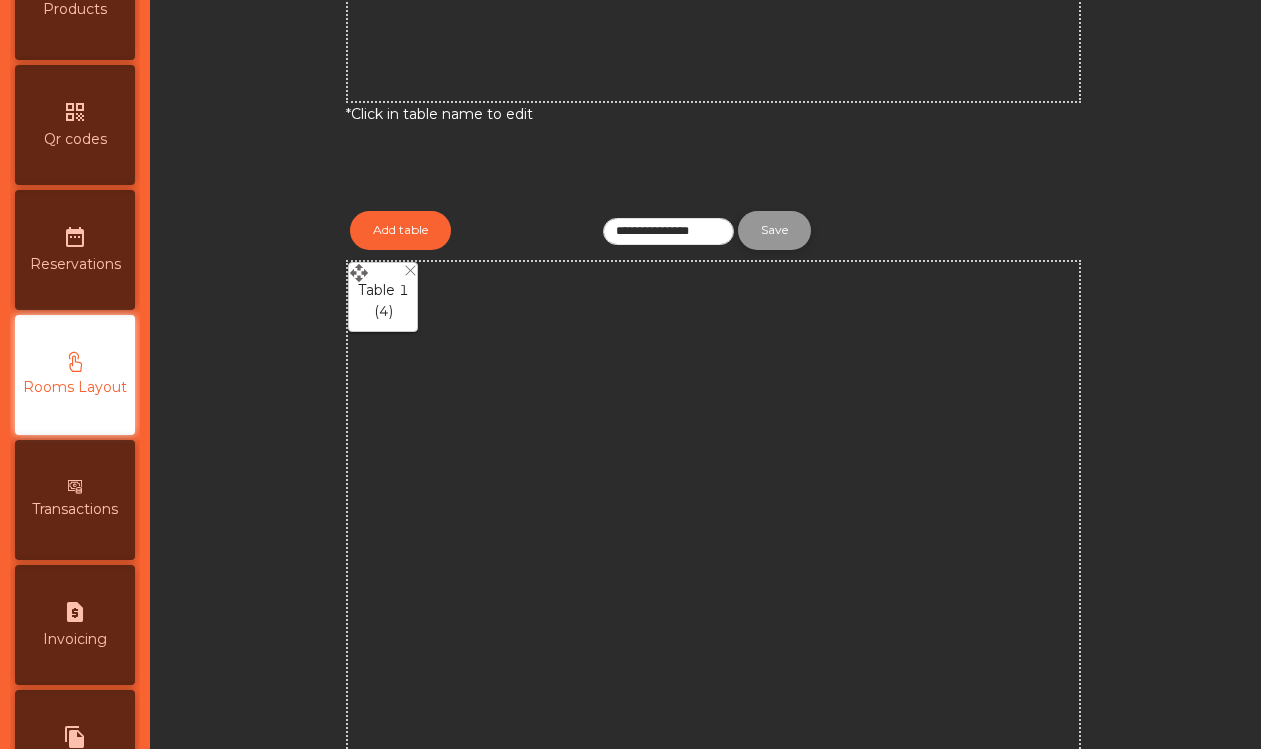 click on "Save" 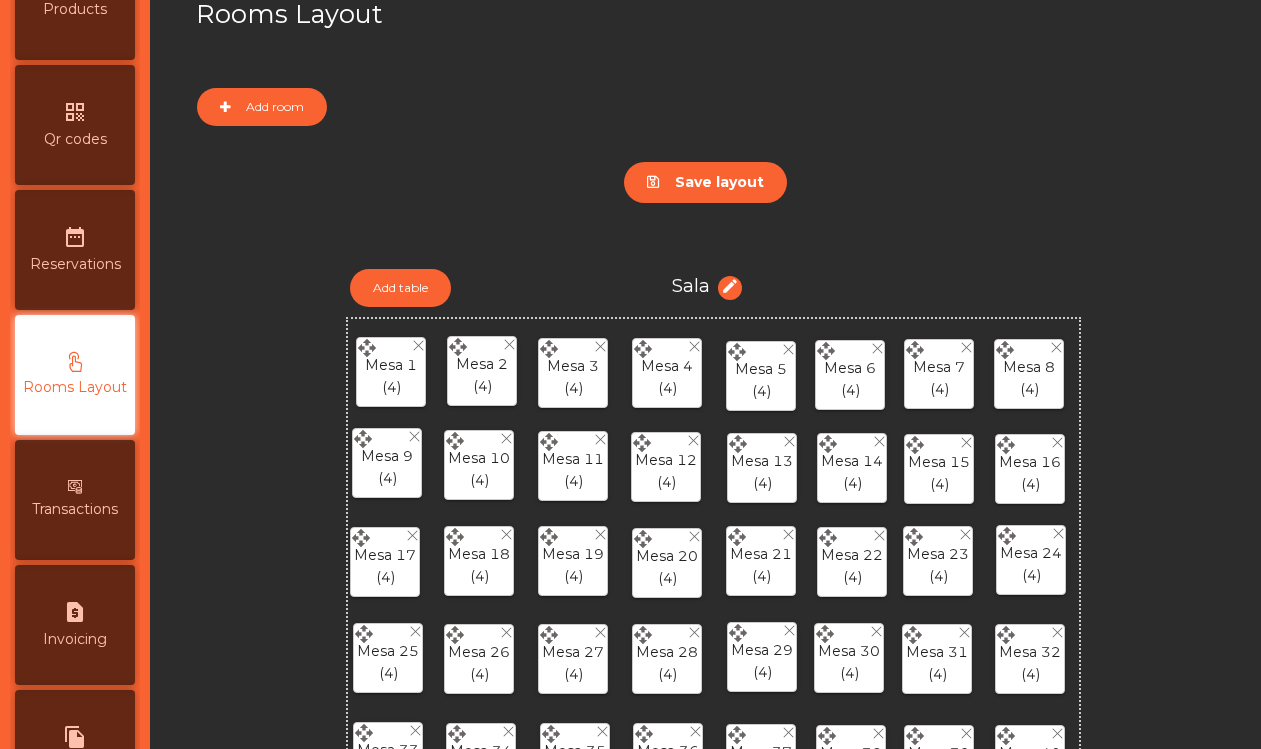 scroll, scrollTop: 0, scrollLeft: 0, axis: both 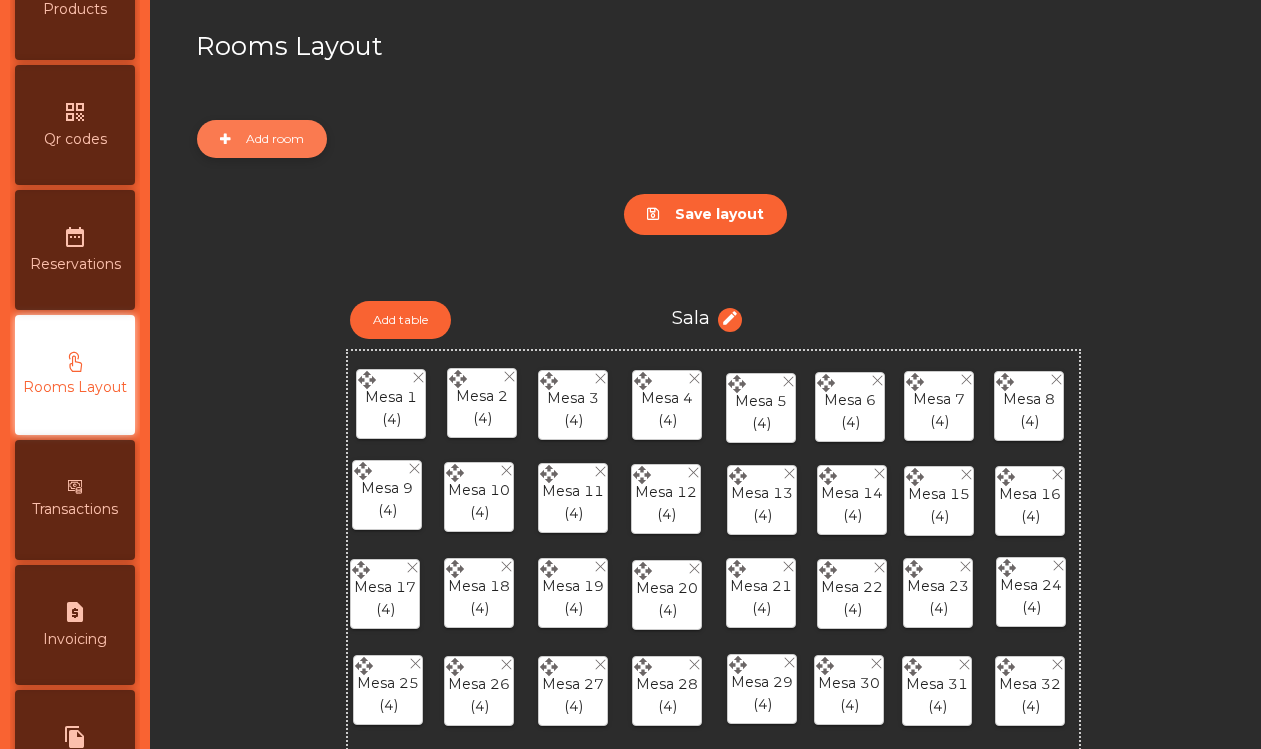 click on "Add room" 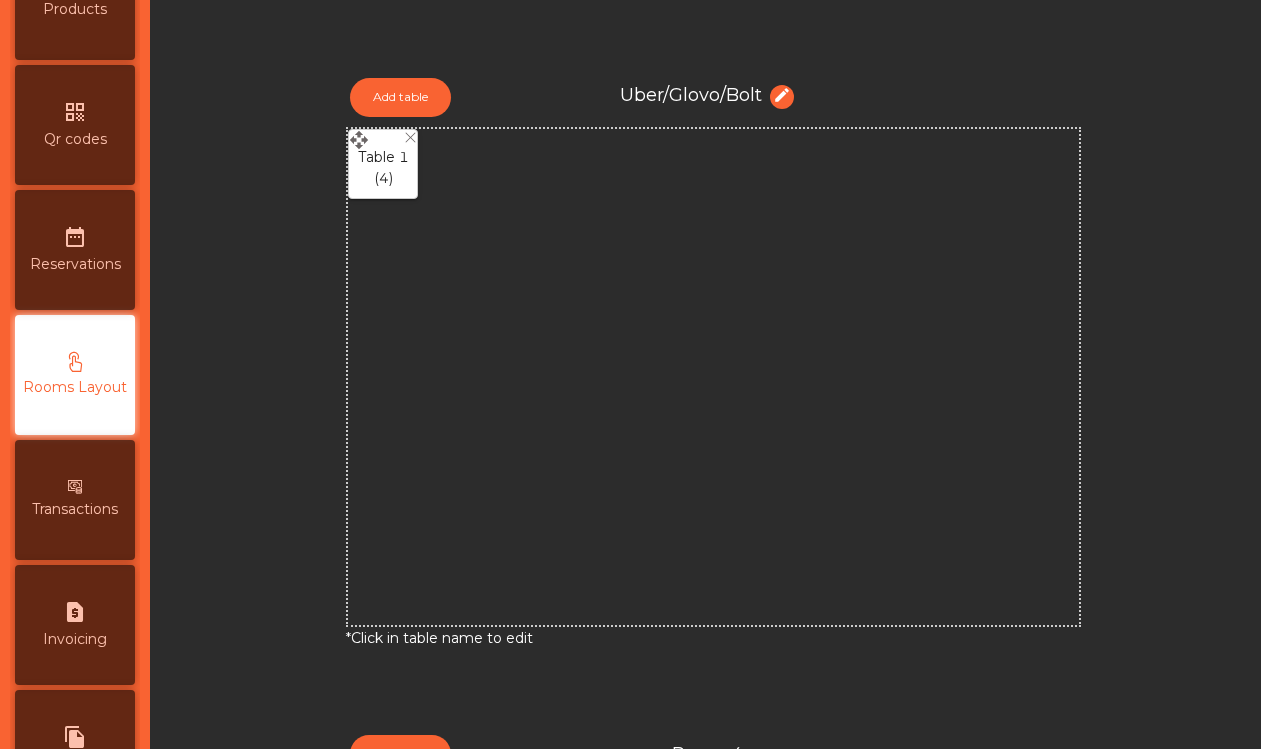 scroll, scrollTop: 2151, scrollLeft: 0, axis: vertical 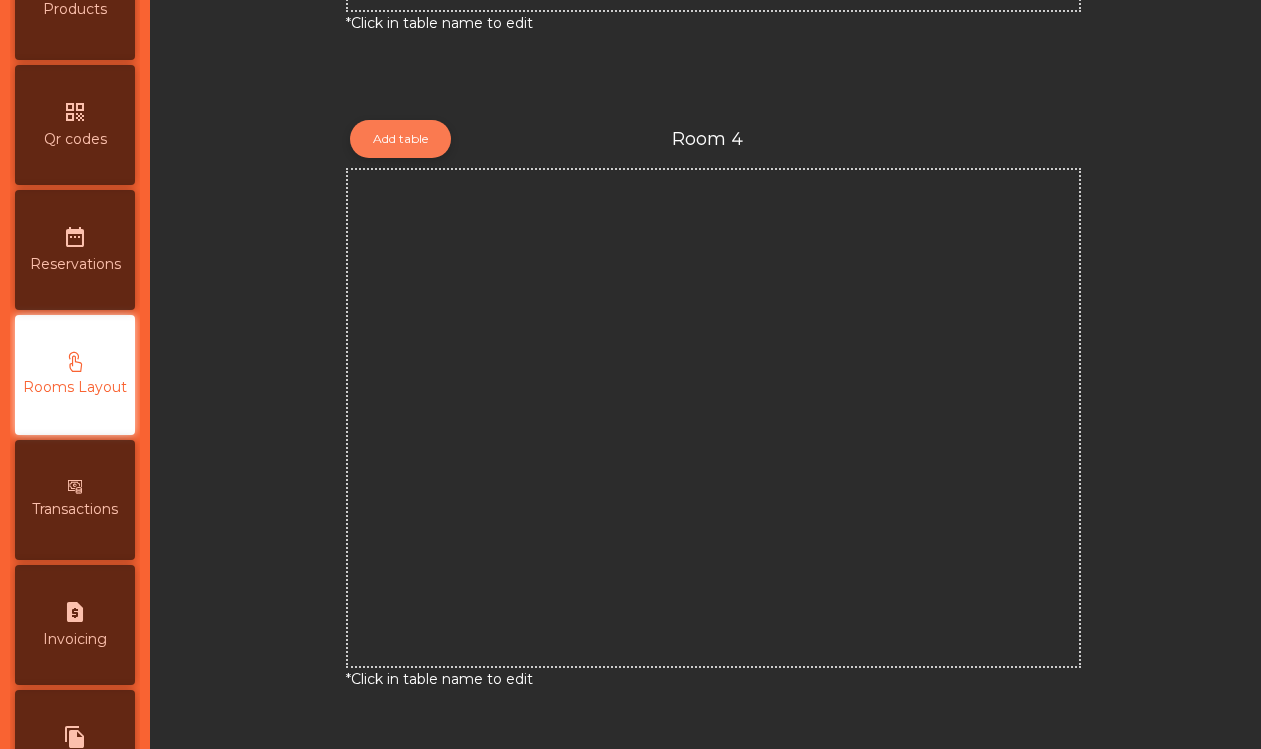 click on "Add table" 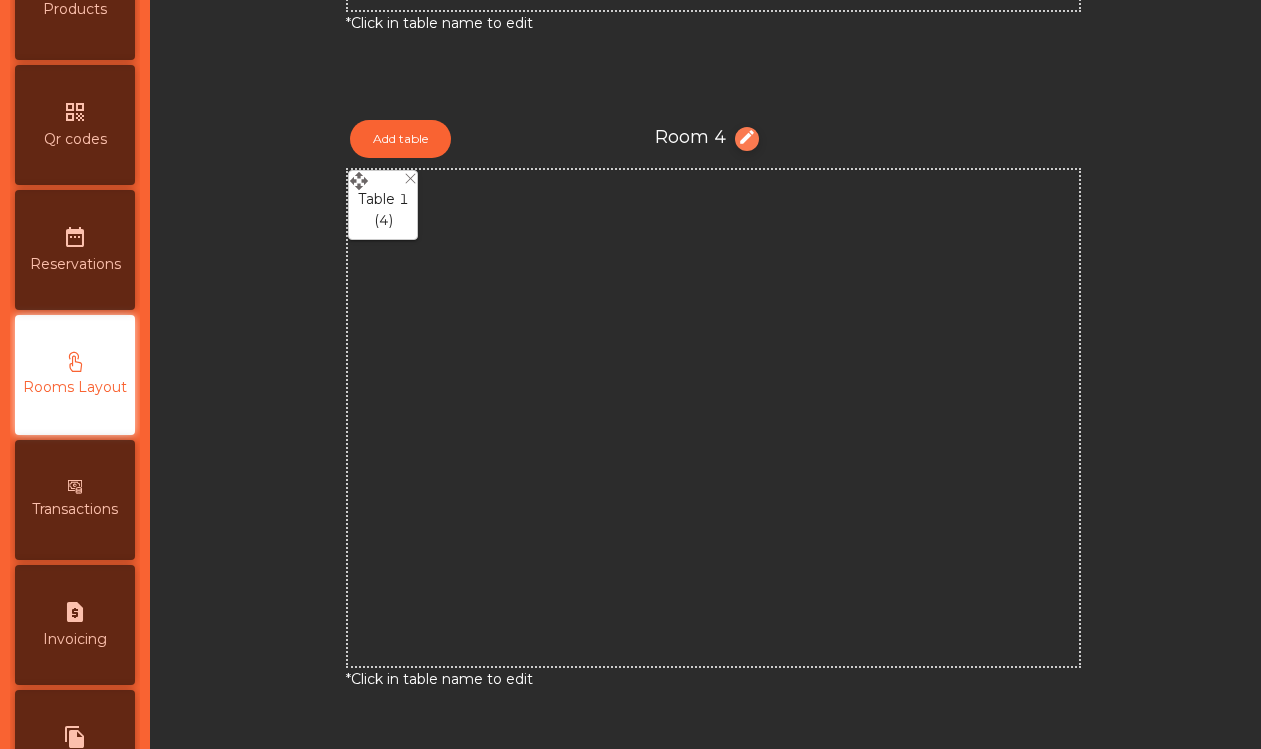click on "edit" 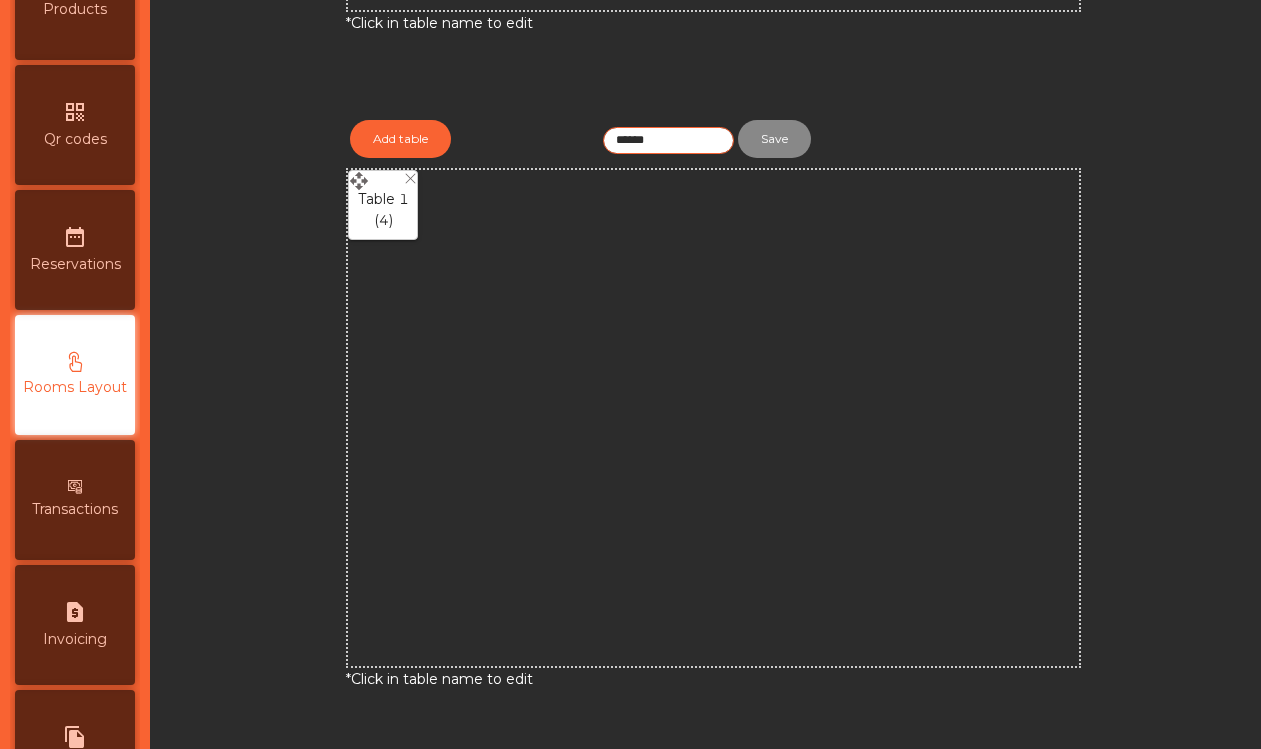 click on "******" 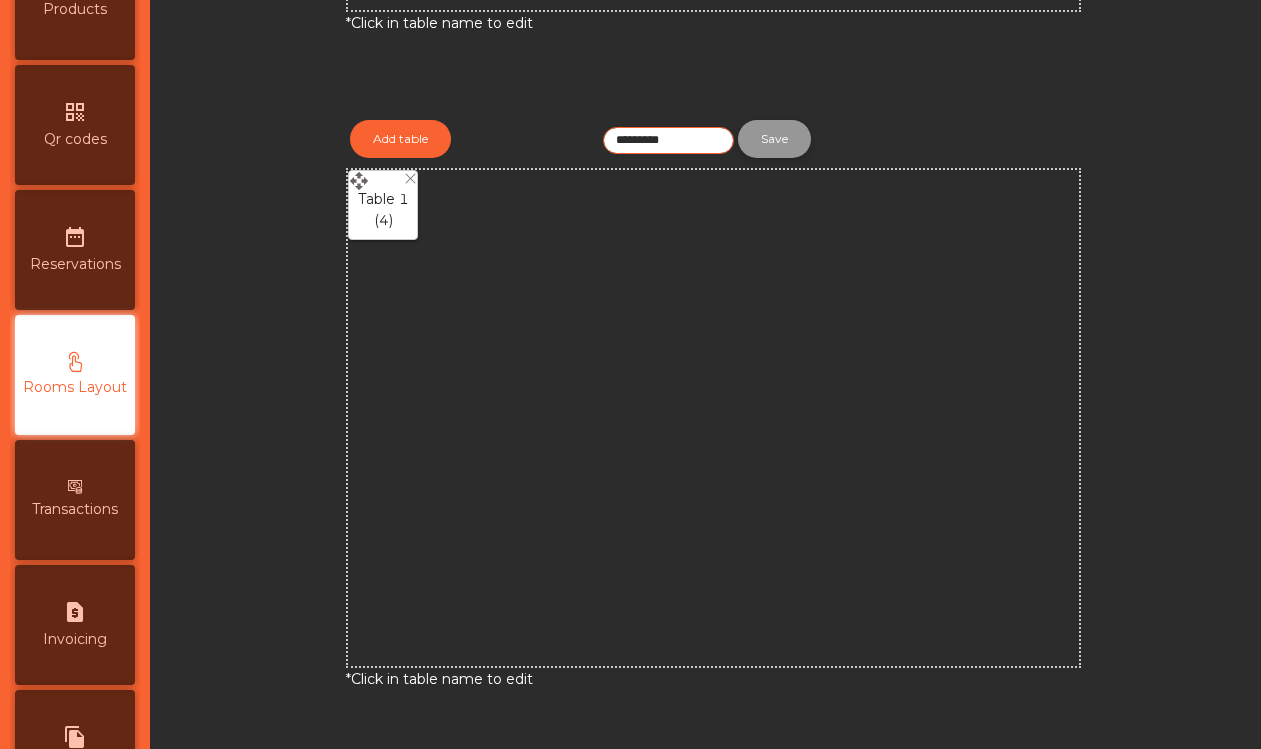 type on "*********" 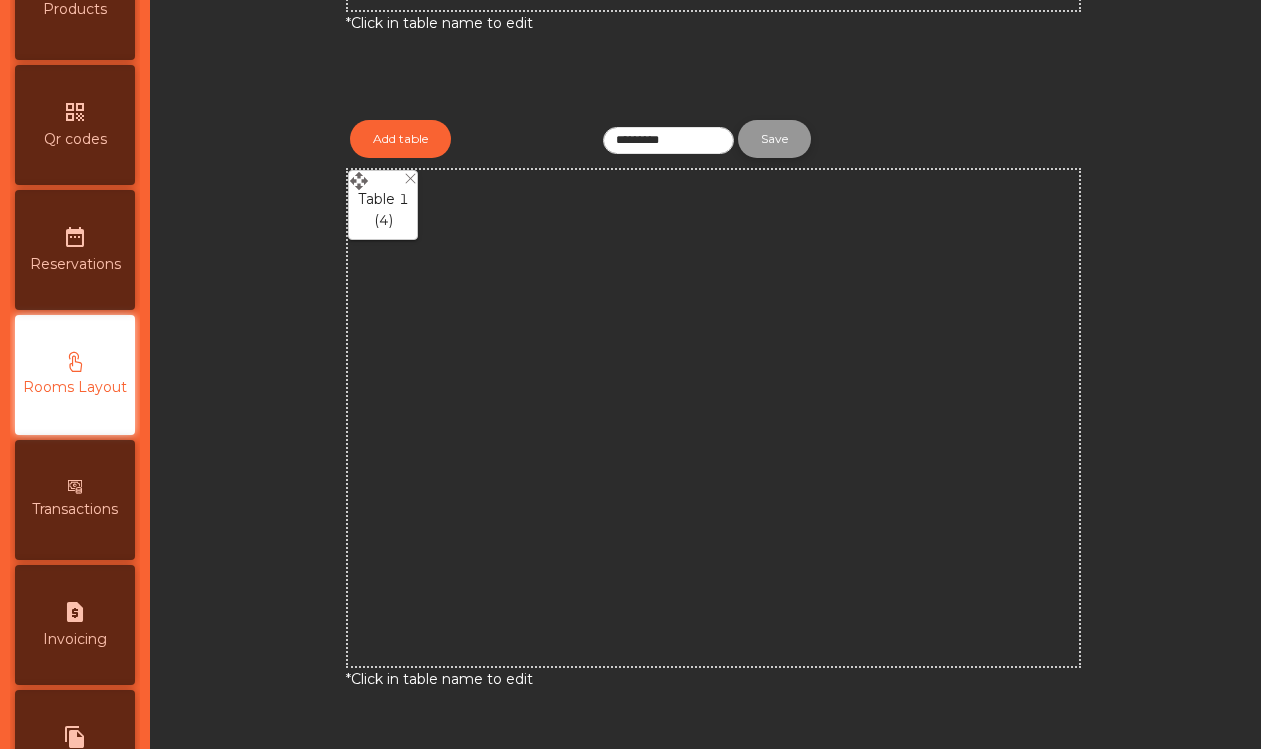 click on "Save" 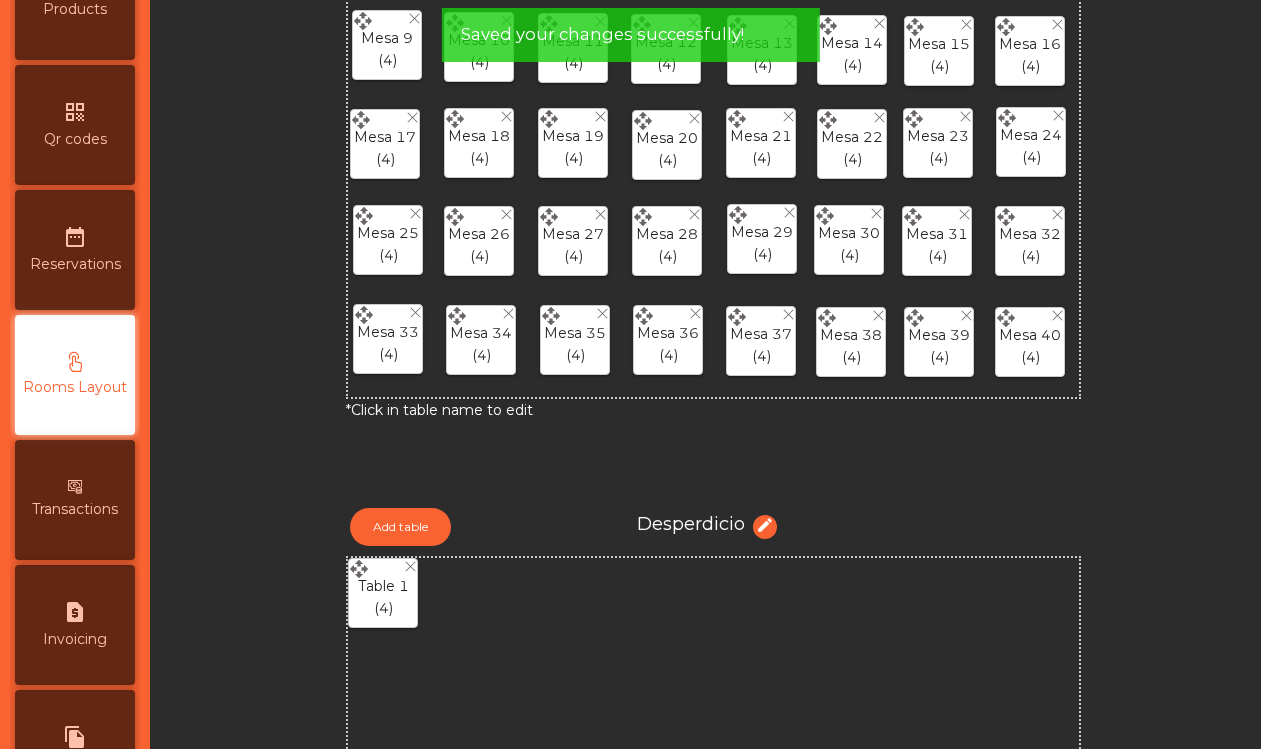 scroll, scrollTop: 0, scrollLeft: 0, axis: both 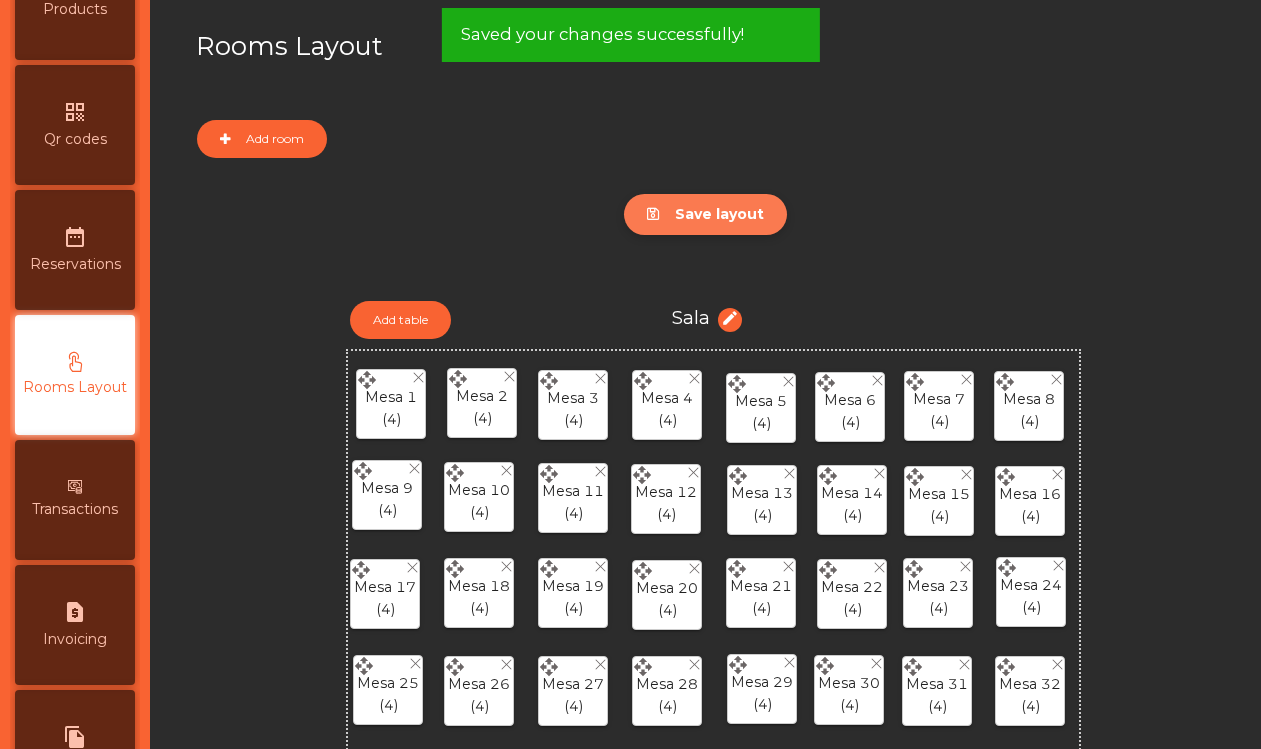 click on "Save layout" 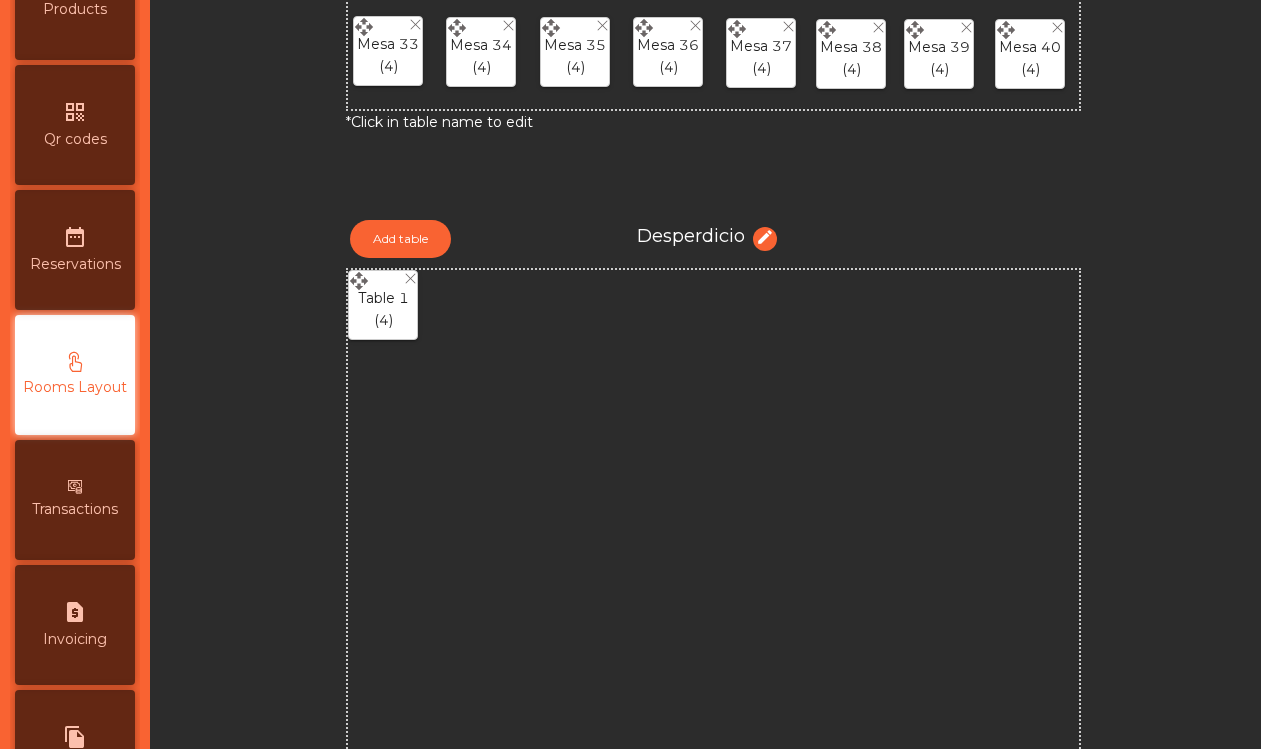 scroll, scrollTop: 633, scrollLeft: 0, axis: vertical 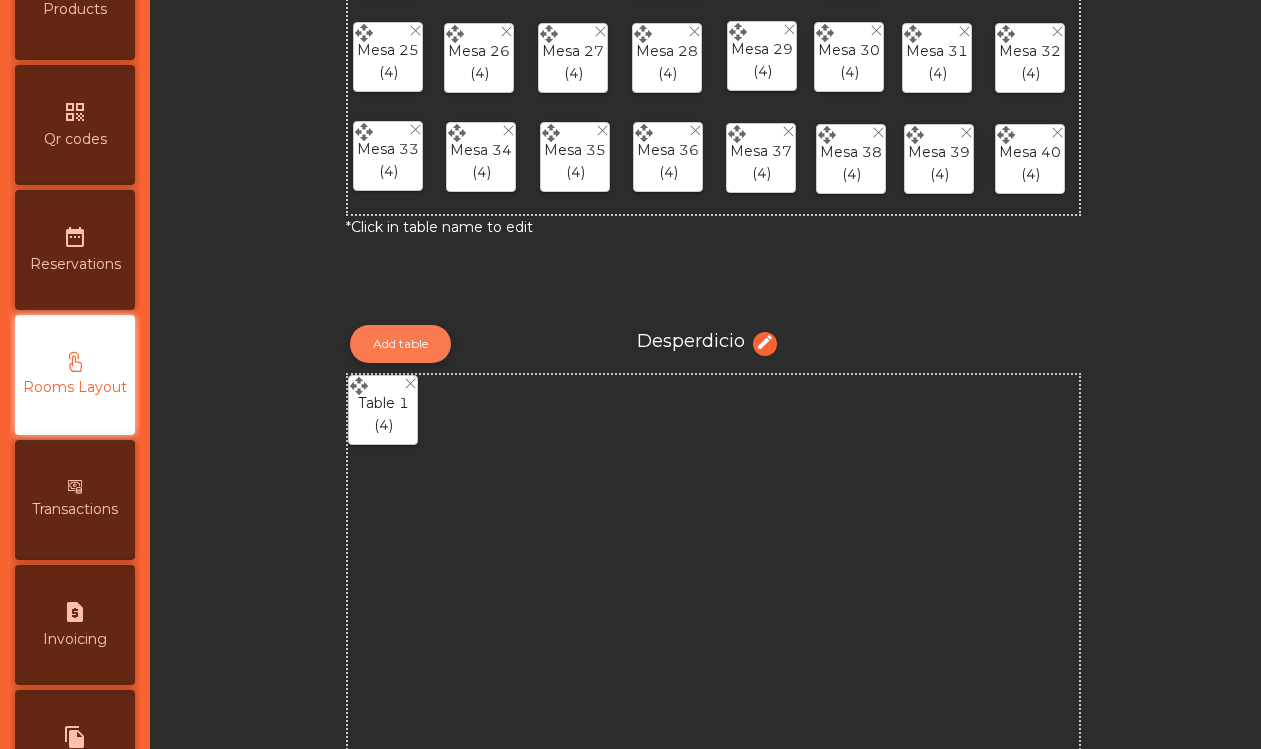 click on "Add table" 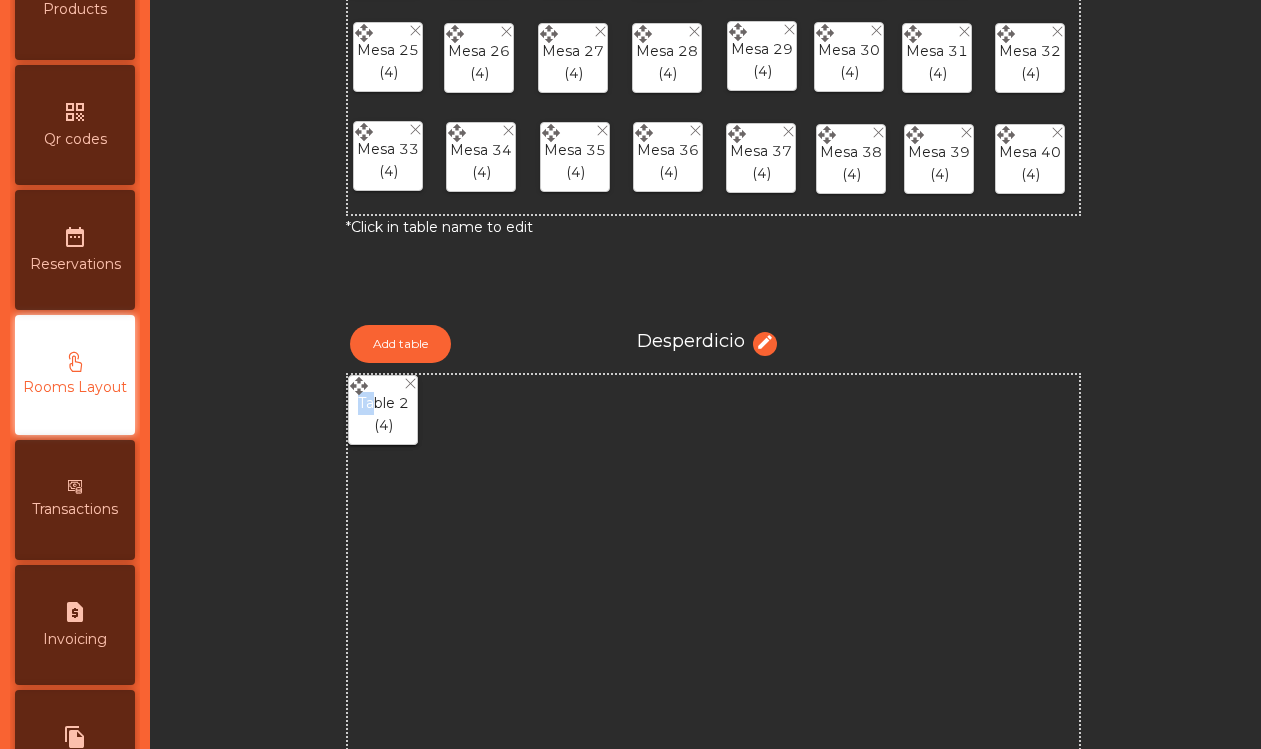 drag, startPoint x: 376, startPoint y: 397, endPoint x: 787, endPoint y: 430, distance: 412.3227 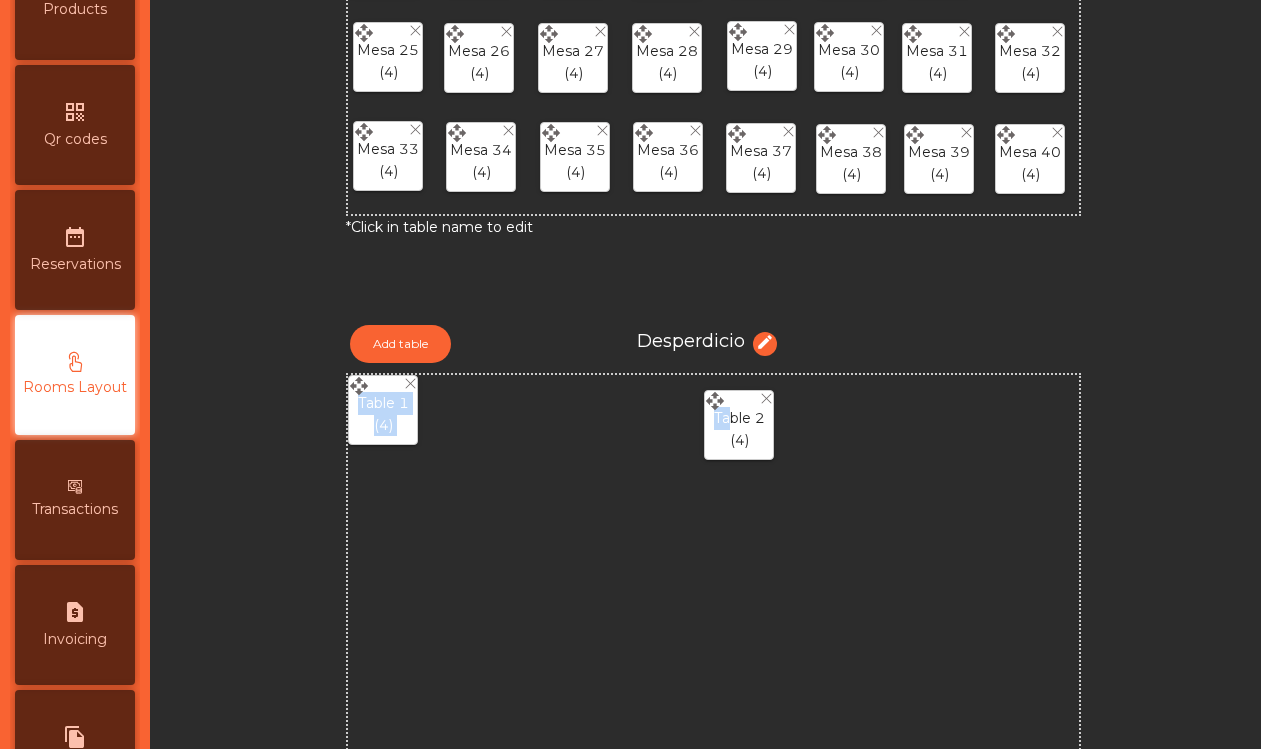 drag, startPoint x: 372, startPoint y: 384, endPoint x: 721, endPoint y: 399, distance: 349.3222 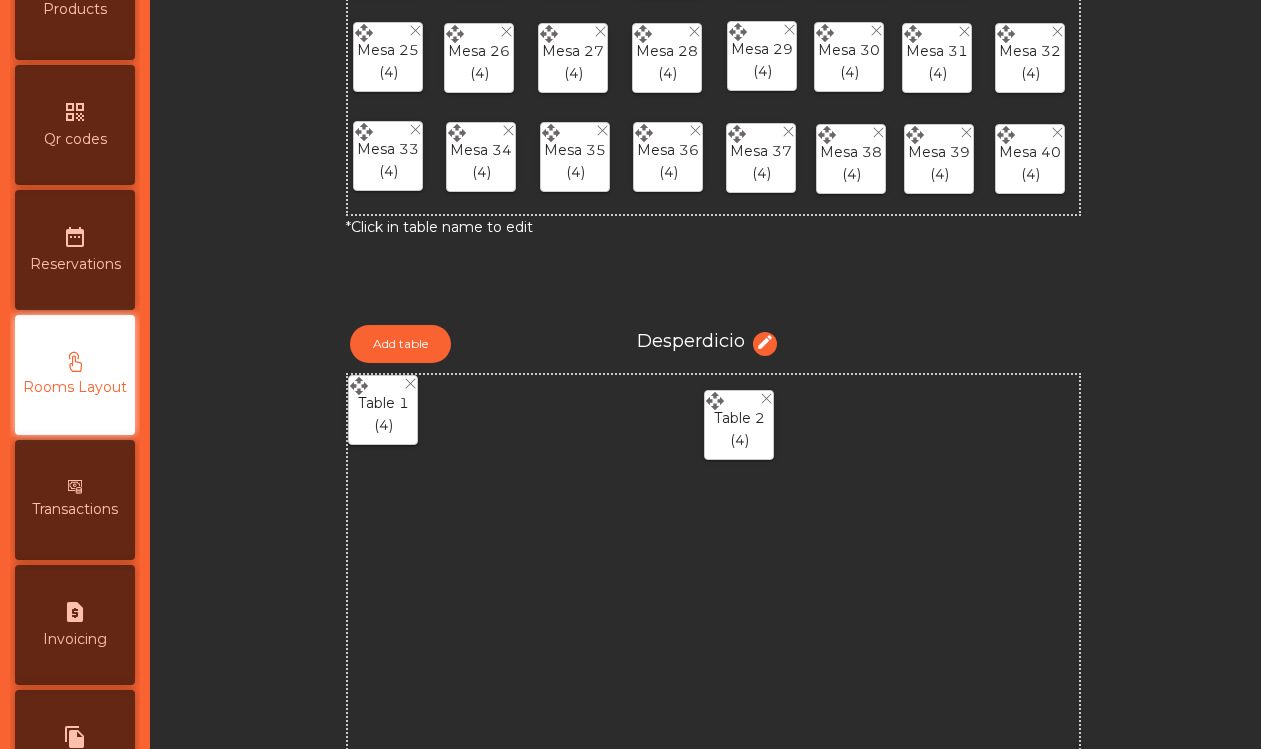 click on "Table 2" 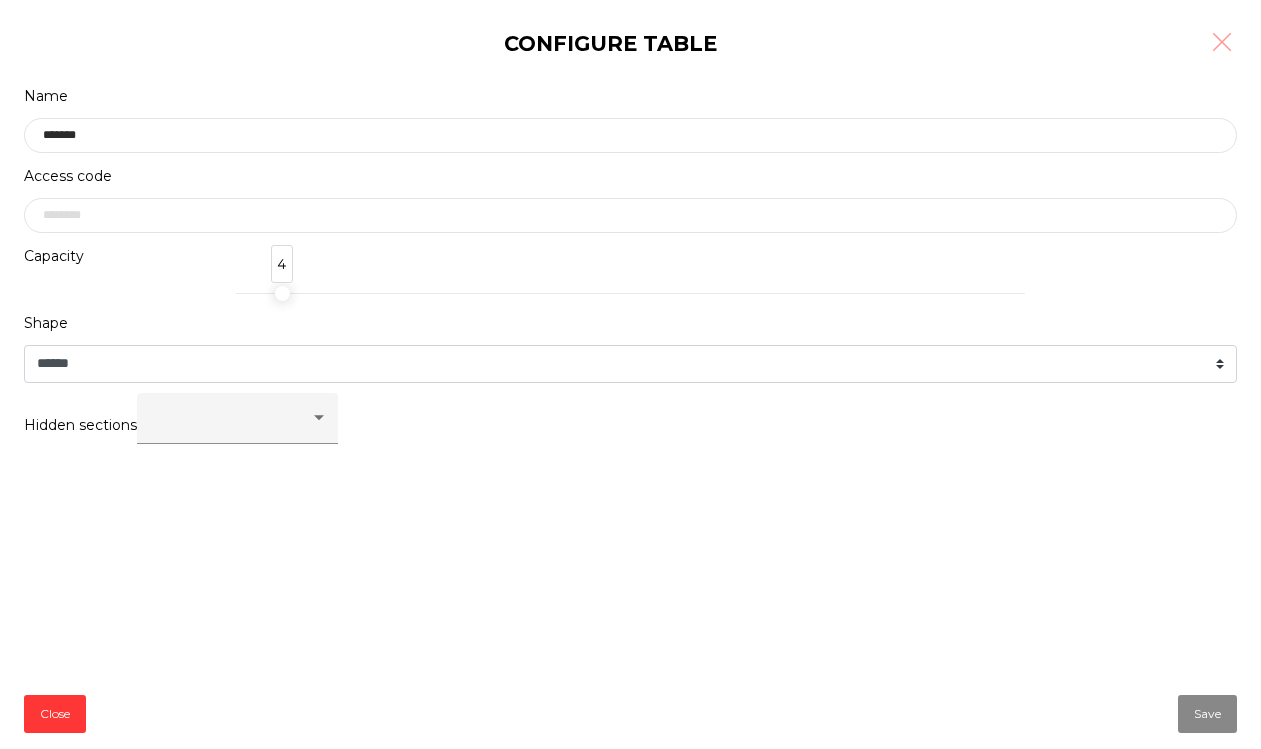 click on "Hidden sections" 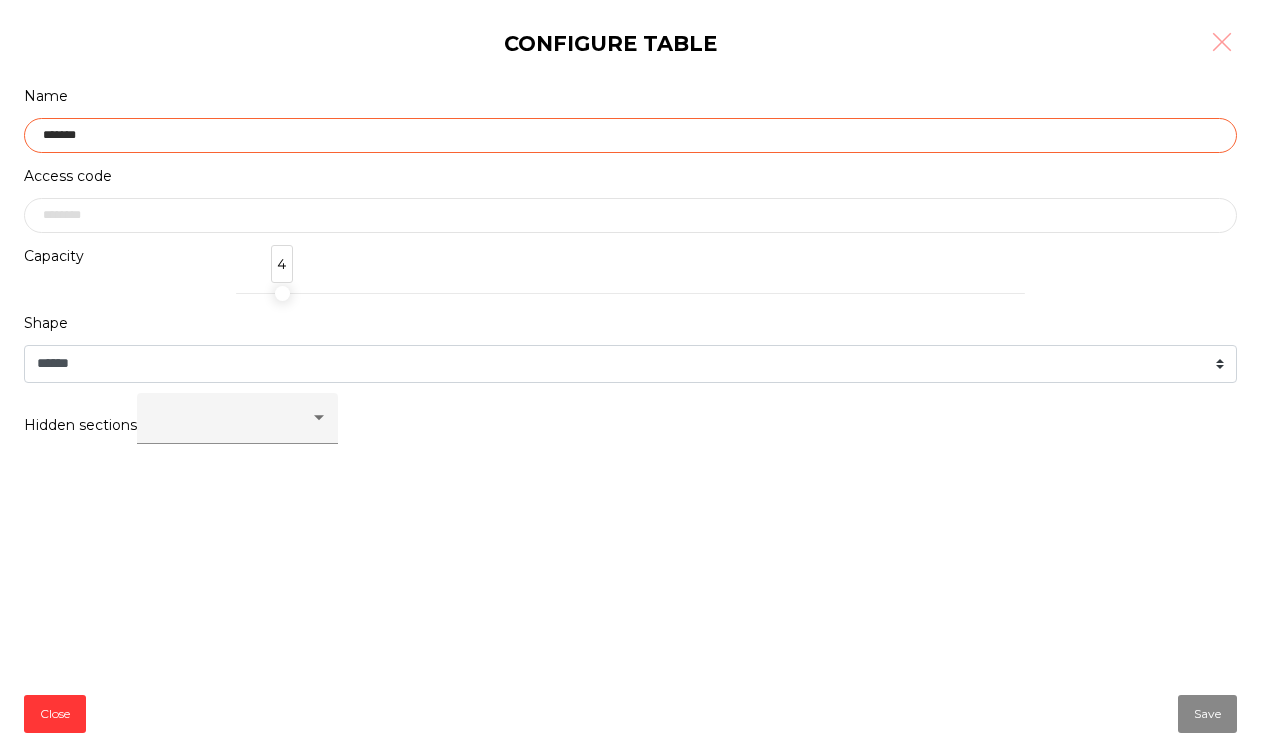 click on "*******" 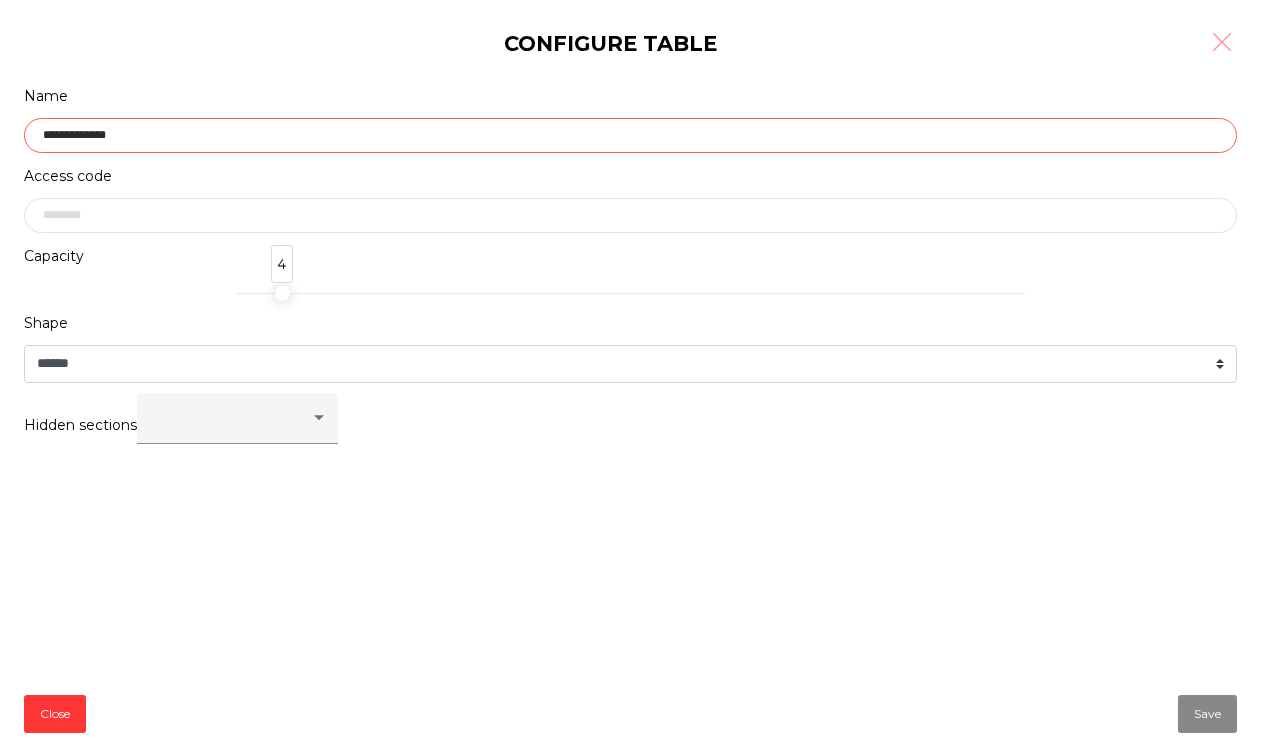 type on "**********" 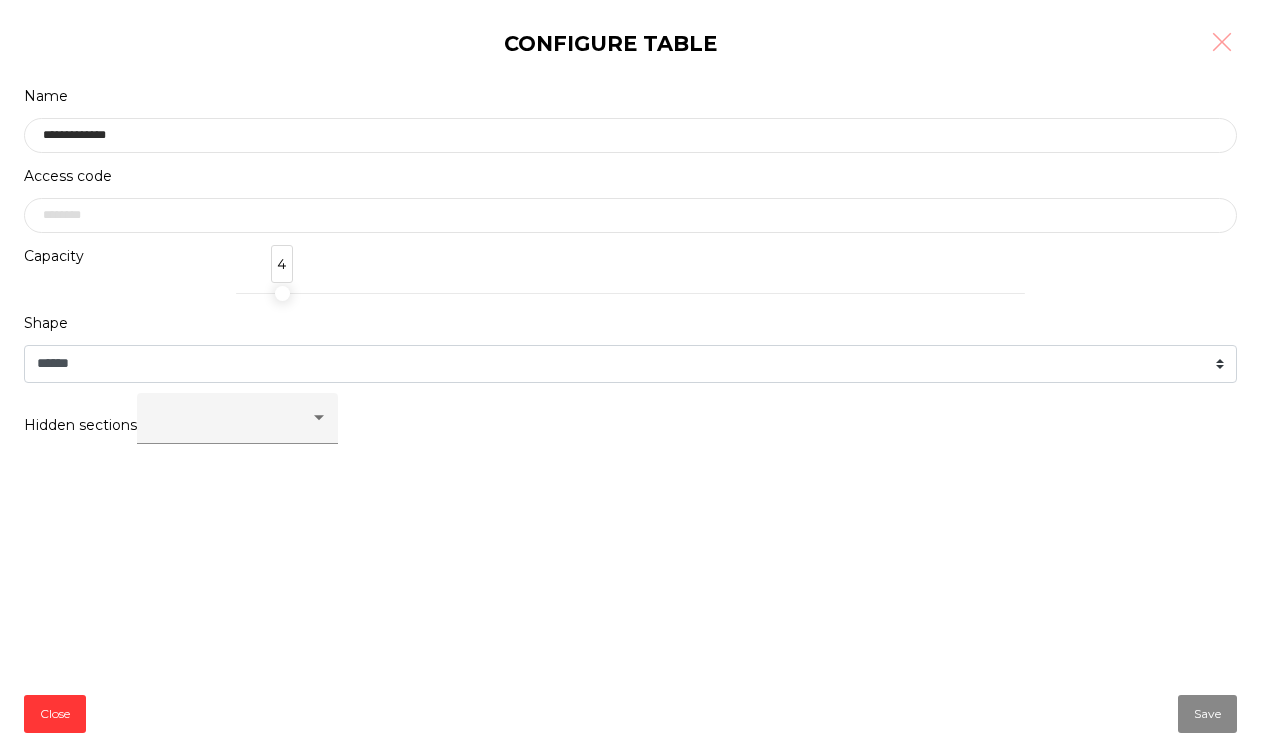 click on "Close   Save" 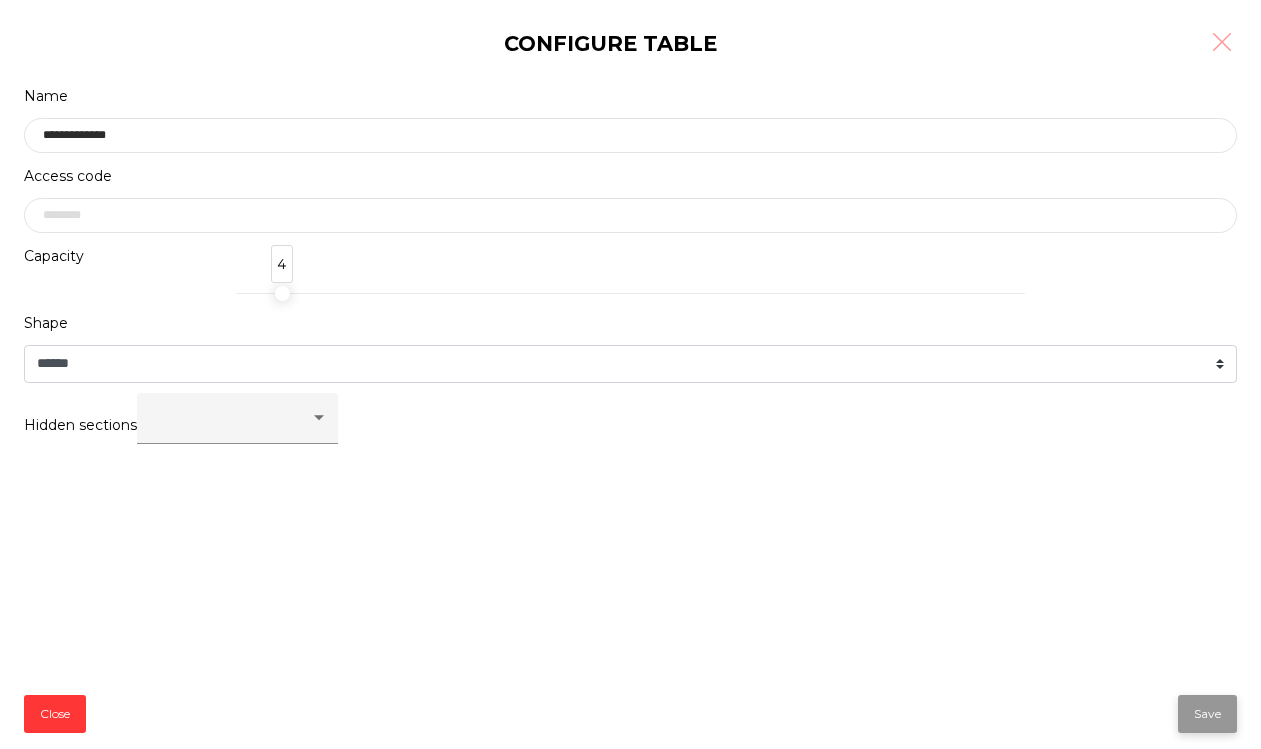 click on "Save" 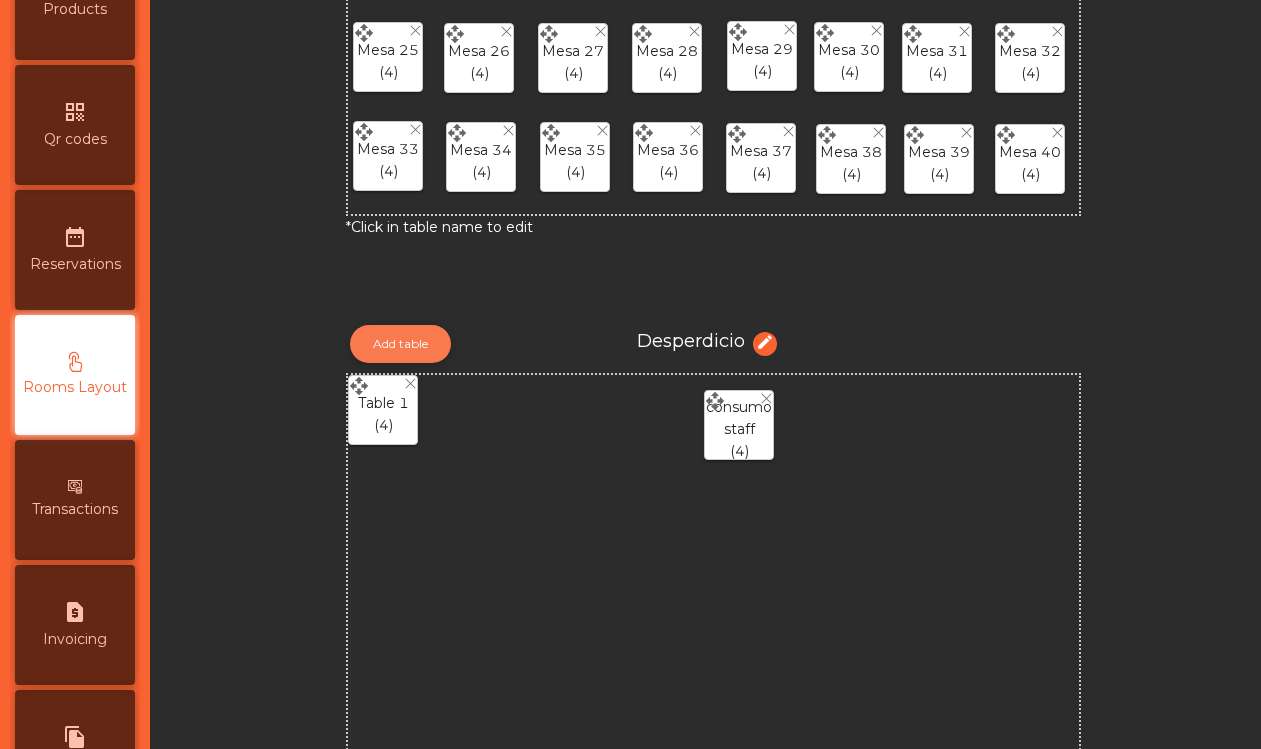 click on "Add table" 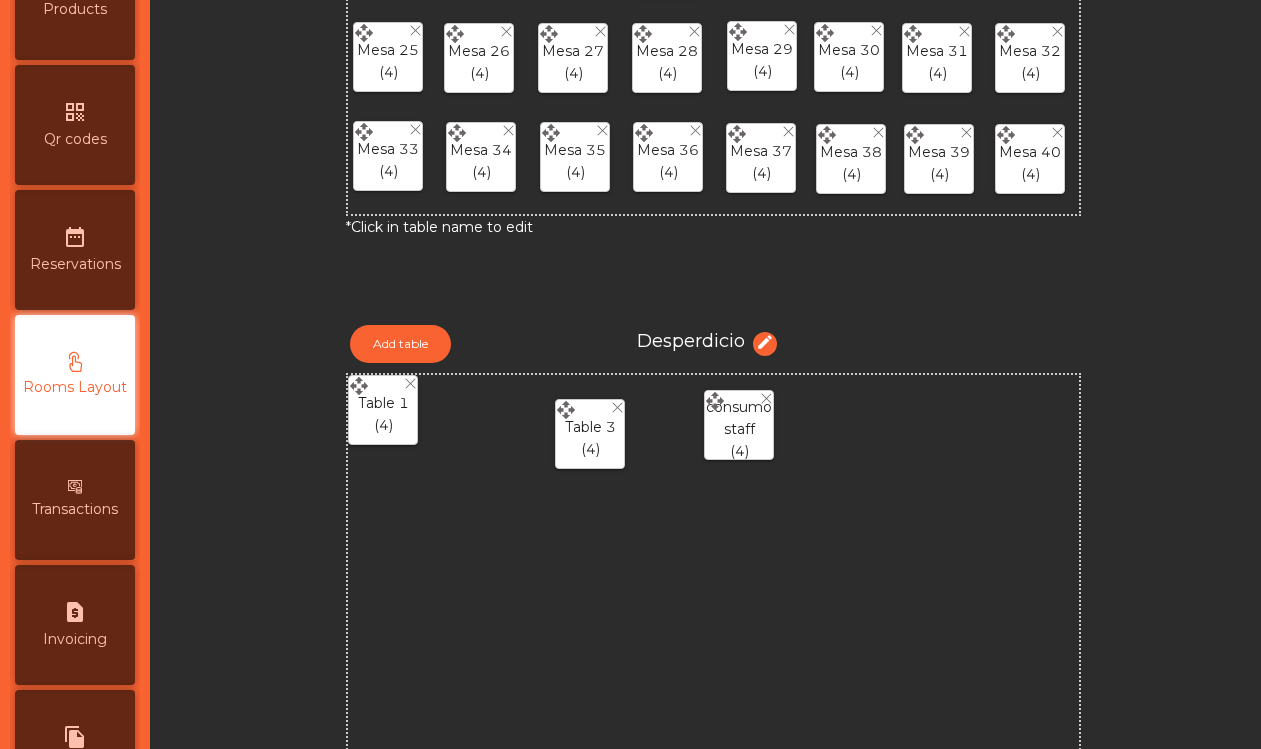 drag, startPoint x: 355, startPoint y: 387, endPoint x: 562, endPoint y: 411, distance: 208.38666 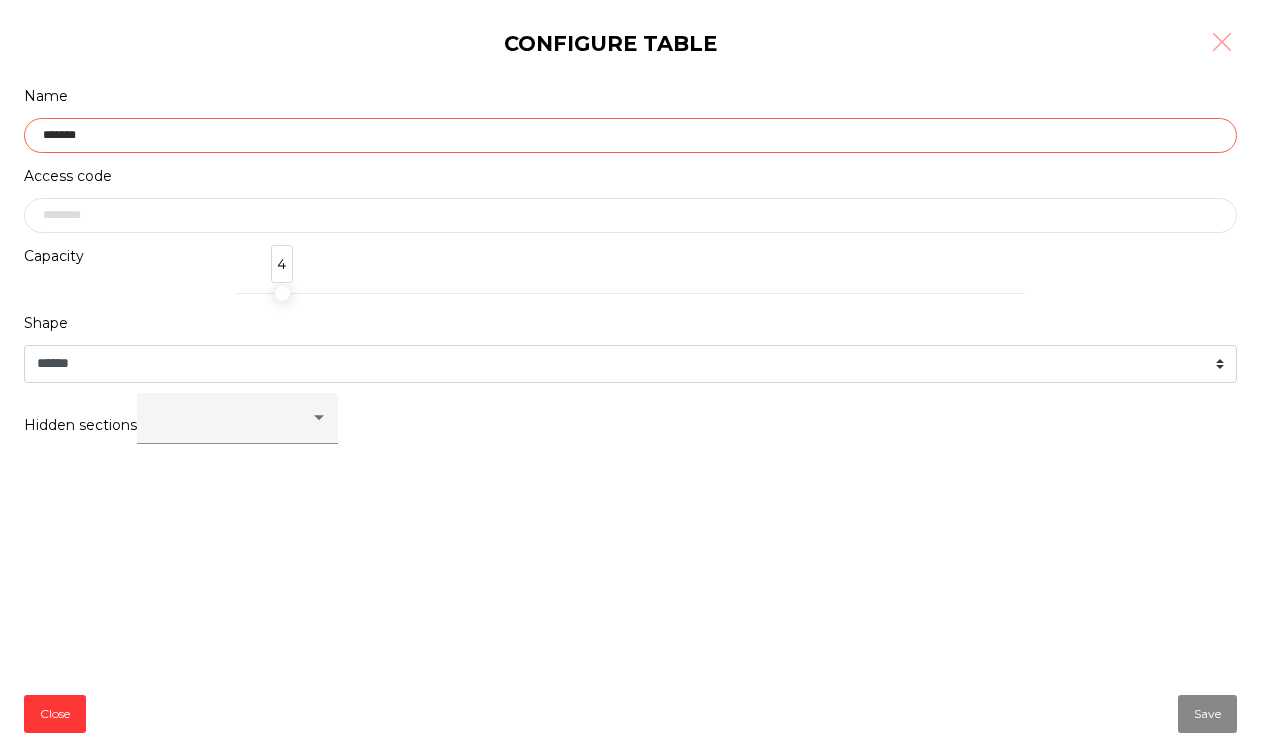 click on "*******" 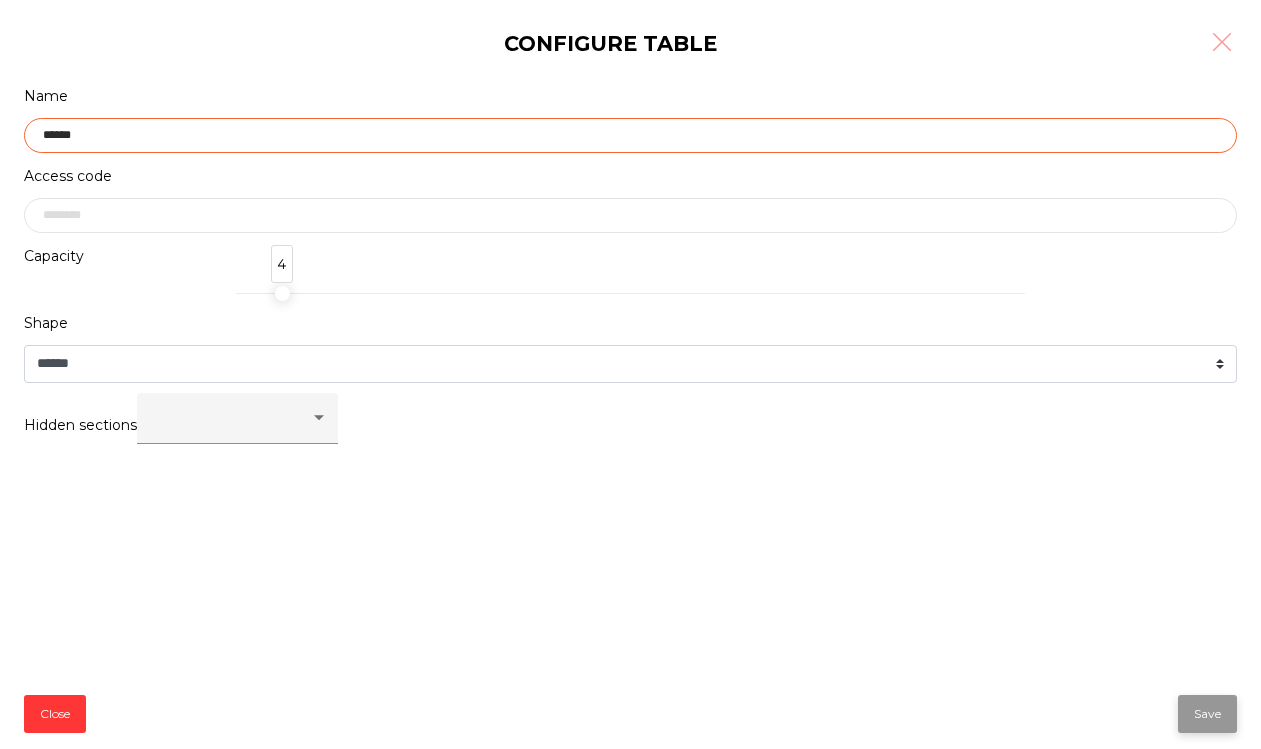 type on "******" 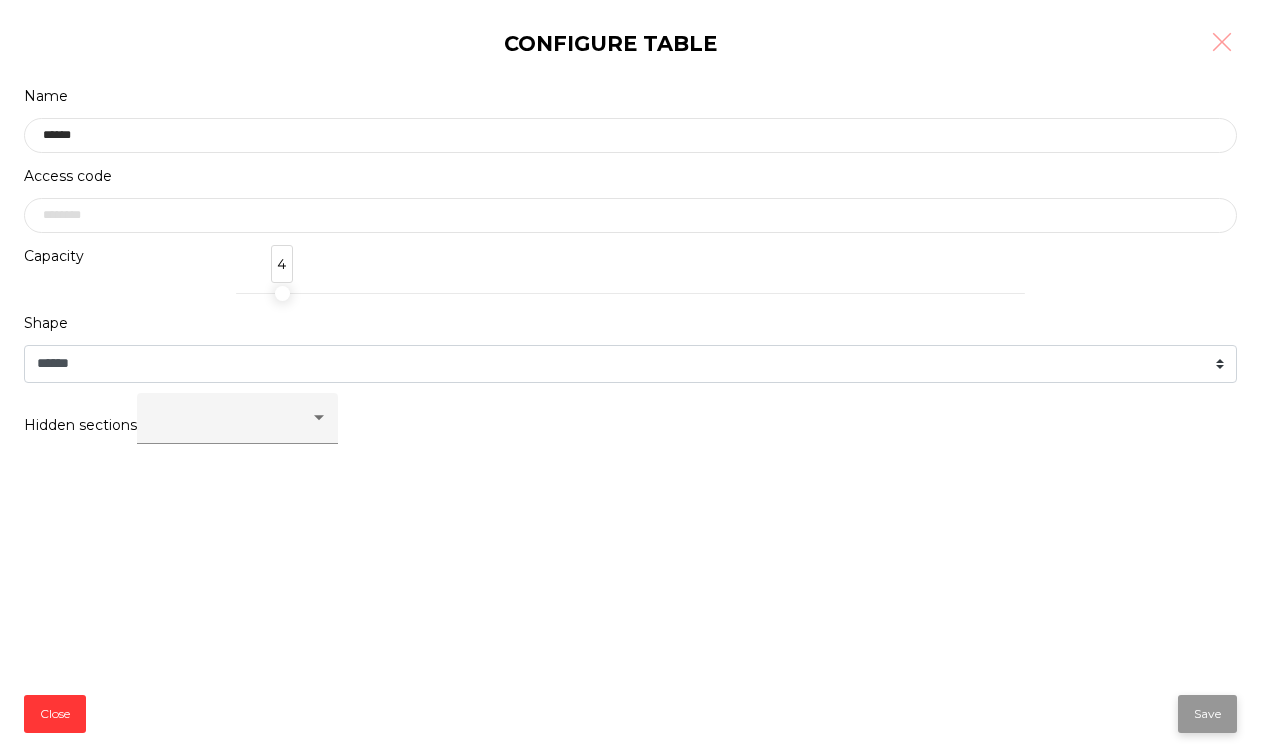 click on "Save" 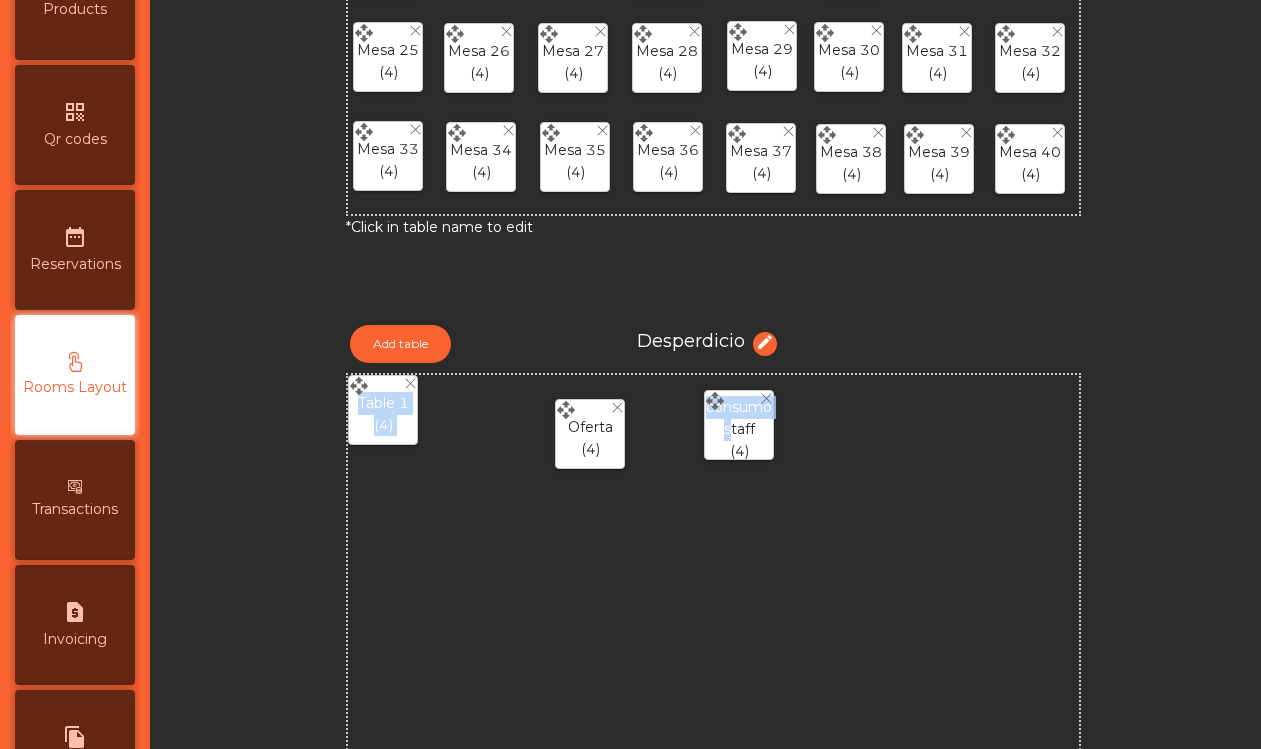 drag, startPoint x: 729, startPoint y: 419, endPoint x: 899, endPoint y: 391, distance: 172.29045 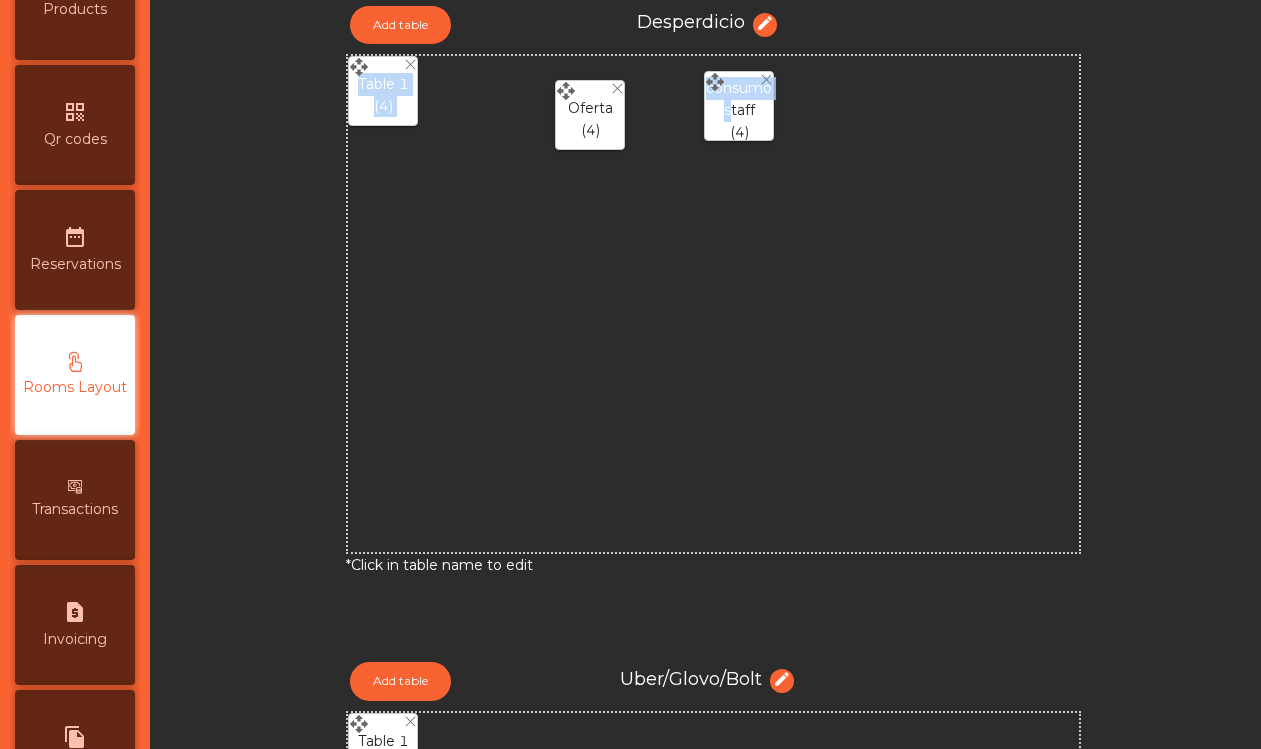 scroll, scrollTop: 990, scrollLeft: 0, axis: vertical 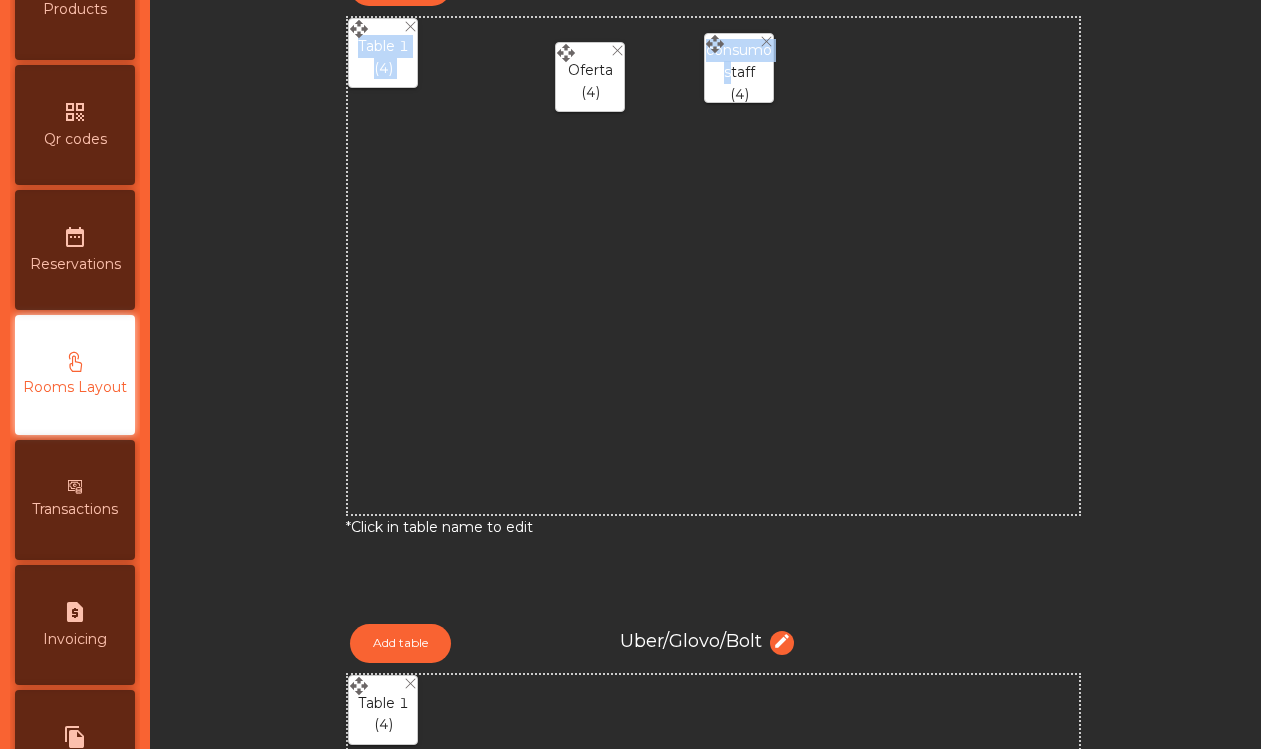 click on "consumo staff  (4)" 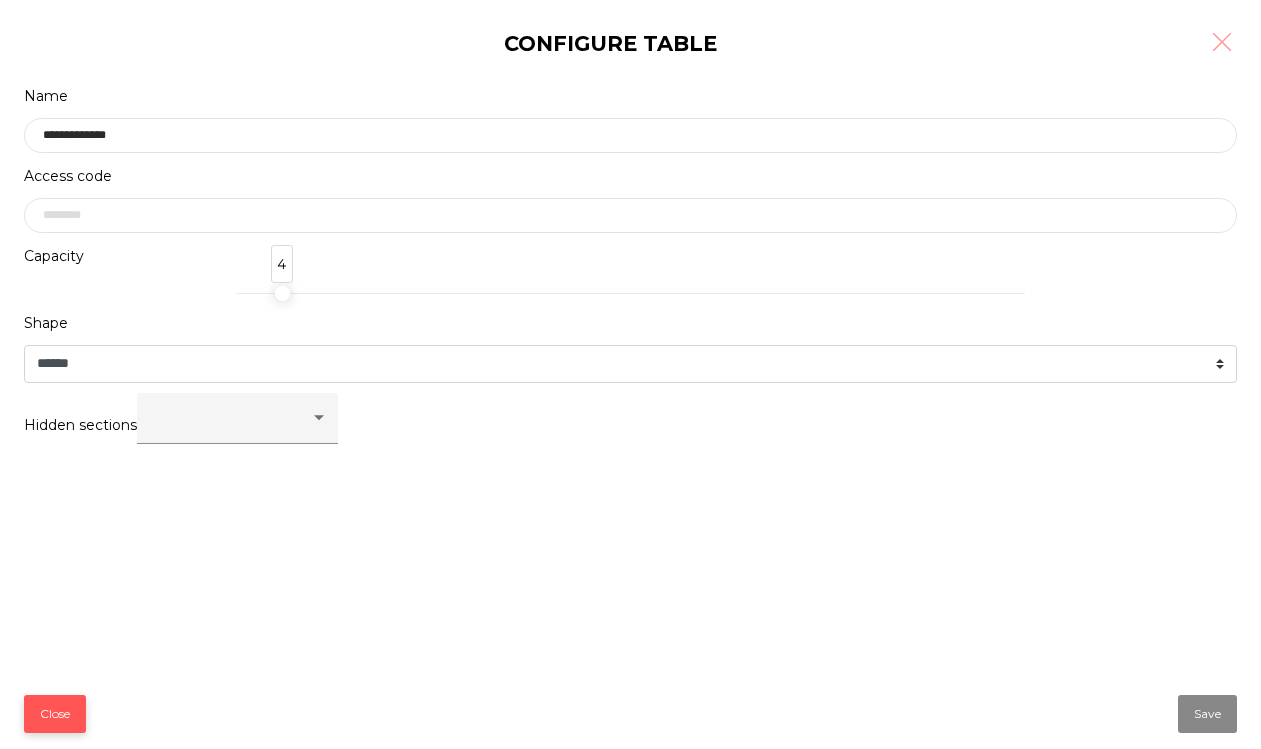 click on "Close" 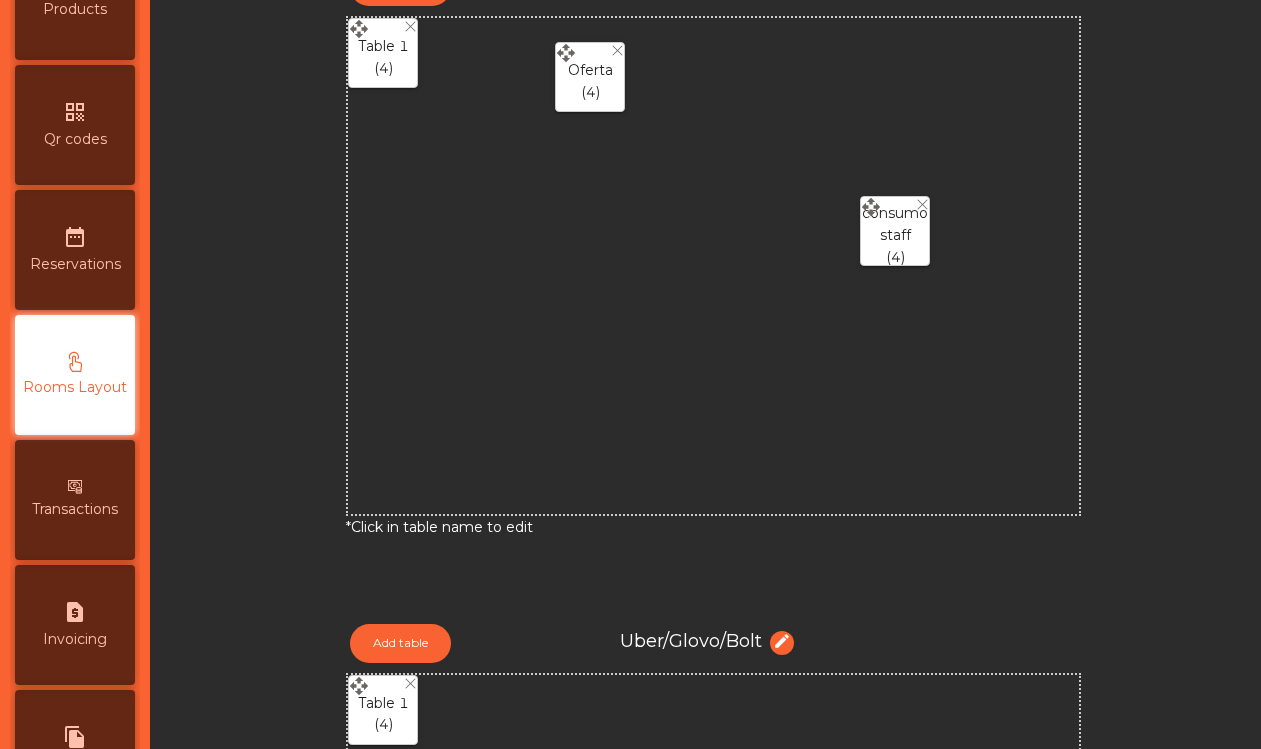 drag, startPoint x: 714, startPoint y: 39, endPoint x: 869, endPoint y: 204, distance: 226.38463 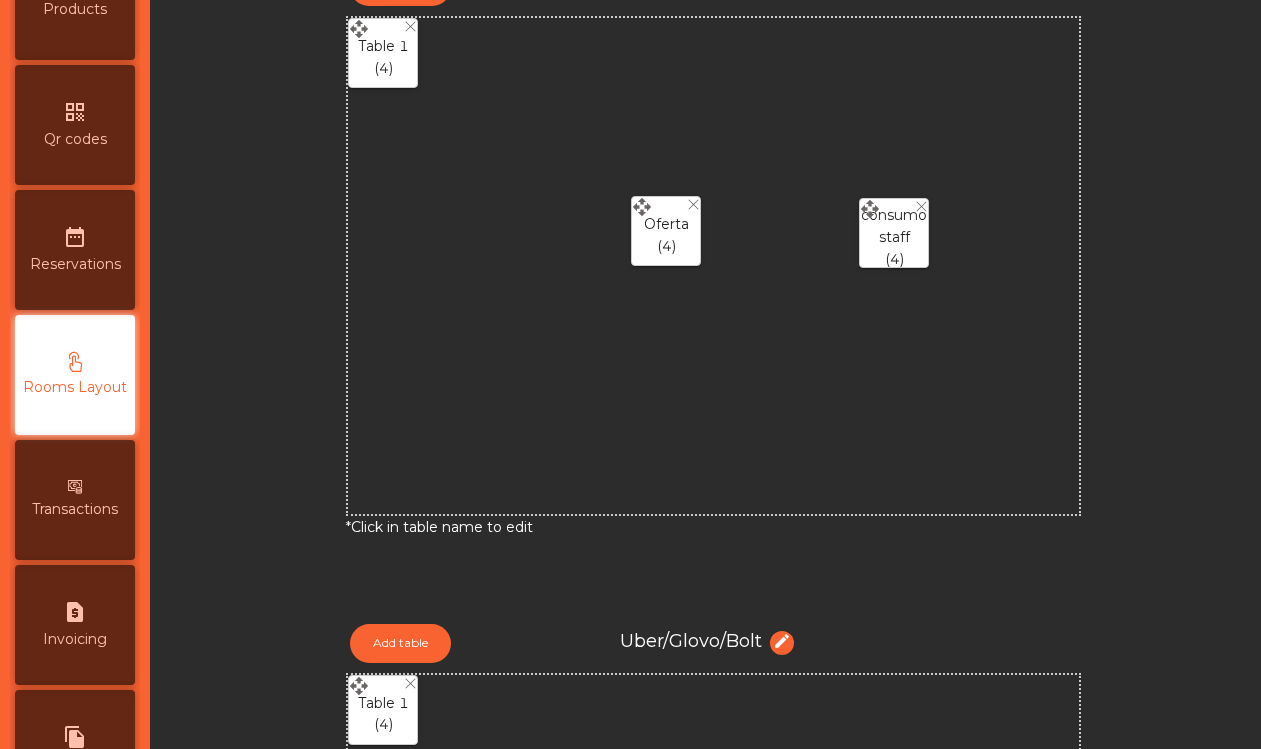 drag, startPoint x: 566, startPoint y: 52, endPoint x: 641, endPoint y: 204, distance: 169.4963 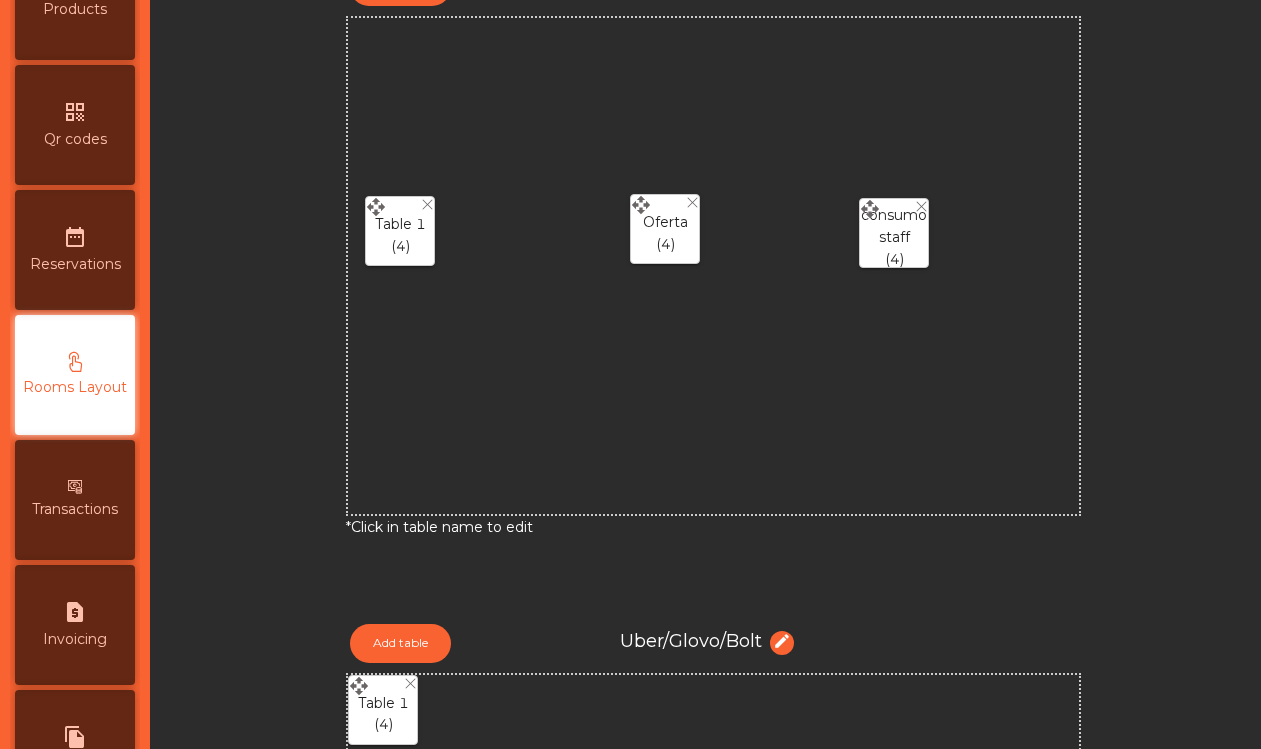 drag, startPoint x: 363, startPoint y: 29, endPoint x: 564, endPoint y: 257, distance: 303.949 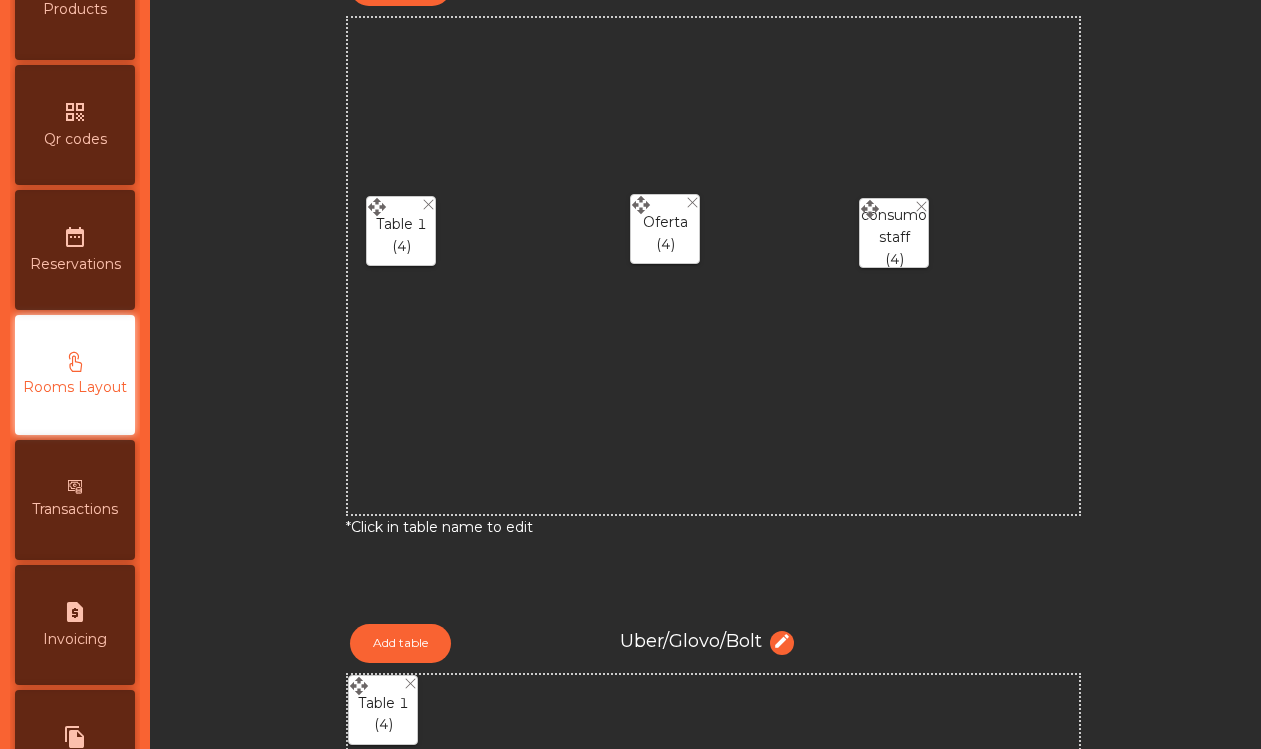 click on "Table 1  (4)  consumo staff  (4)  Oferta  (4)" 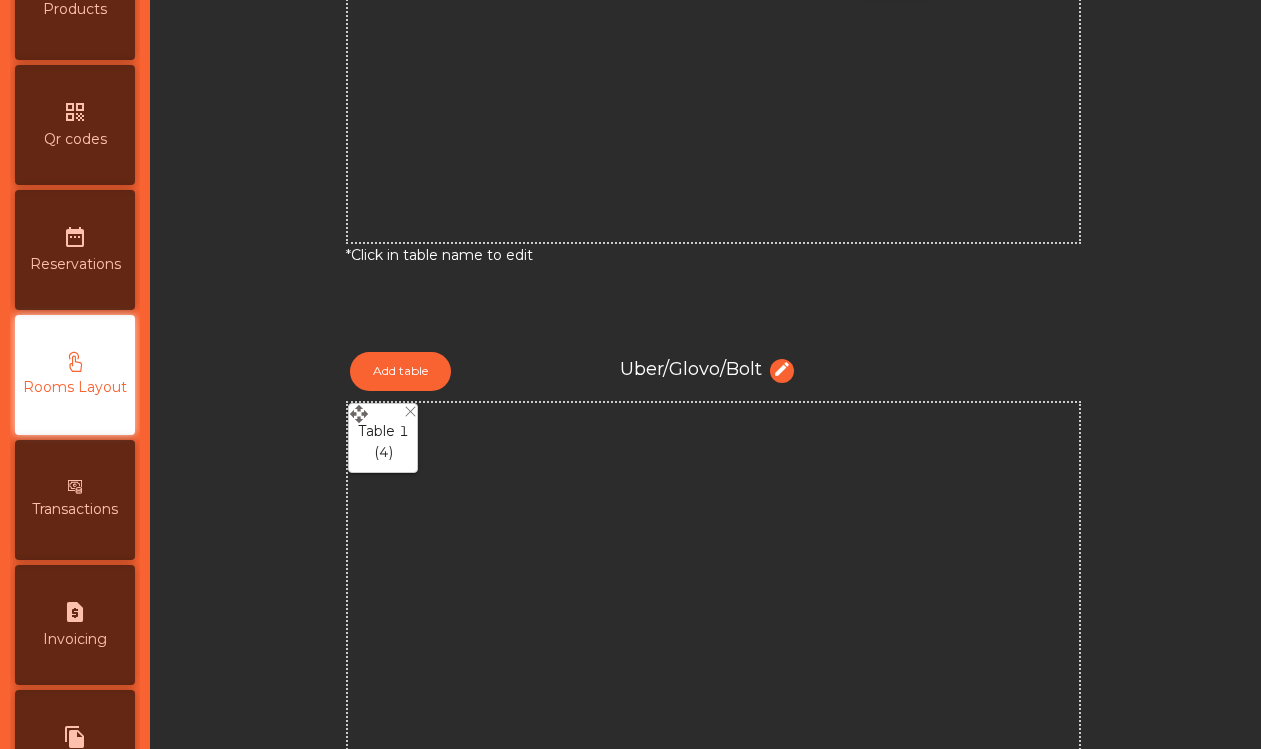 scroll, scrollTop: 1267, scrollLeft: 0, axis: vertical 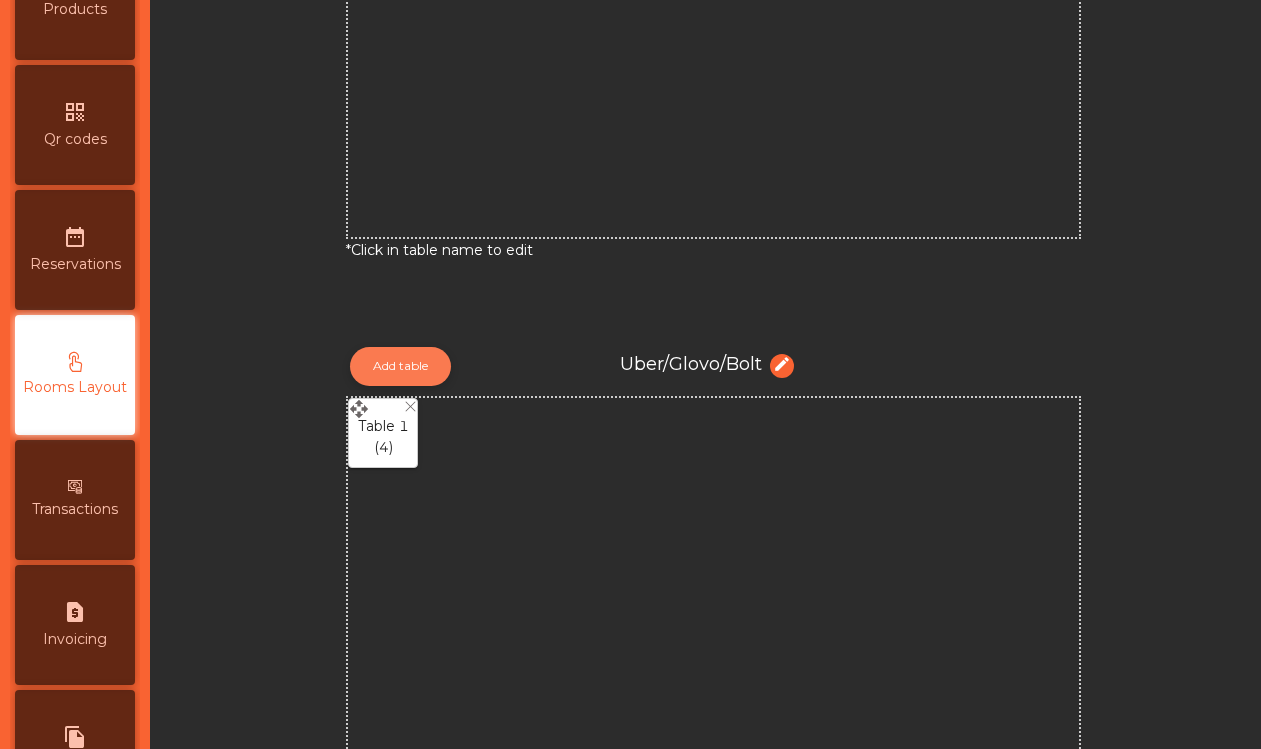 click on "Add table" 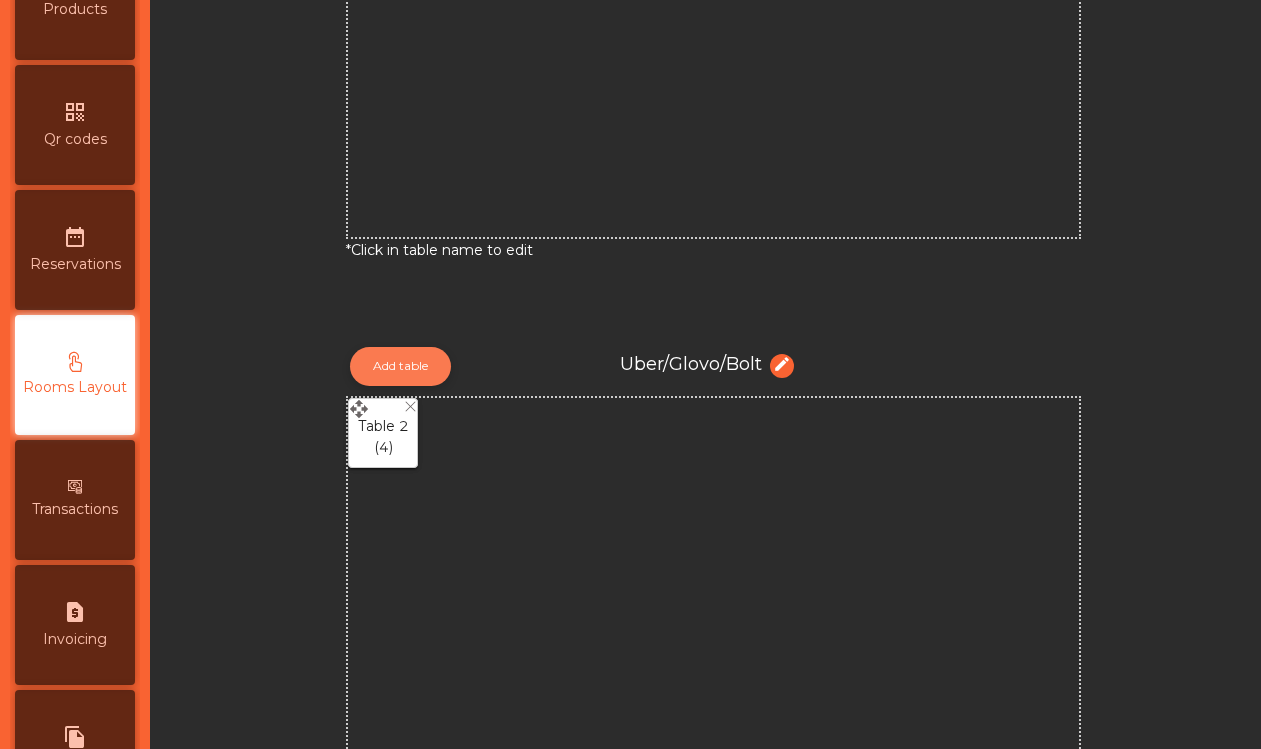 click on "Add table" 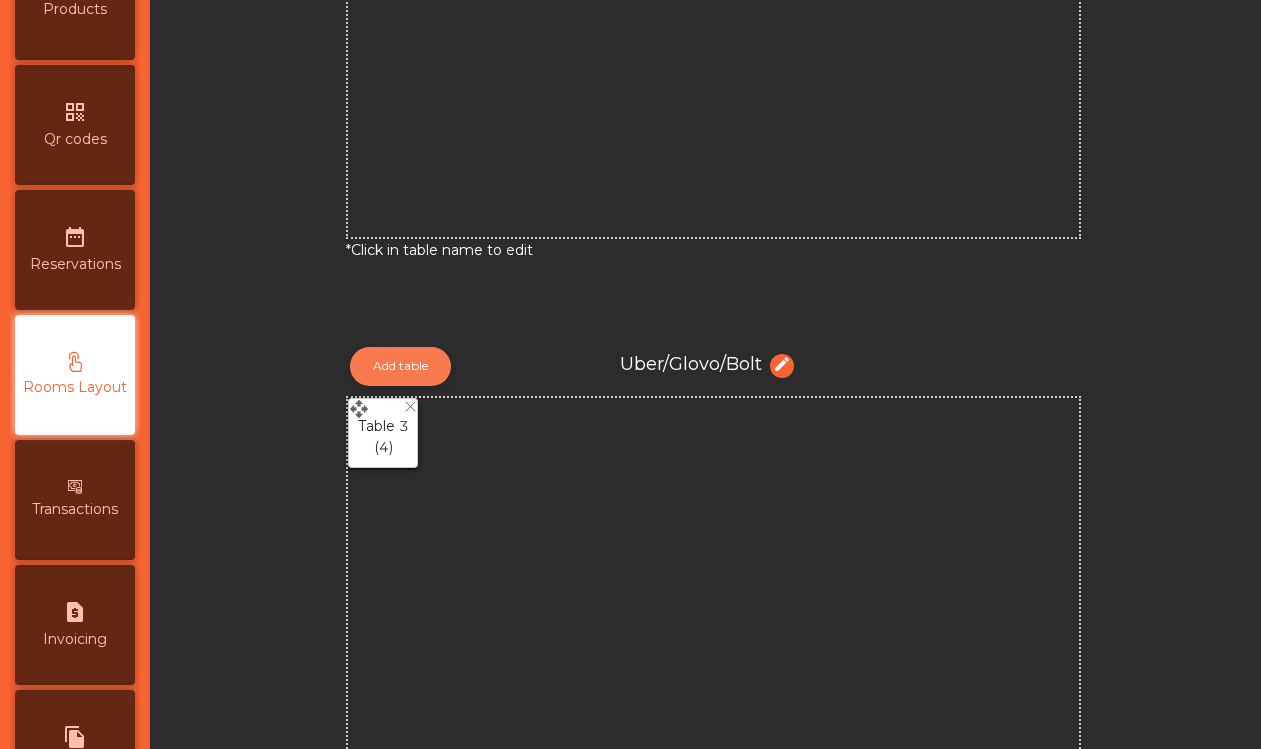 click on "Add table" 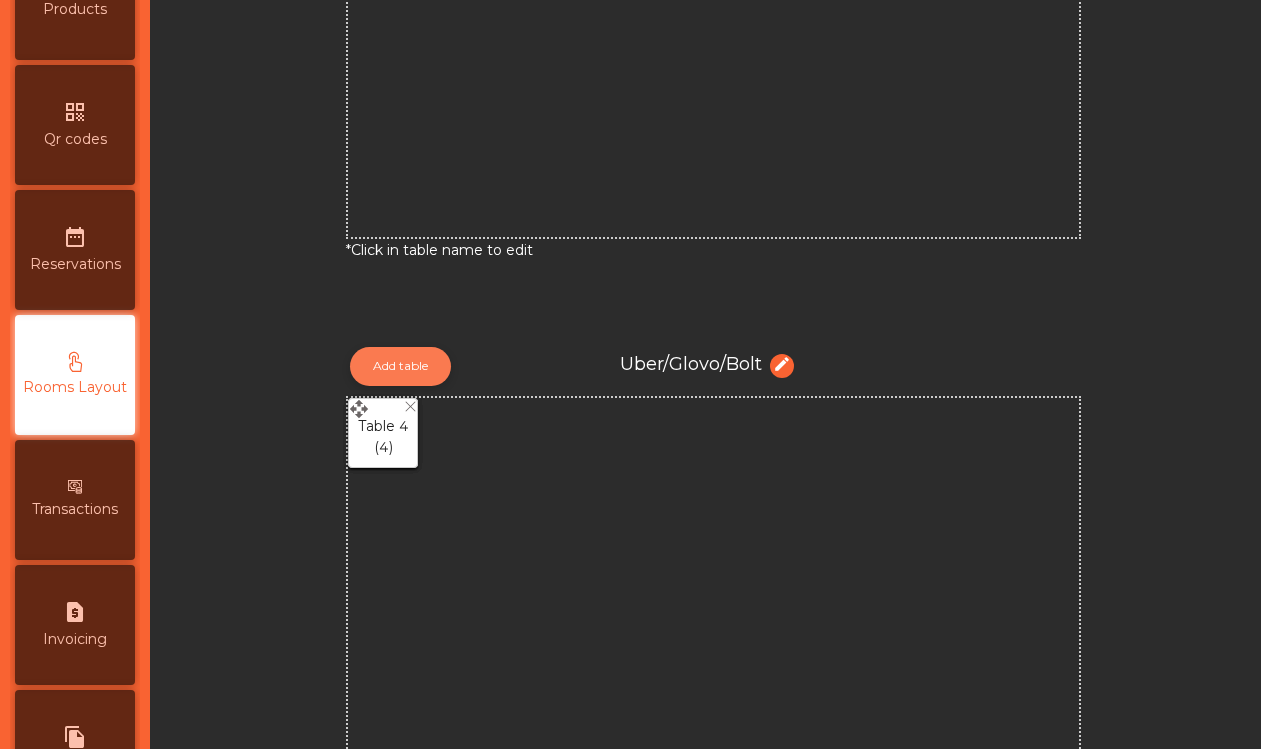click on "Add table" 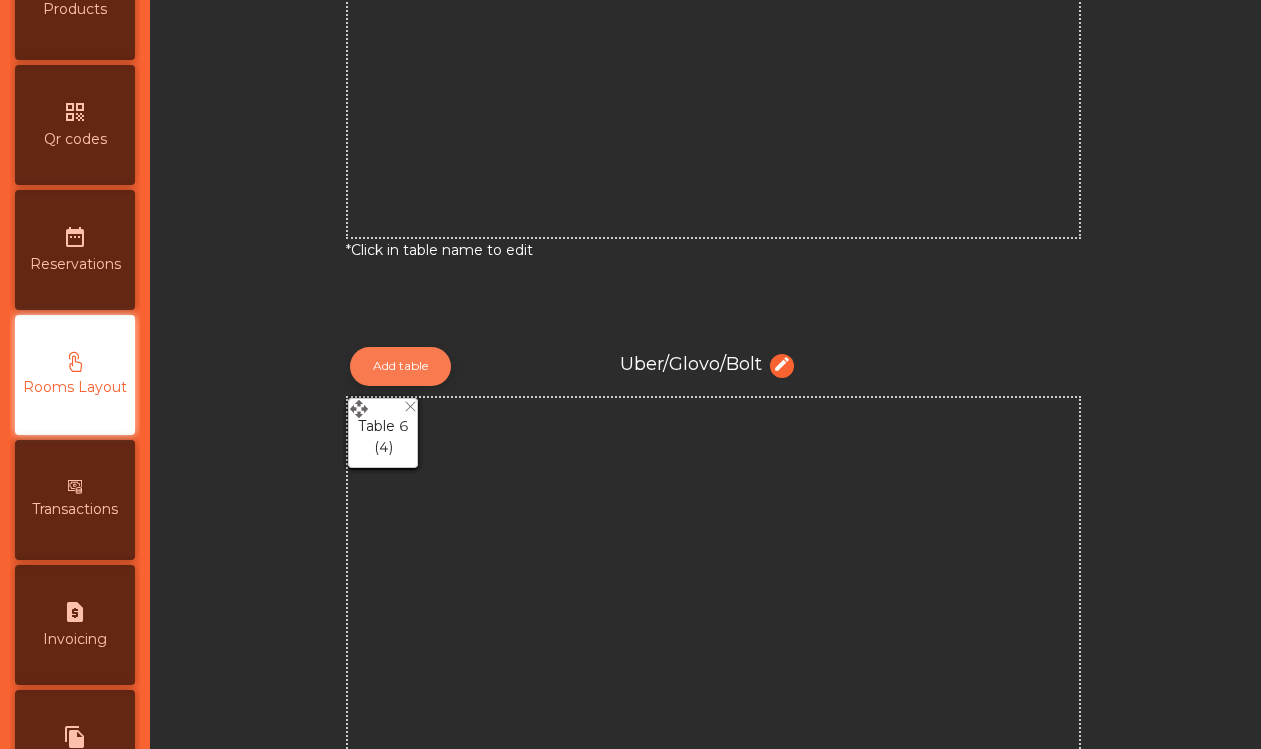 click on "Add table" 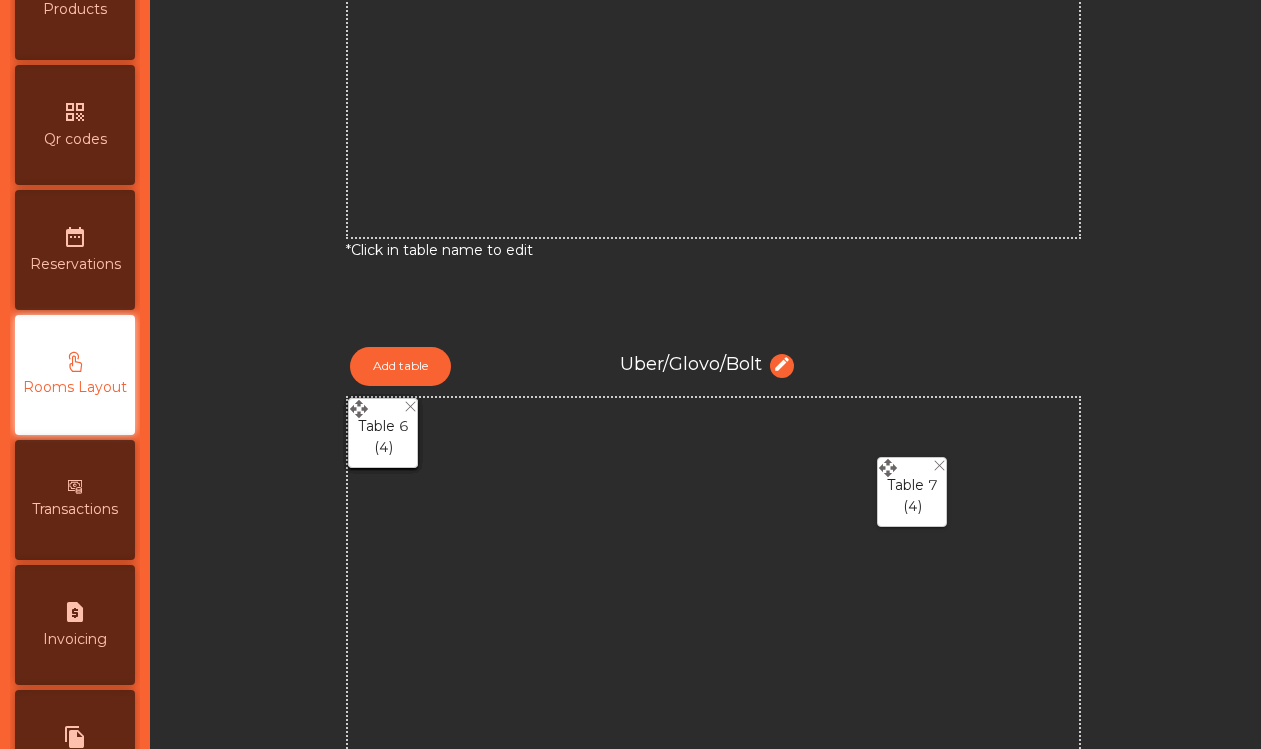 drag, startPoint x: 363, startPoint y: 410, endPoint x: 892, endPoint y: 469, distance: 532.28 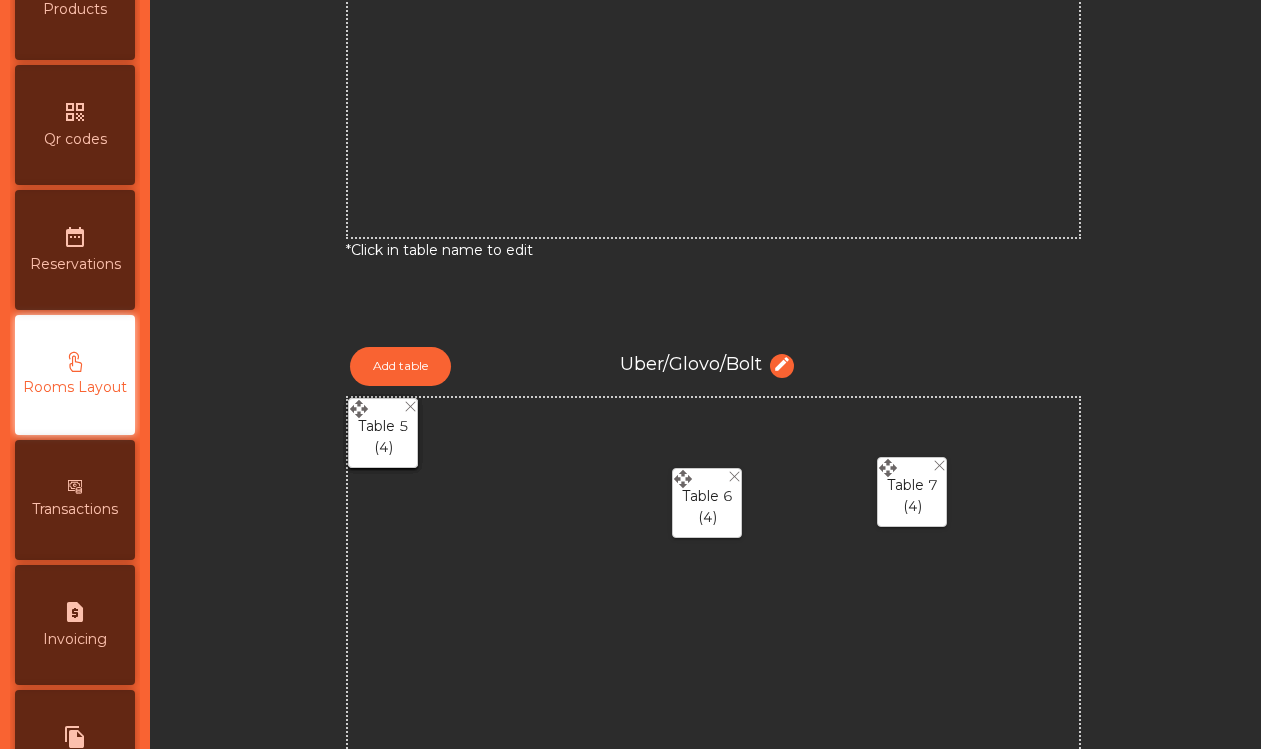 drag, startPoint x: 363, startPoint y: 411, endPoint x: 686, endPoint y: 479, distance: 330.0803 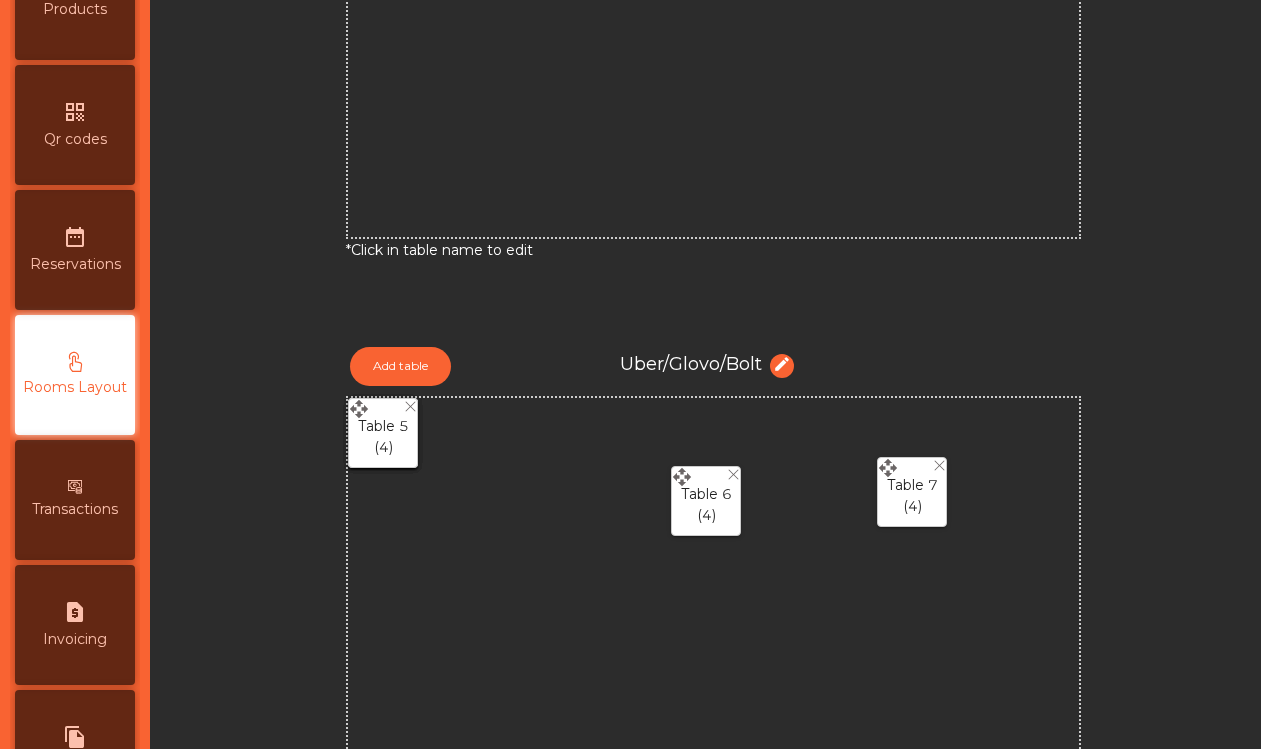 click 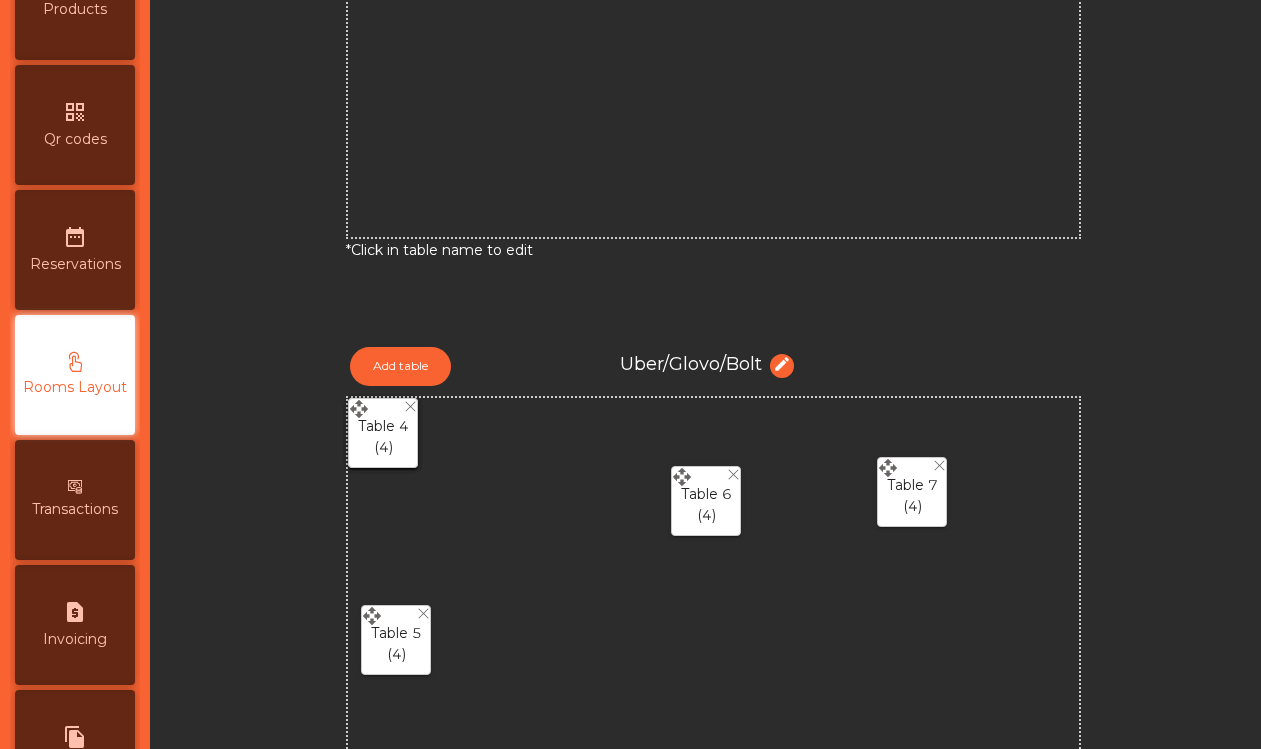 drag, startPoint x: 360, startPoint y: 409, endPoint x: 374, endPoint y: 614, distance: 205.4775 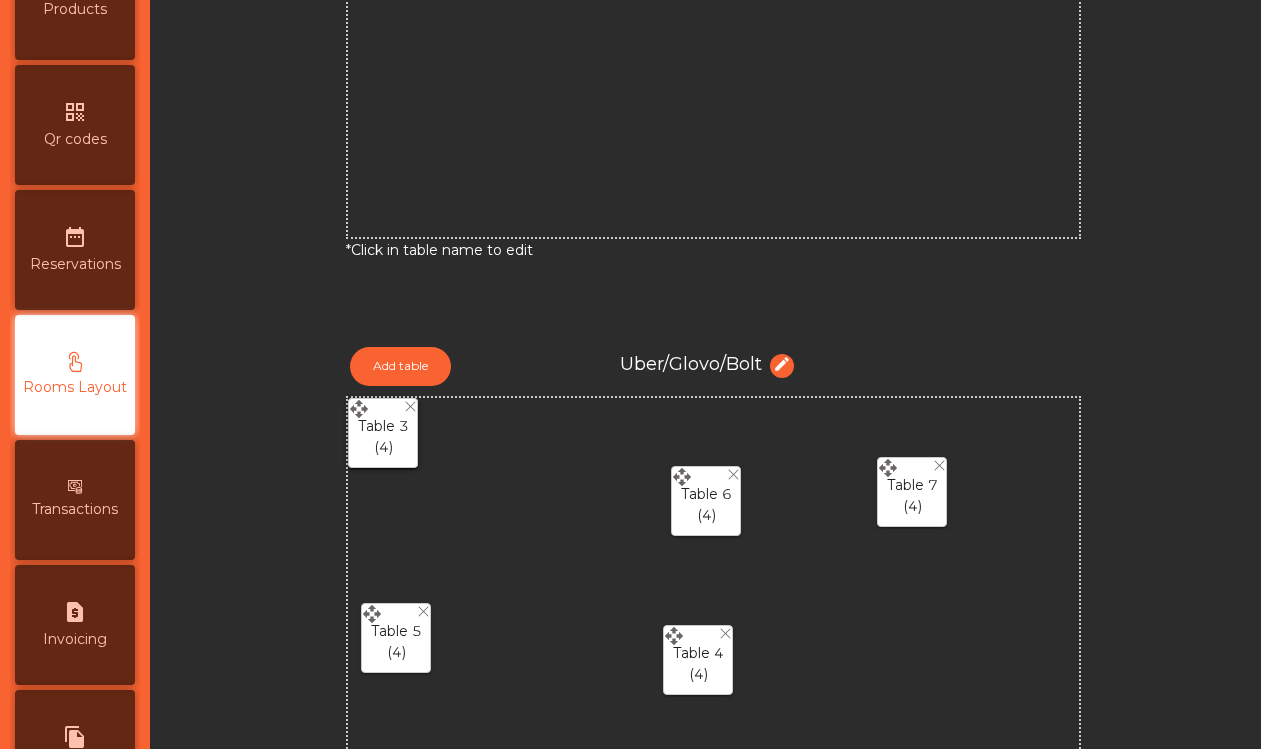 drag, startPoint x: 361, startPoint y: 411, endPoint x: 680, endPoint y: 637, distance: 390.94373 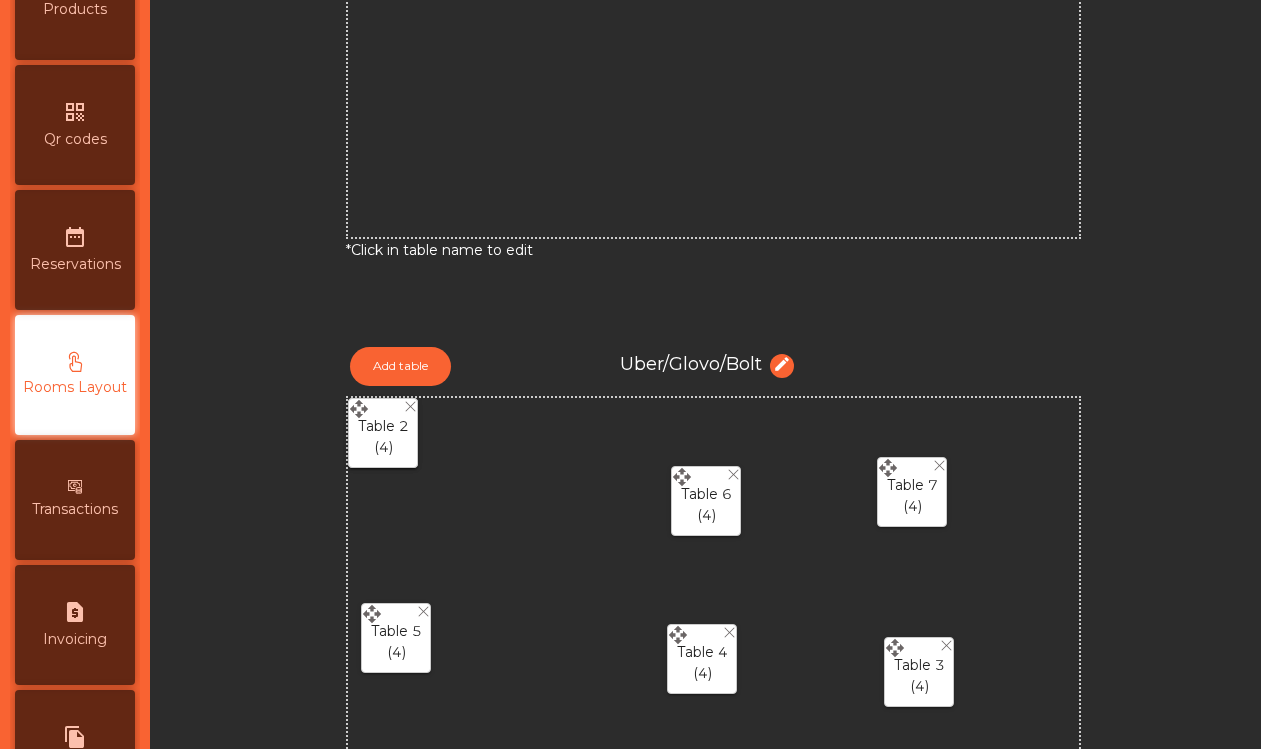 drag, startPoint x: 356, startPoint y: 407, endPoint x: 892, endPoint y: 646, distance: 586.8705 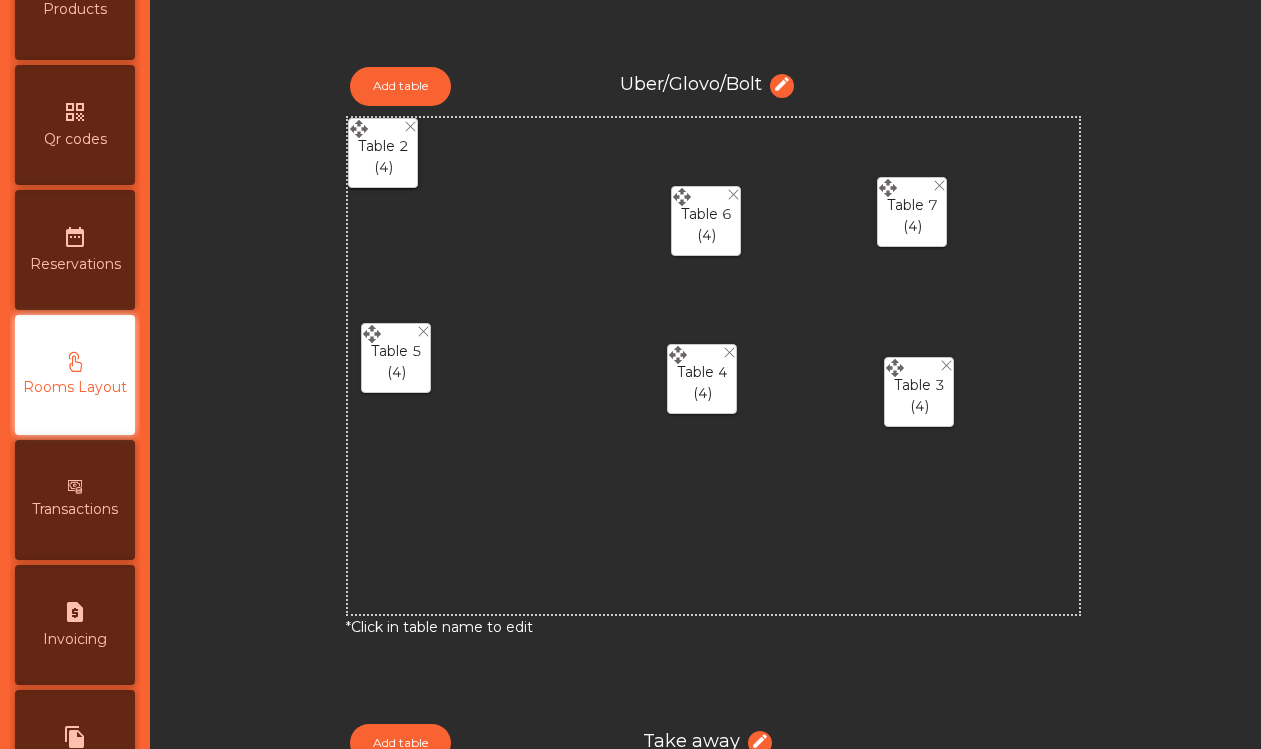 scroll, scrollTop: 1549, scrollLeft: 0, axis: vertical 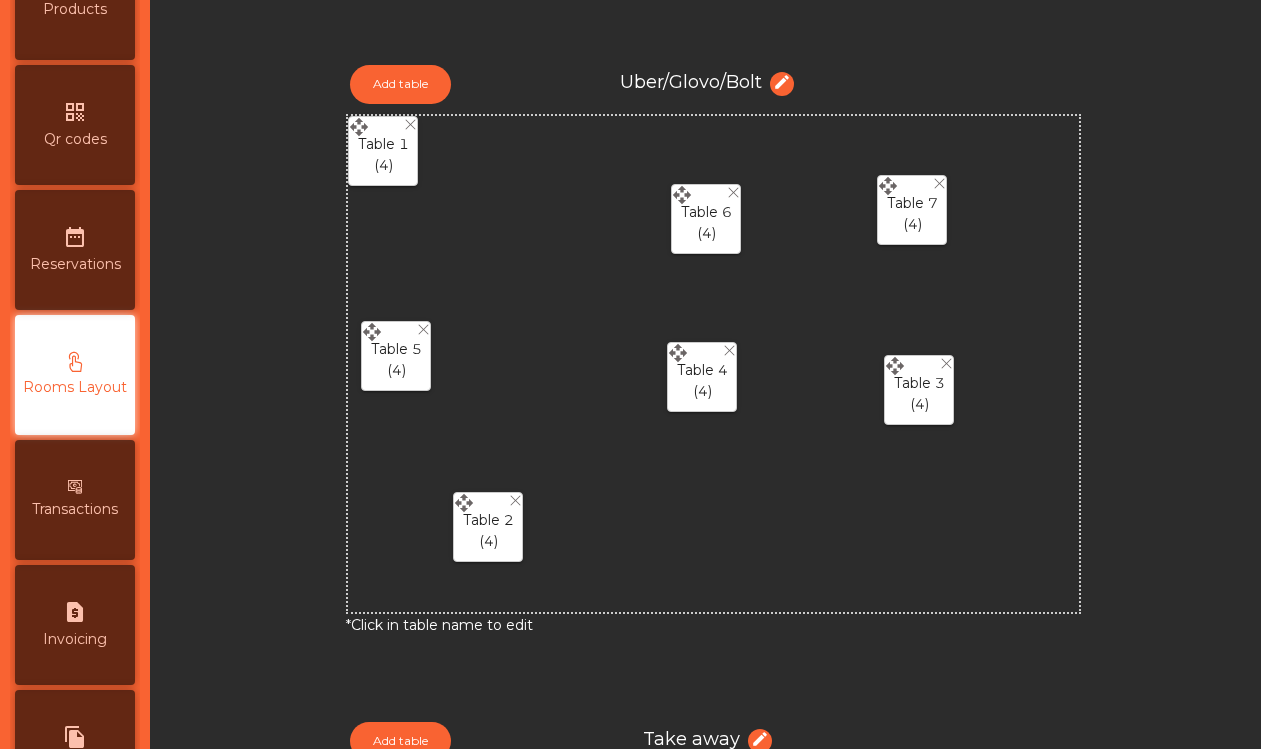 drag, startPoint x: 360, startPoint y: 122, endPoint x: 464, endPoint y: 497, distance: 389.1542 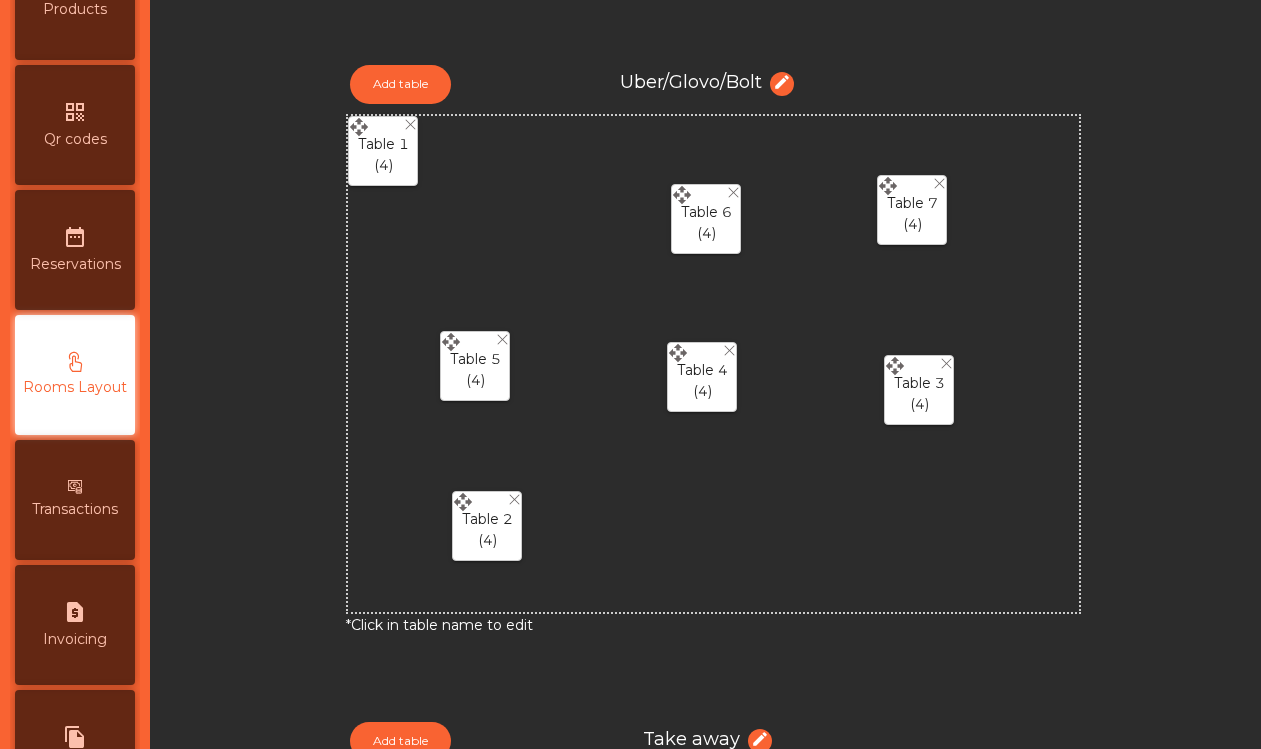 drag, startPoint x: 374, startPoint y: 329, endPoint x: 451, endPoint y: 343, distance: 78.26238 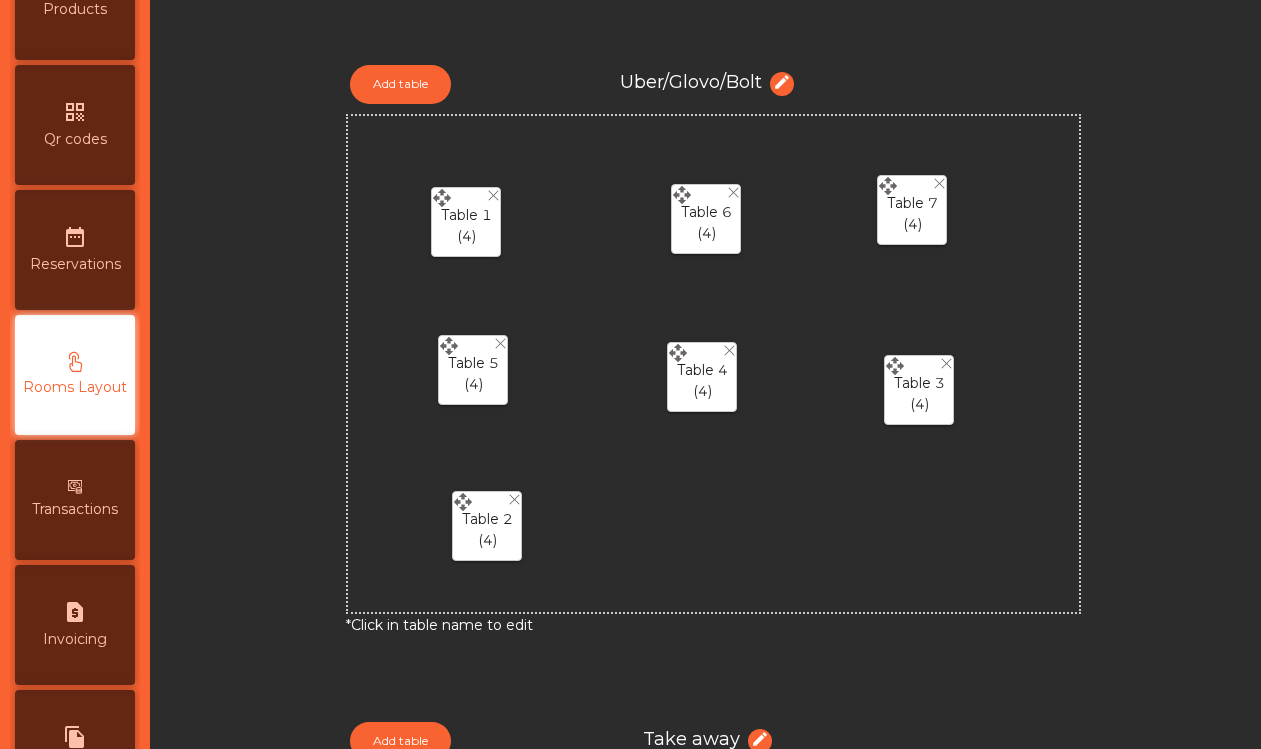 drag, startPoint x: 362, startPoint y: 125, endPoint x: 445, endPoint y: 196, distance: 109.22454 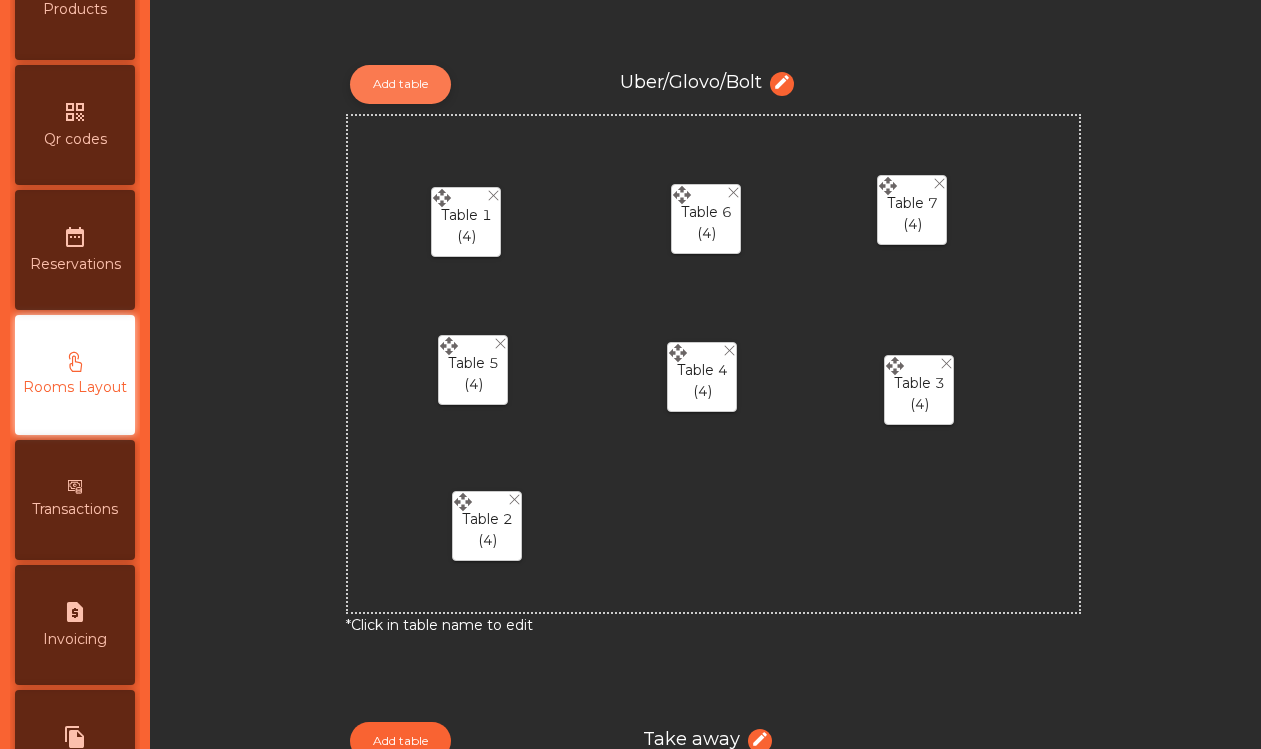 click on "Add table" 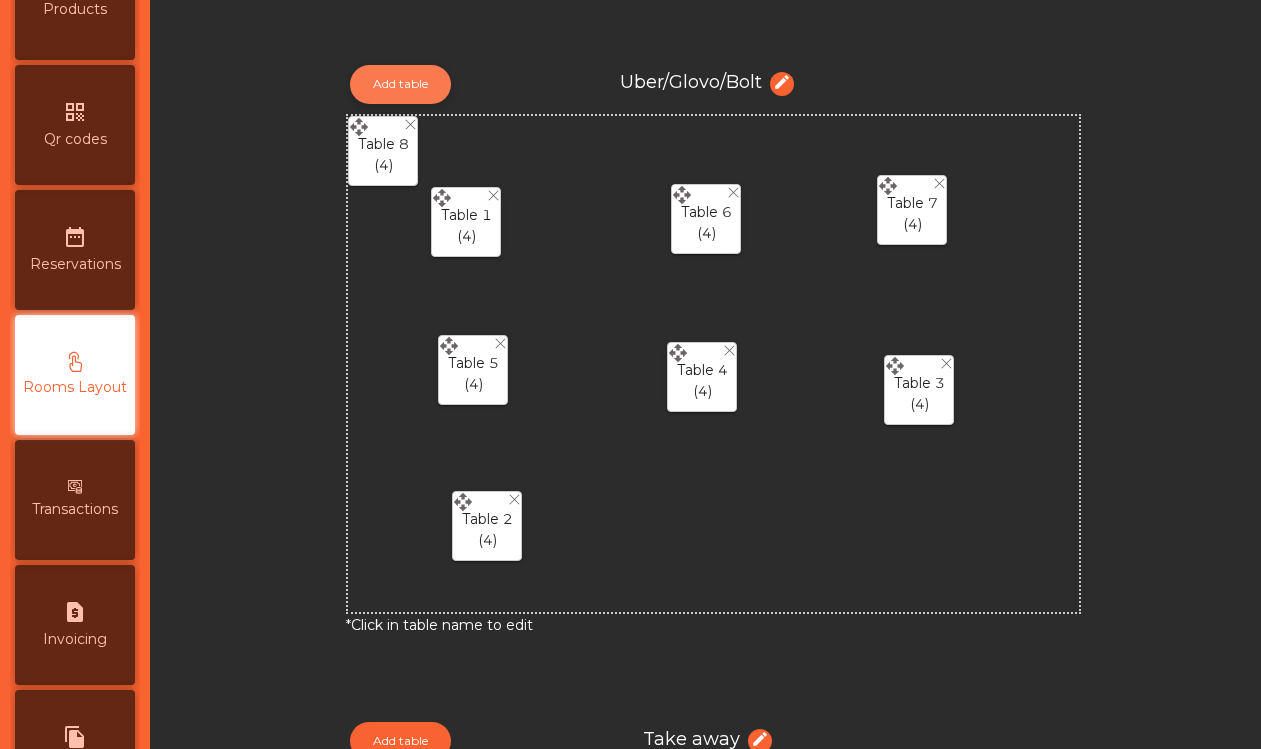 click on "Add table" 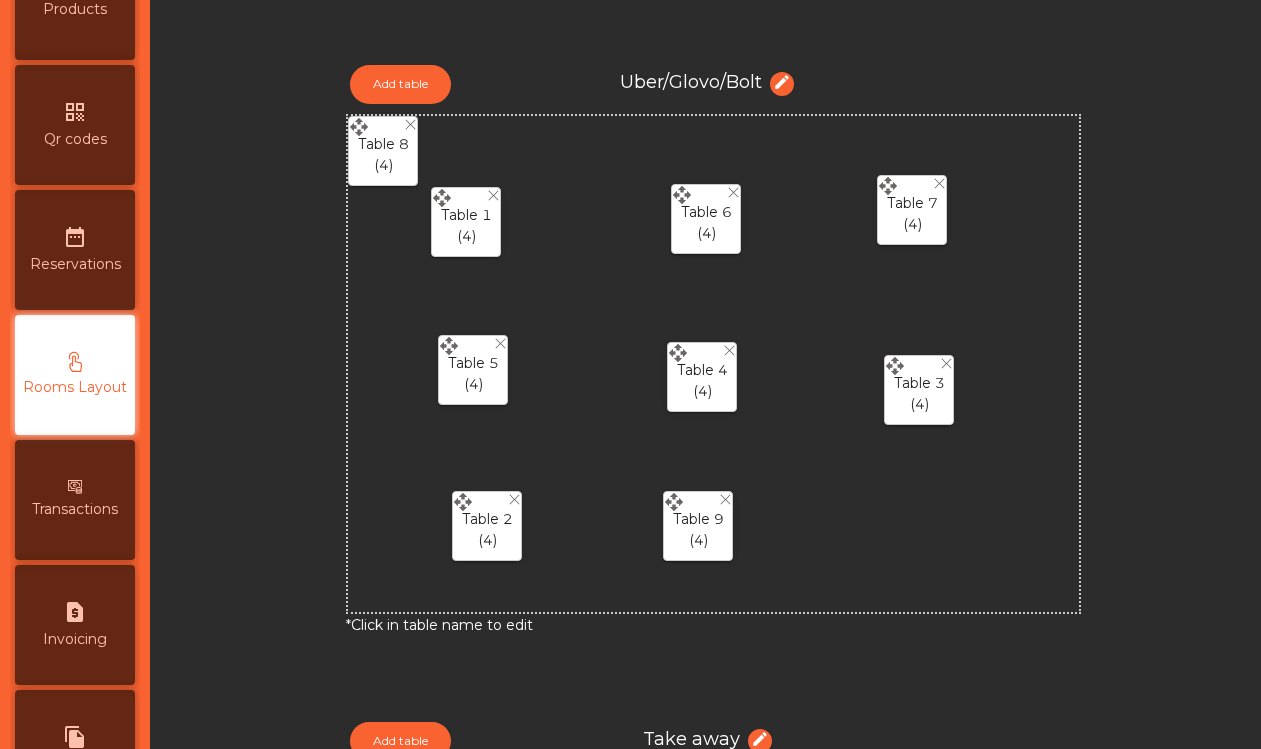 drag, startPoint x: 362, startPoint y: 125, endPoint x: 677, endPoint y: 500, distance: 489.74484 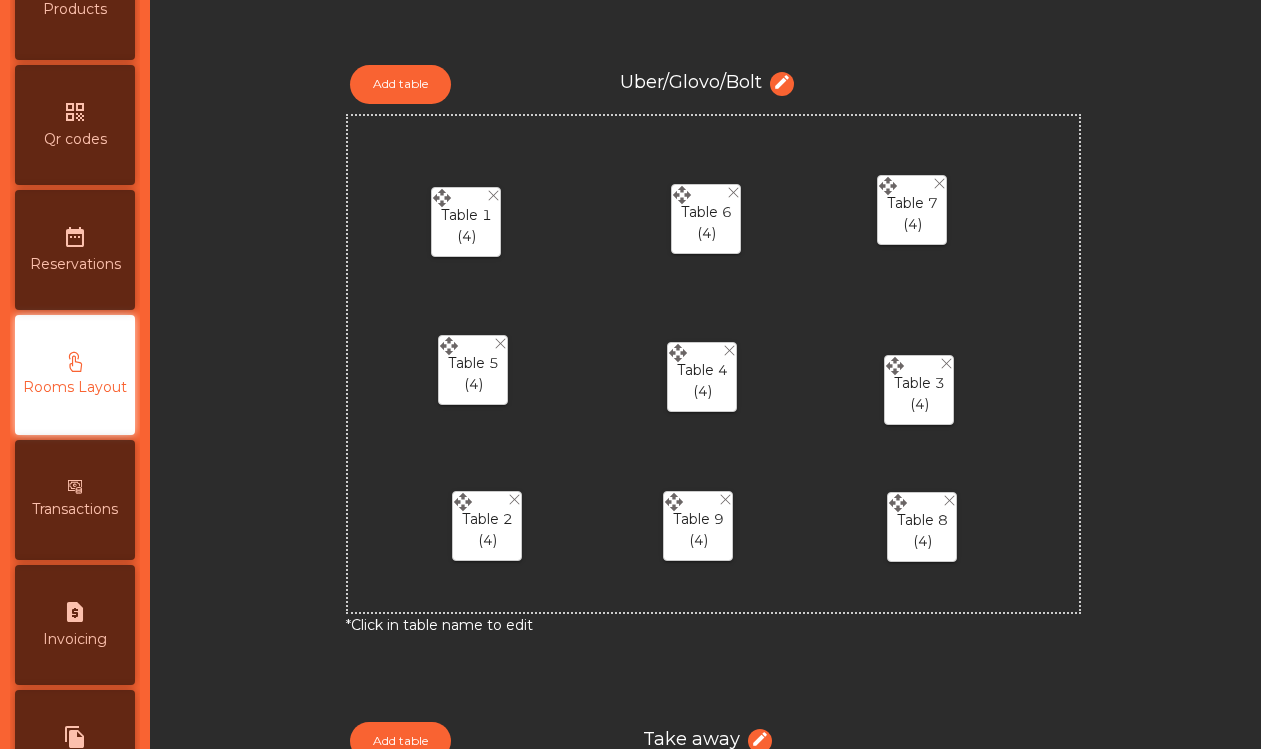 drag, startPoint x: 357, startPoint y: 123, endPoint x: 896, endPoint y: 497, distance: 656.0465 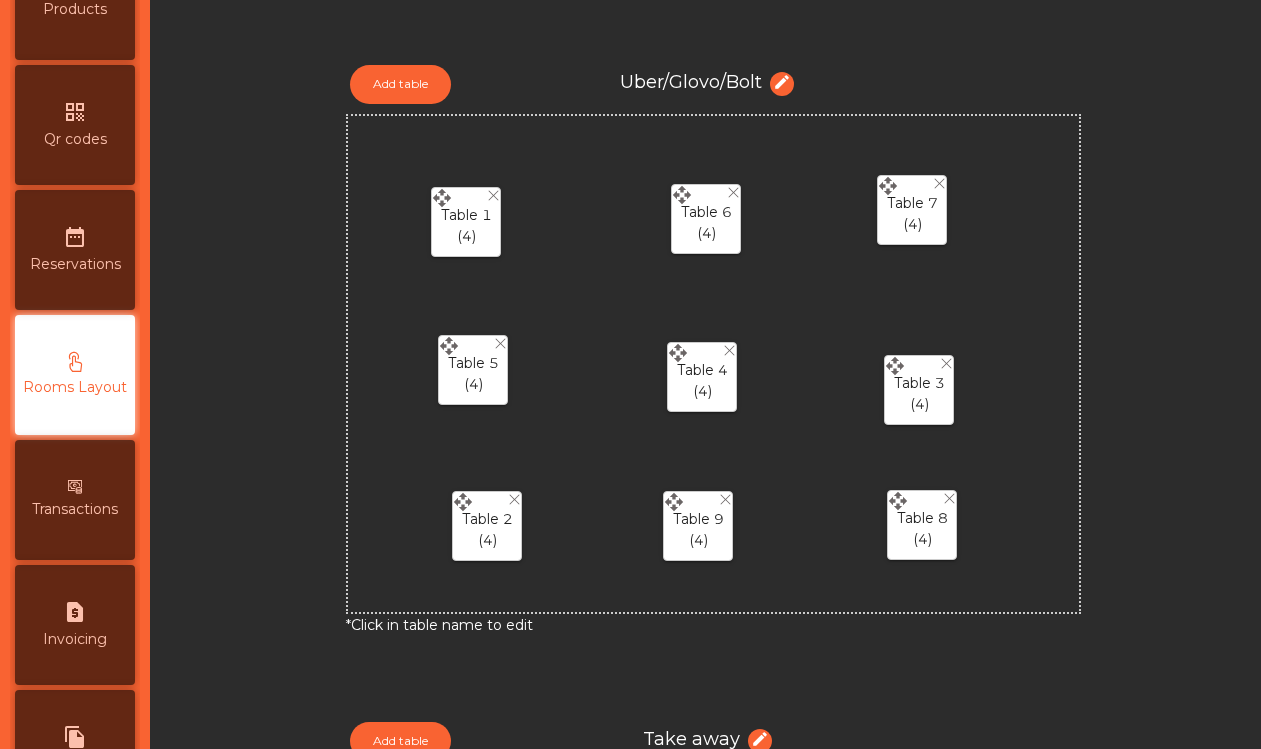 click on "Table 1" 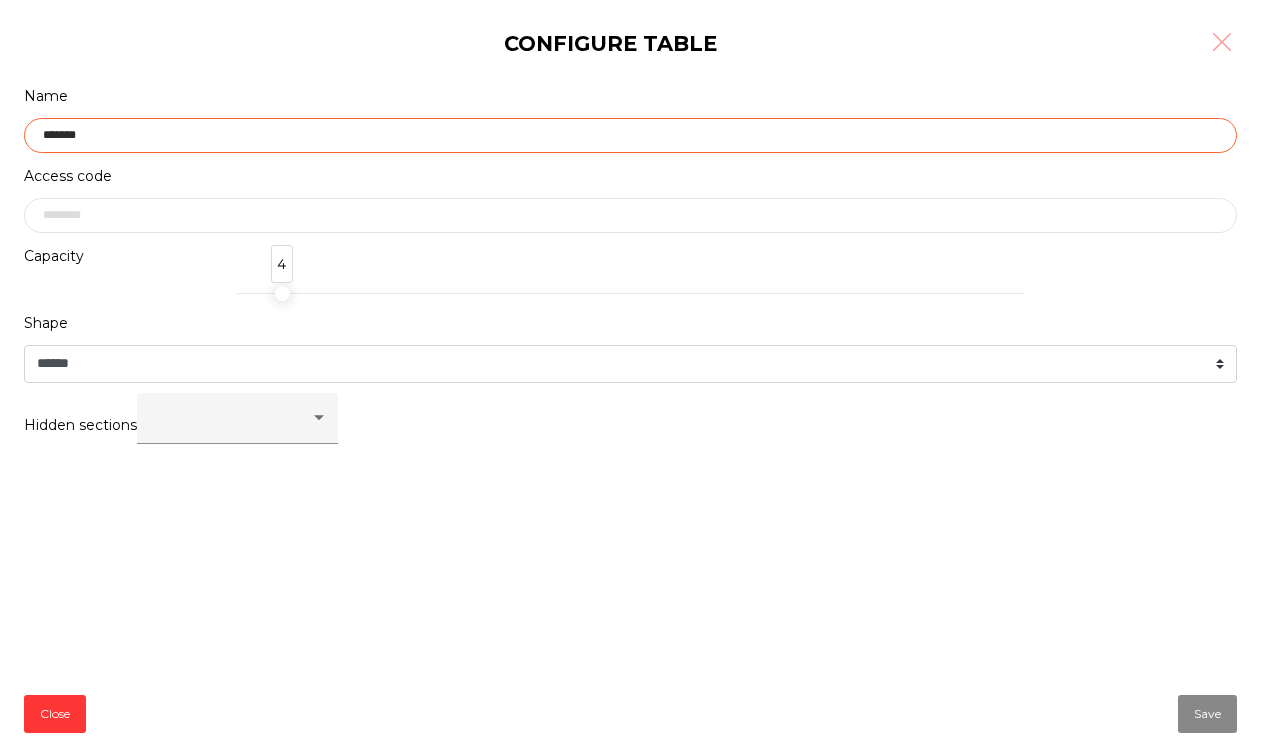click on "*******" 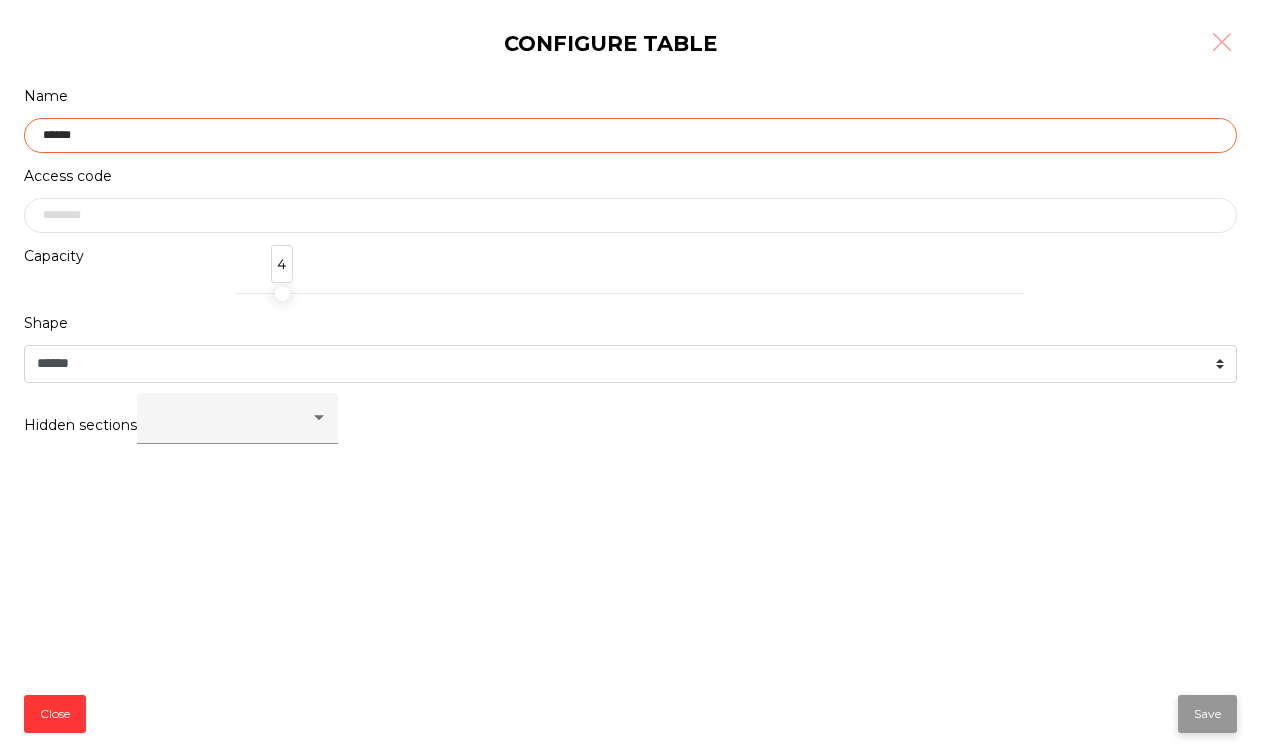 type on "******" 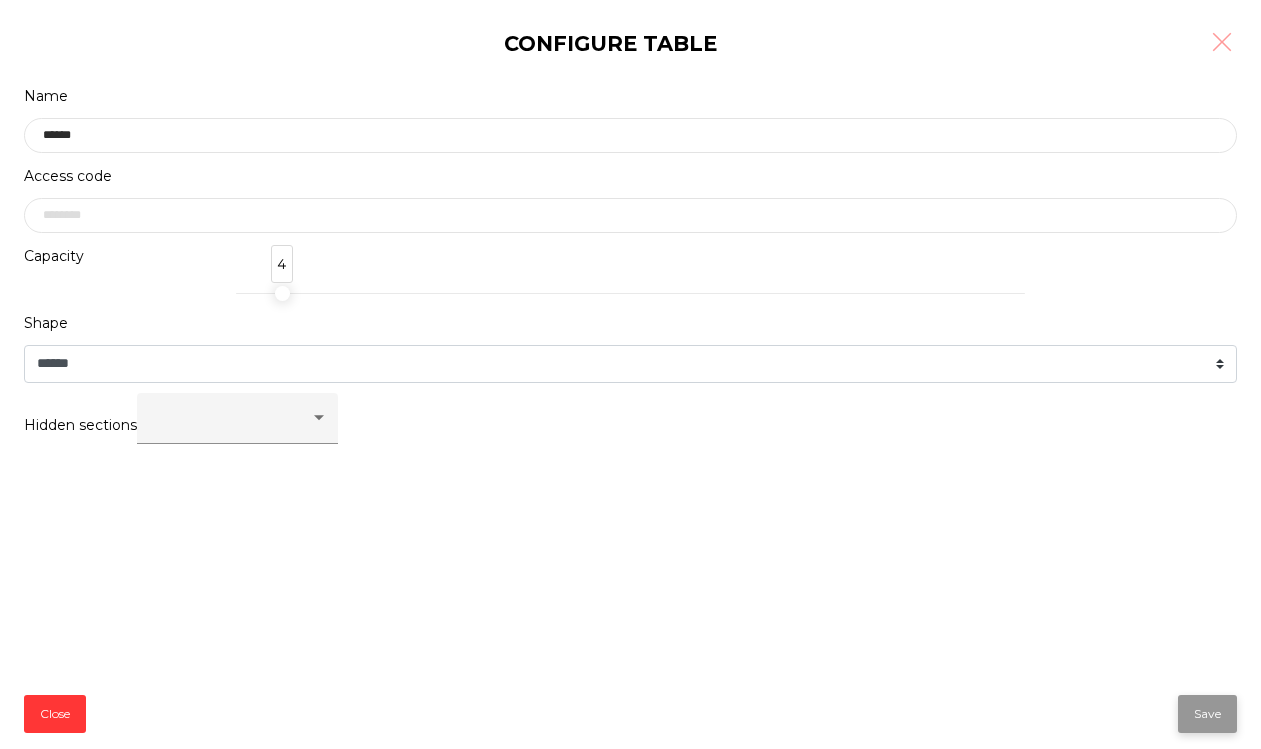 click on "Save" 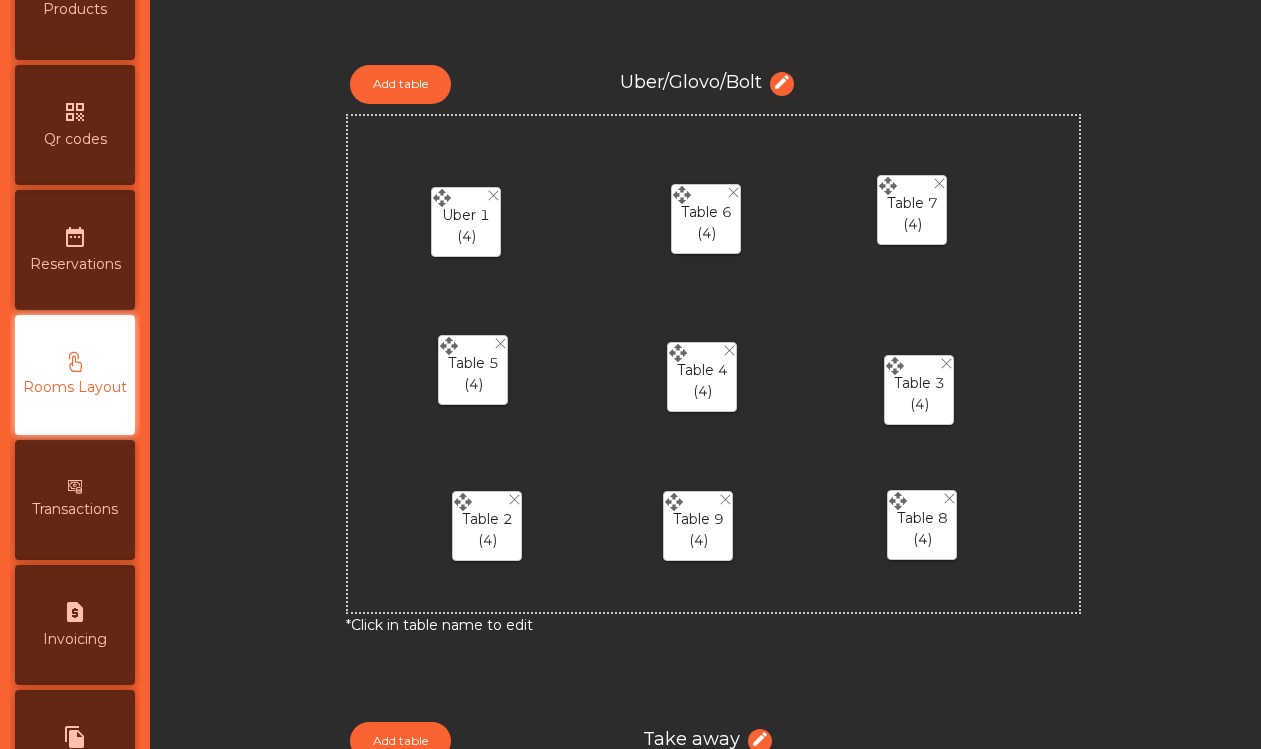 click on "Table 5" 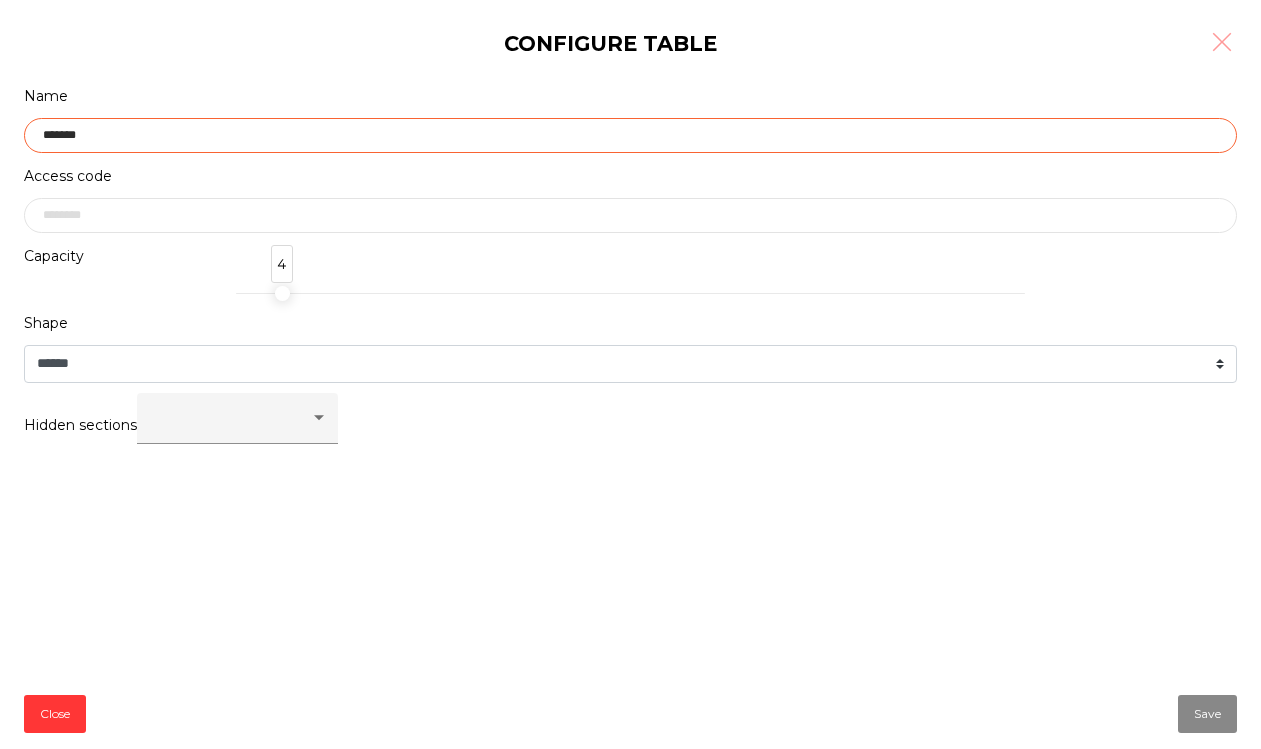 click on "*******" 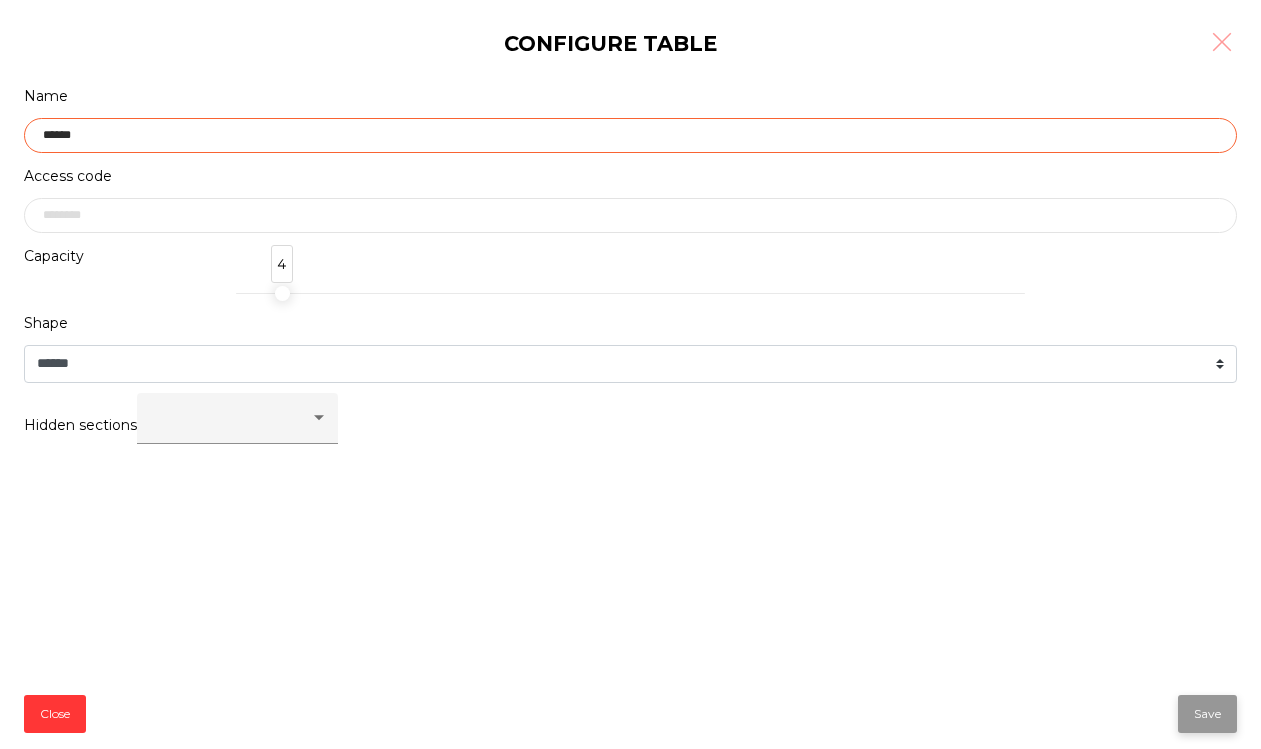 type on "******" 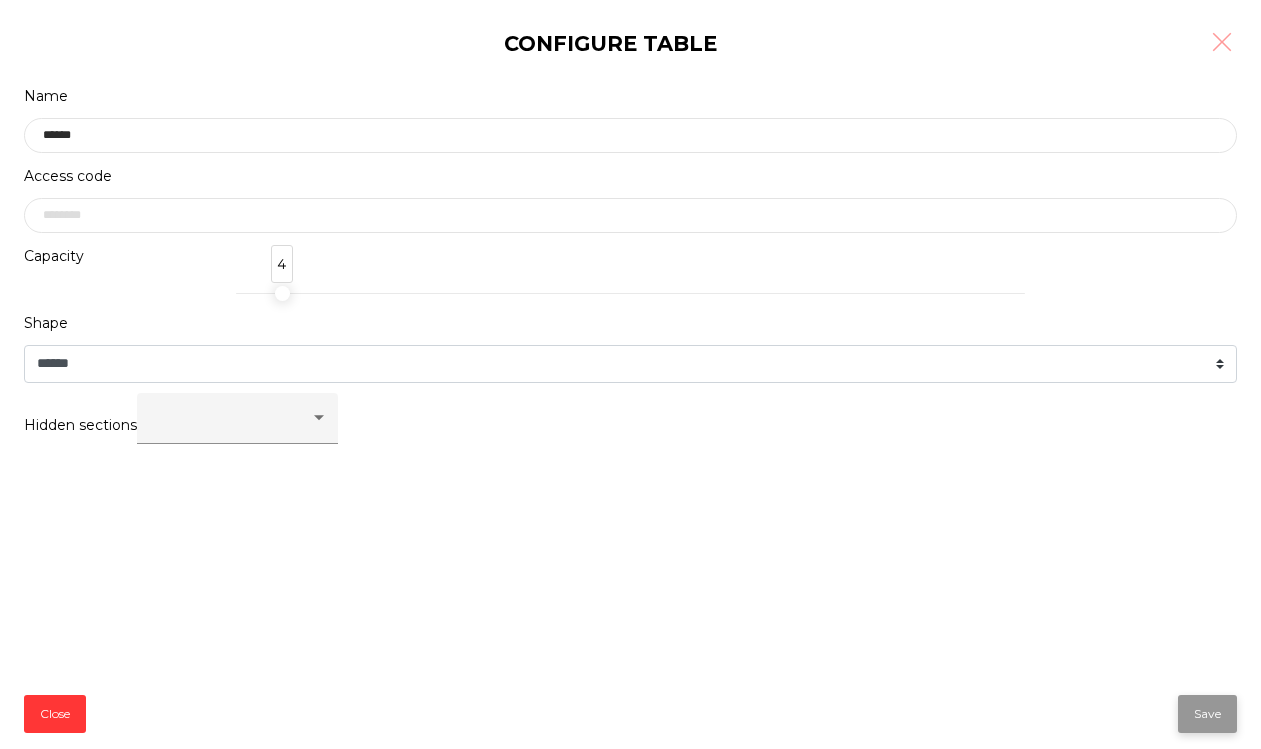 click on "Save" 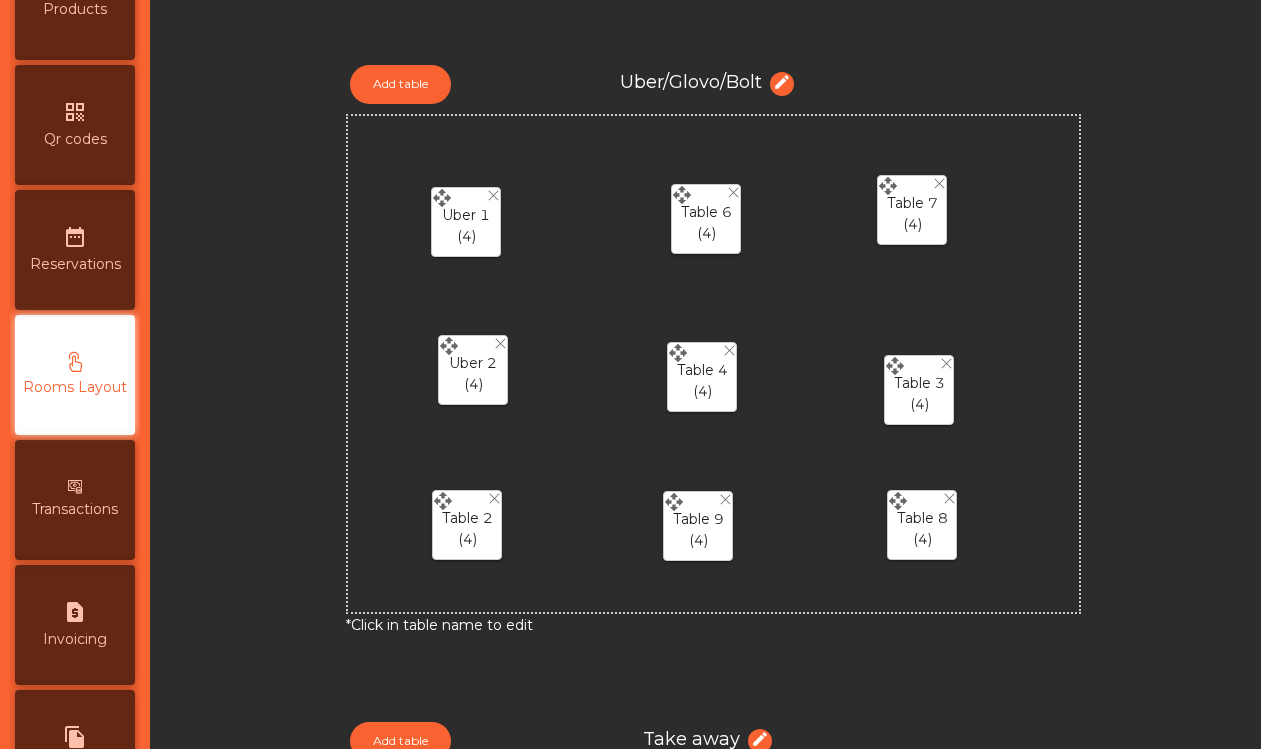 drag, startPoint x: 460, startPoint y: 498, endPoint x: 440, endPoint y: 497, distance: 20.024984 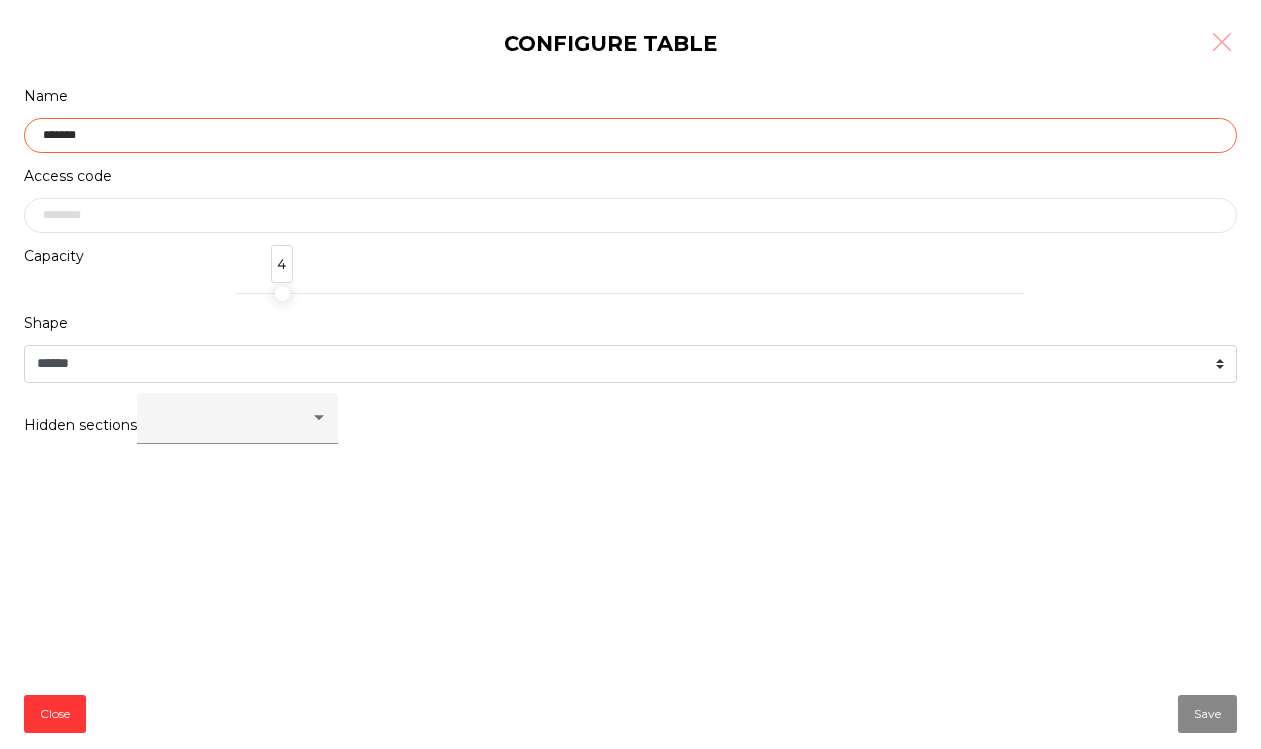 click on "*******" 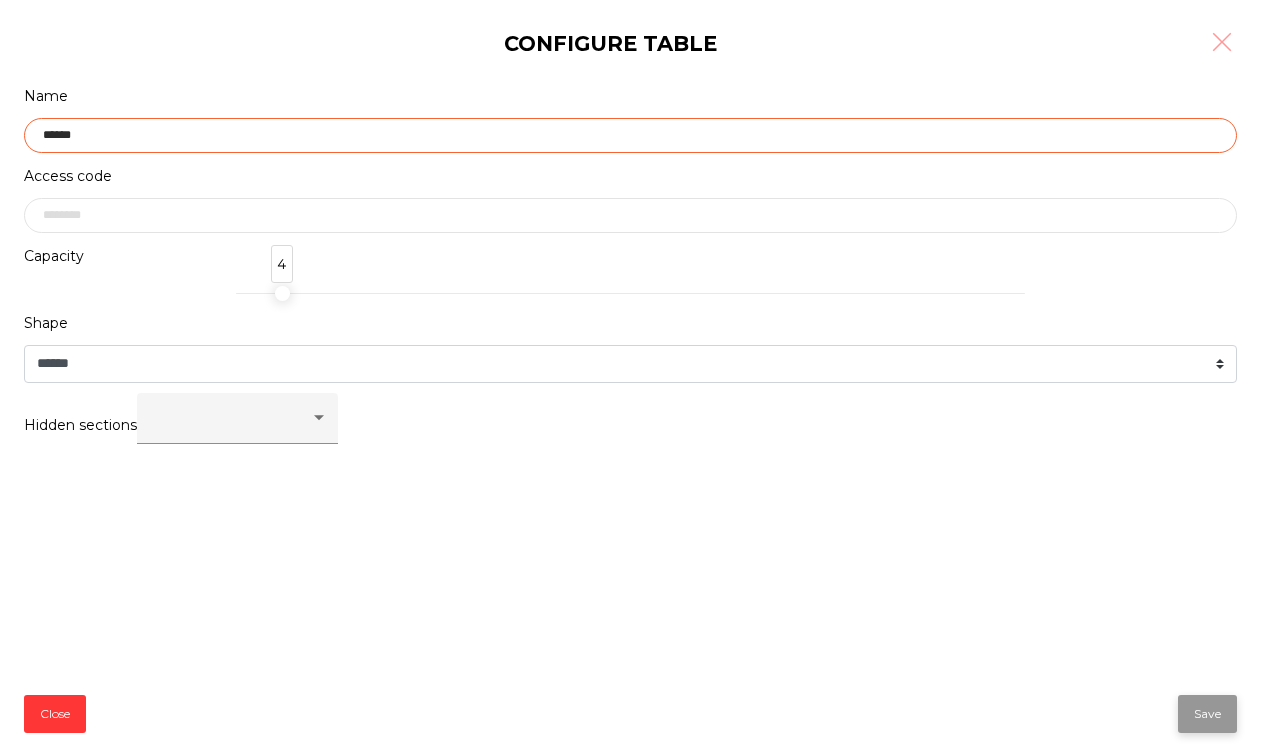 type on "******" 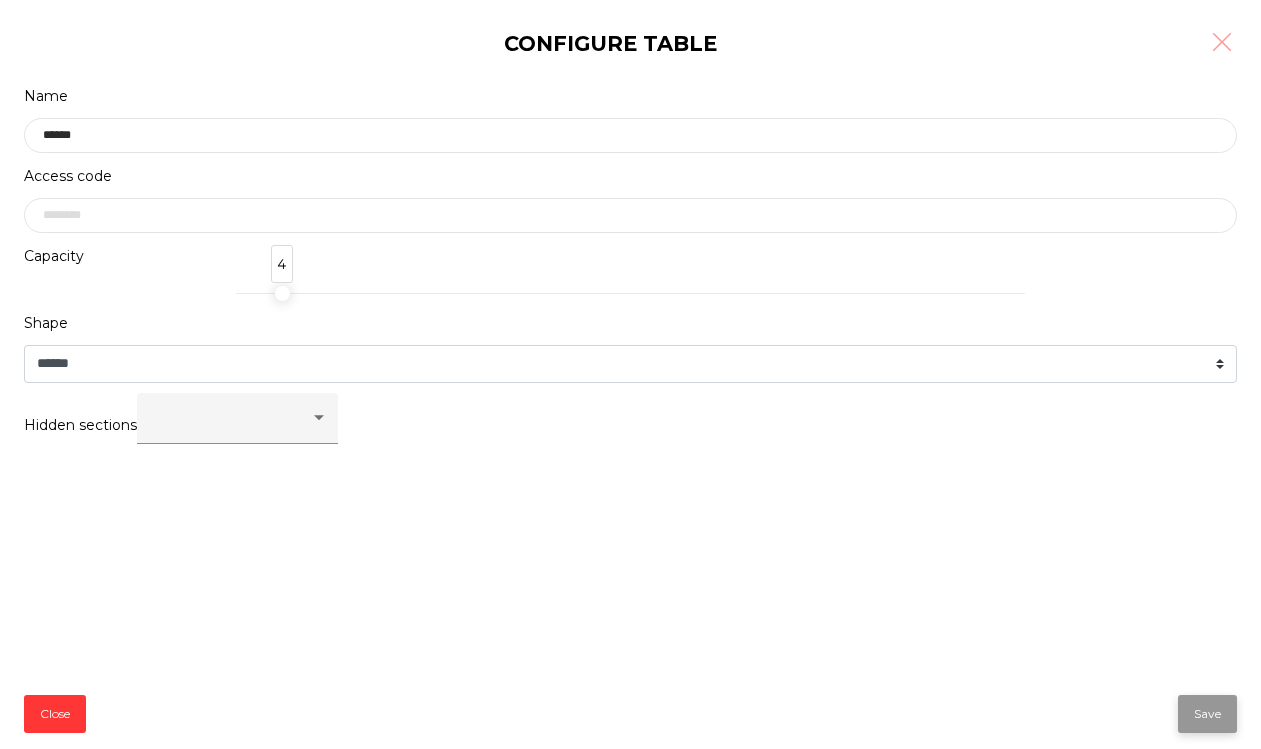 click on "Save" 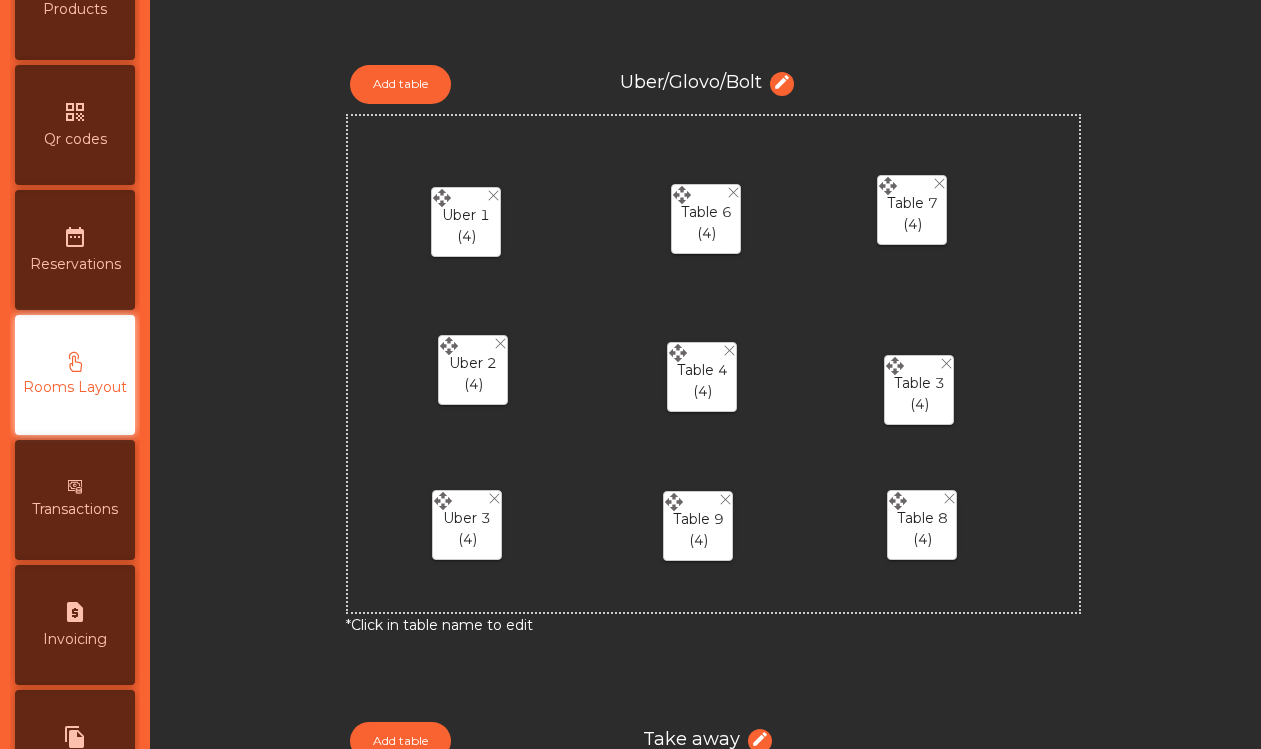 click on "Table 6  (4)" 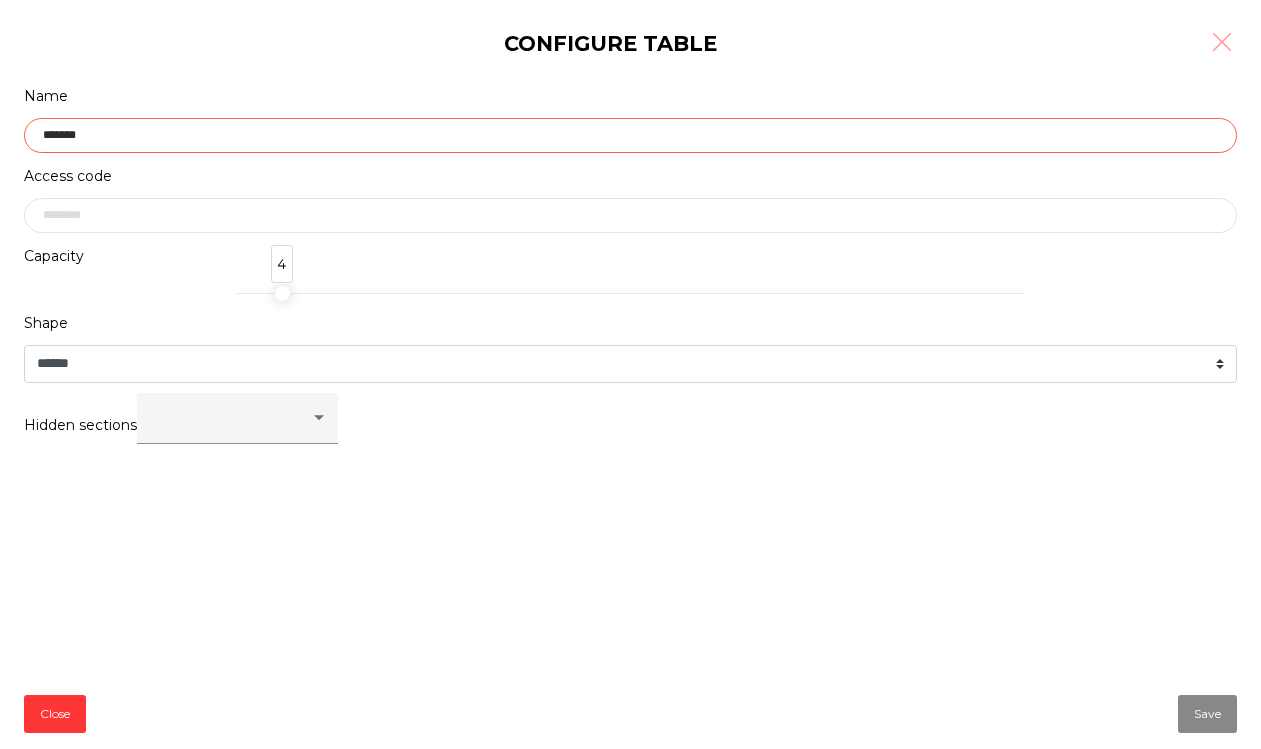 click on "*******" 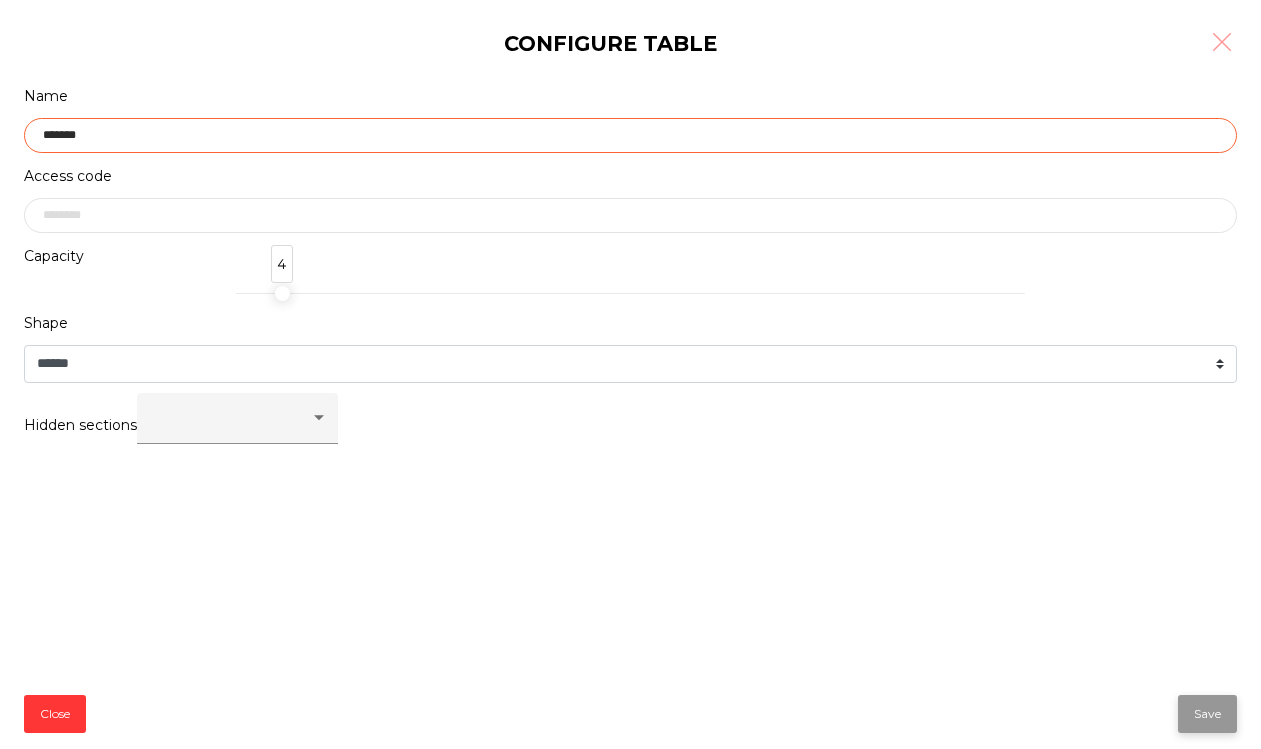 type on "*******" 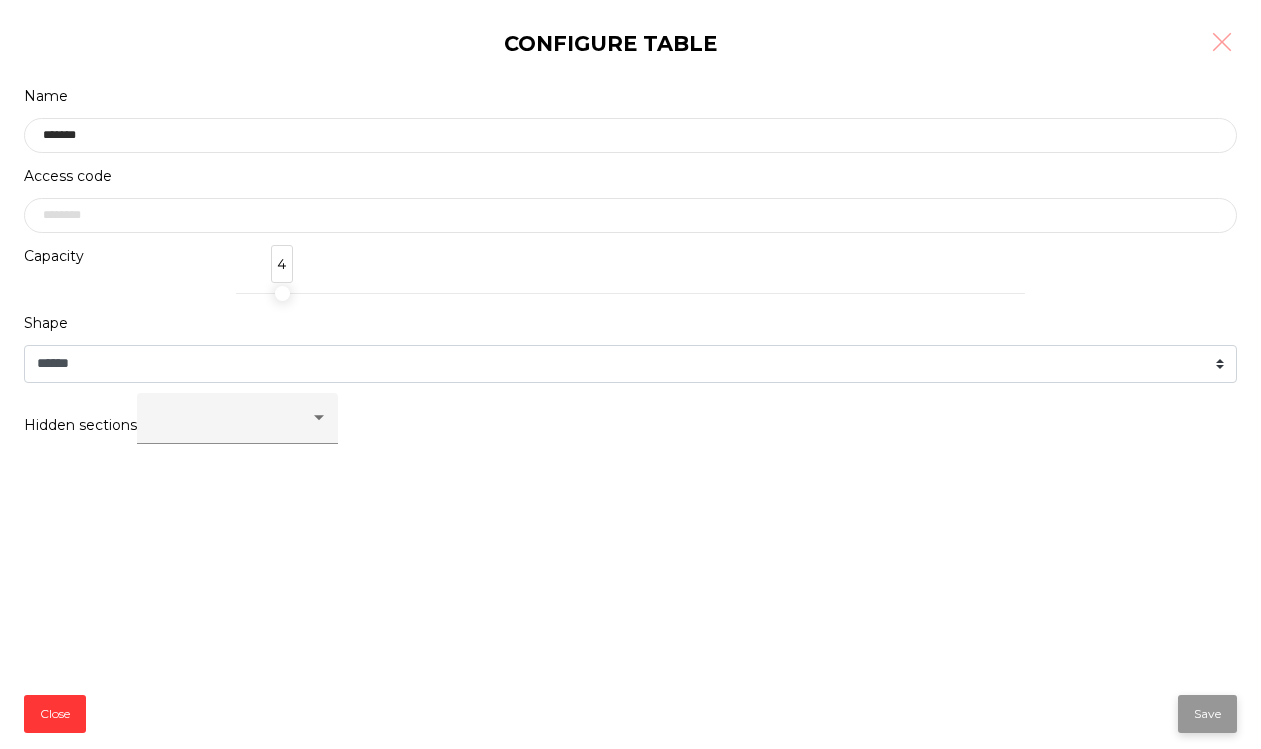 click on "Save" 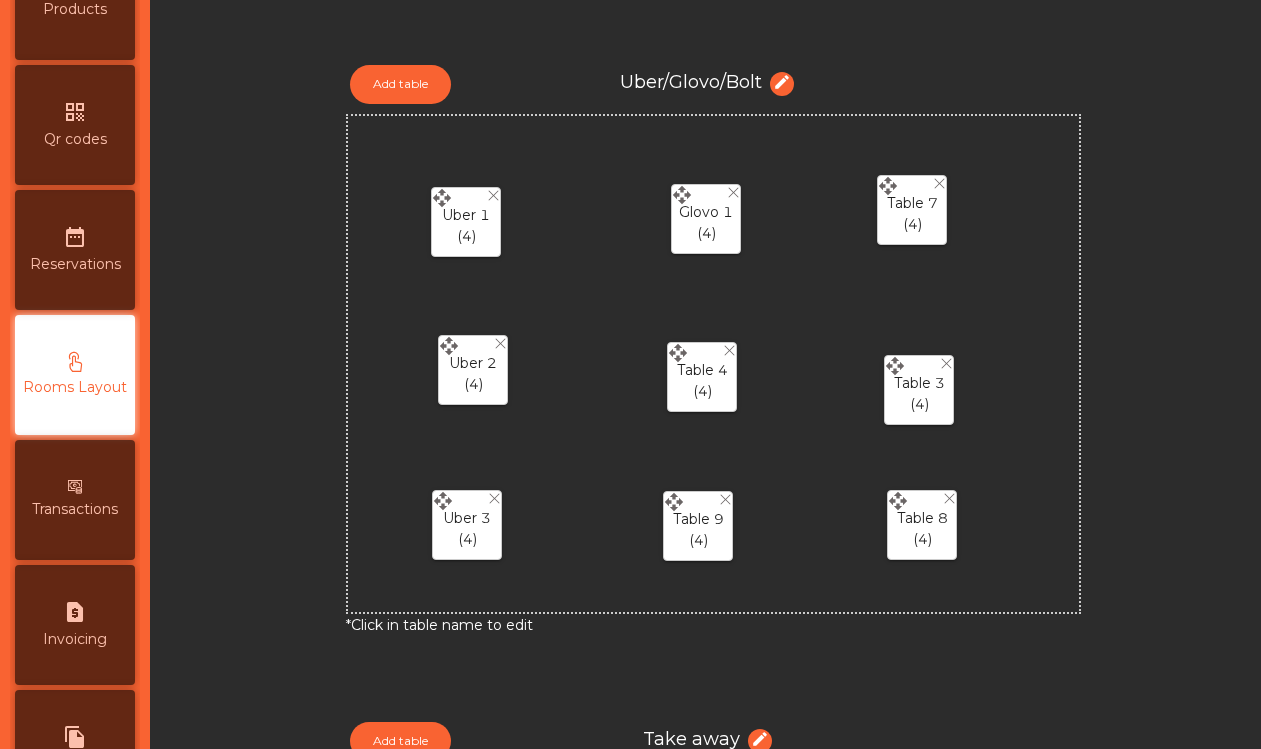 click on "Table 4" 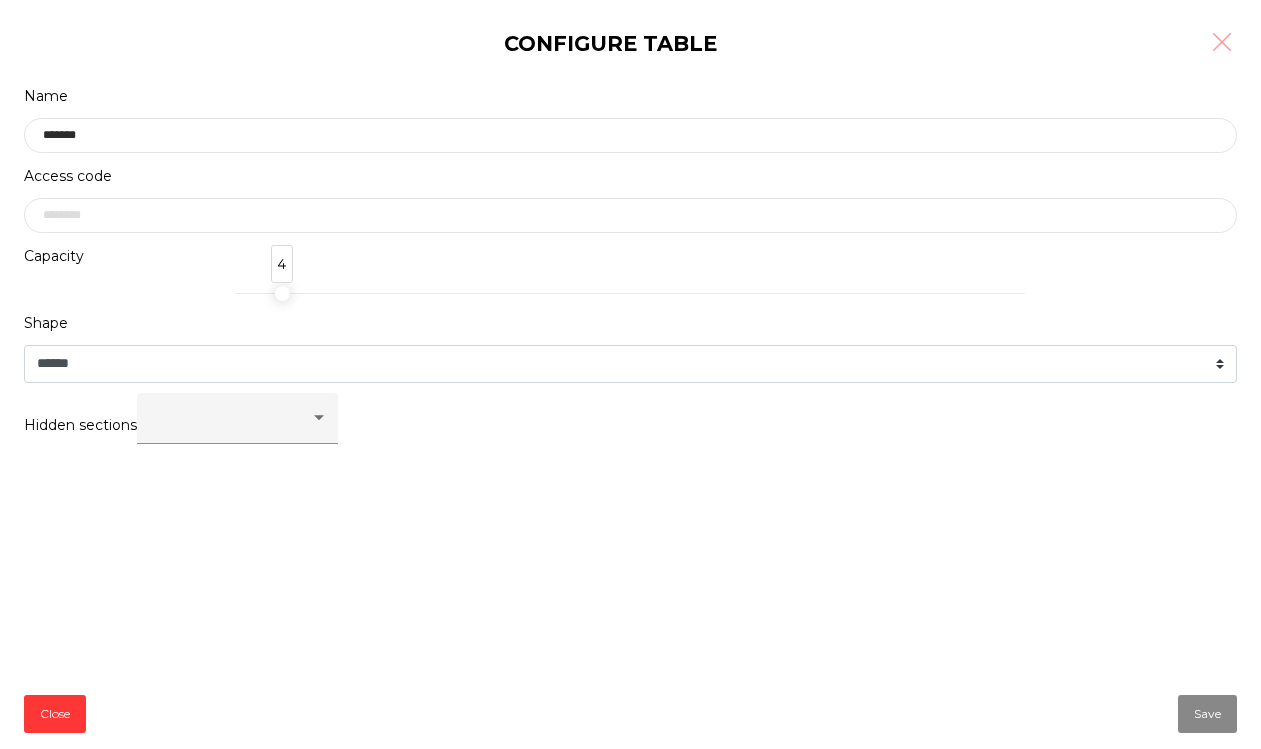 click on "Name *******" 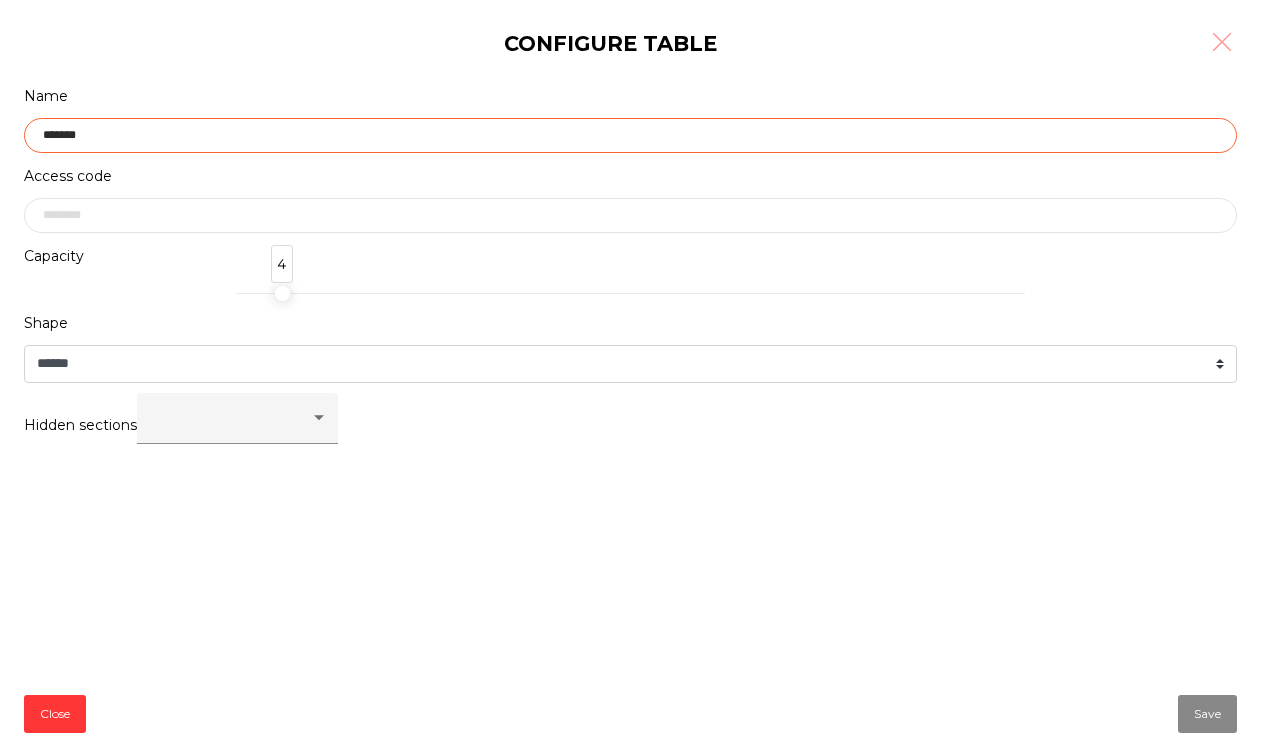 click on "*******" 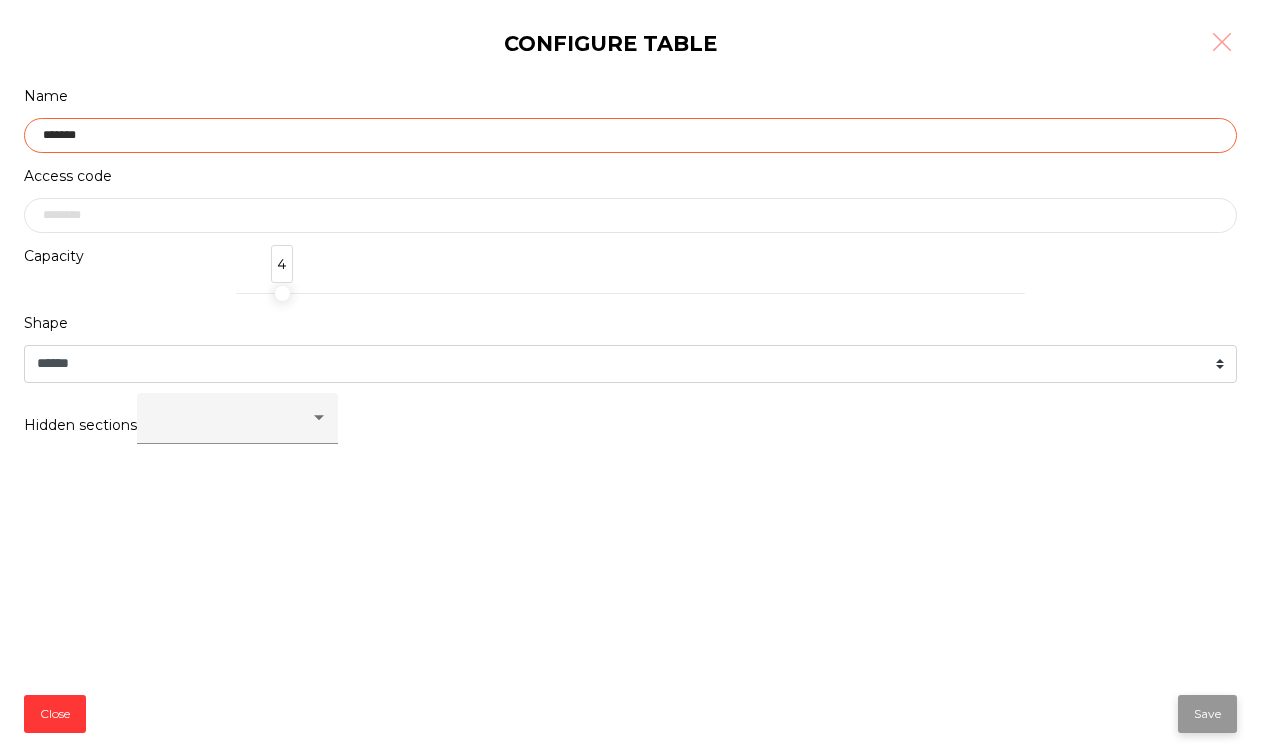type on "*******" 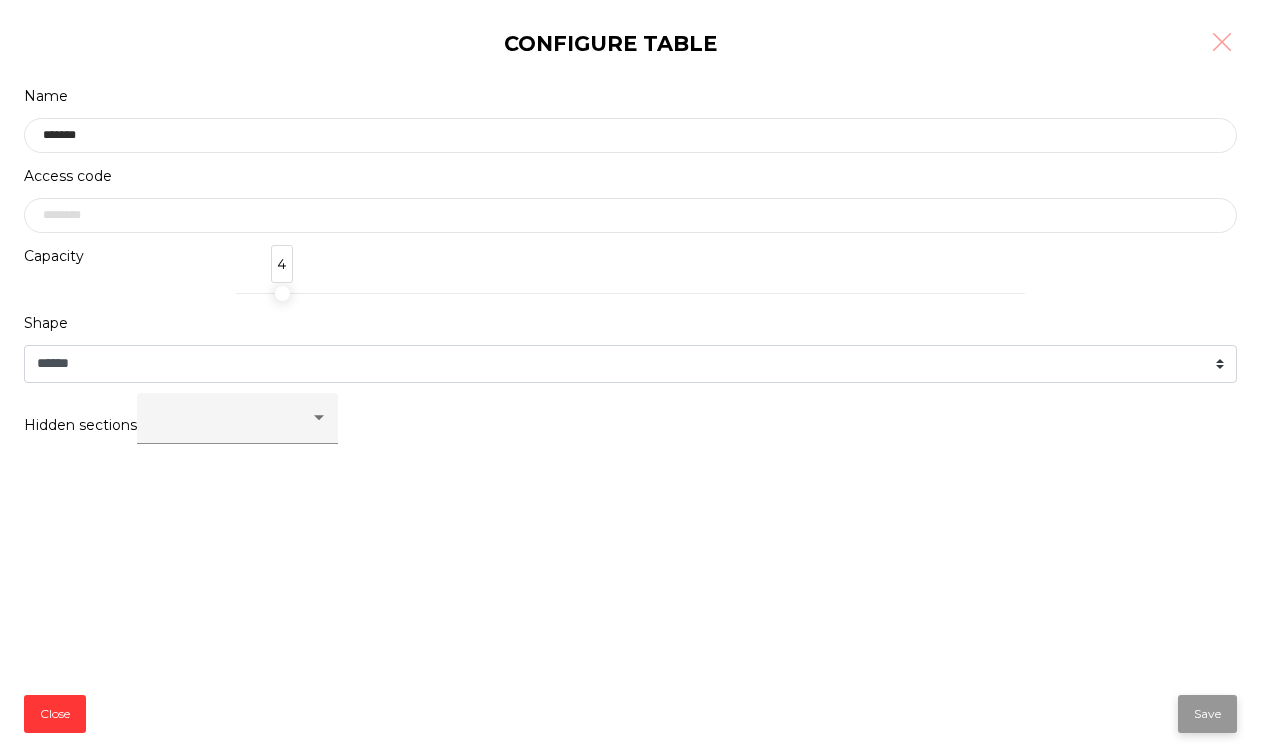 click on "Save" 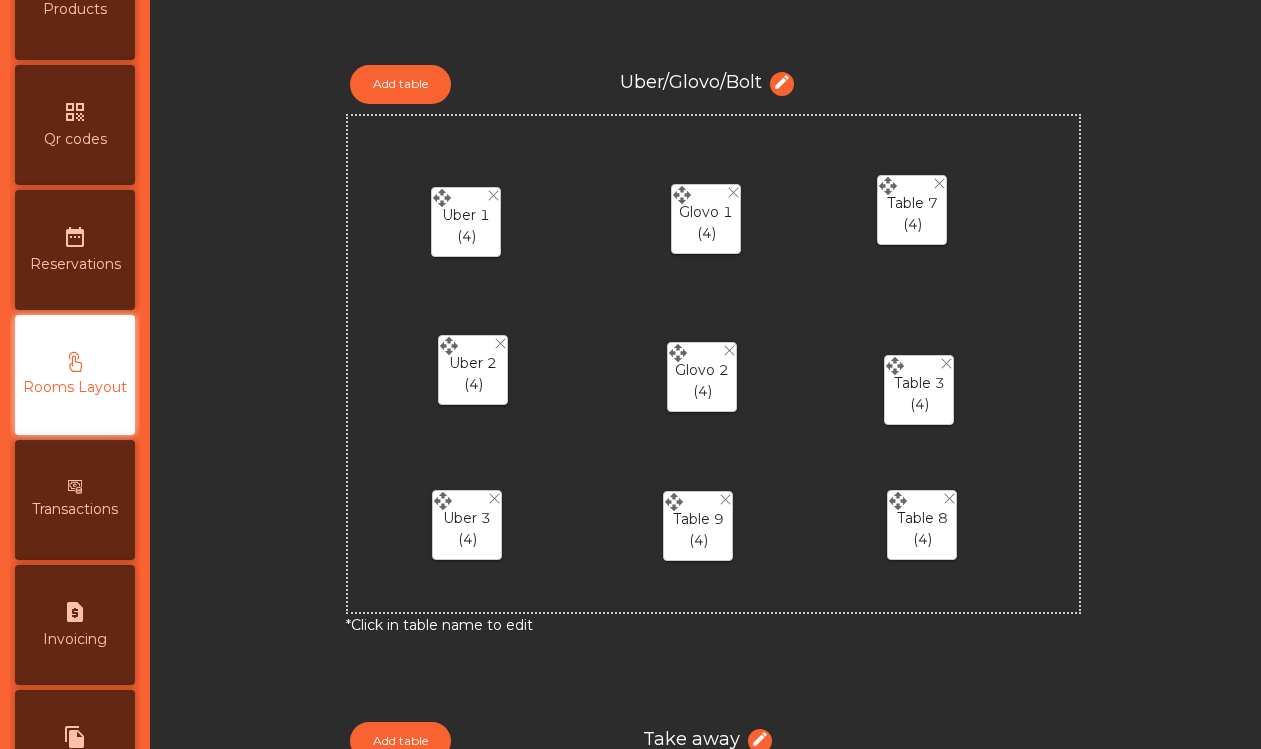 click on "Table 9  (4)" 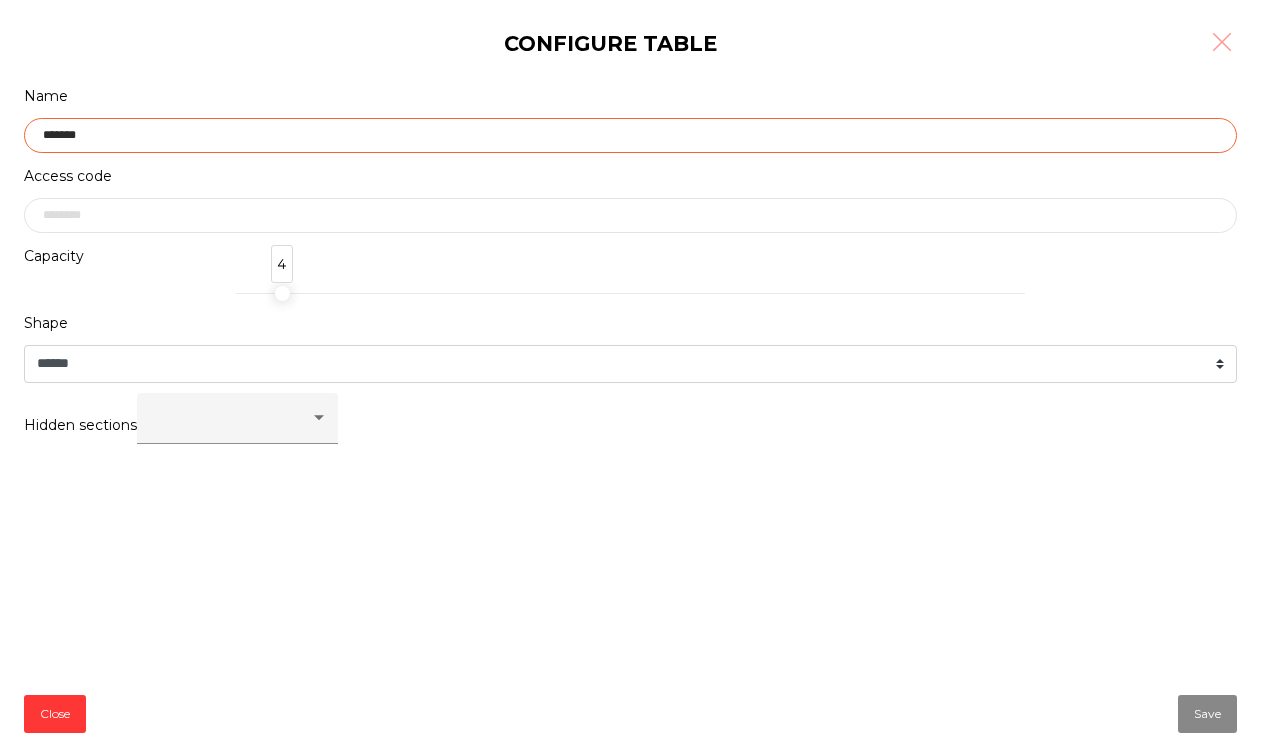 click on "*******" 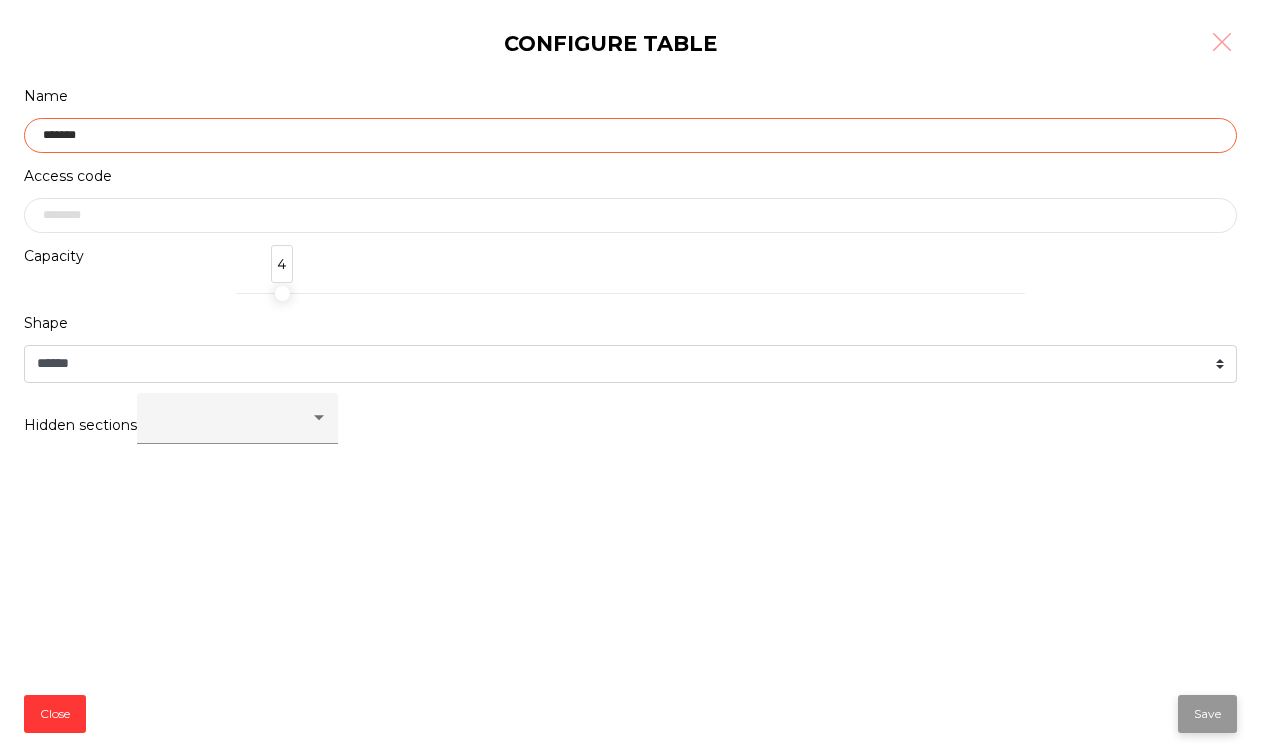 type on "*******" 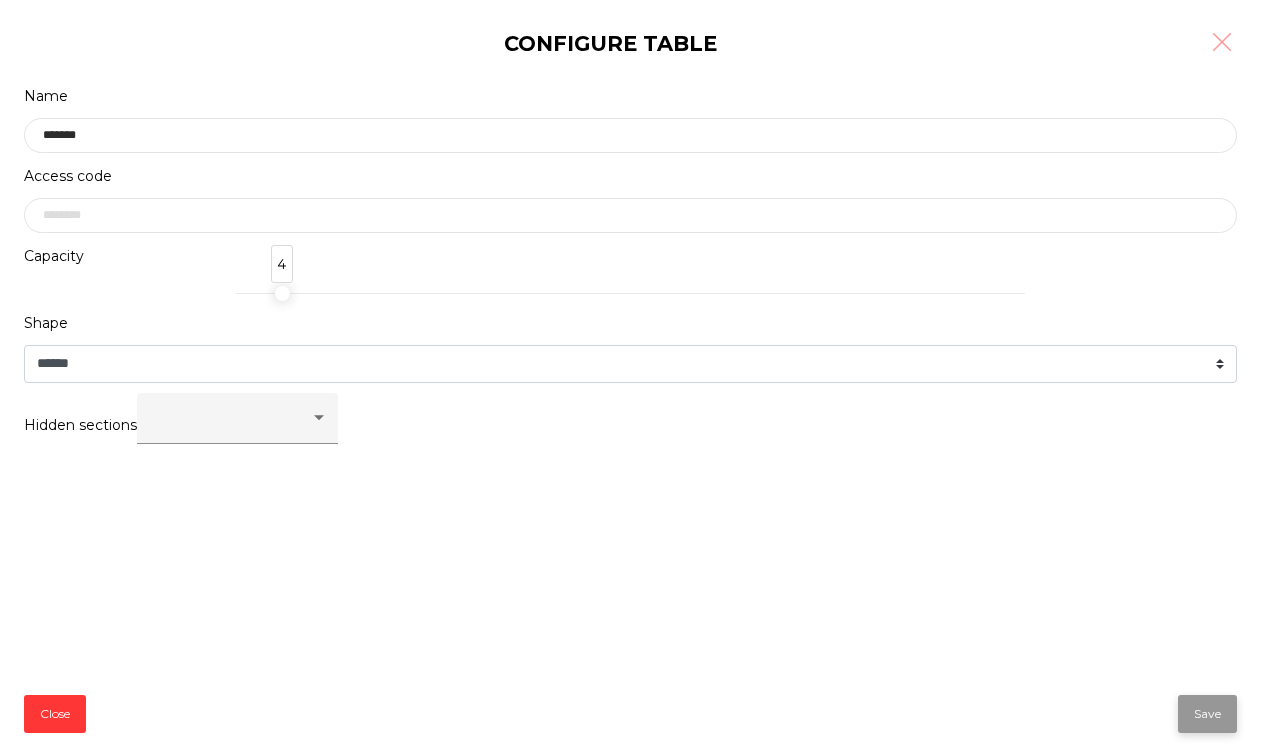 click on "Save" 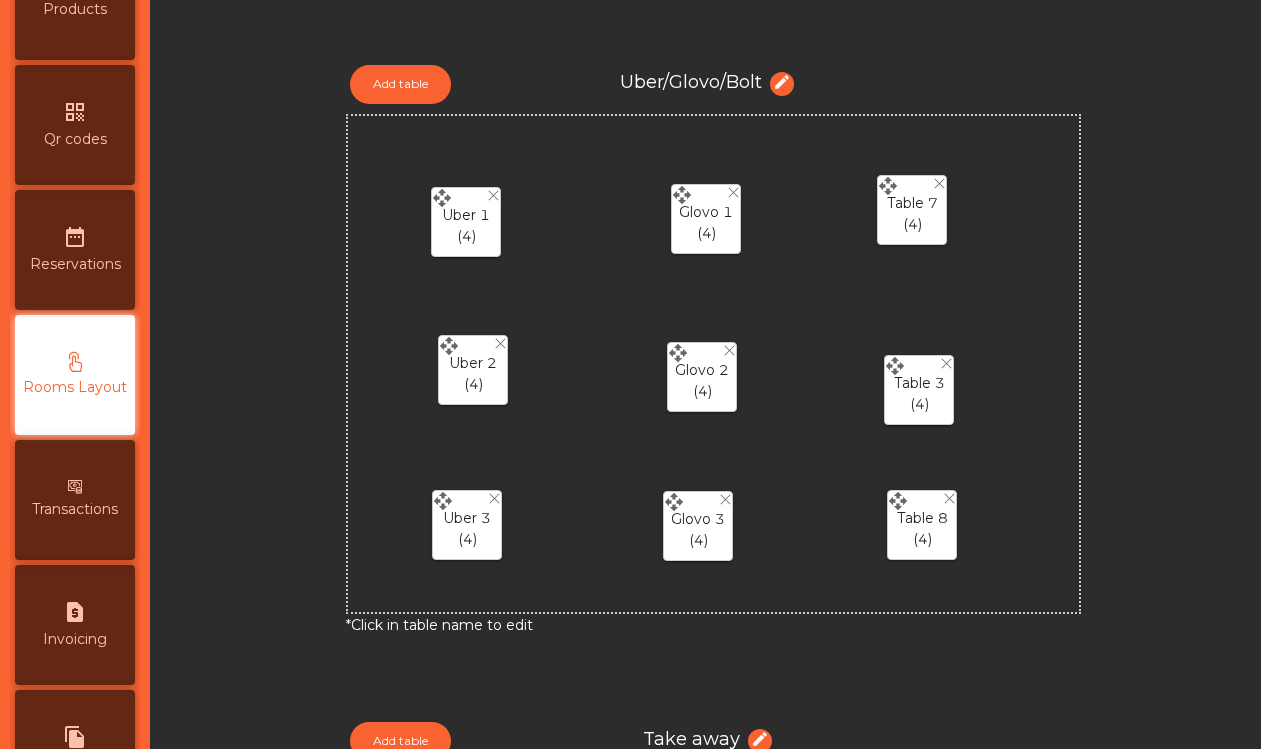 click on "Table 7  (4)" 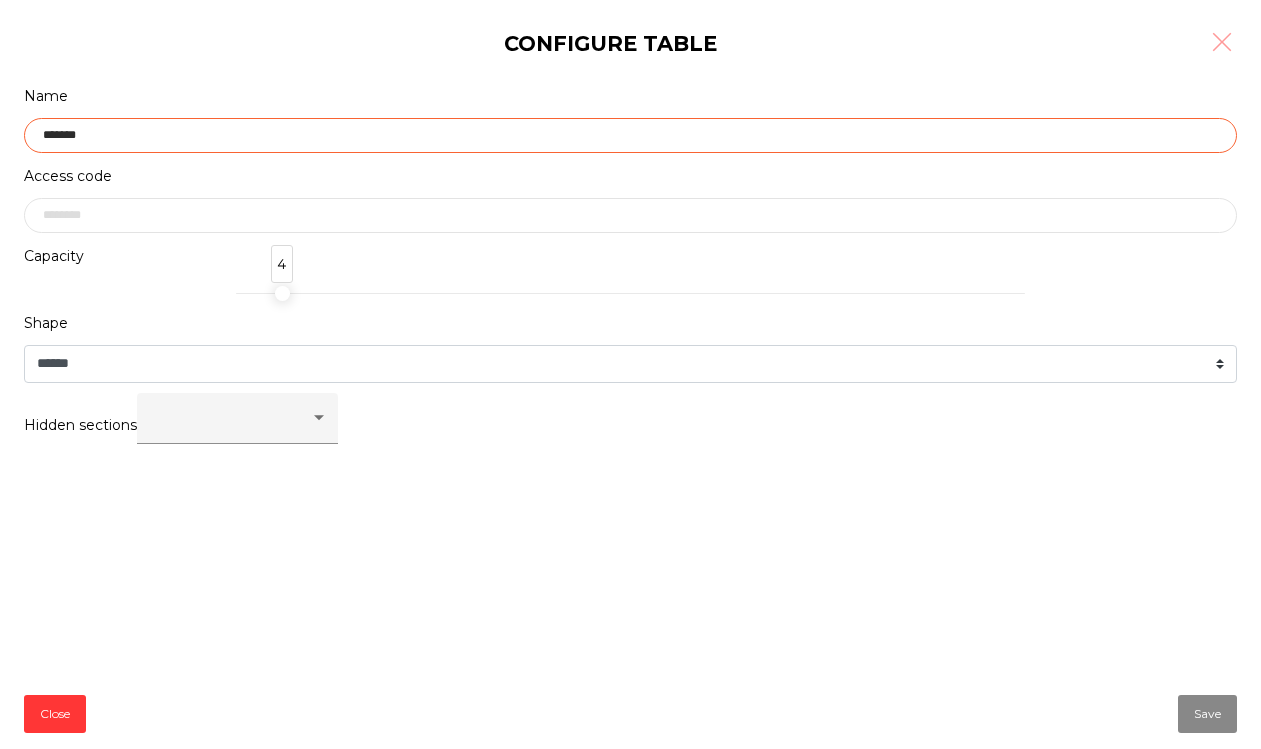 click on "*******" 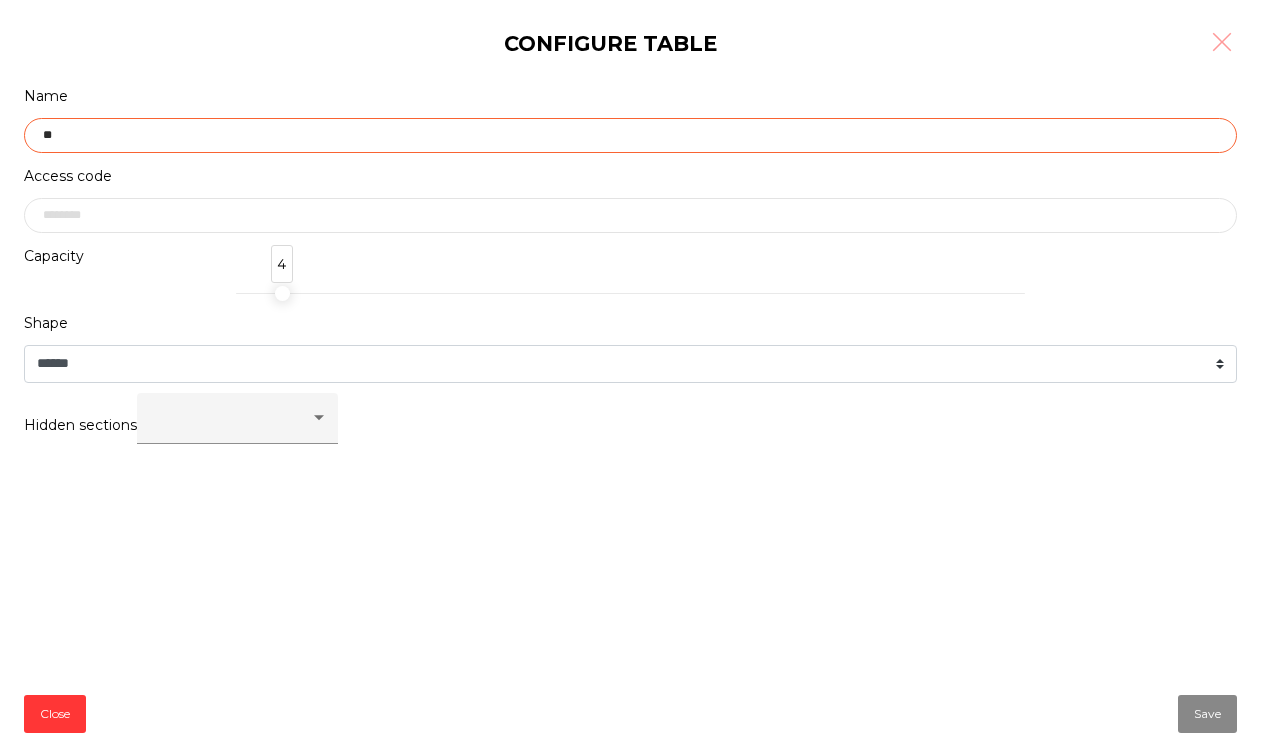type on "*" 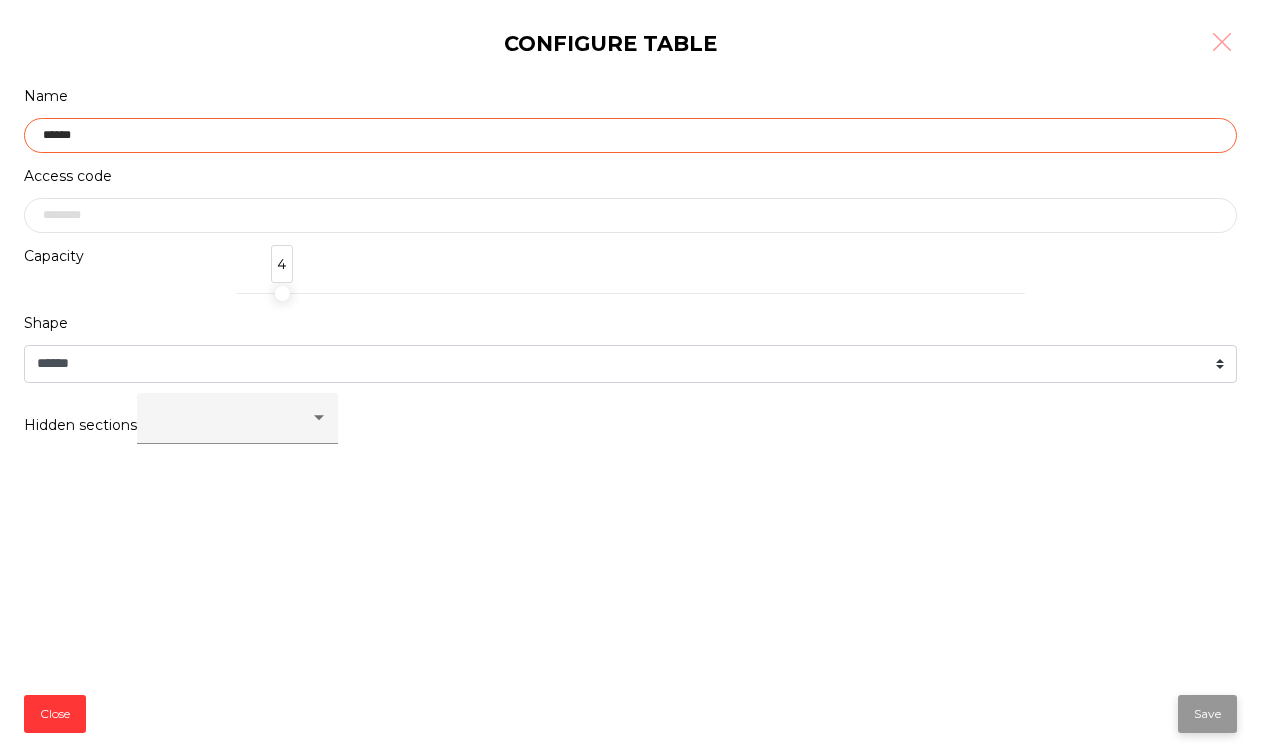 type on "******" 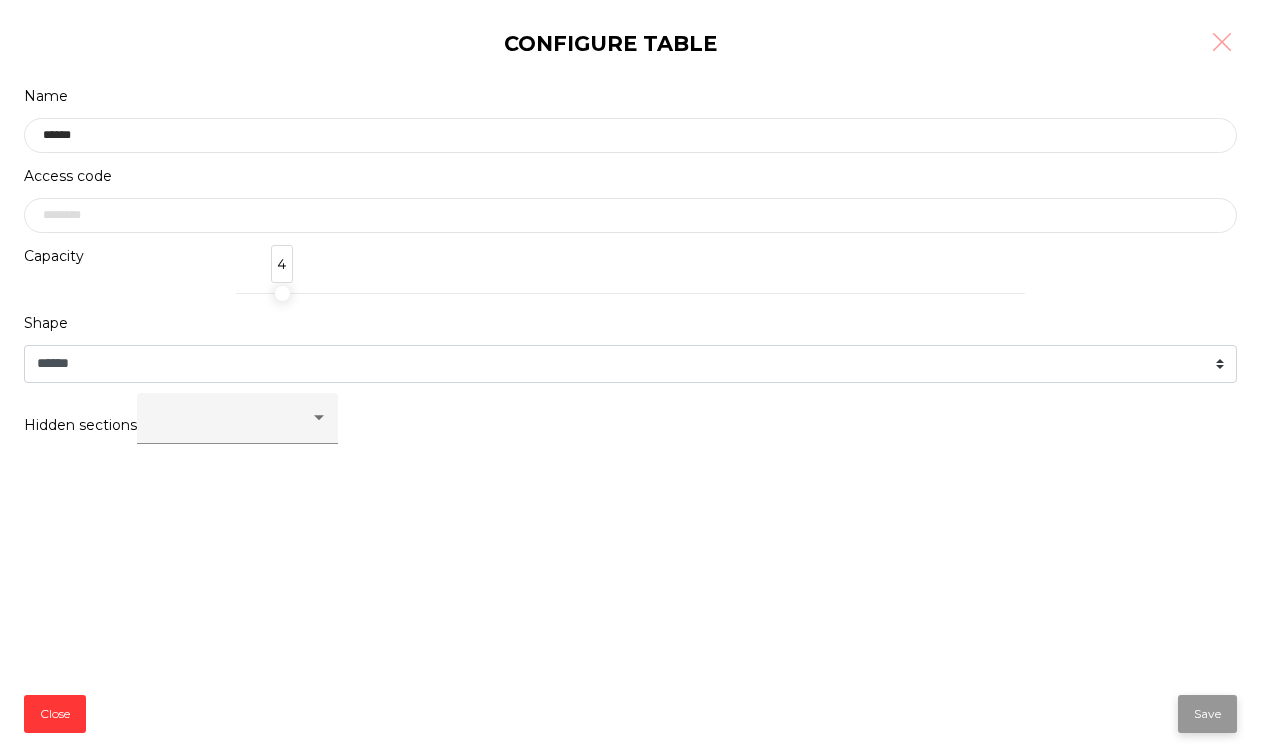 click on "Save" 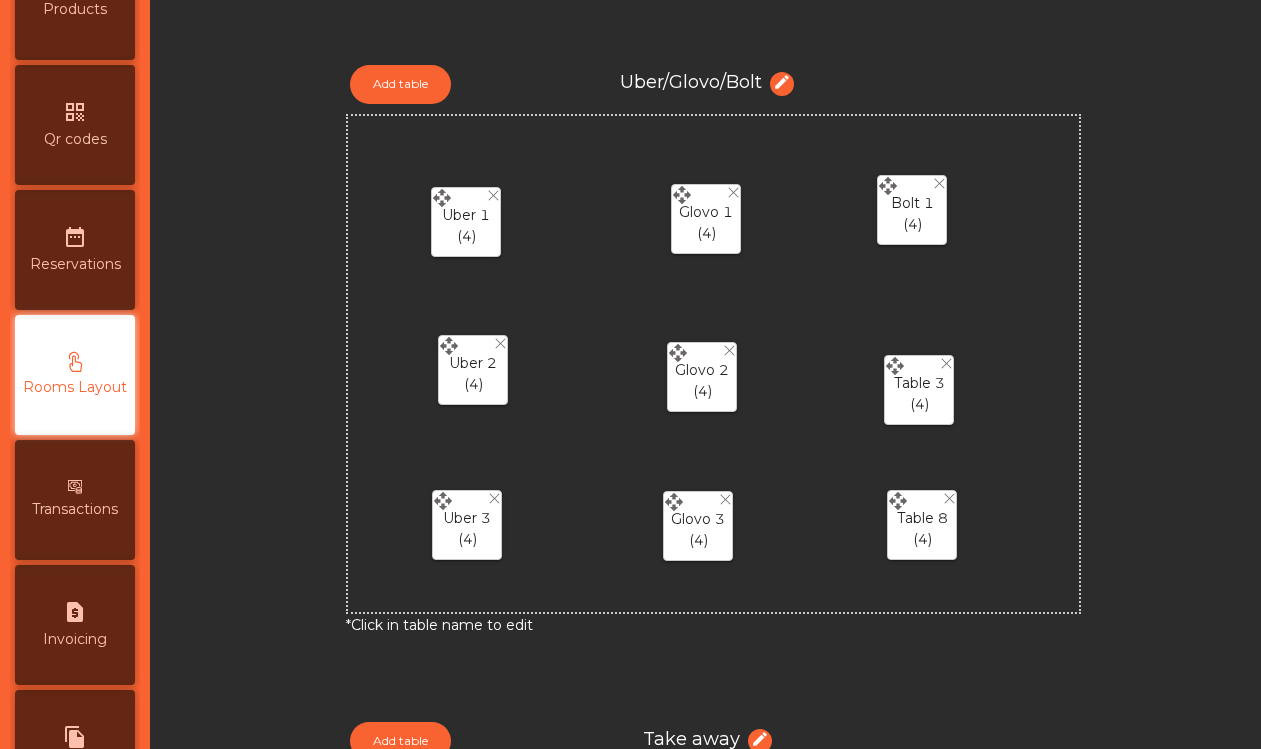 click on "Table 3  (4)" 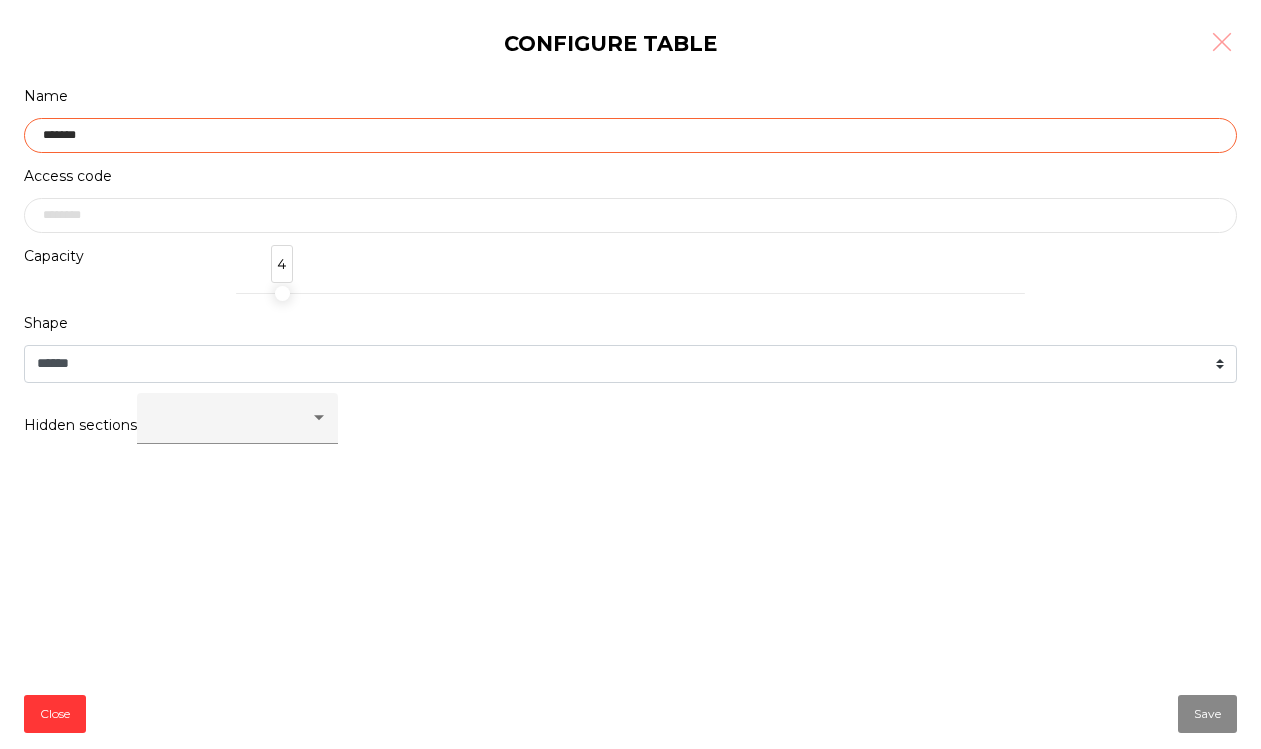 click on "*******" 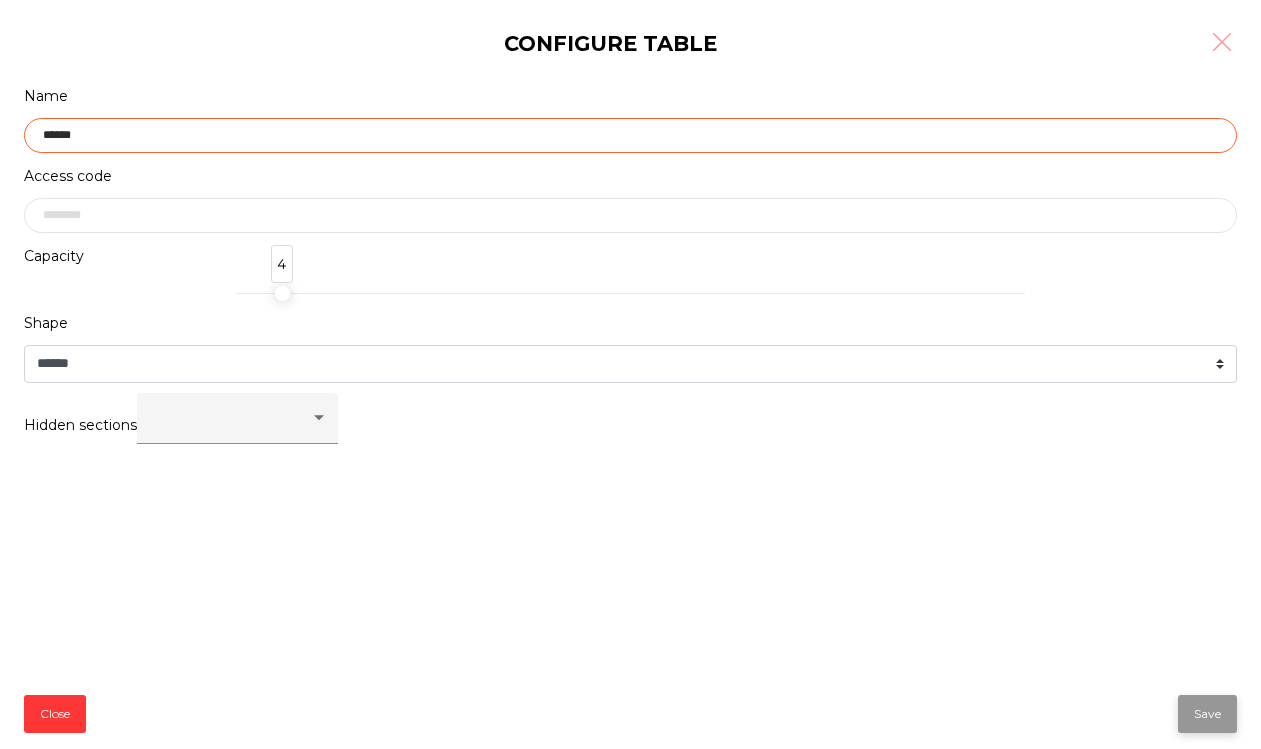type on "******" 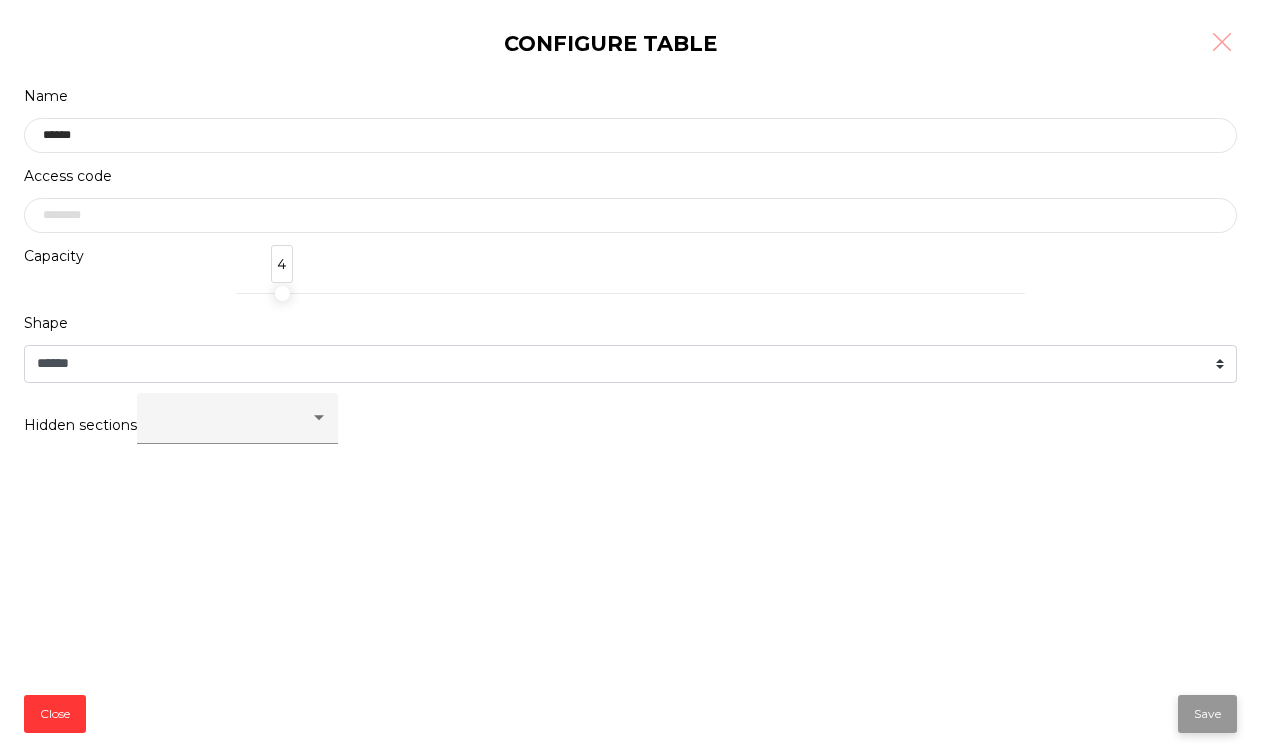 click on "Save" 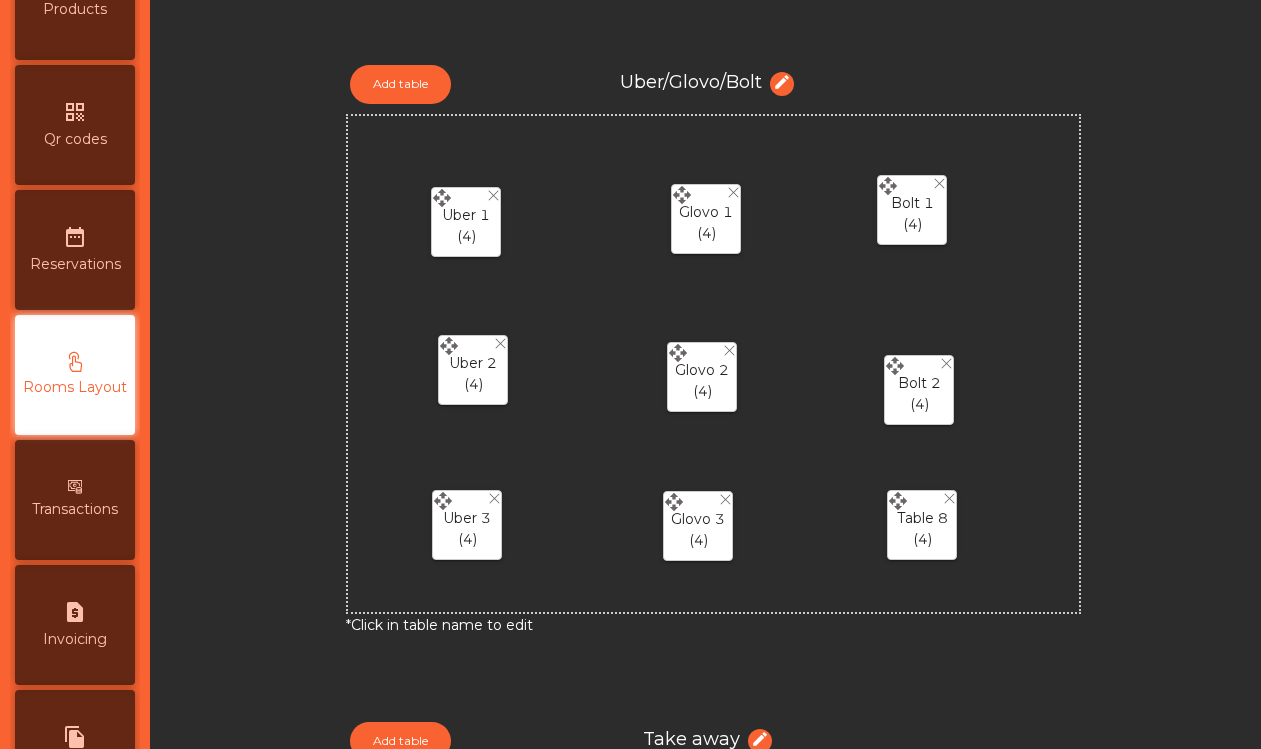click on "Table 8" 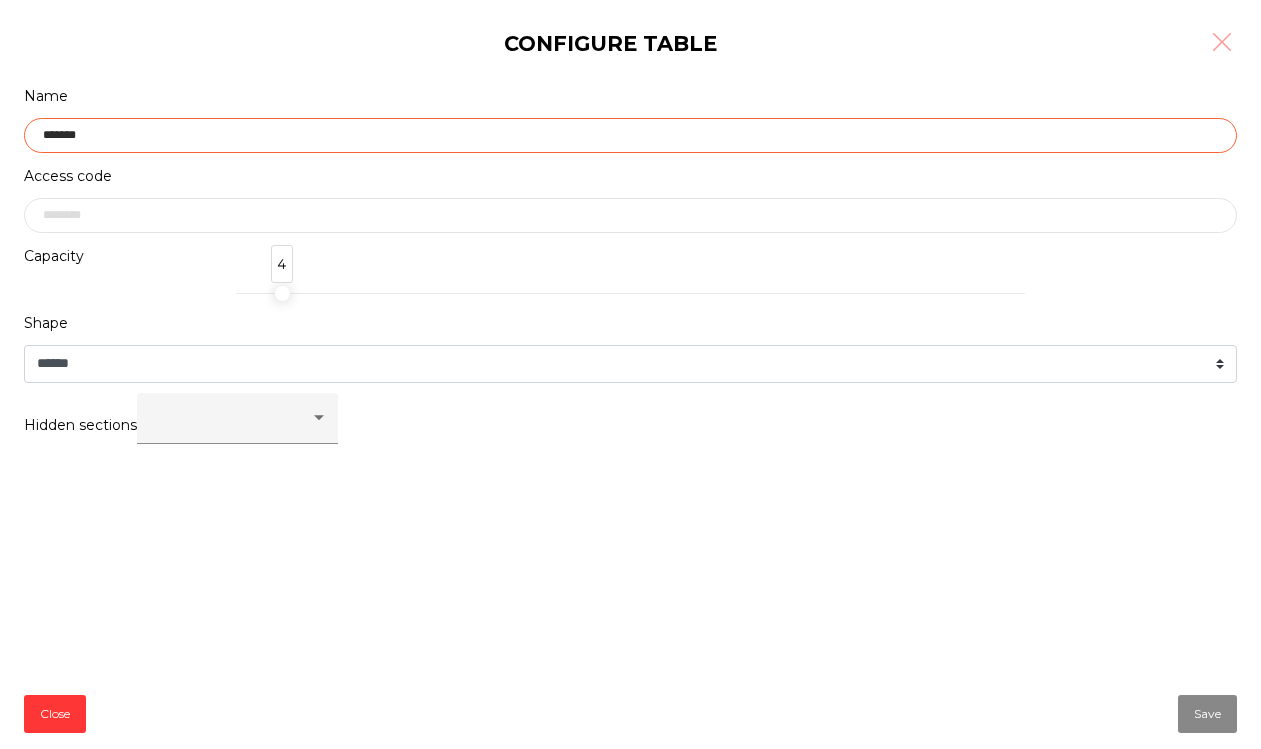 click on "*******" 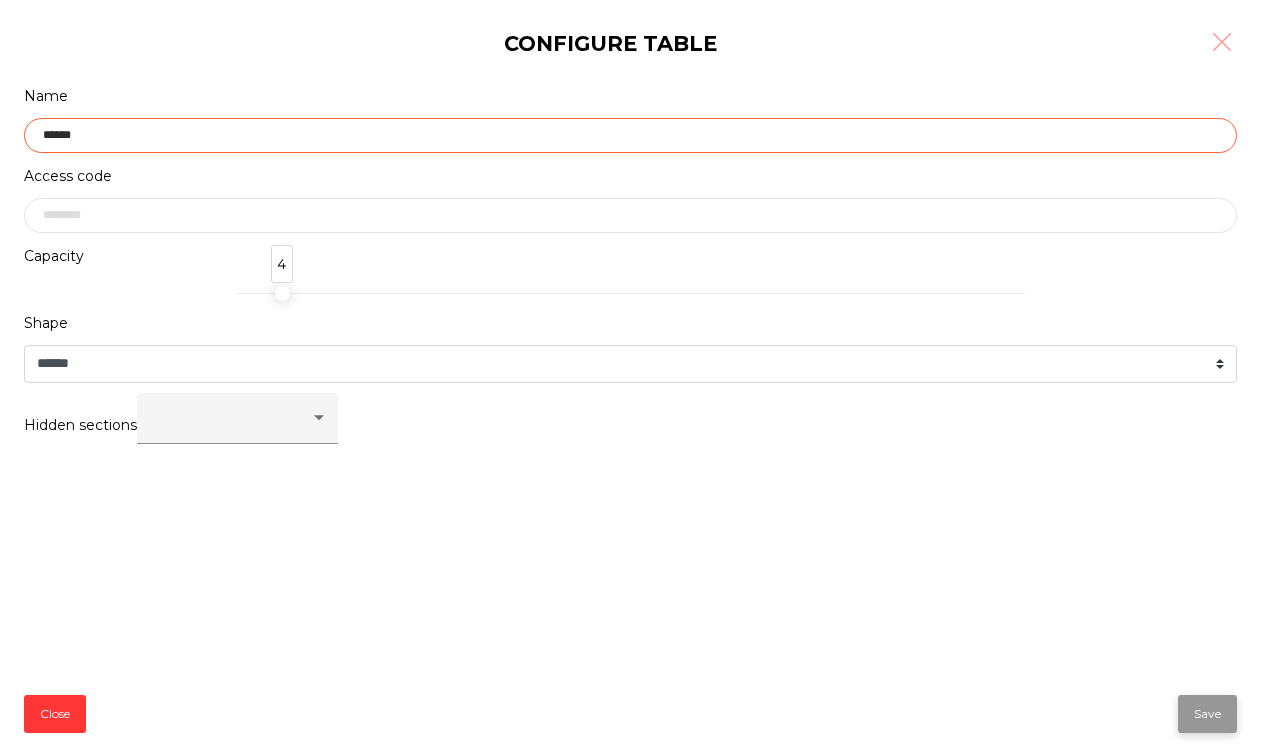 type on "******" 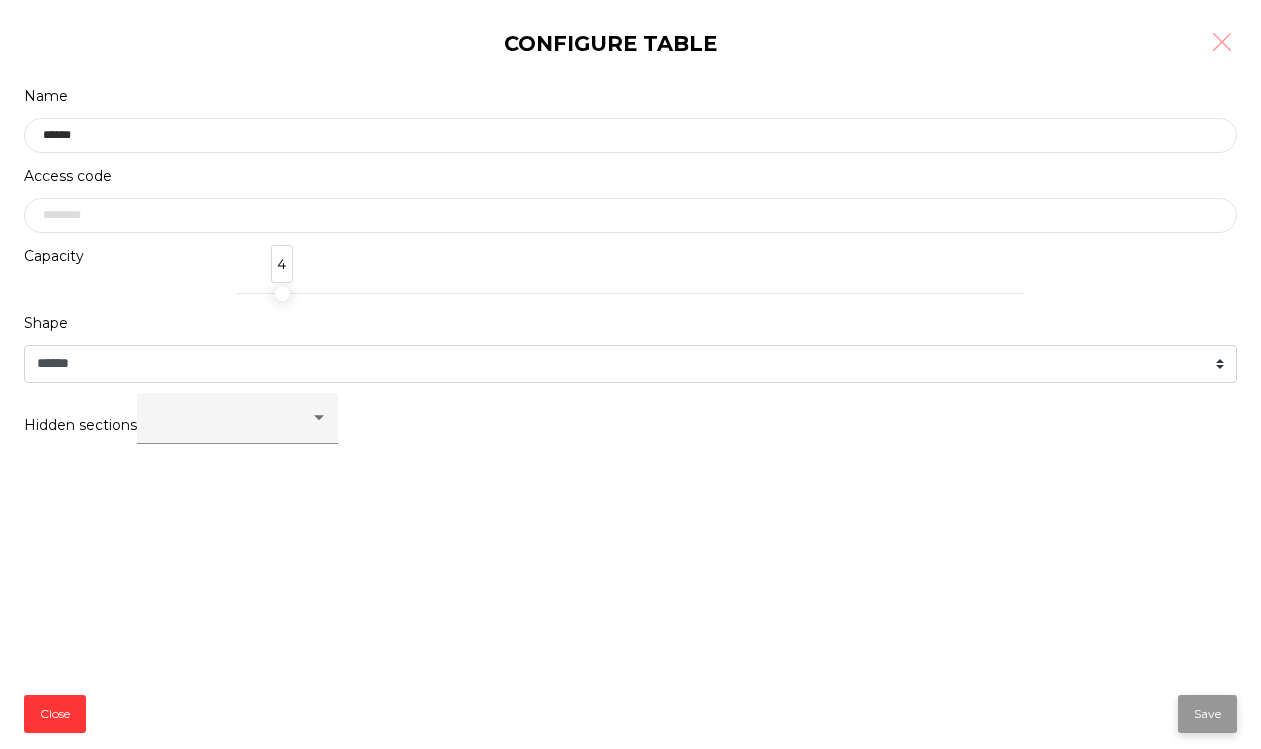click on "Save" 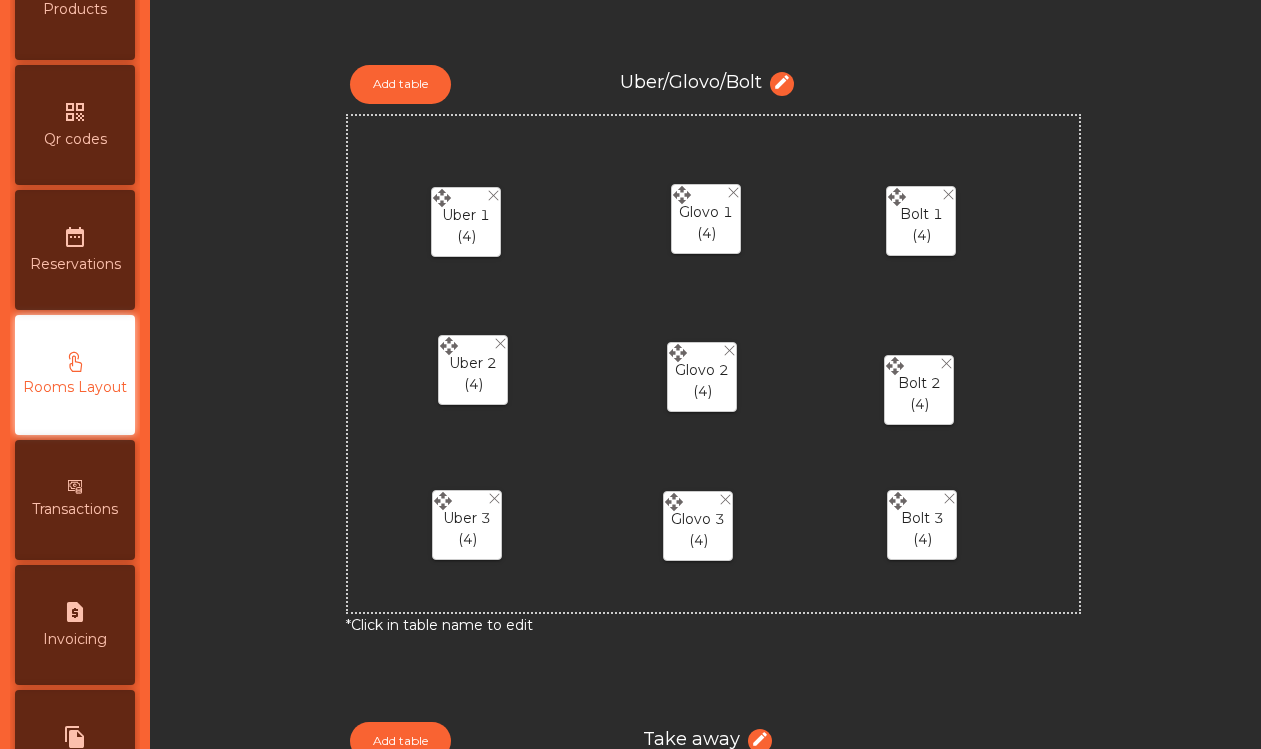 drag, startPoint x: 886, startPoint y: 185, endPoint x: 895, endPoint y: 196, distance: 14.21267 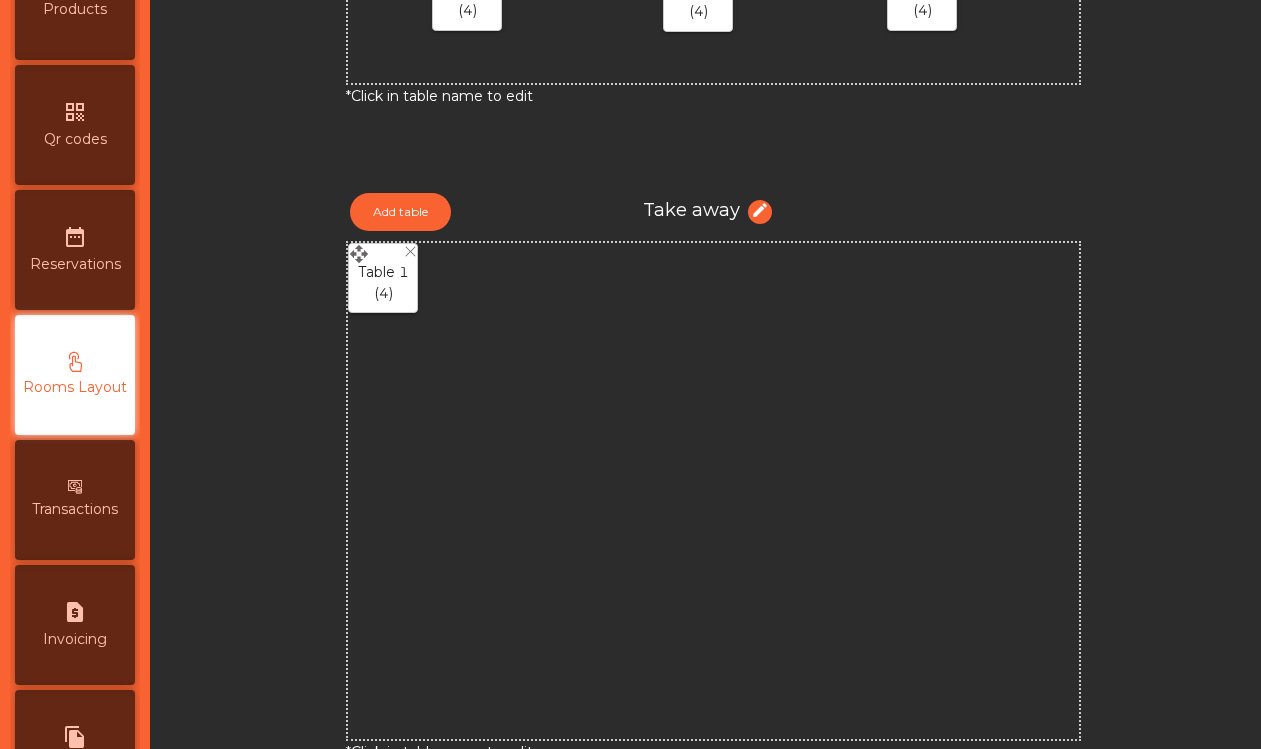 scroll, scrollTop: 2151, scrollLeft: 0, axis: vertical 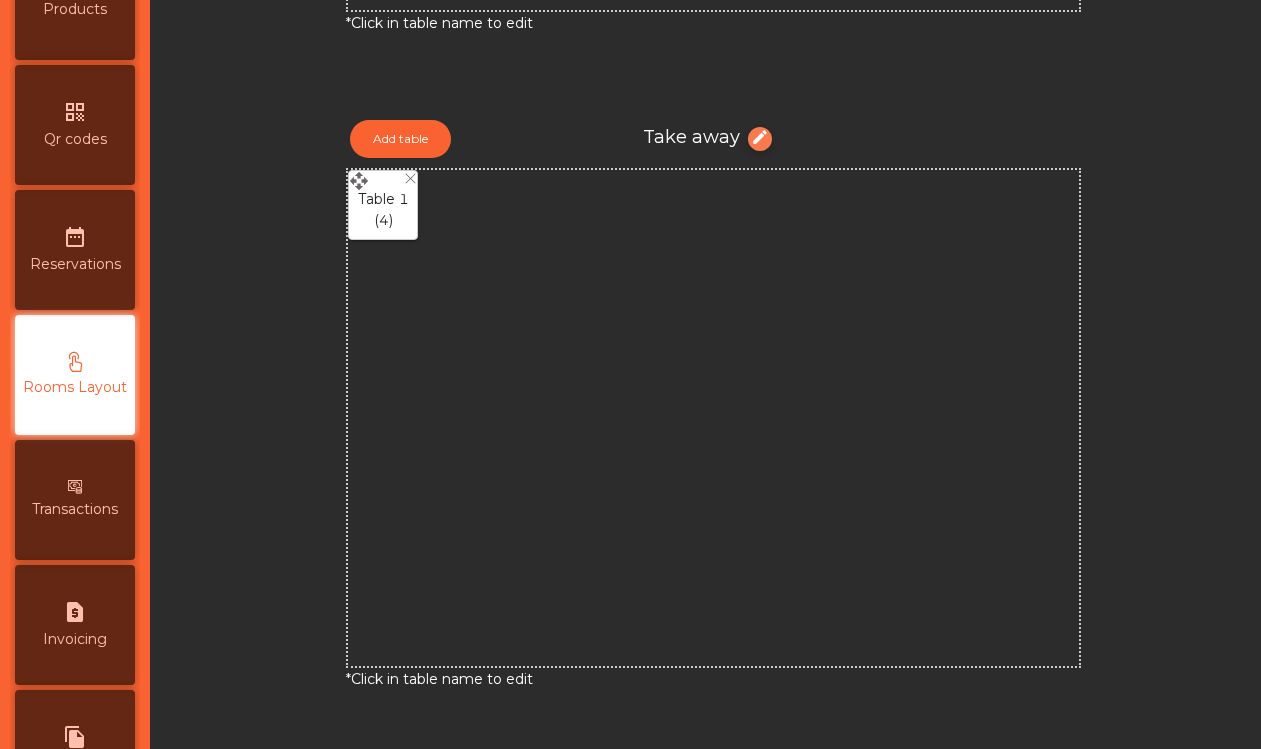 click on "edit" 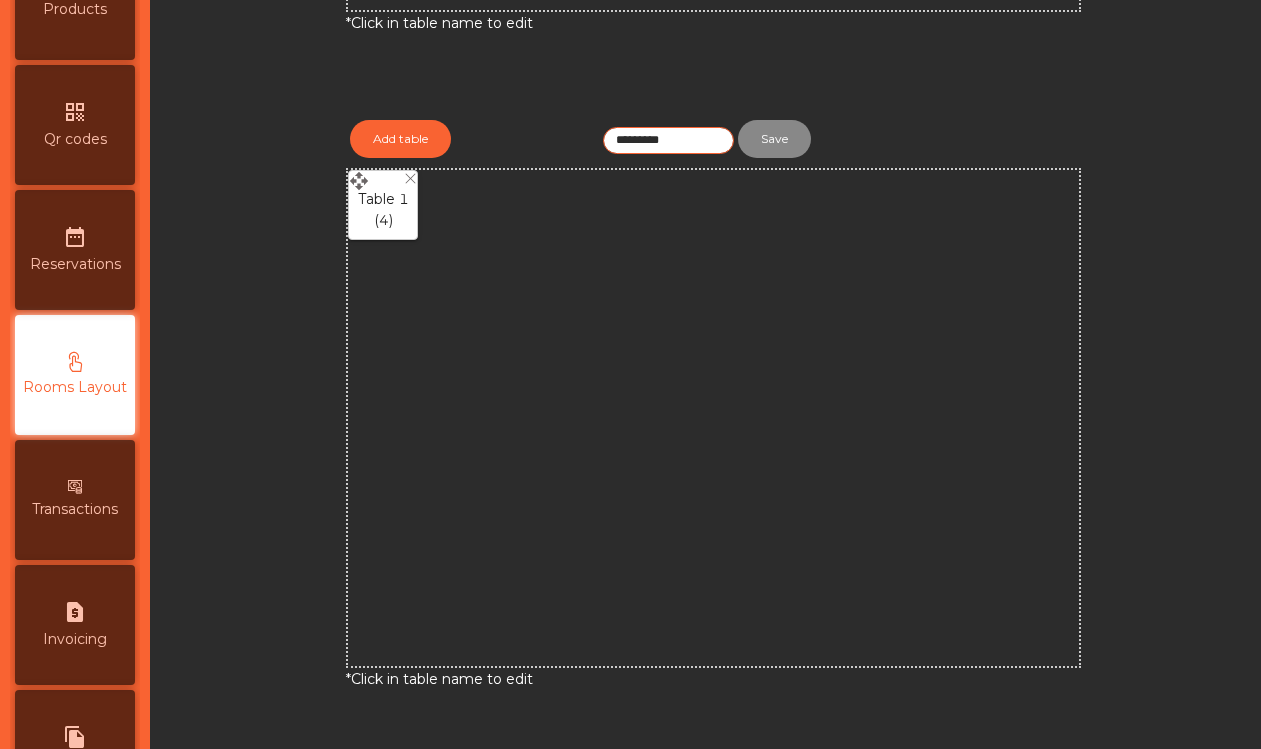 click on "*********" 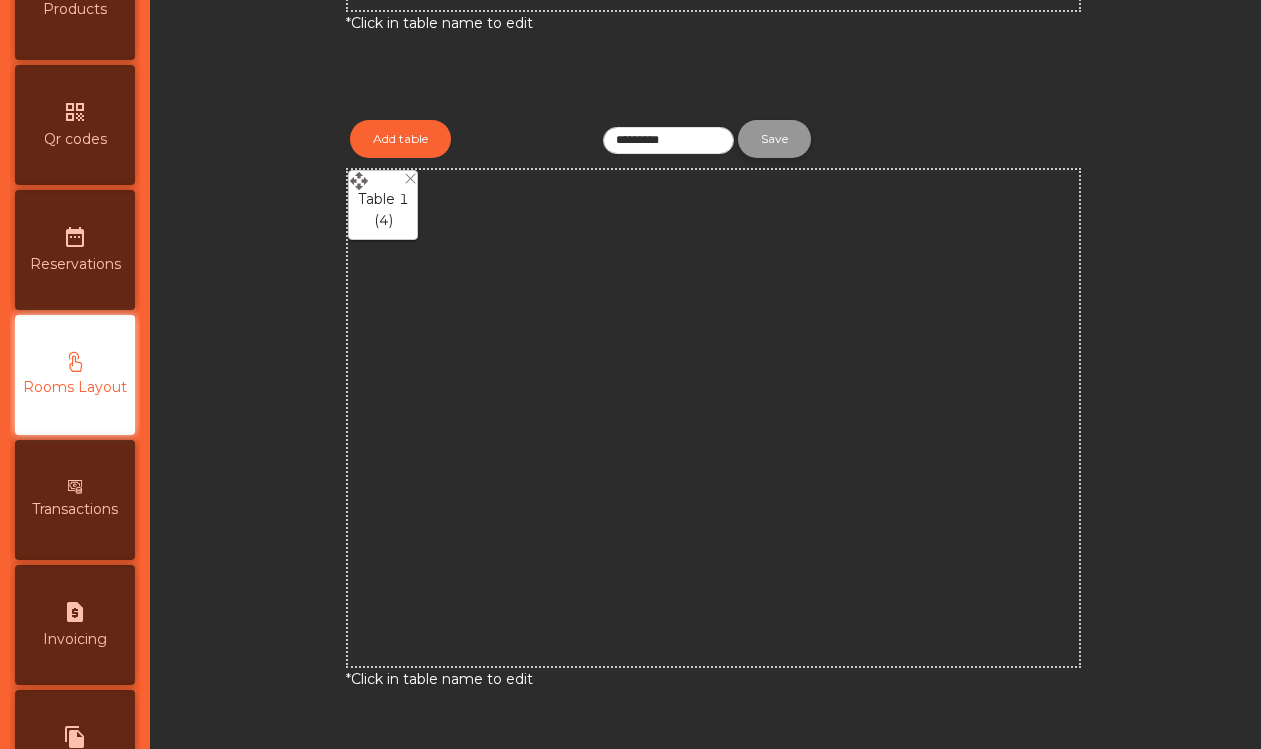 click on "Save" 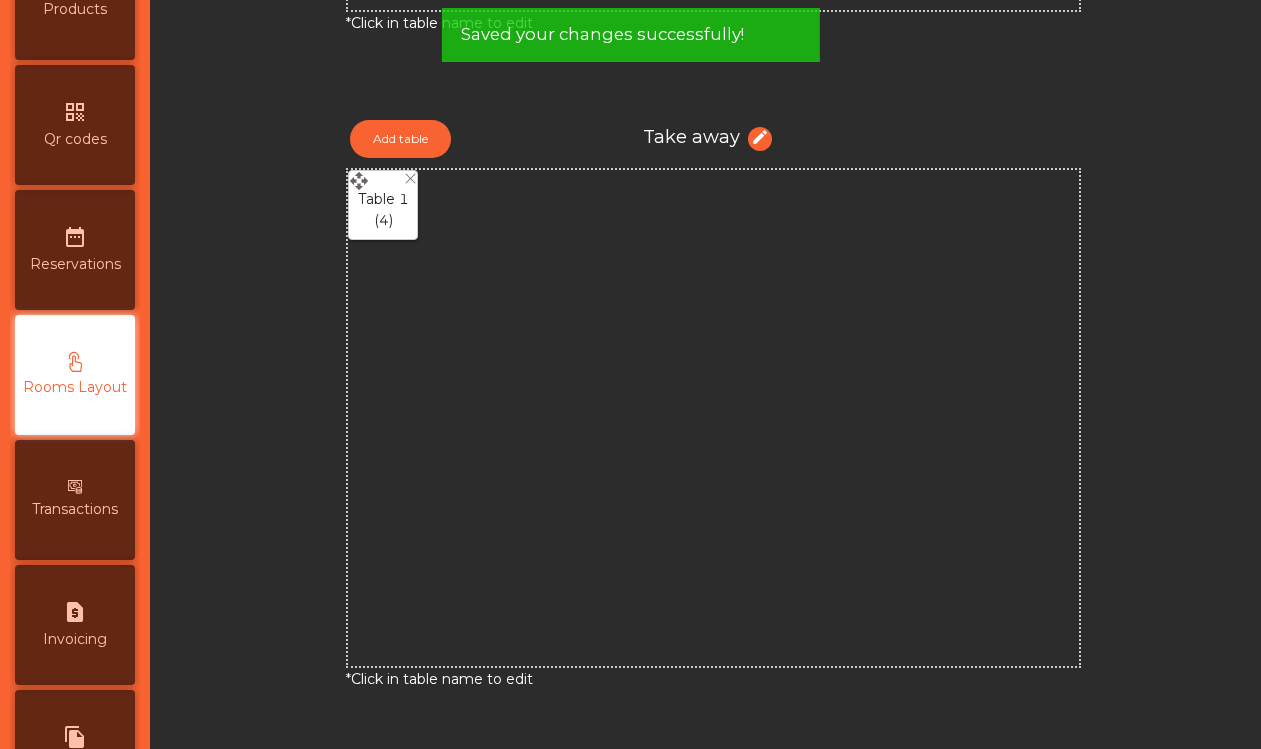 scroll, scrollTop: 181, scrollLeft: 0, axis: vertical 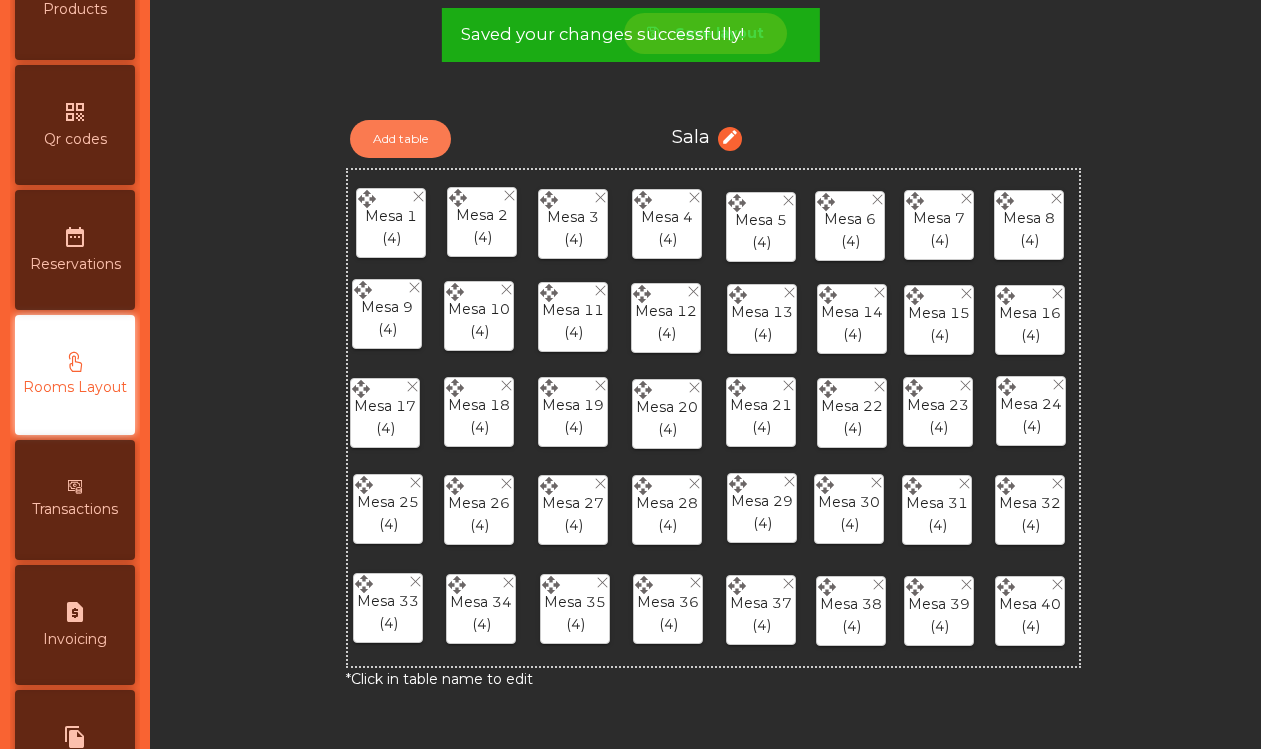 click on "Add table" 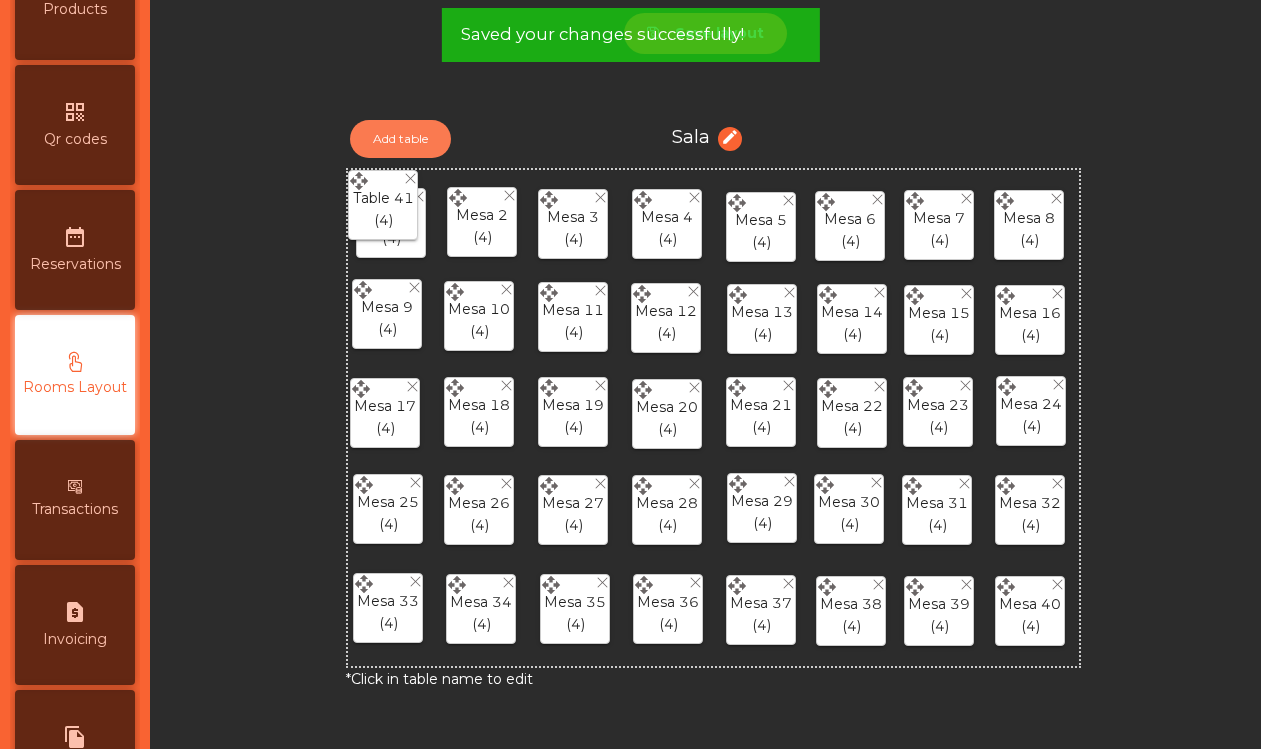 click on "Add table" 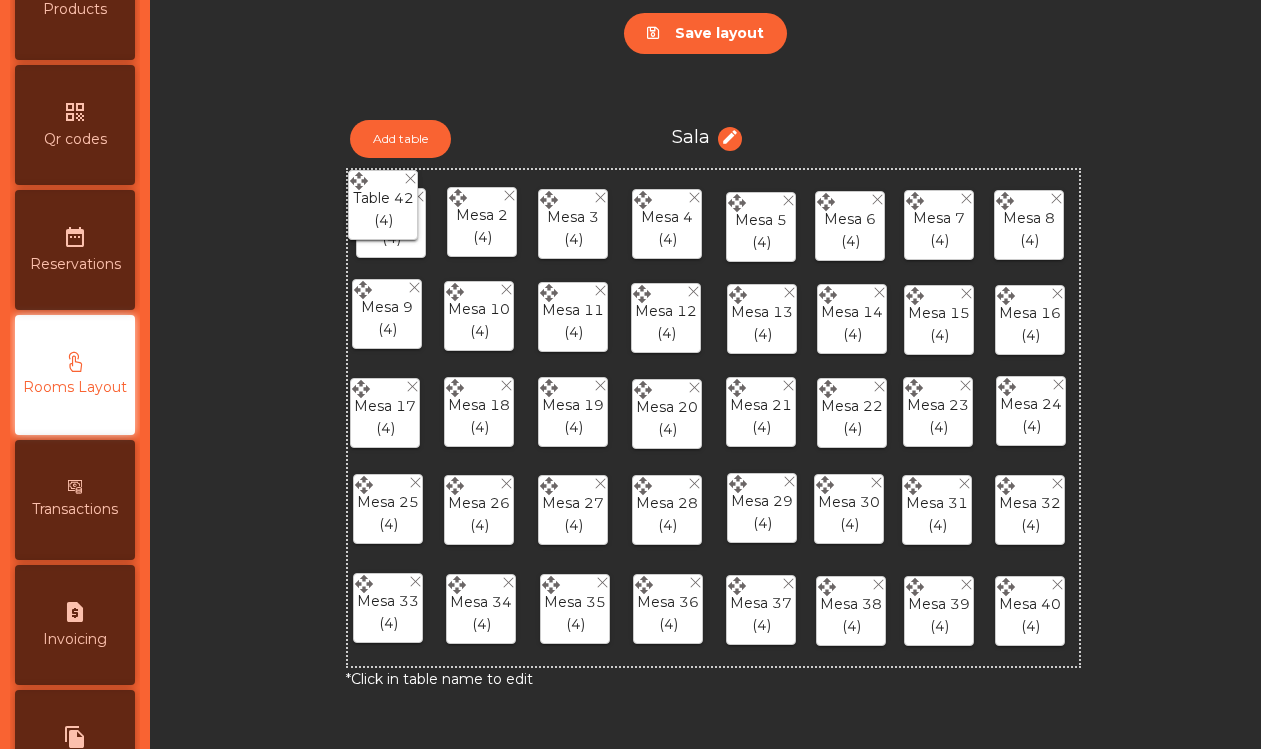 click on "Table 42  (4)" 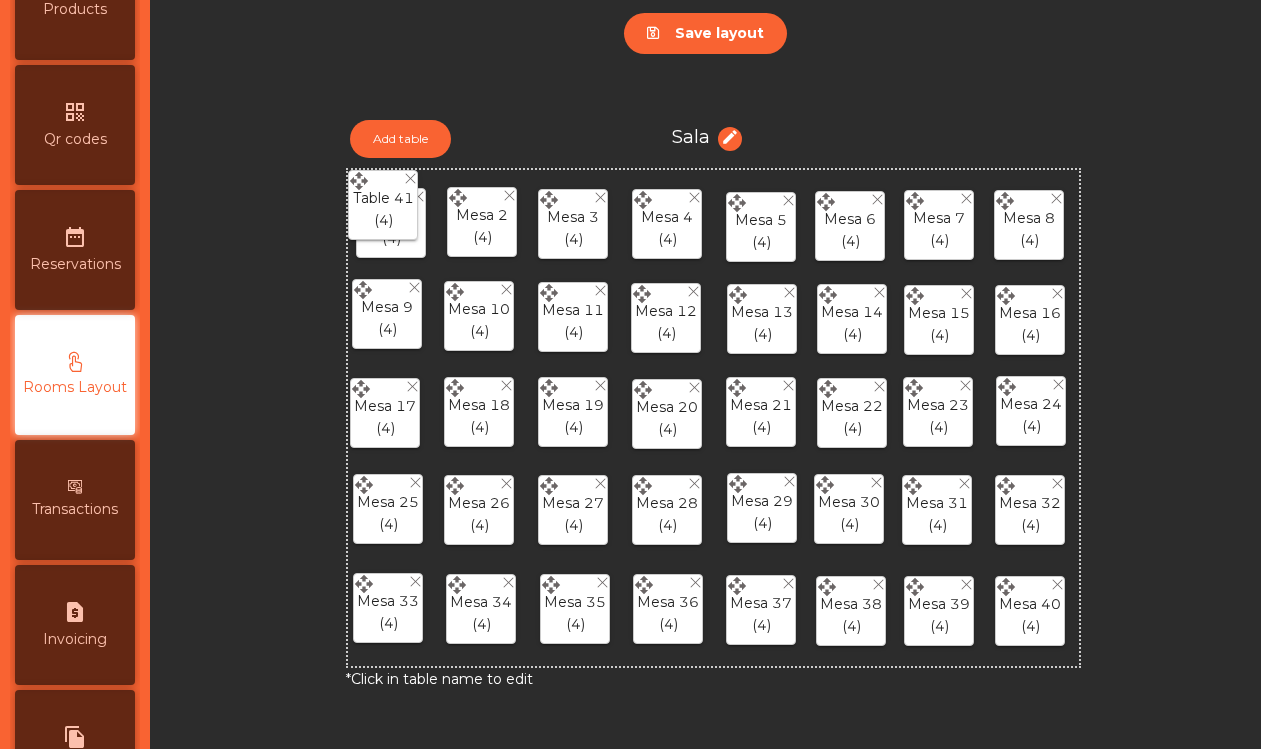 click 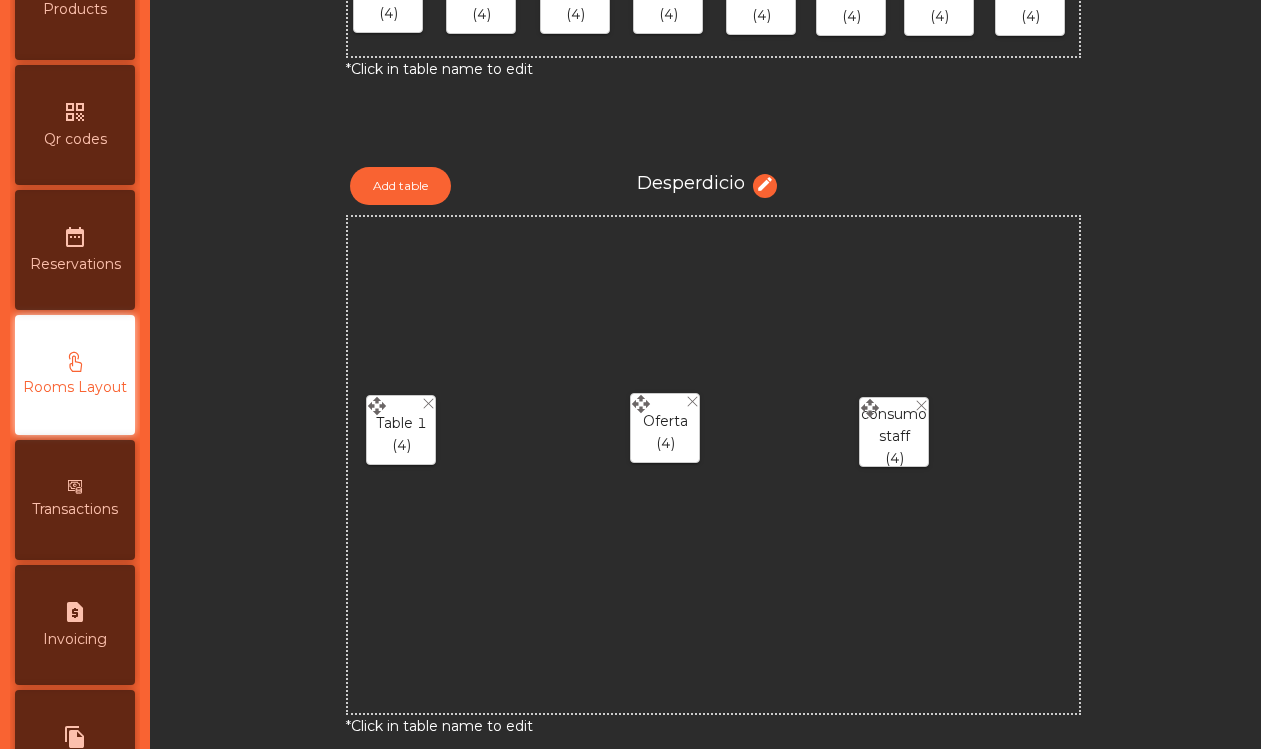 scroll, scrollTop: 0, scrollLeft: 0, axis: both 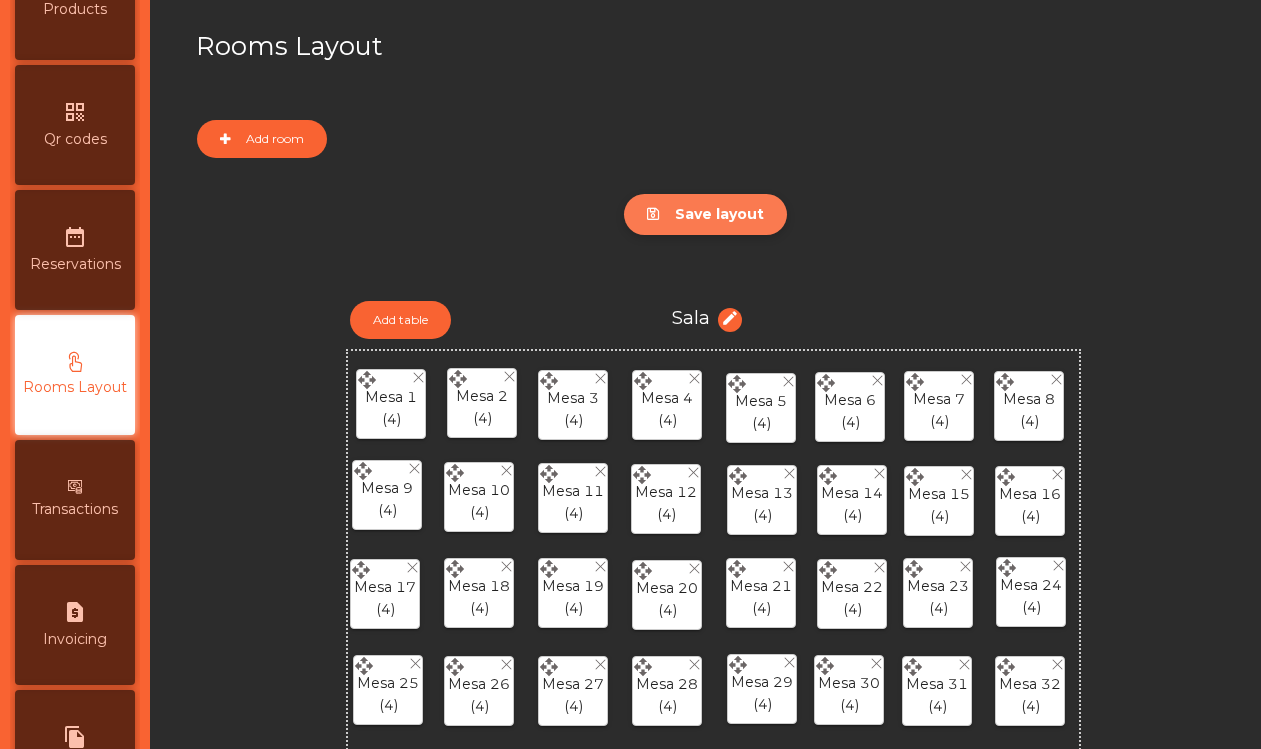 click on "Save layout" 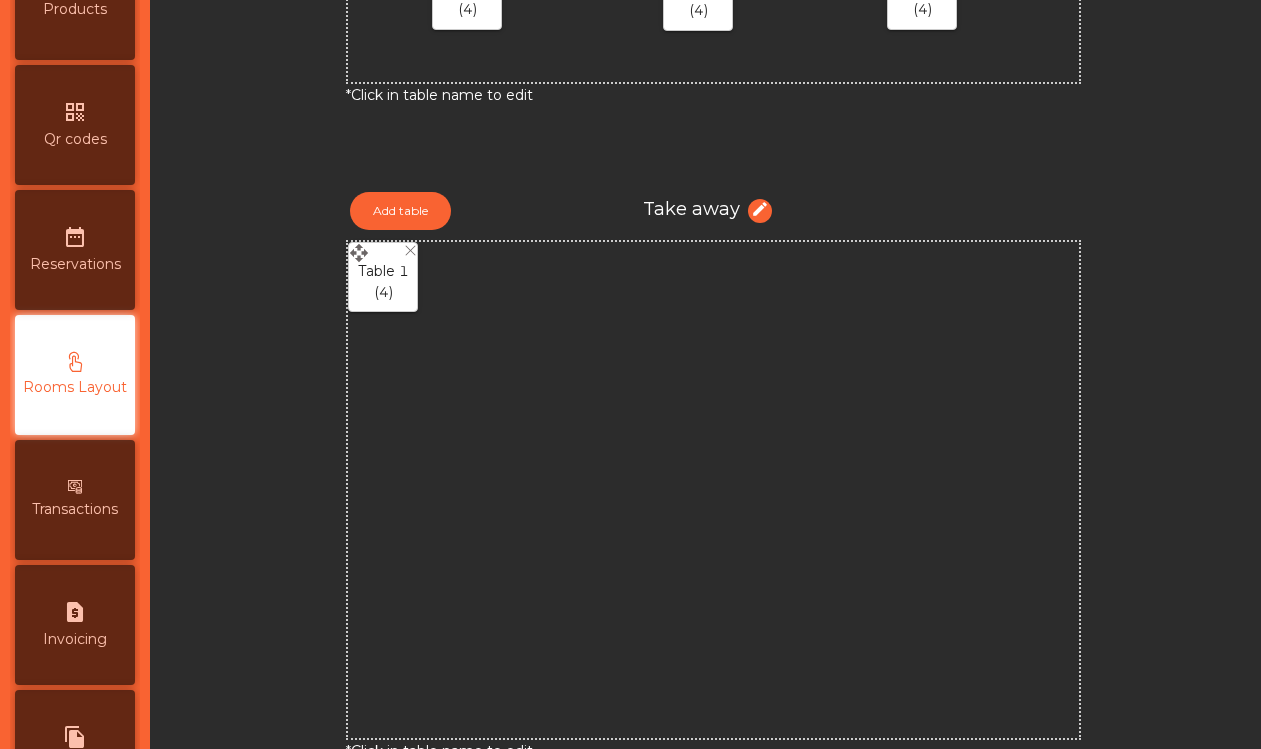 scroll, scrollTop: 2151, scrollLeft: 0, axis: vertical 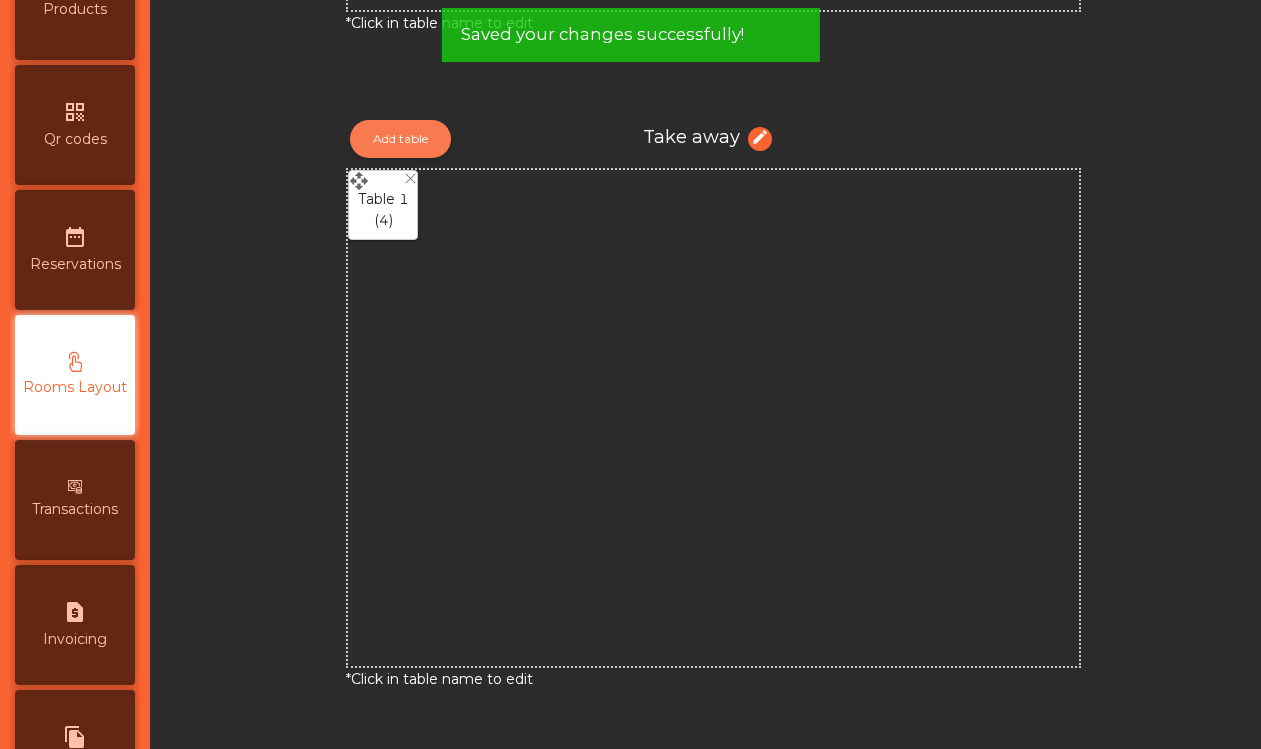 click on "Add table" 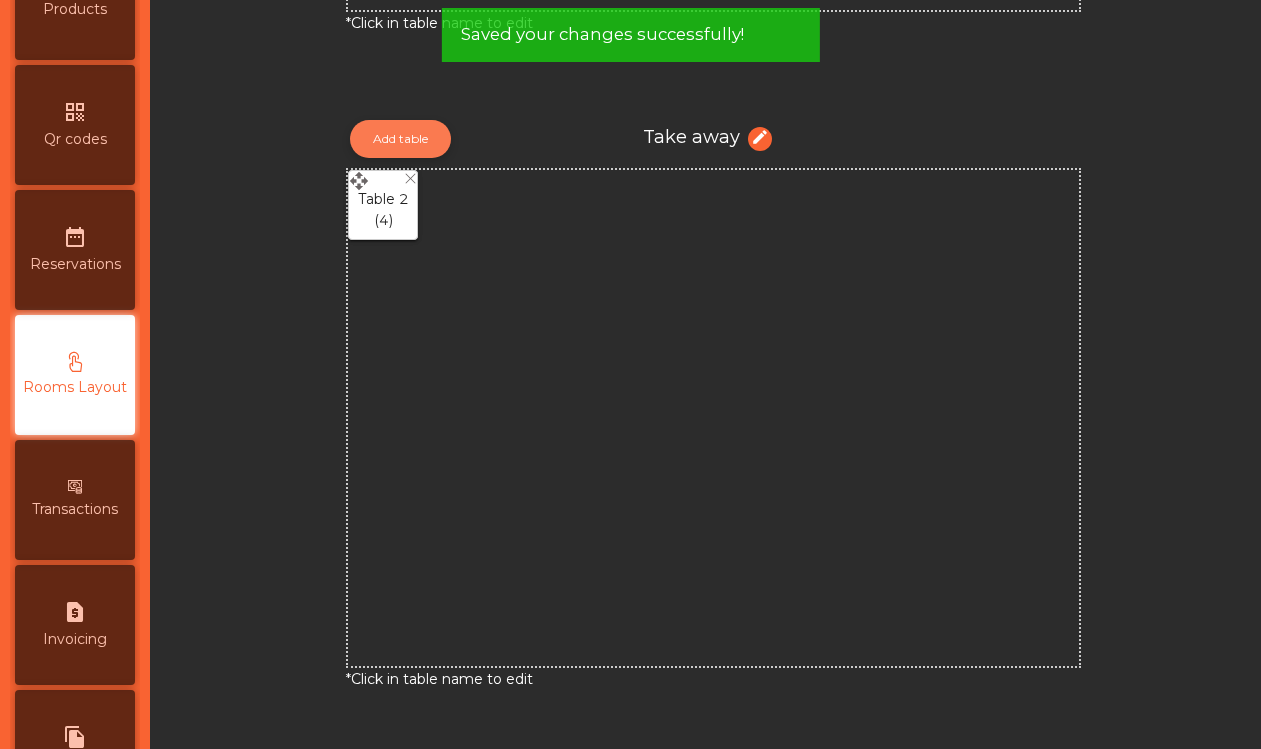 click on "Add table" 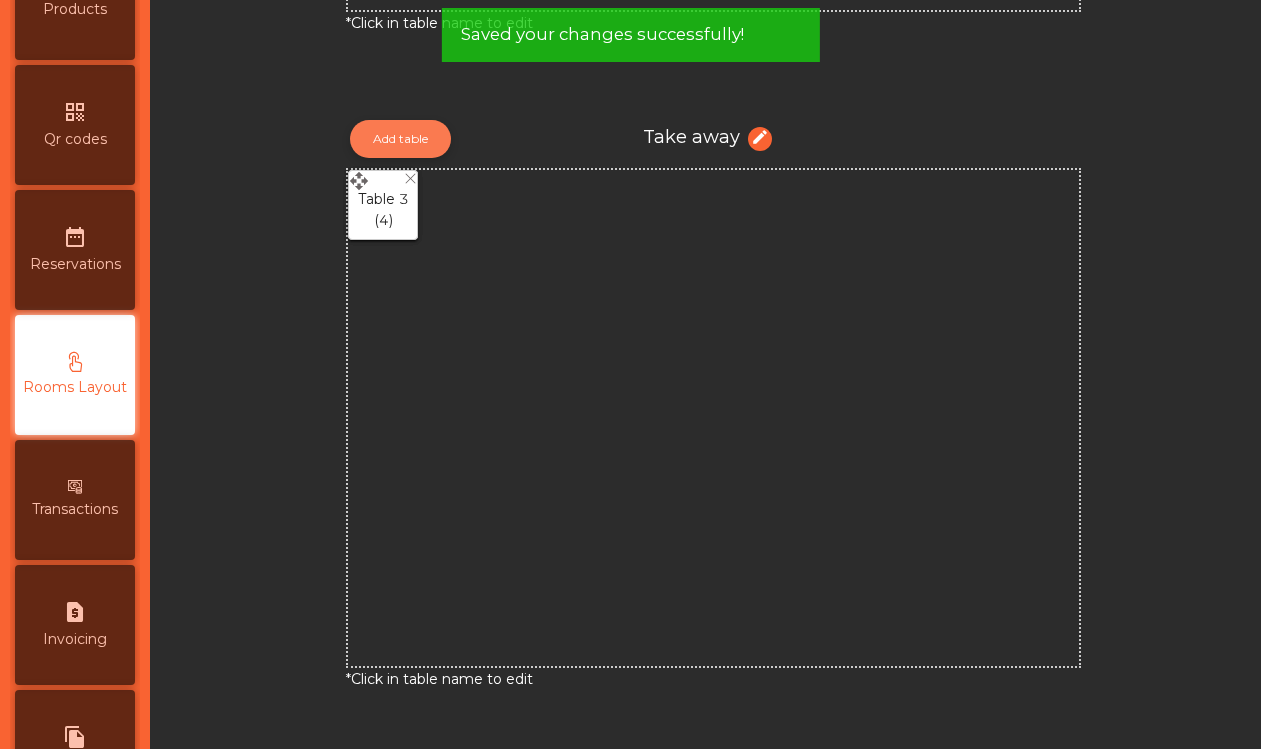 click on "Add table" 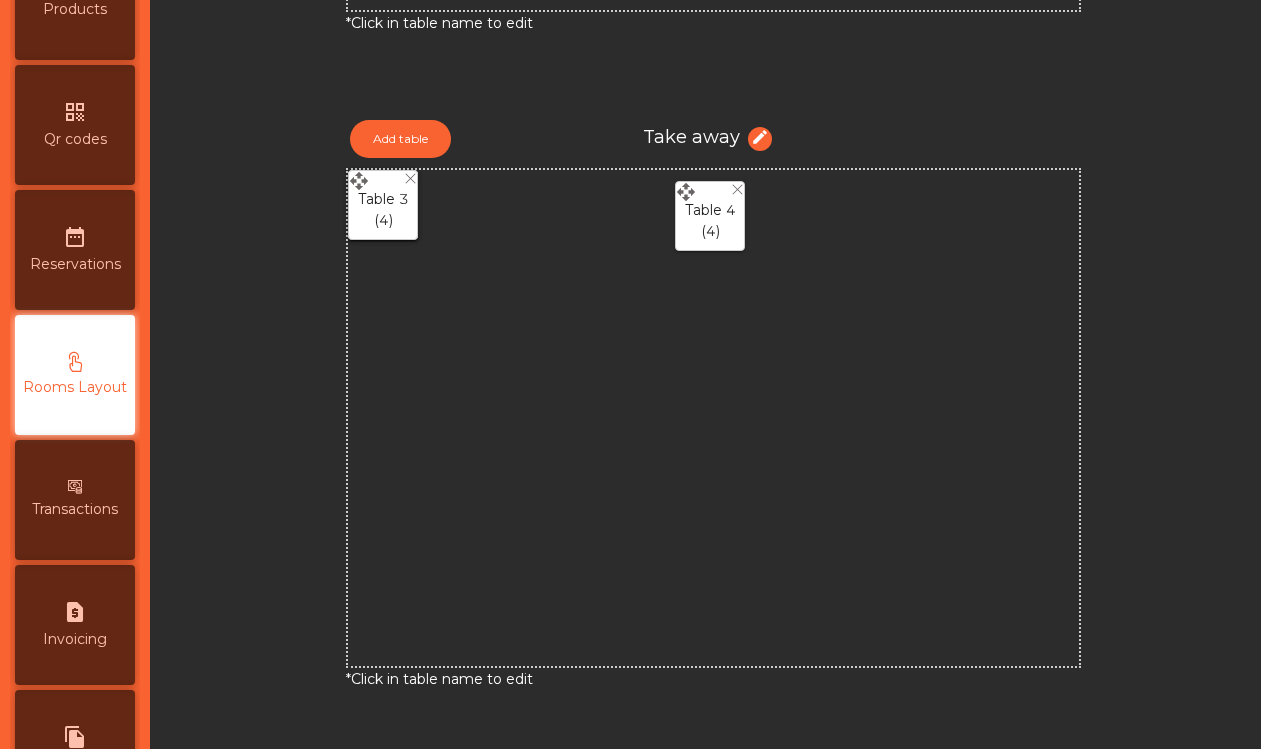 drag, startPoint x: 354, startPoint y: 180, endPoint x: 681, endPoint y: 191, distance: 327.18497 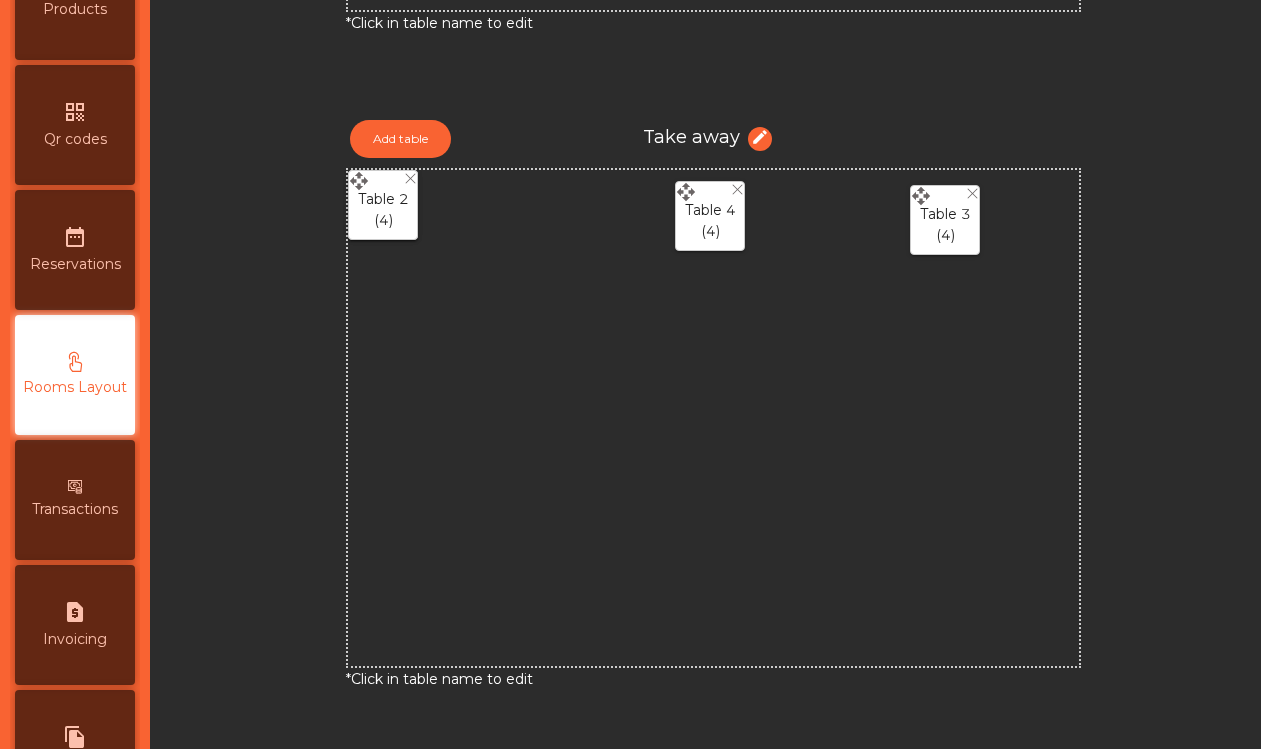 drag, startPoint x: 362, startPoint y: 181, endPoint x: 925, endPoint y: 196, distance: 563.19977 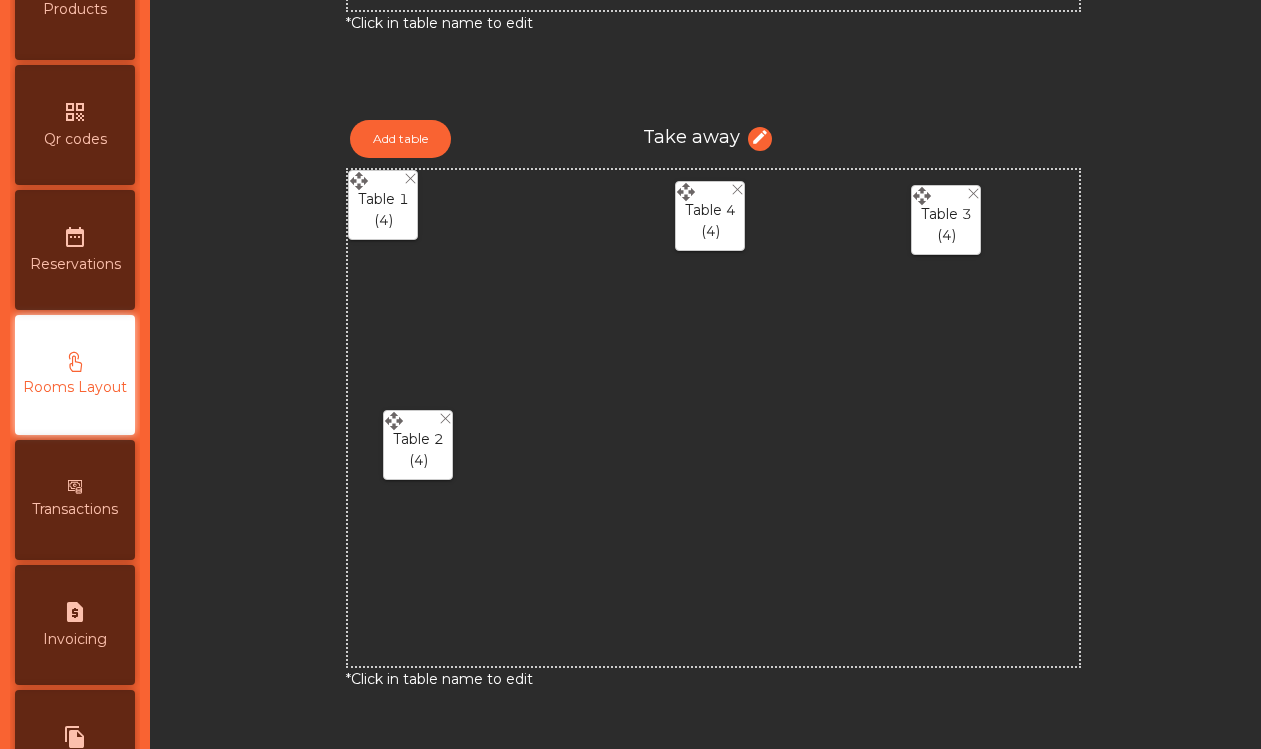 drag, startPoint x: 357, startPoint y: 186, endPoint x: 388, endPoint y: 431, distance: 246.95343 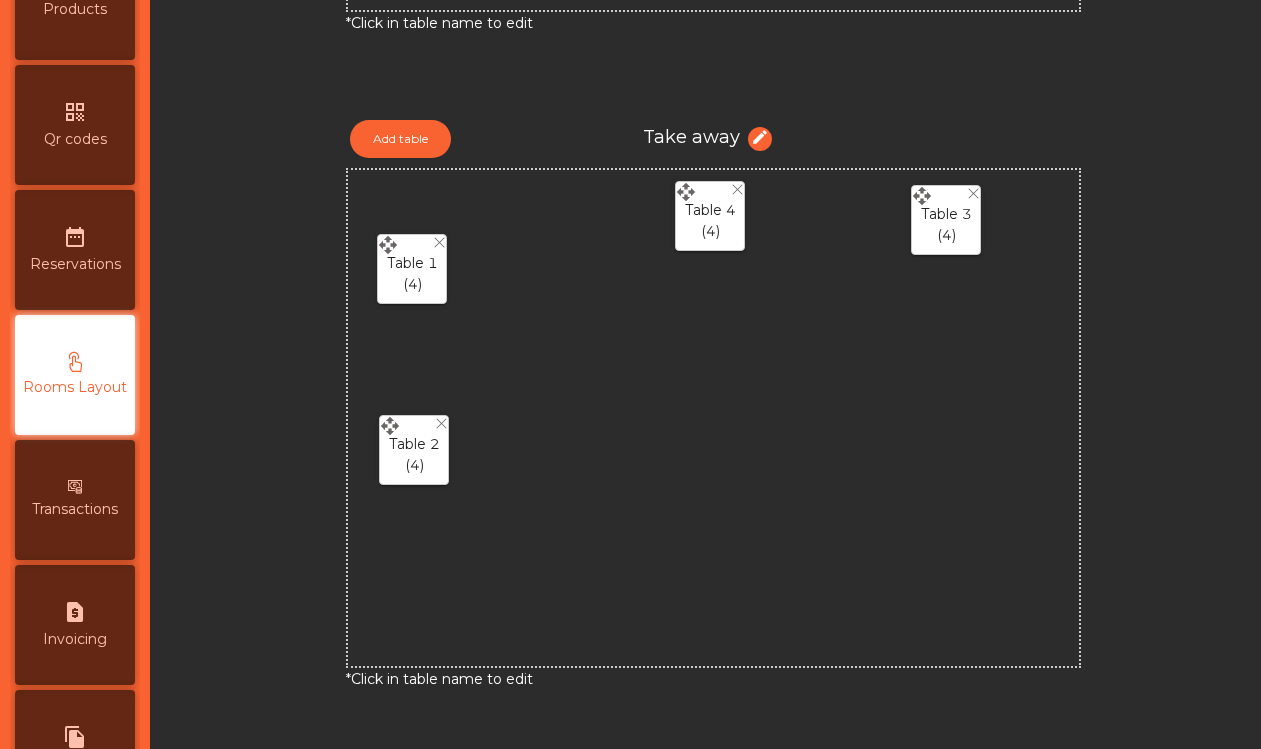 drag, startPoint x: 363, startPoint y: 186, endPoint x: 392, endPoint y: 250, distance: 70.26379 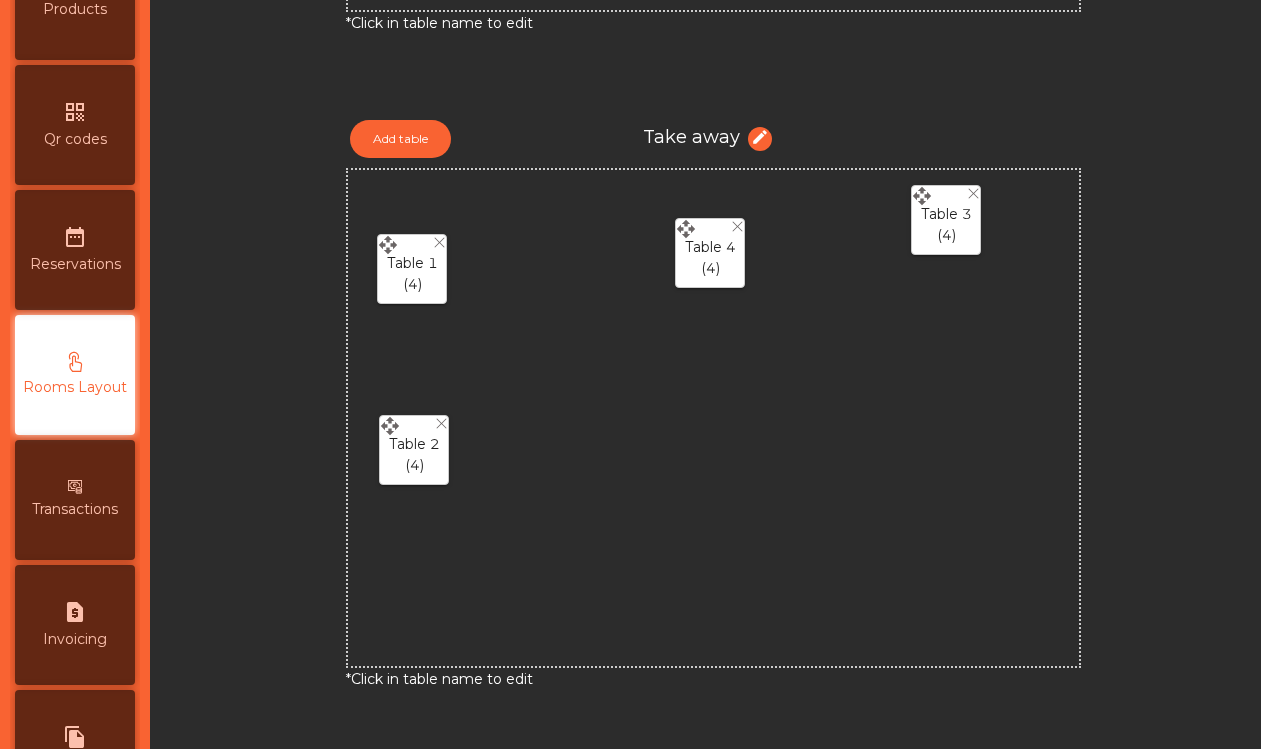 drag, startPoint x: 686, startPoint y: 195, endPoint x: 686, endPoint y: 232, distance: 37 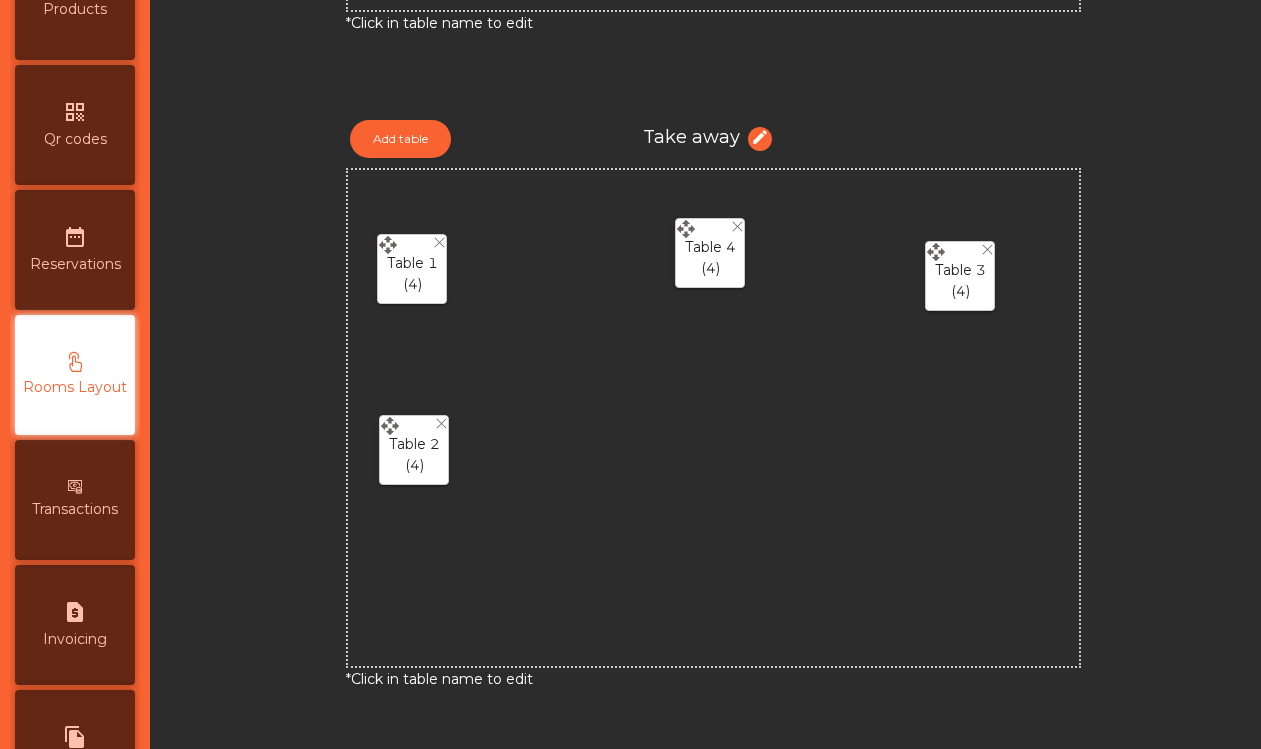 drag, startPoint x: 920, startPoint y: 194, endPoint x: 934, endPoint y: 250, distance: 57.72348 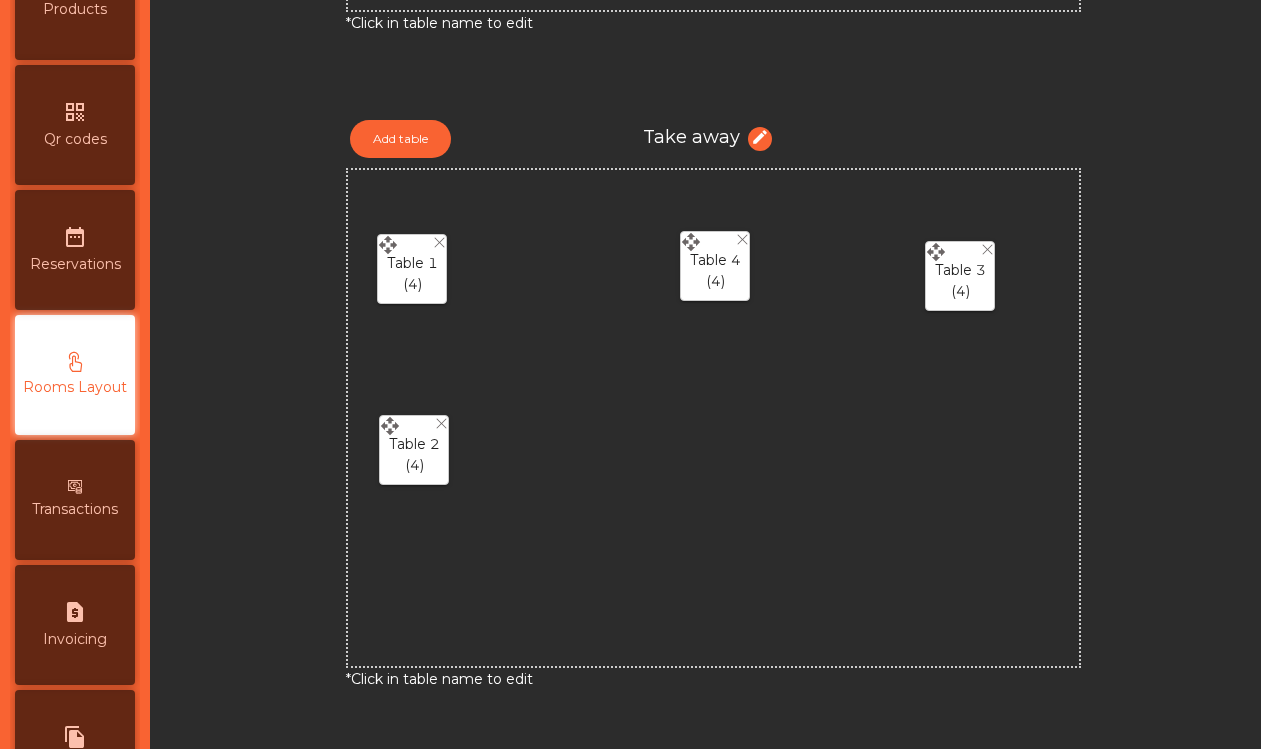 drag, startPoint x: 680, startPoint y: 231, endPoint x: 684, endPoint y: 244, distance: 13.601471 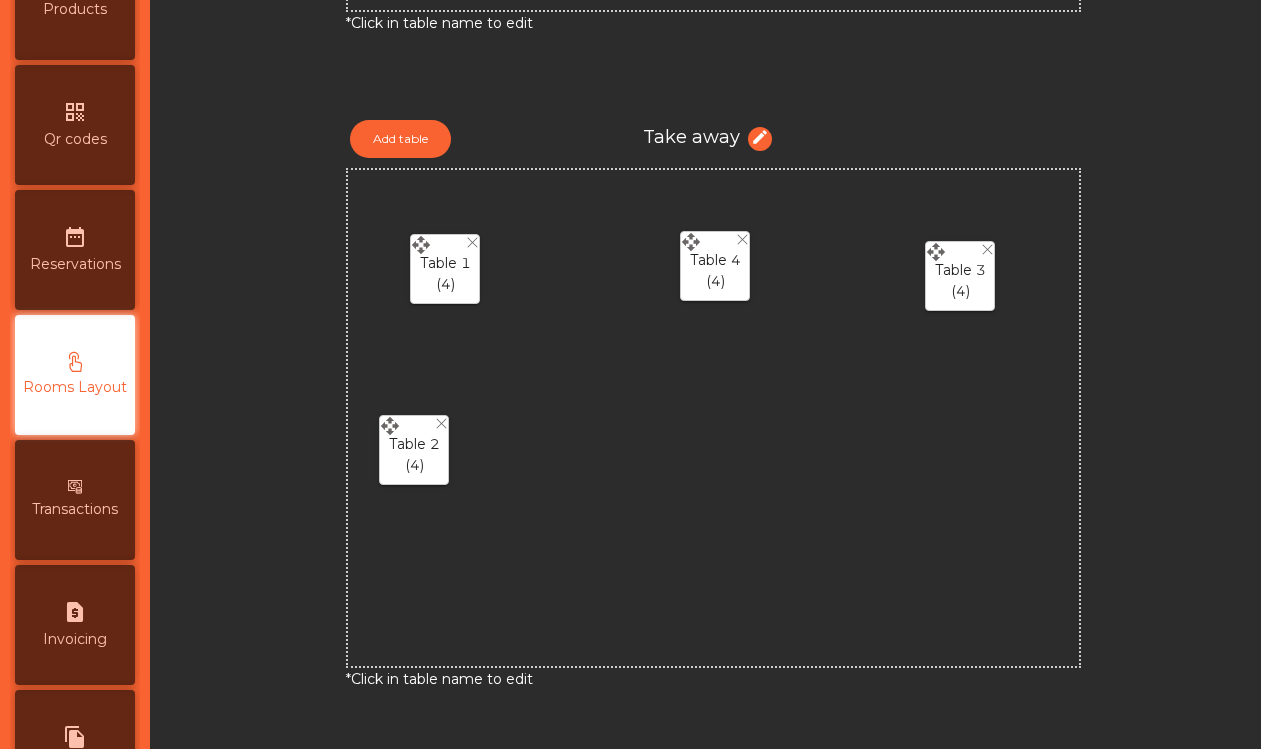 drag, startPoint x: 384, startPoint y: 240, endPoint x: 417, endPoint y: 240, distance: 33 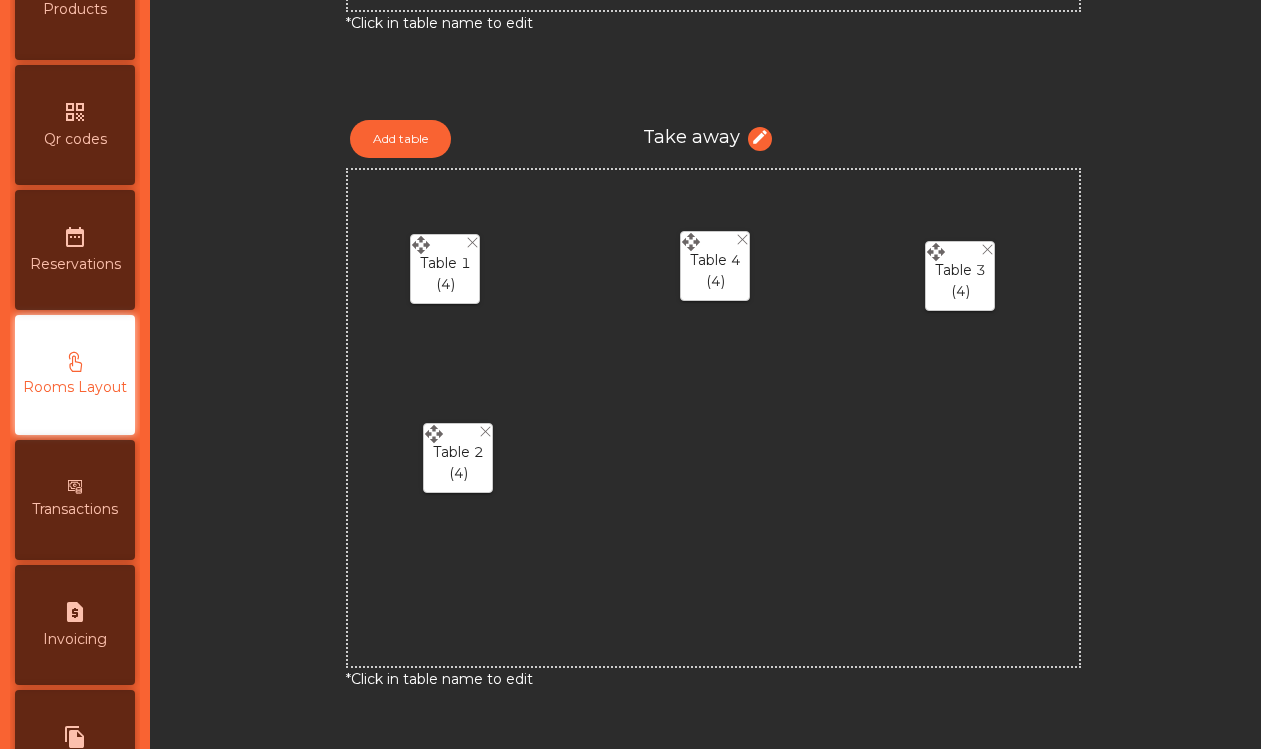 drag, startPoint x: 386, startPoint y: 420, endPoint x: 426, endPoint y: 428, distance: 40.792156 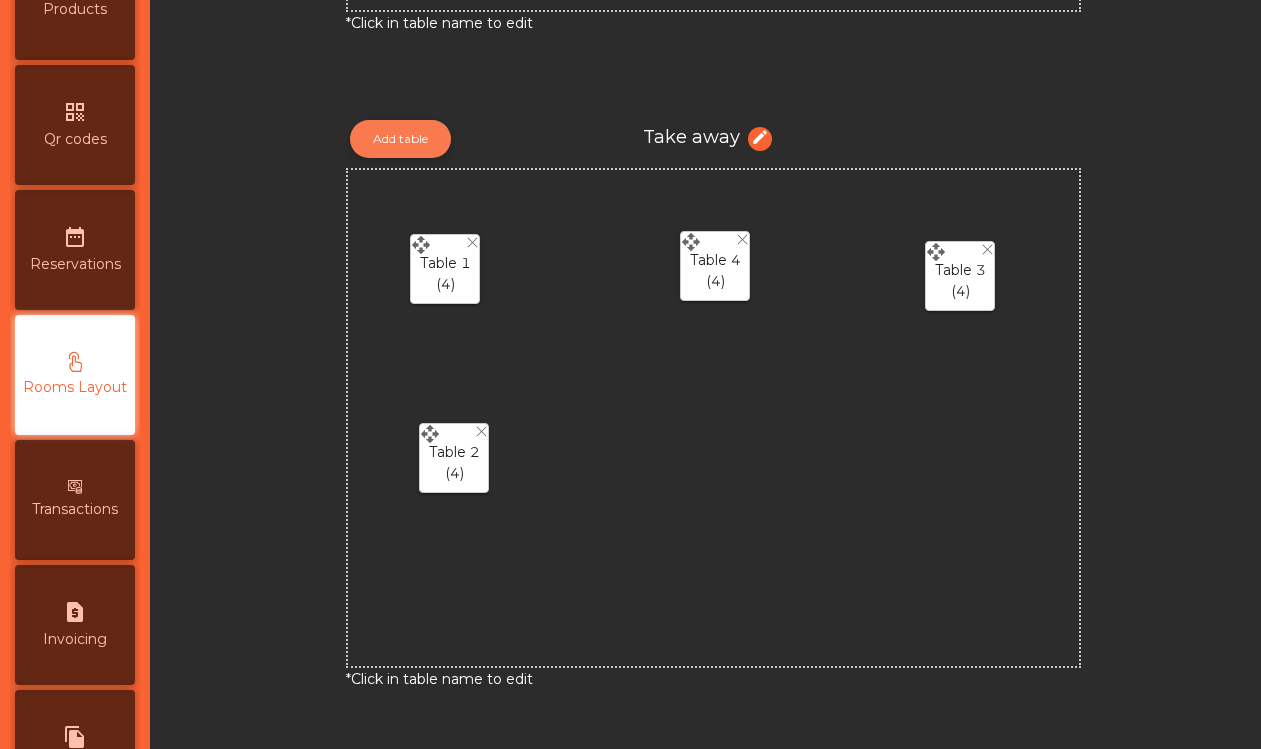 click on "Add table" 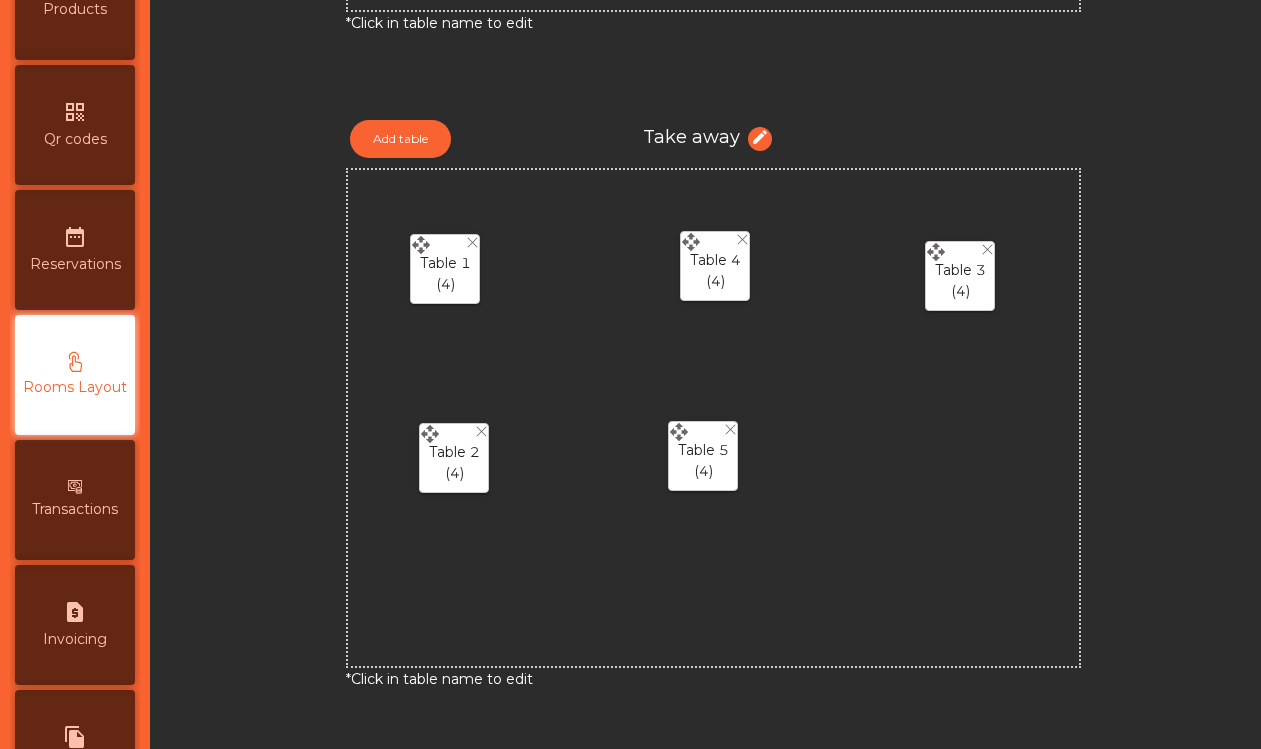 drag, startPoint x: 365, startPoint y: 178, endPoint x: 693, endPoint y: 430, distance: 413.62784 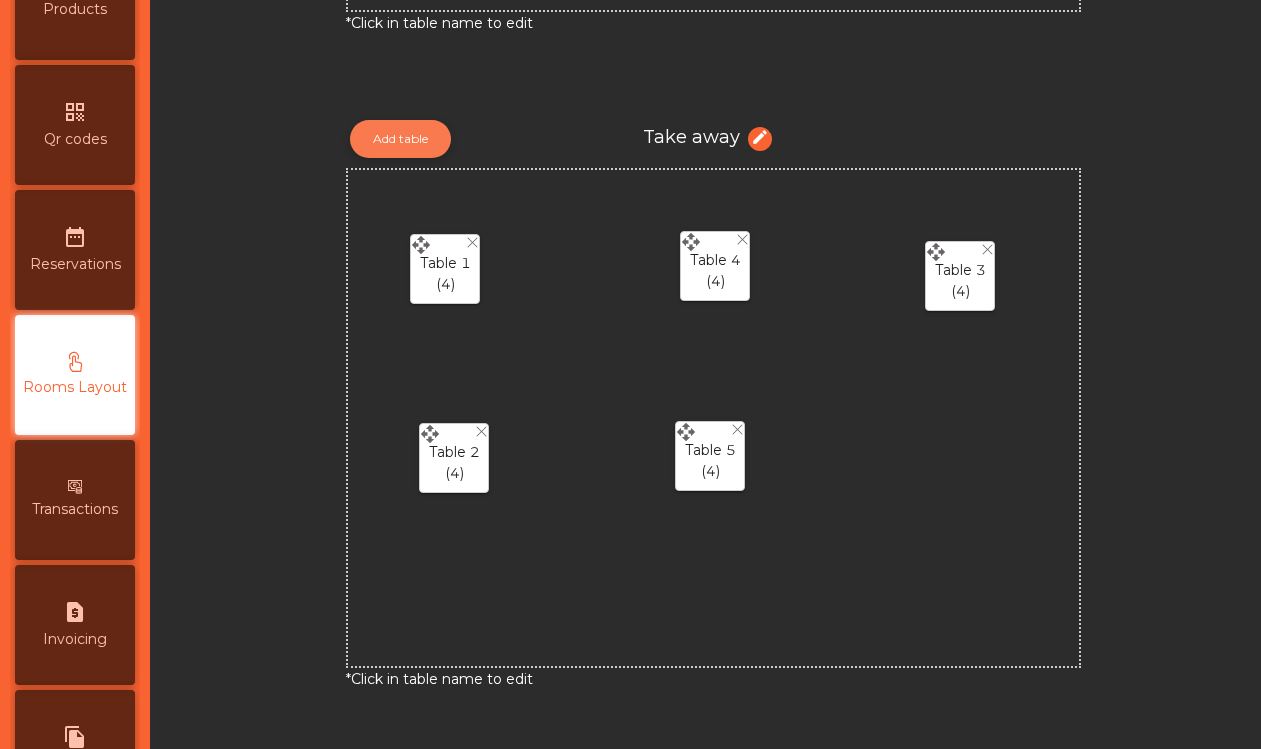 click on "Add table" 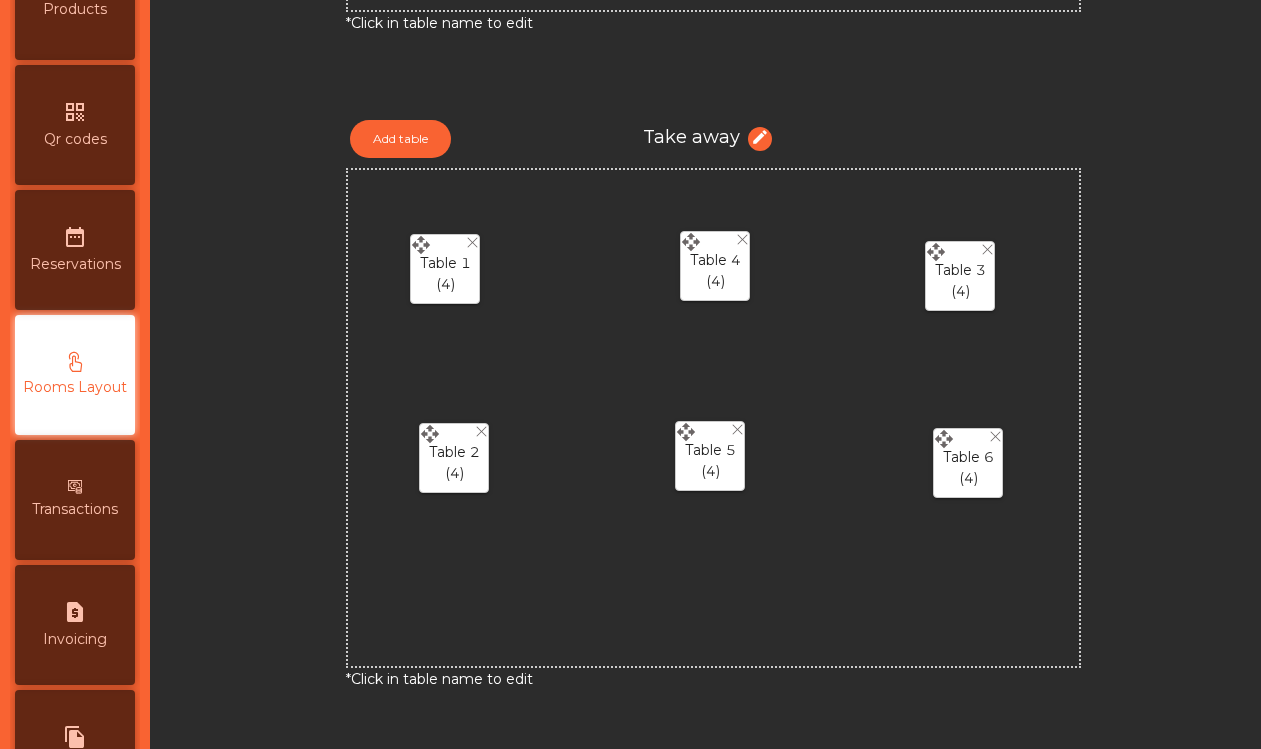 drag, startPoint x: 359, startPoint y: 182, endPoint x: 944, endPoint y: 440, distance: 639.3661 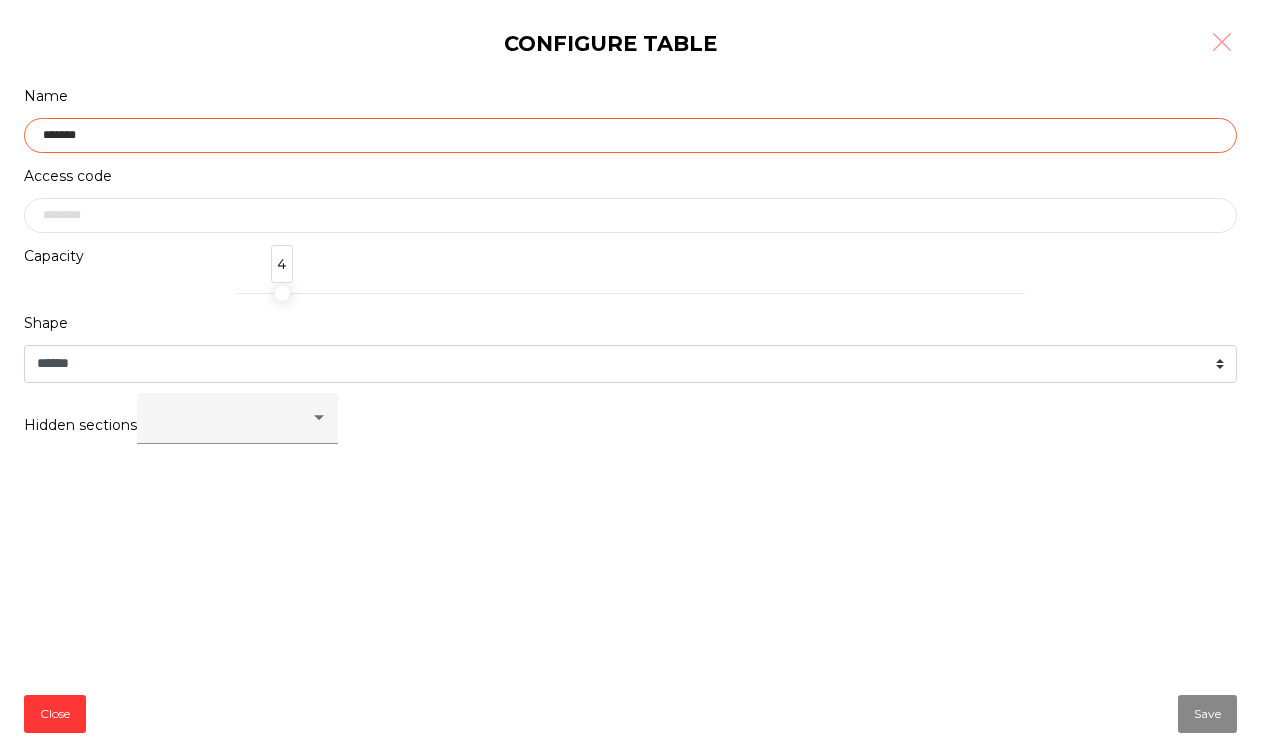 click on "*******" 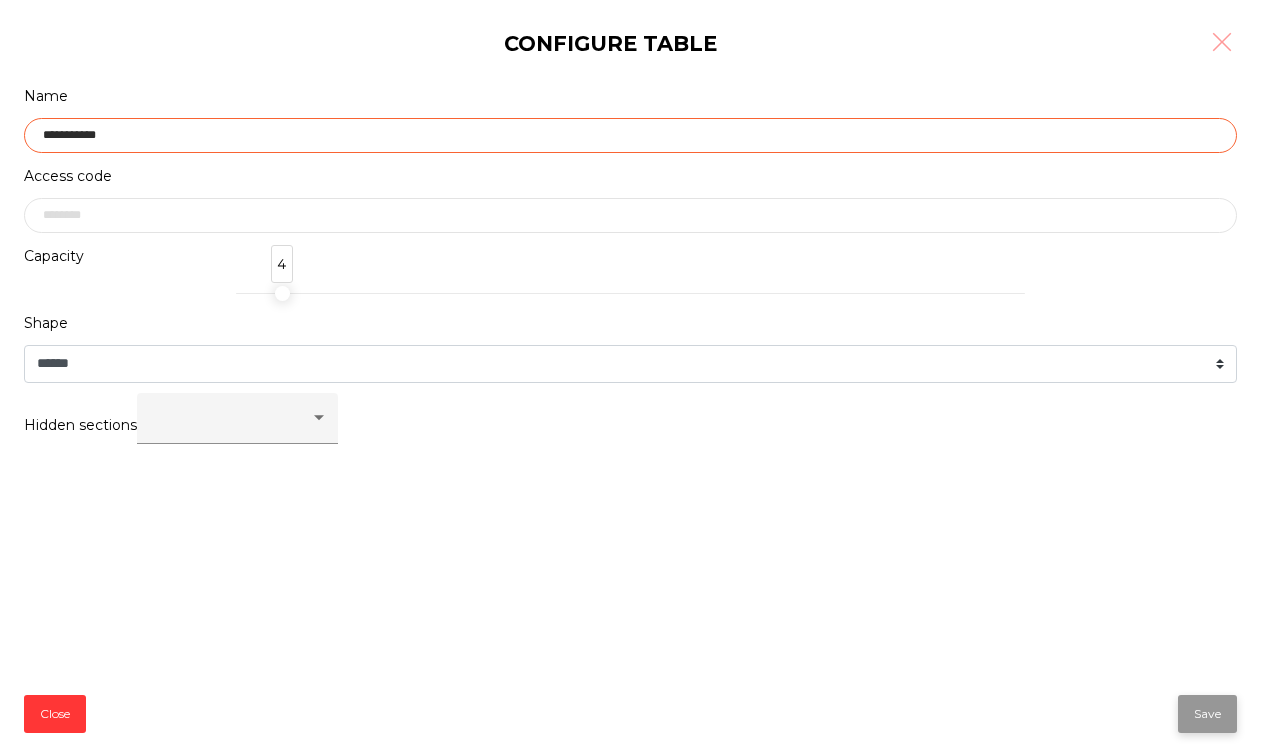 type on "**********" 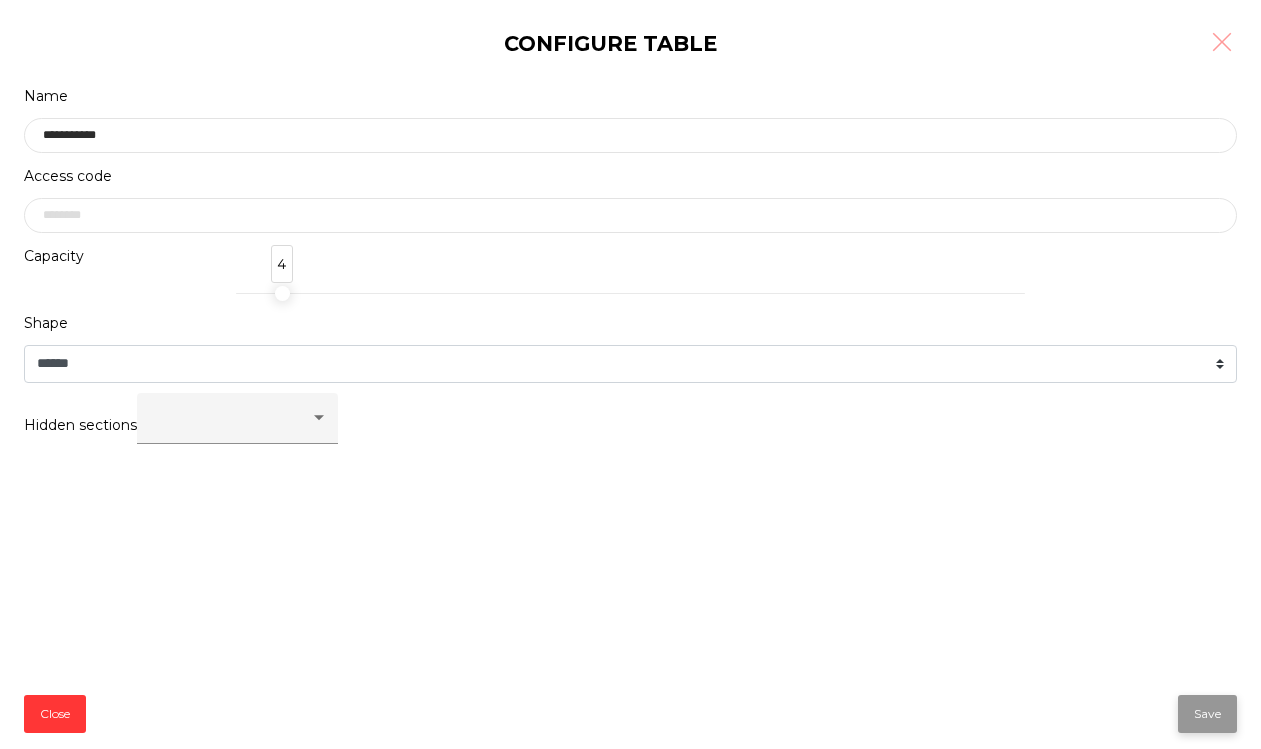 click on "Save" 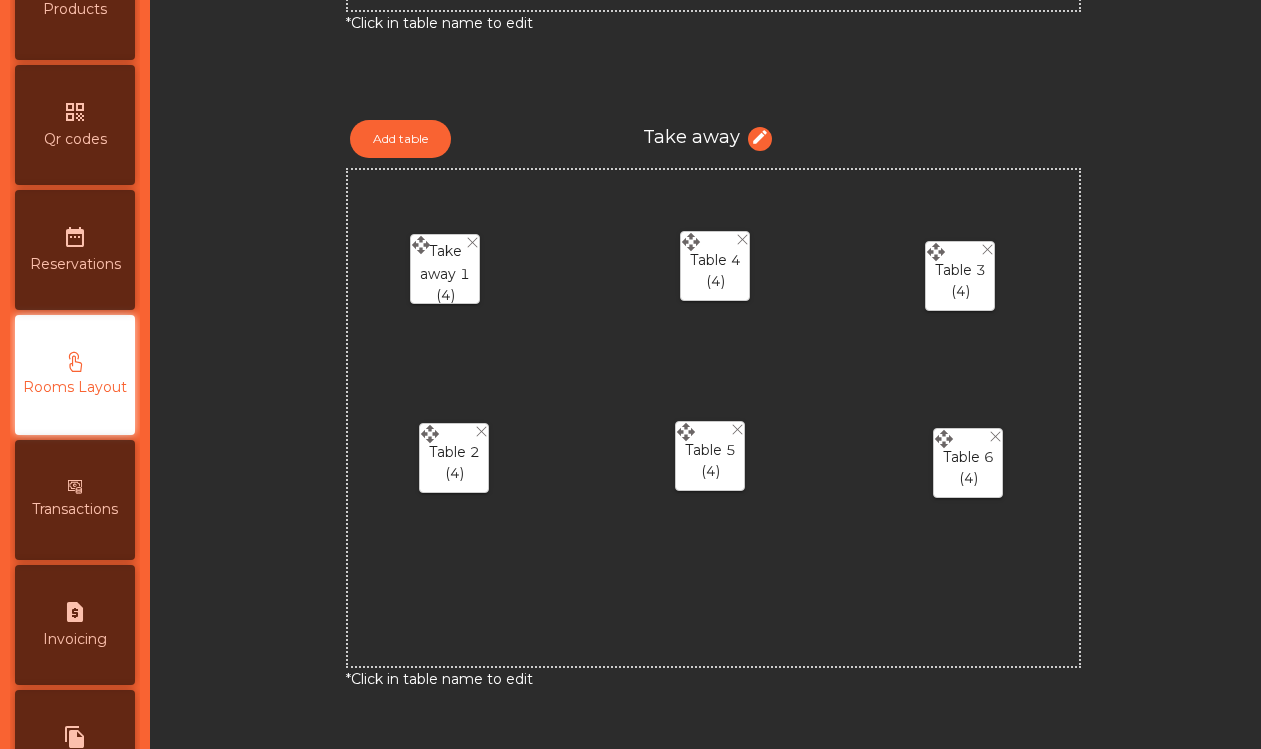 click on "Table 4" 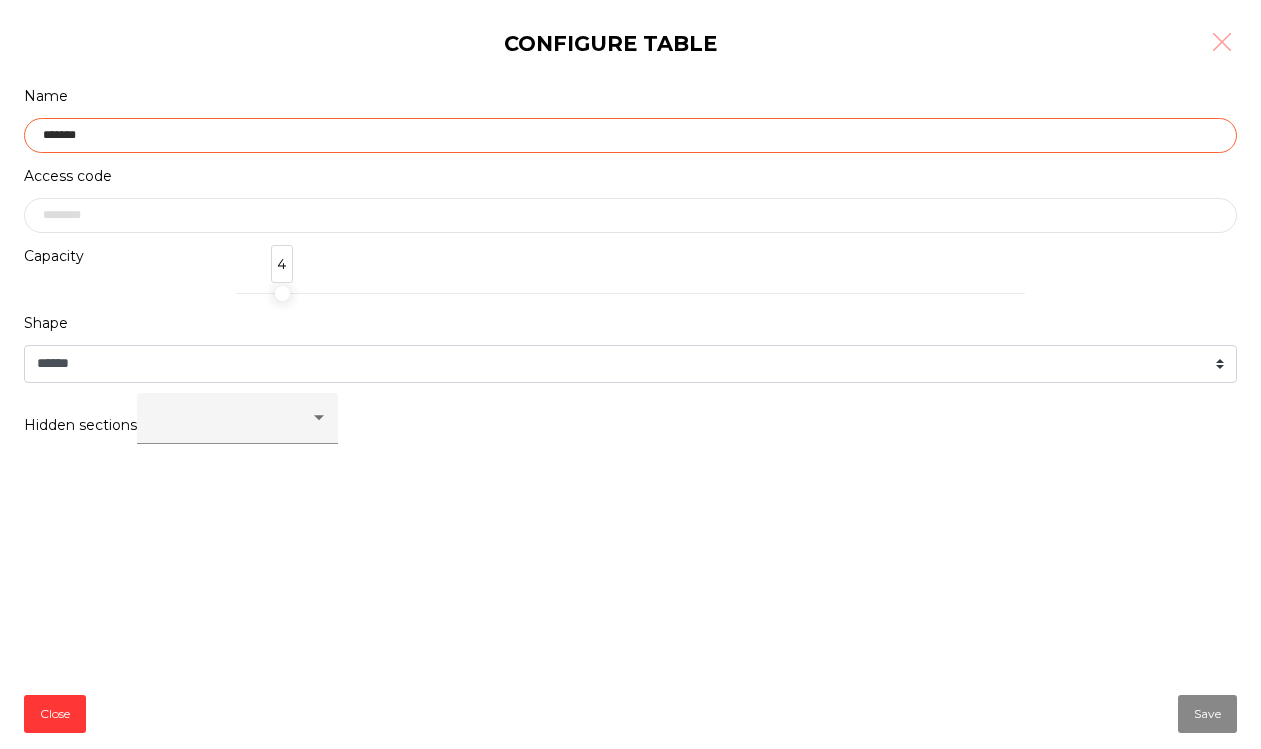 click on "*******" 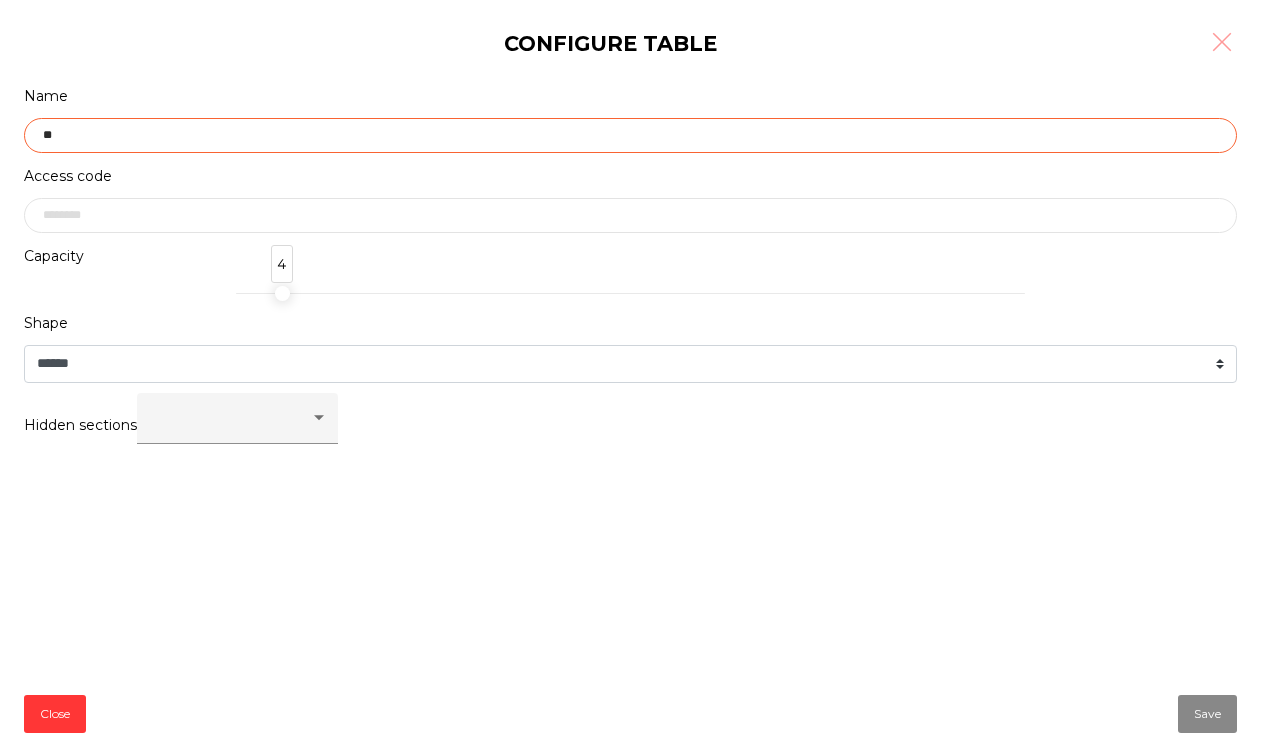 paste on "**********" 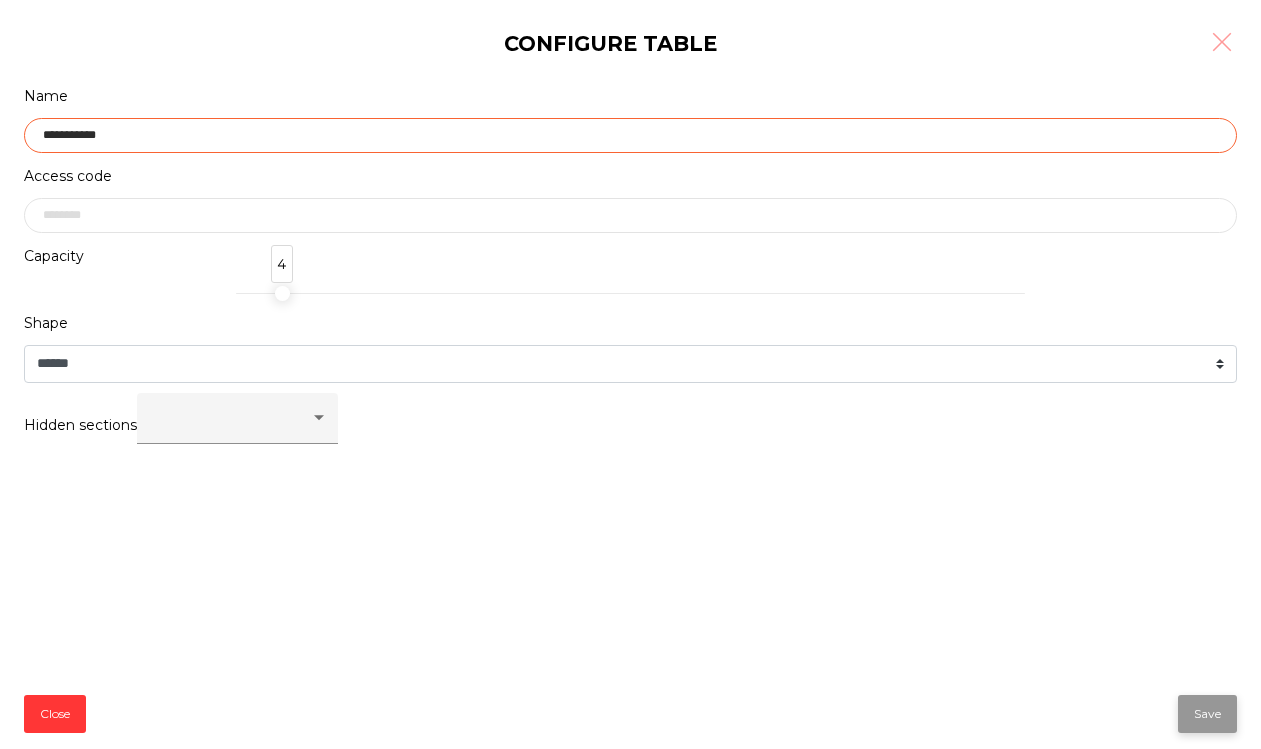 type on "**********" 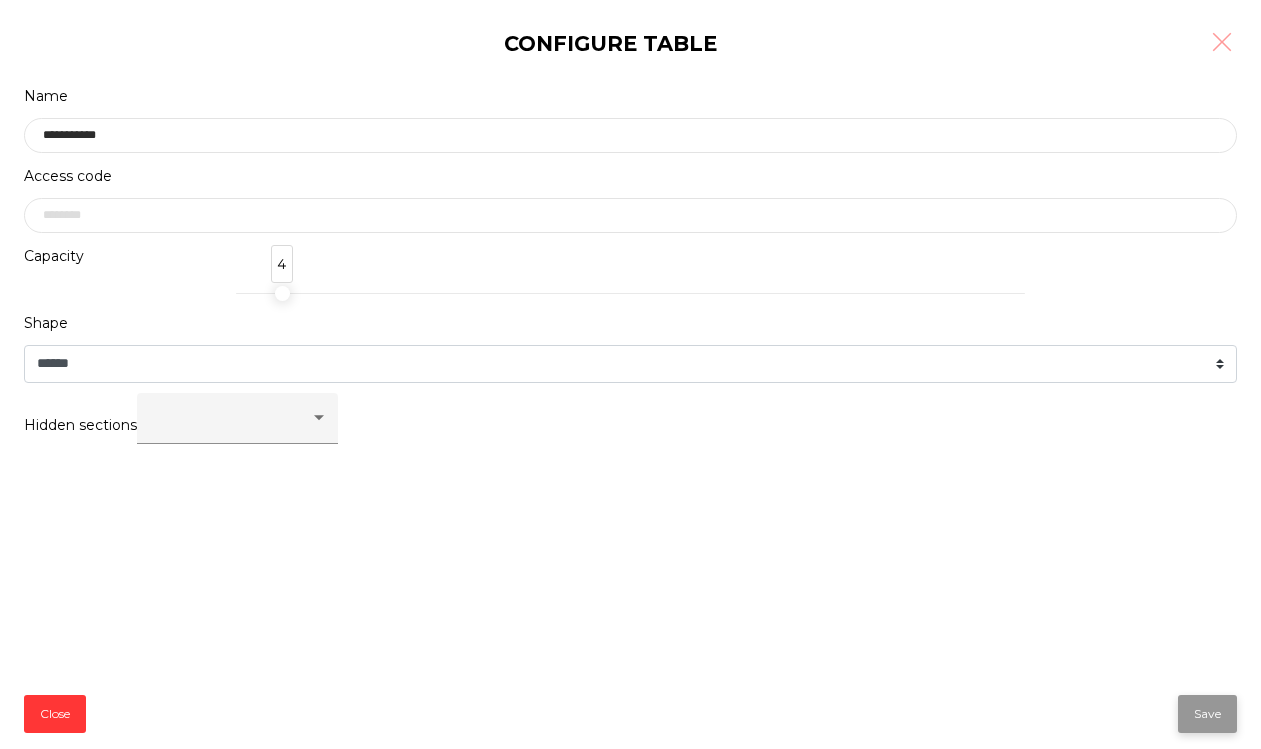click on "Save" 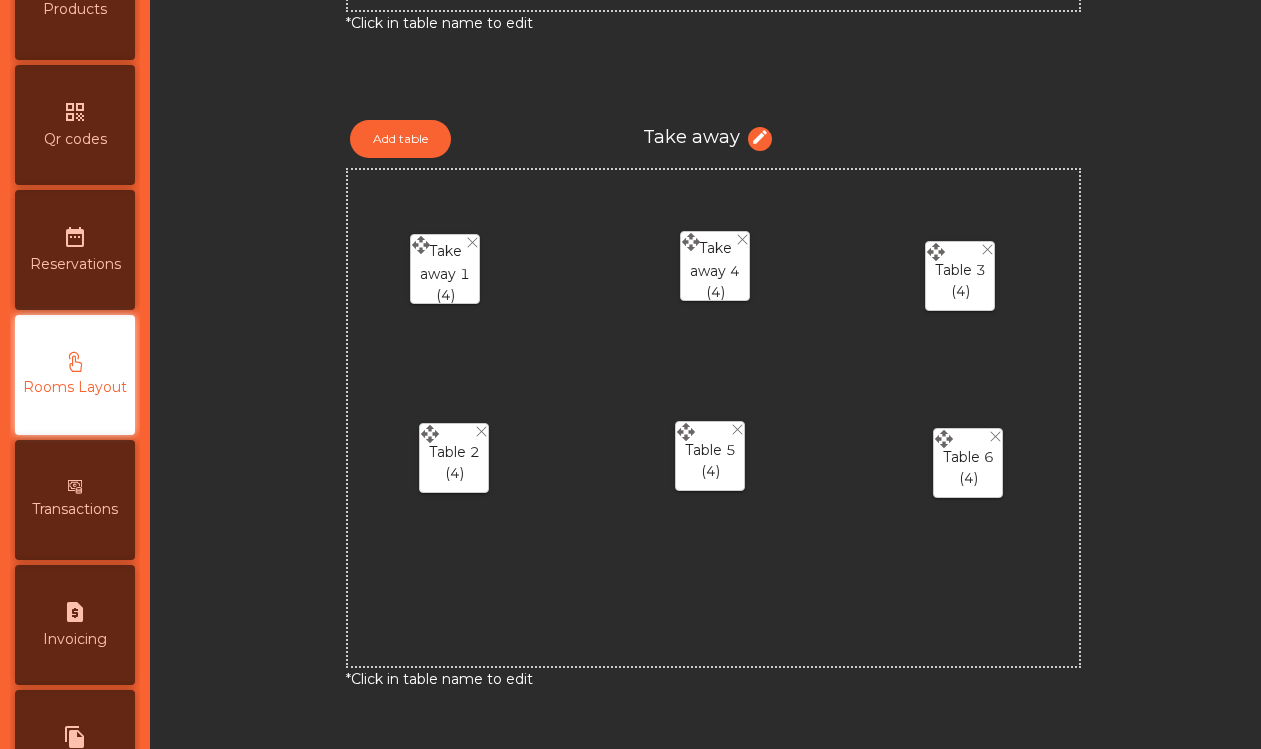 click on "Table 3" 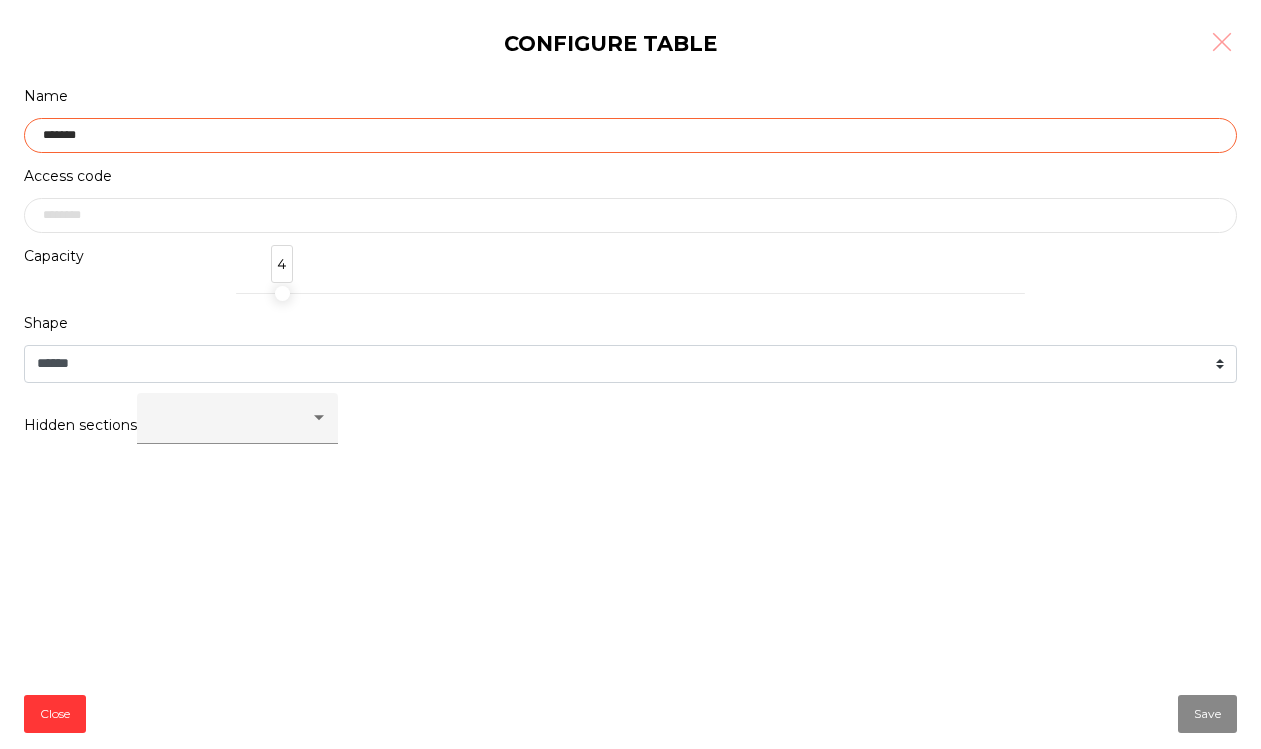 click on "*******" 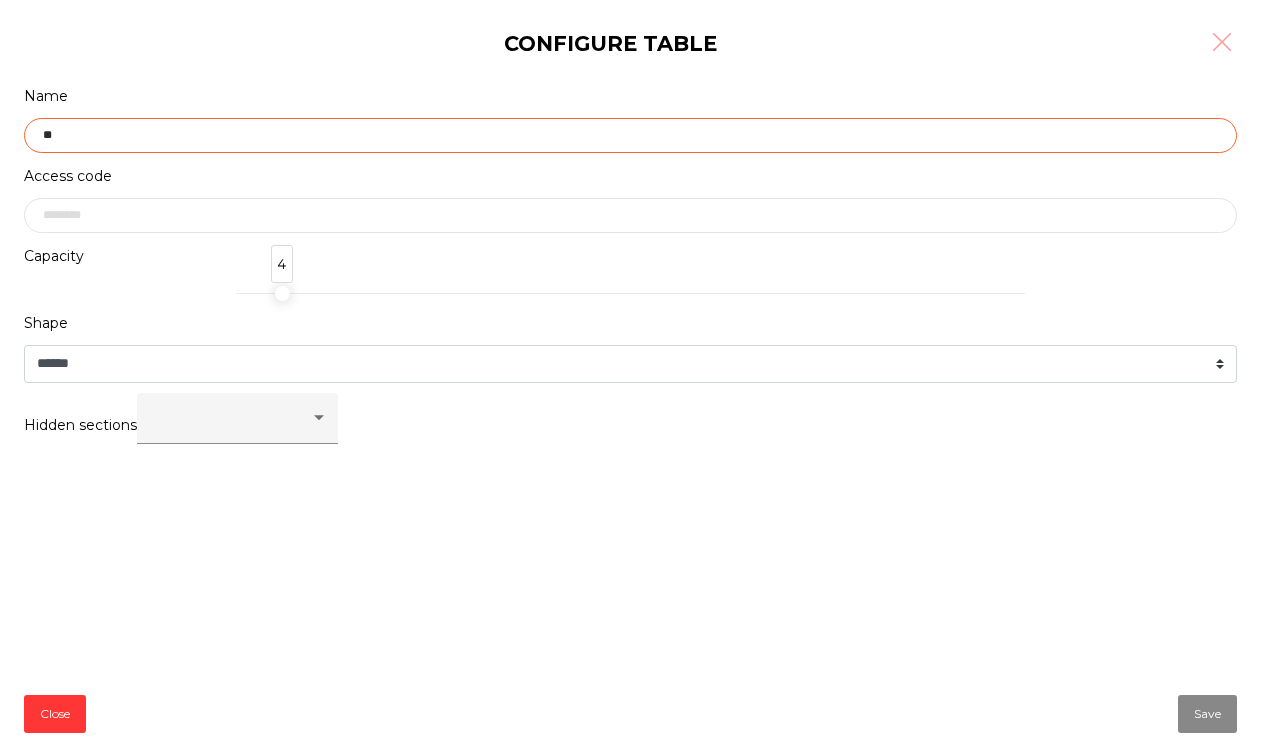 paste on "**********" 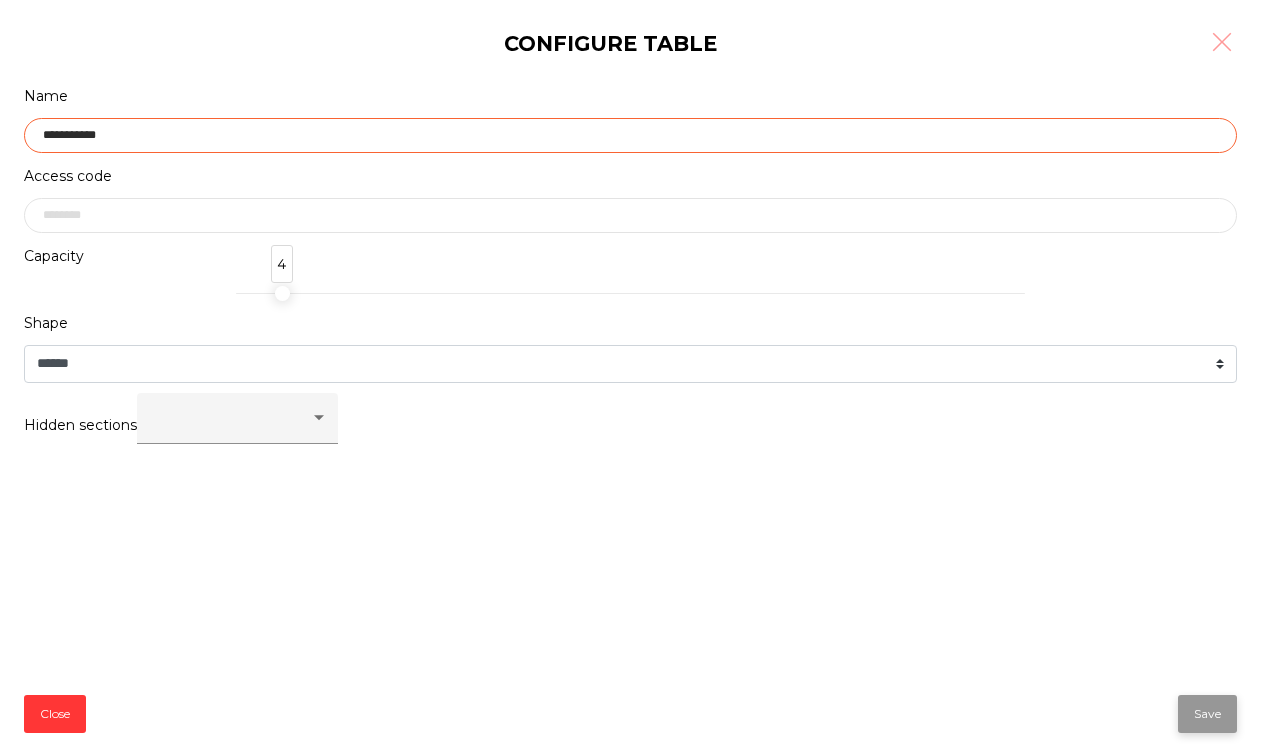 type on "**********" 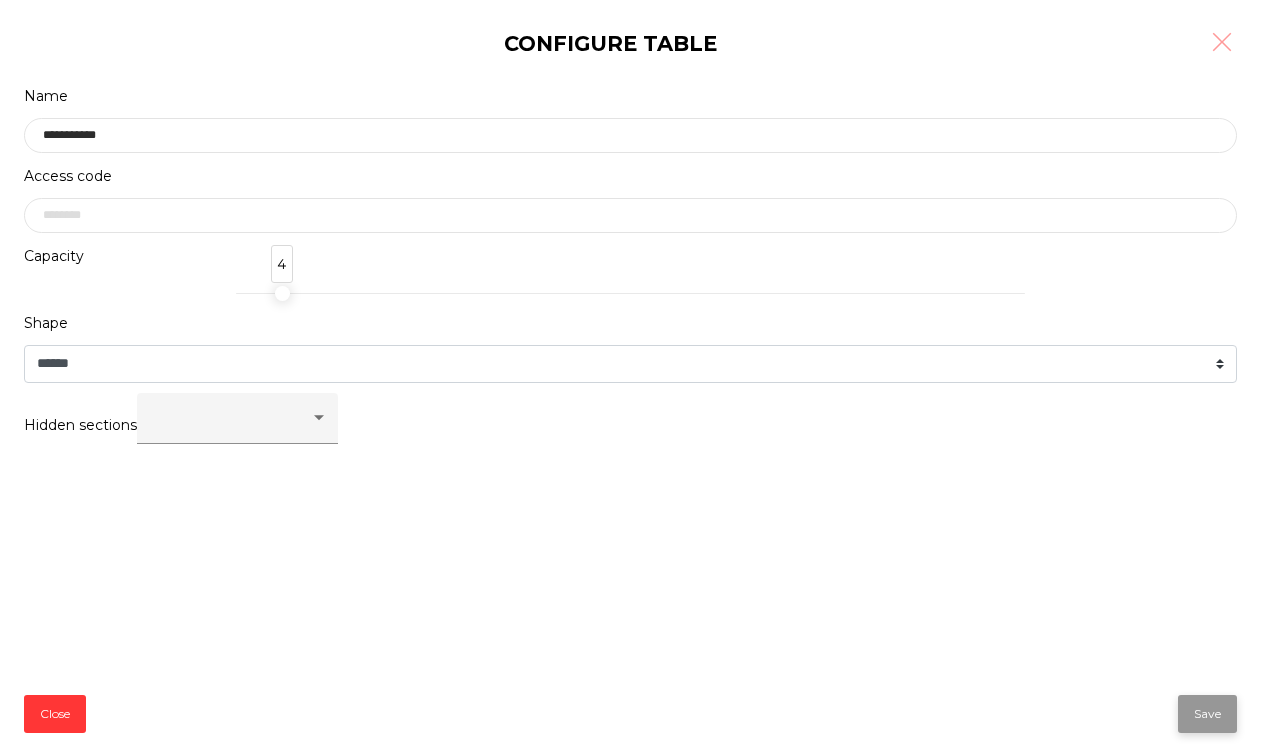 click on "Save" 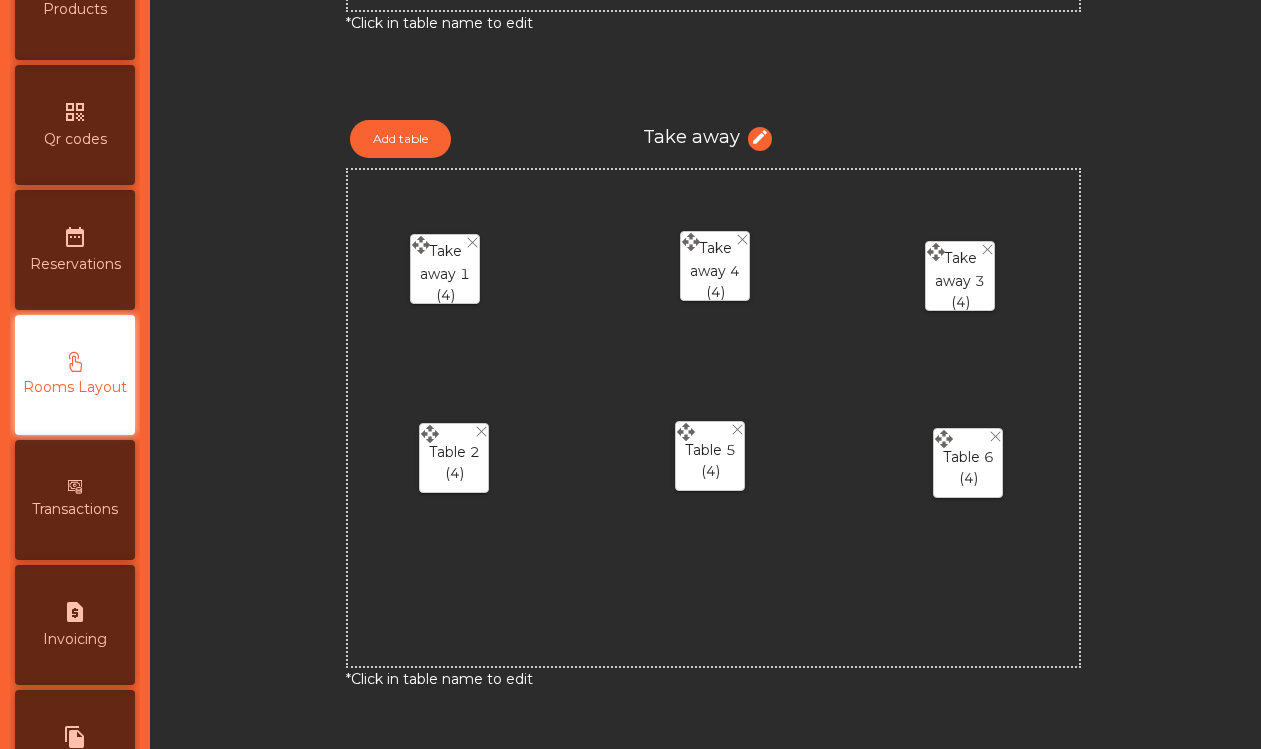 click on "Table 2" 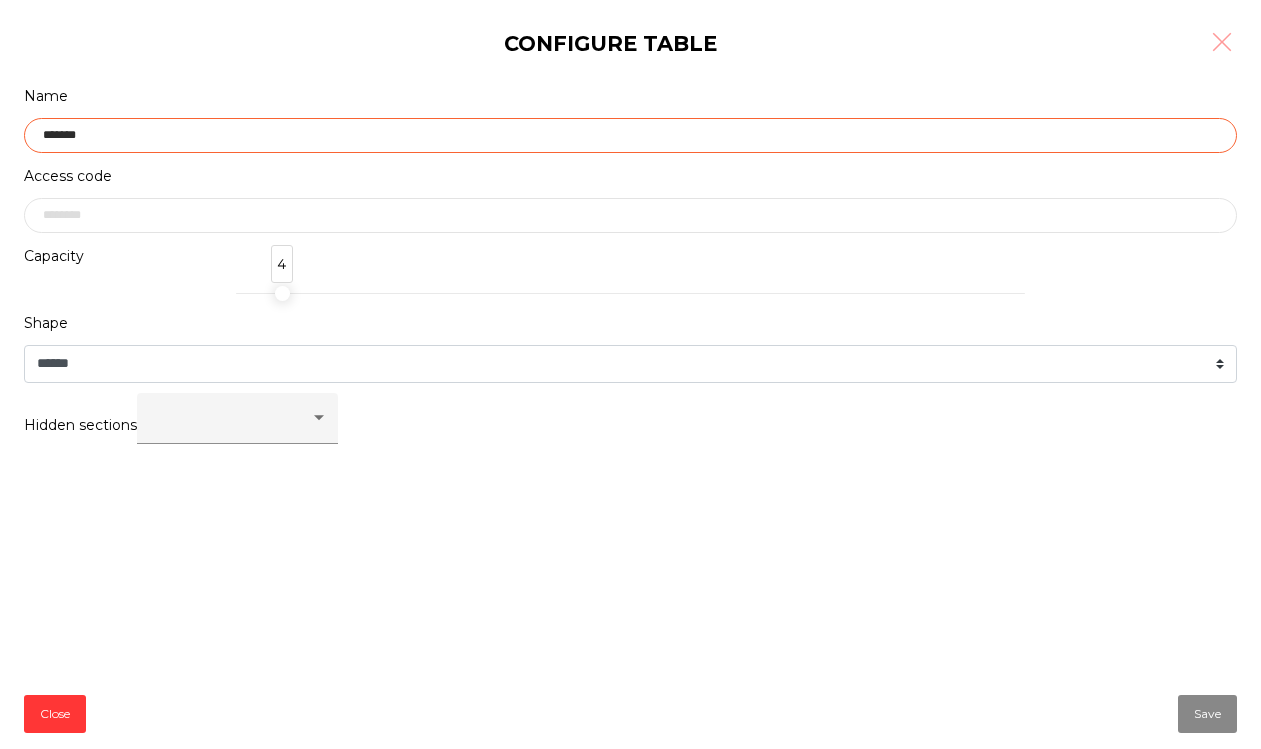 click on "*******" 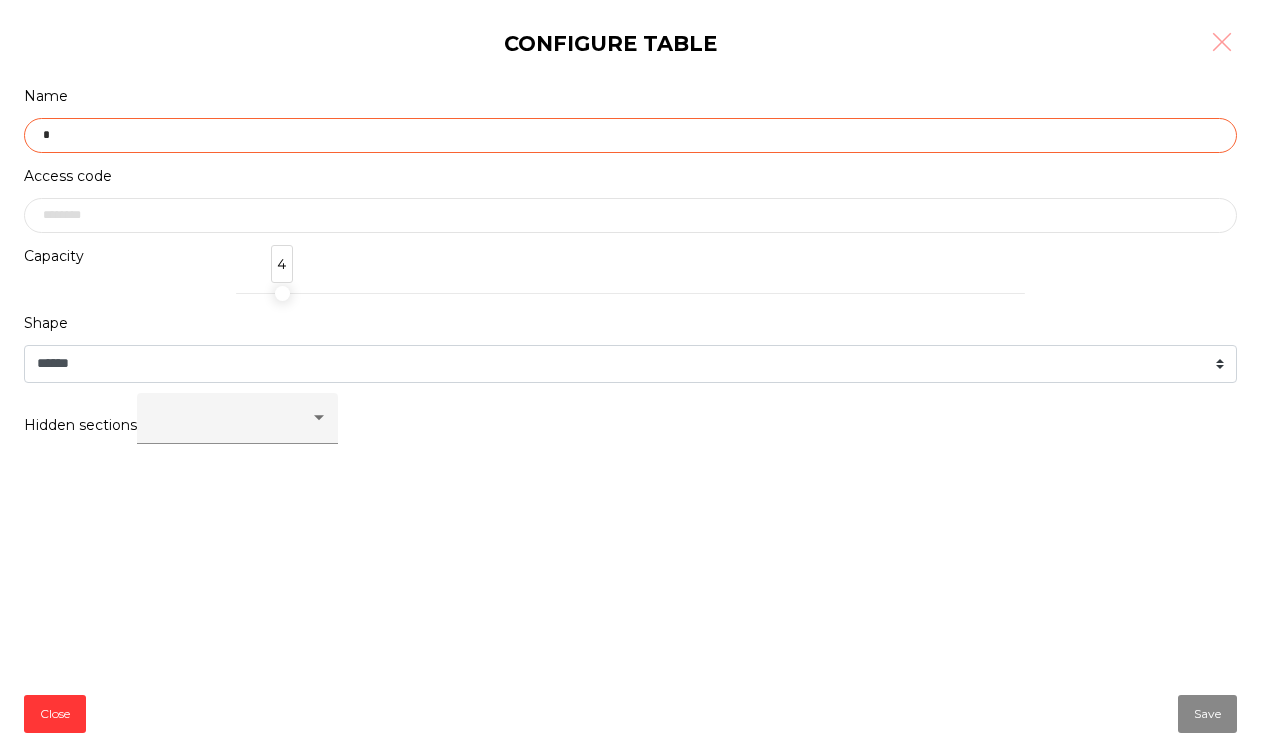 paste on "*********" 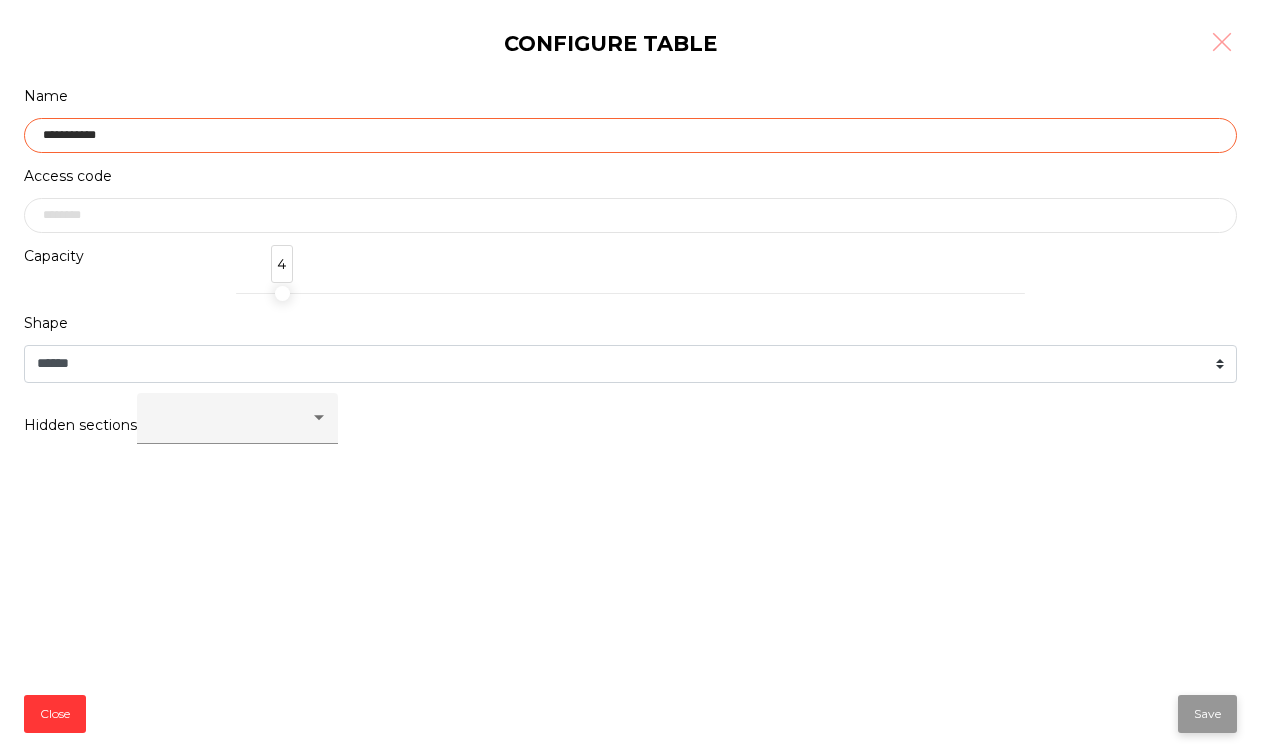 type on "**********" 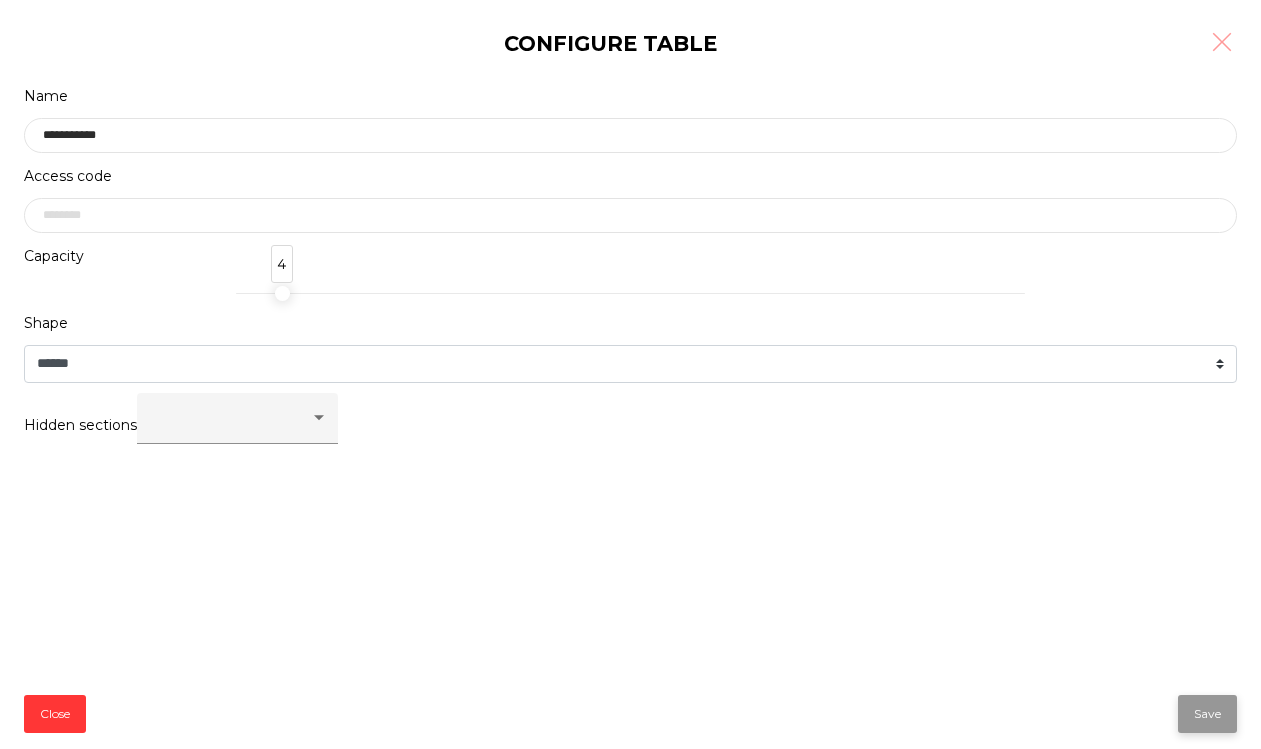 click on "Save" 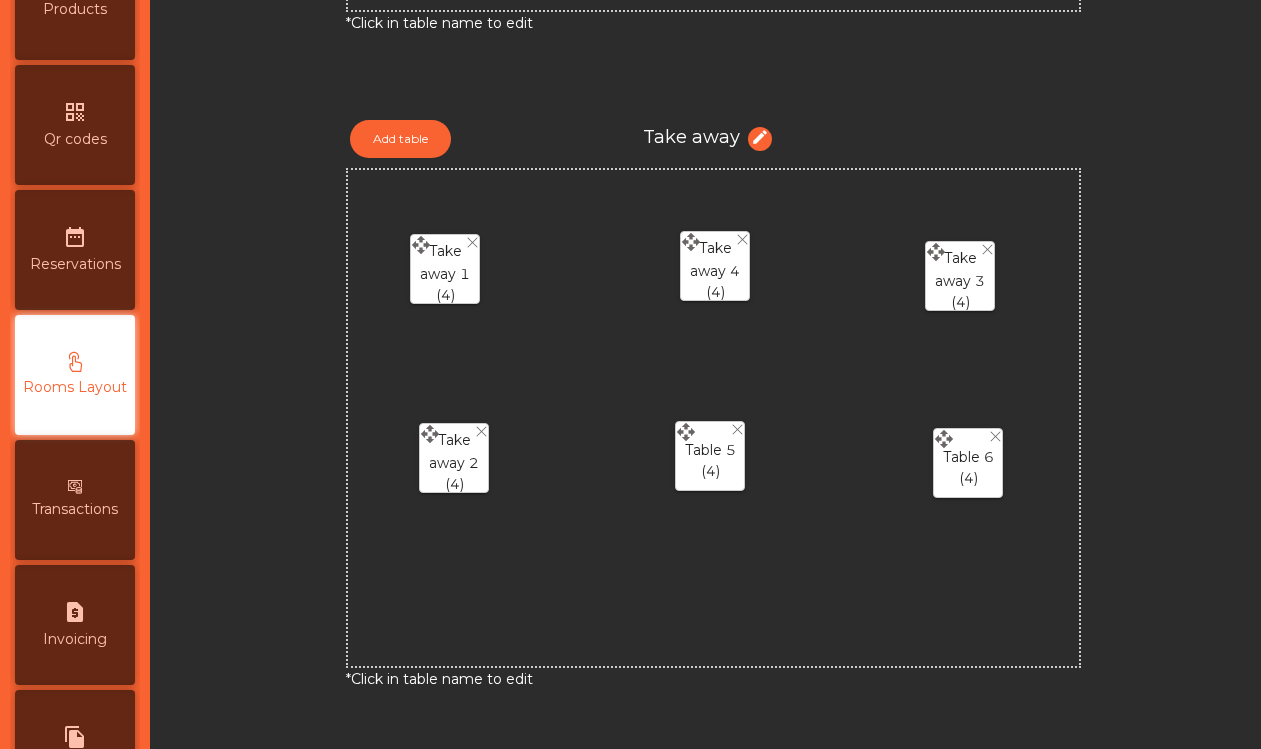 click on "Table 5" 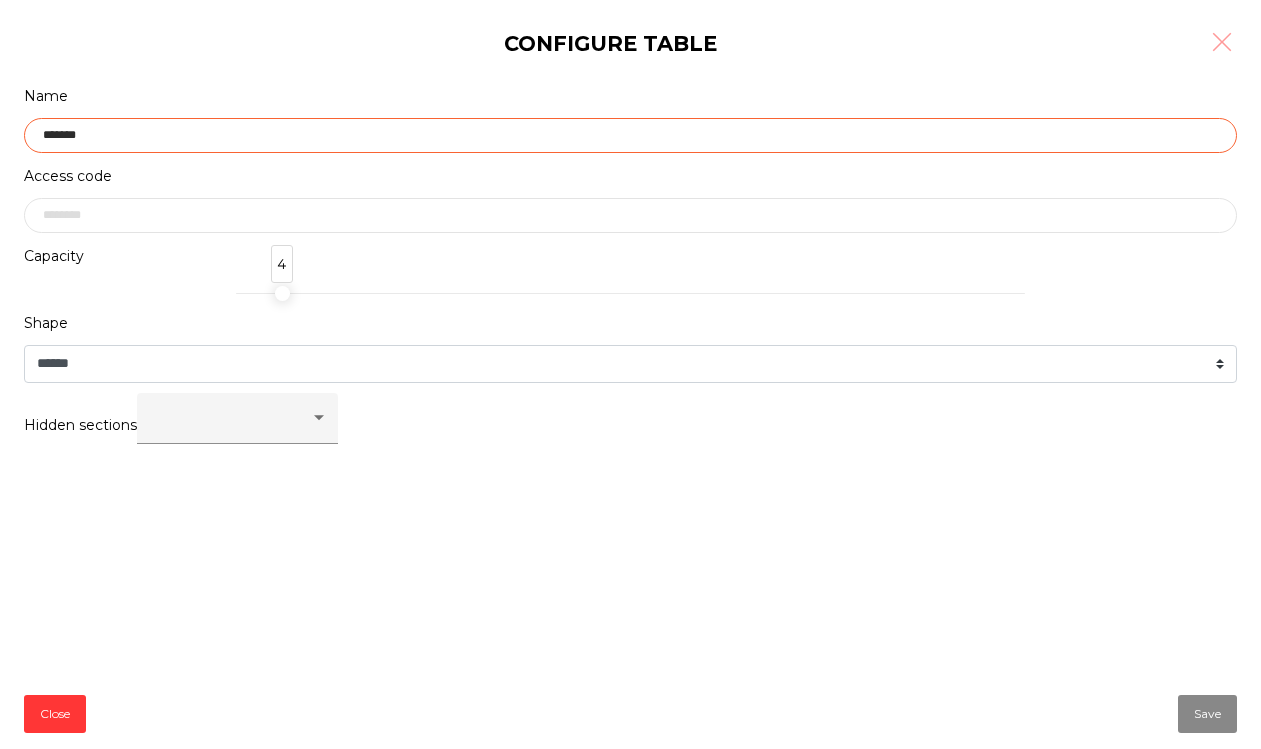 click on "*******" 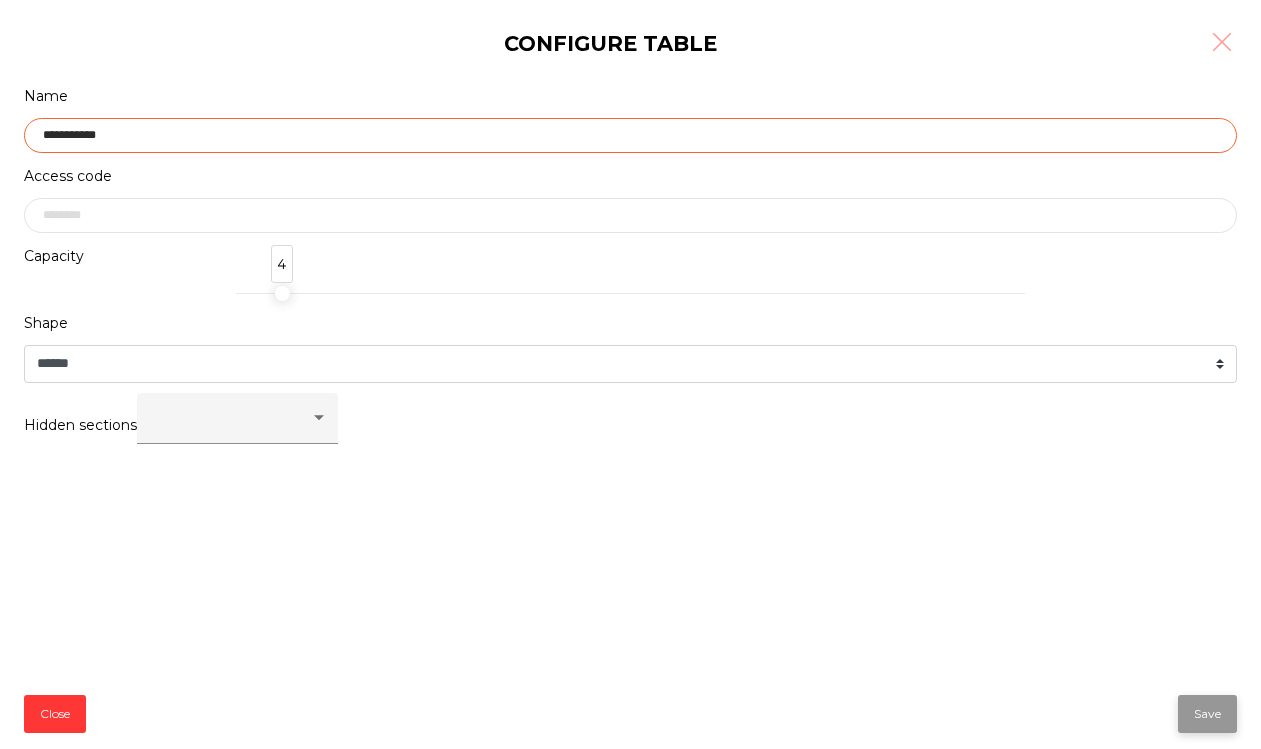 type on "**********" 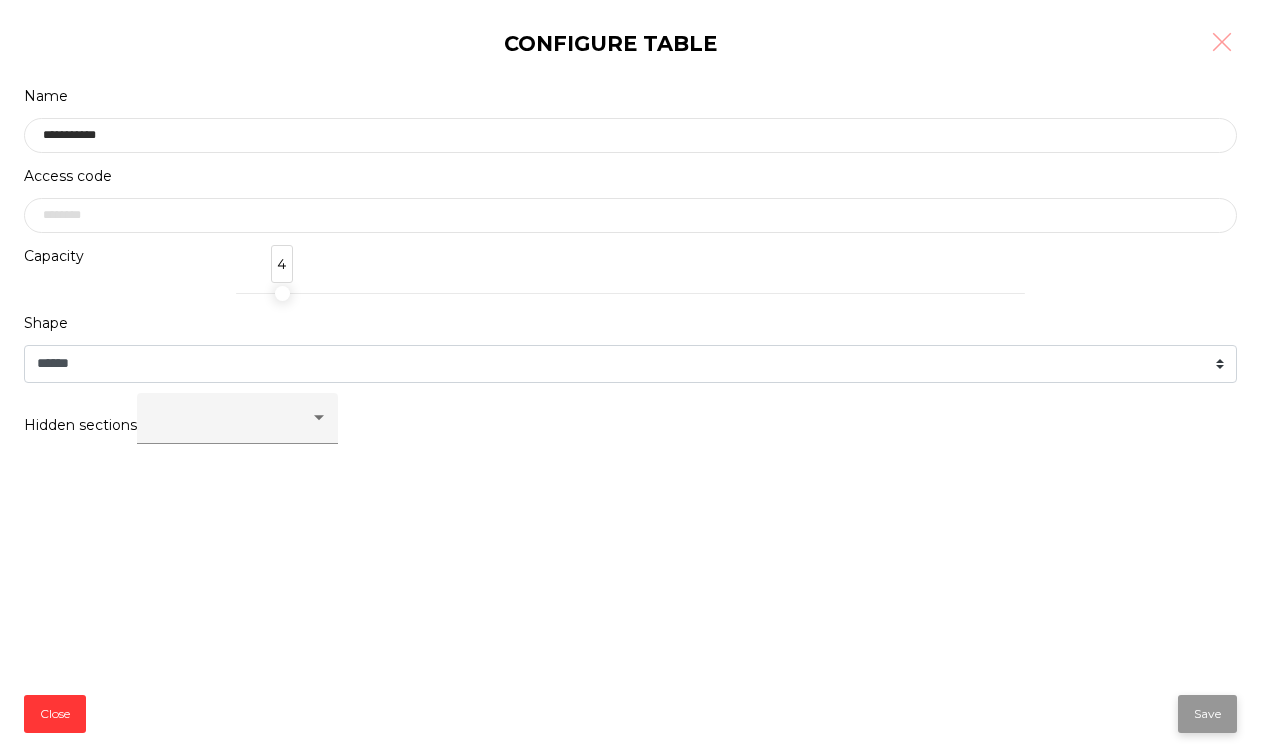 click on "Save" 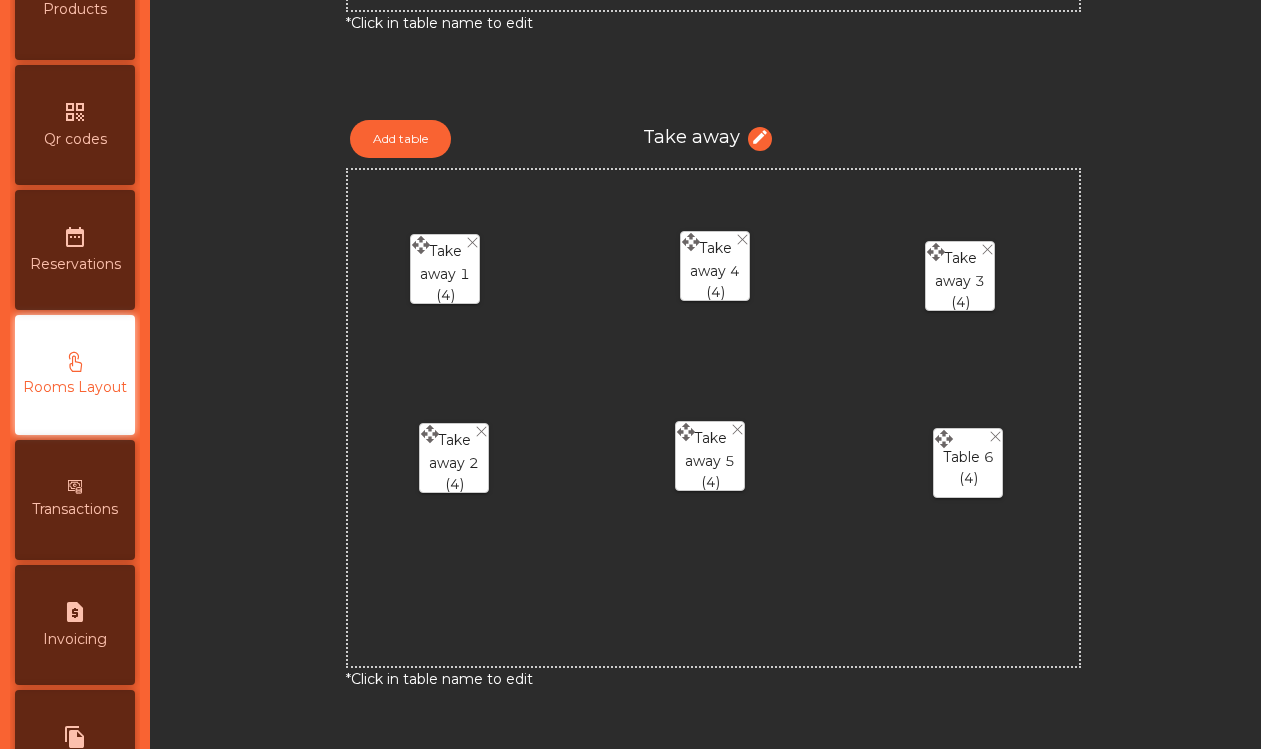 click on "Table 6  (4)" 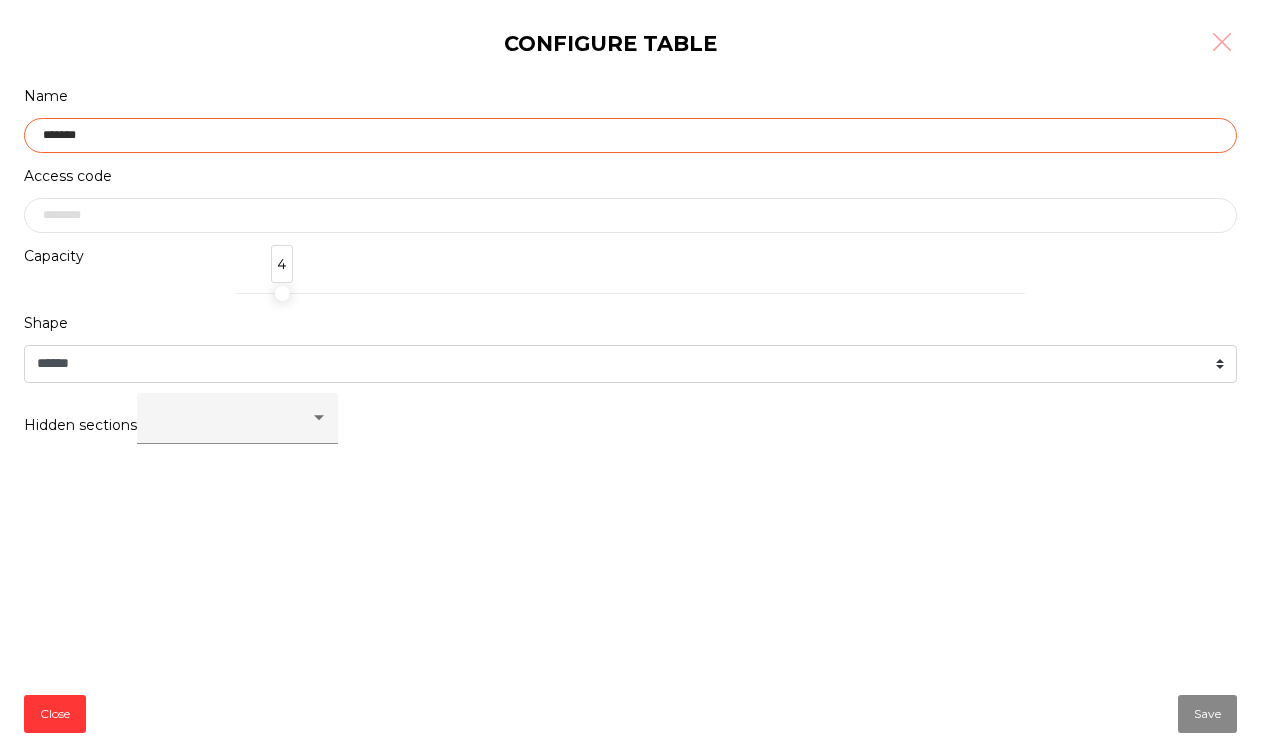 click on "*******" 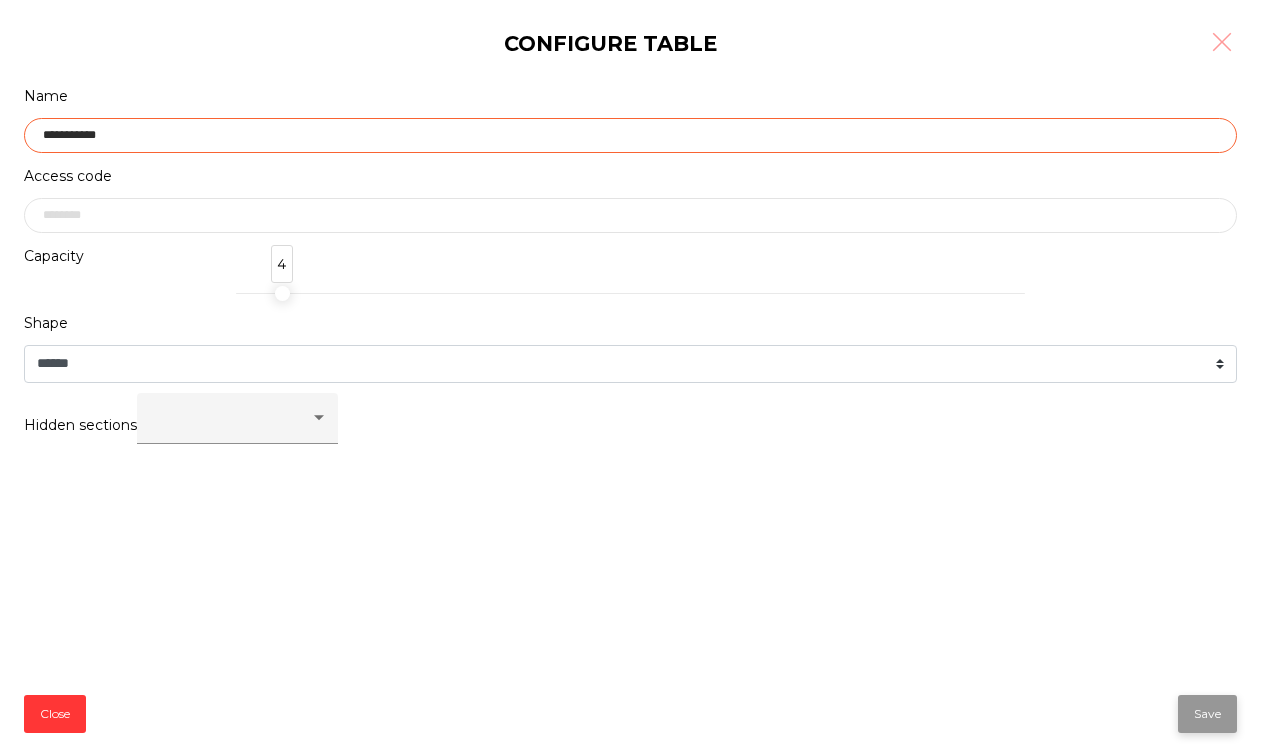 type on "**********" 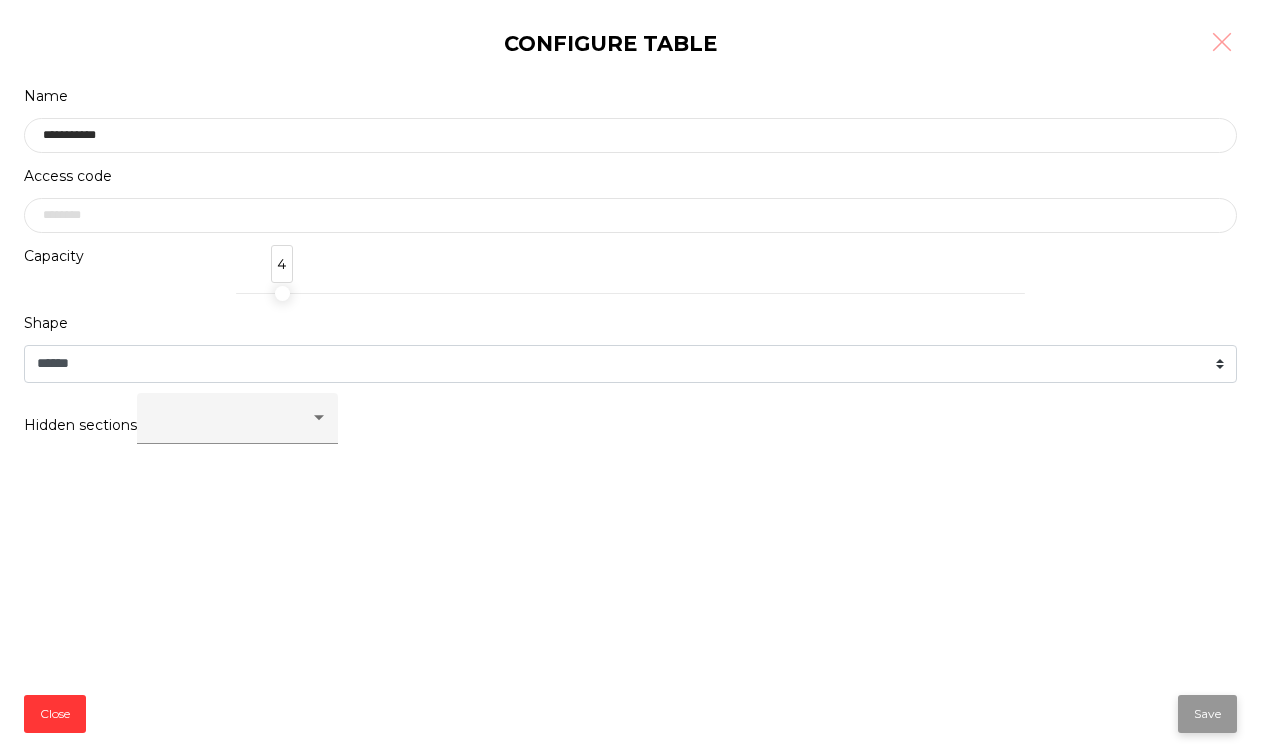 click on "Save" 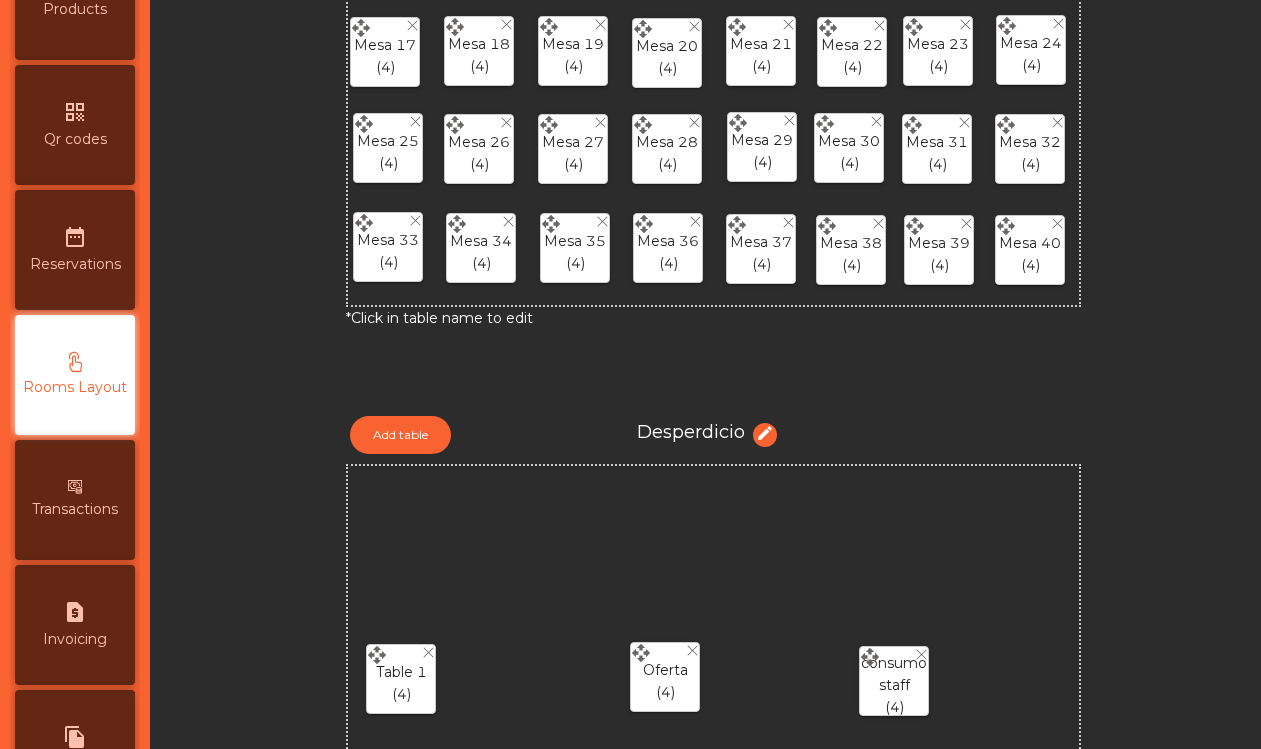scroll, scrollTop: 0, scrollLeft: 0, axis: both 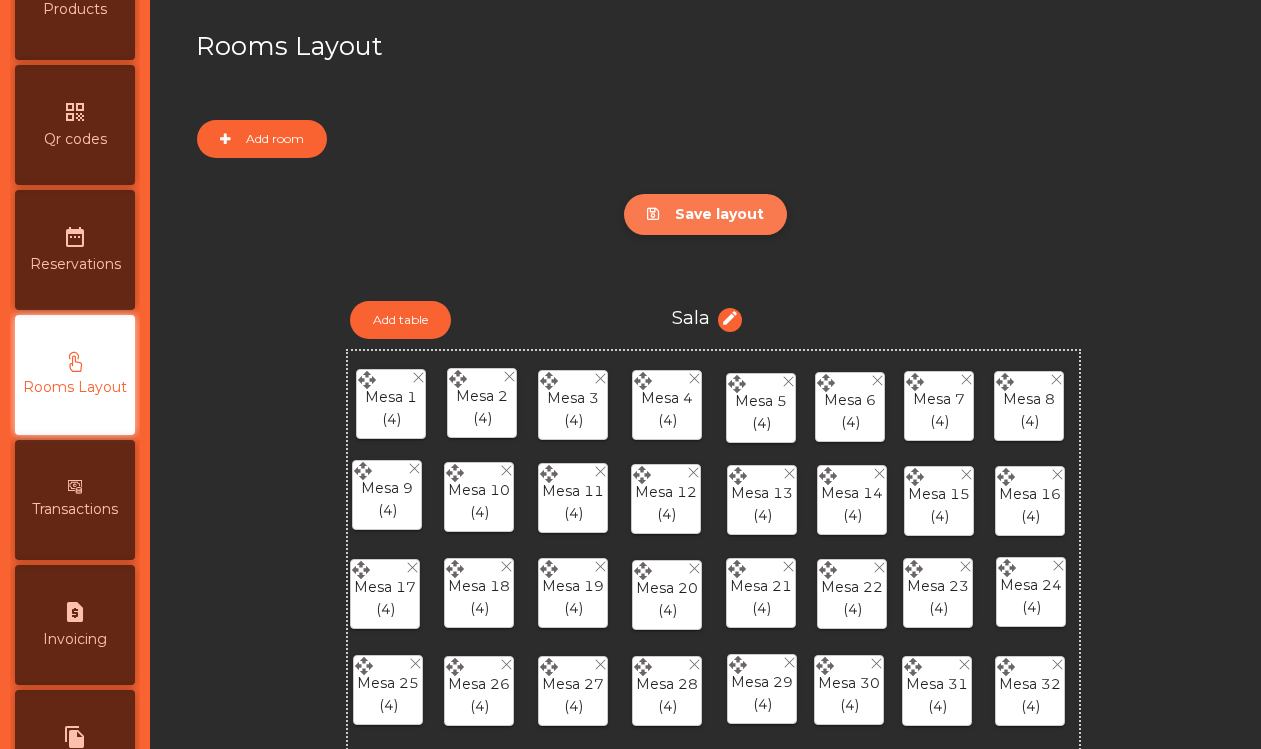 click on "Save layout" 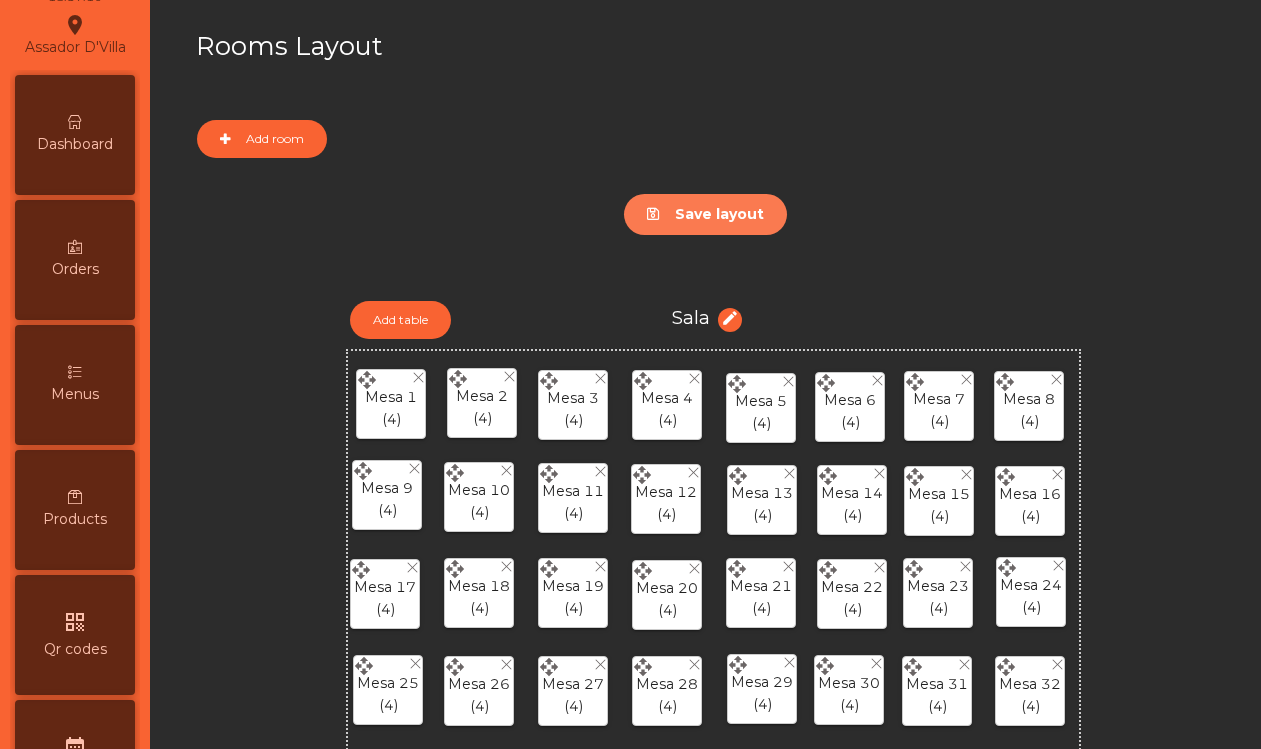 scroll, scrollTop: 0, scrollLeft: 0, axis: both 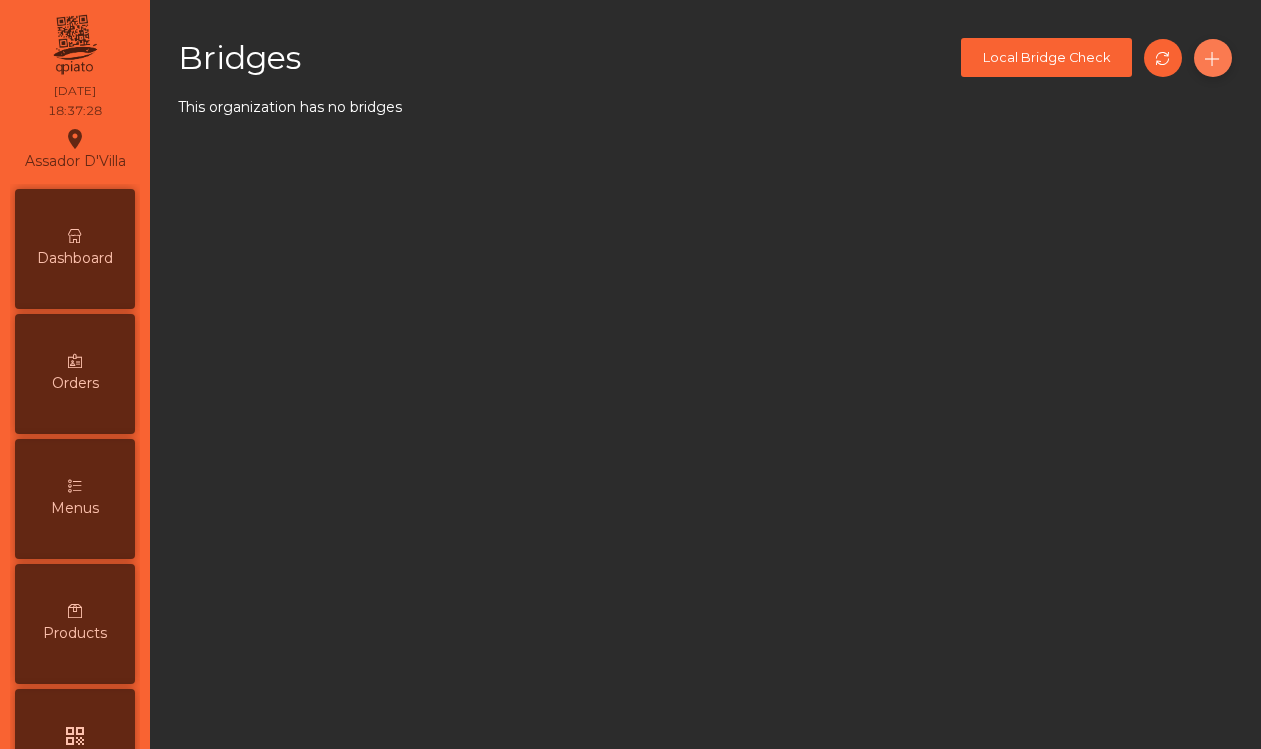 click 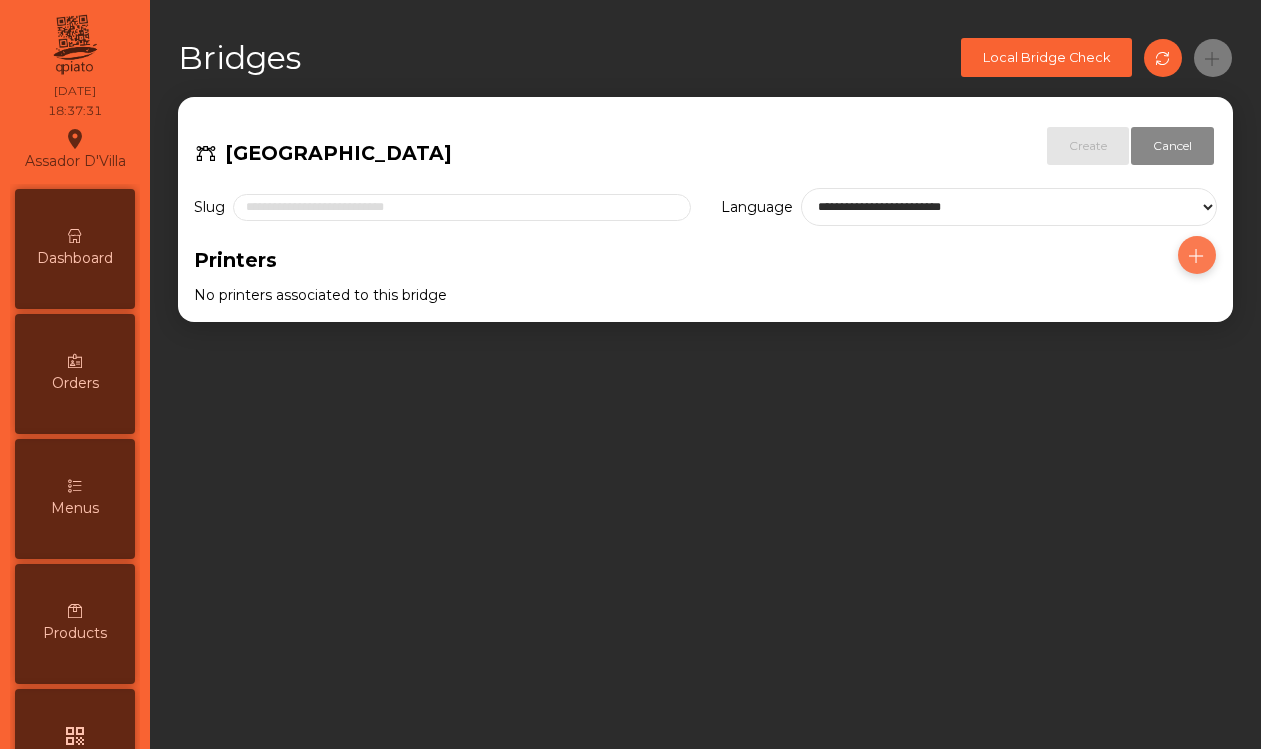 click 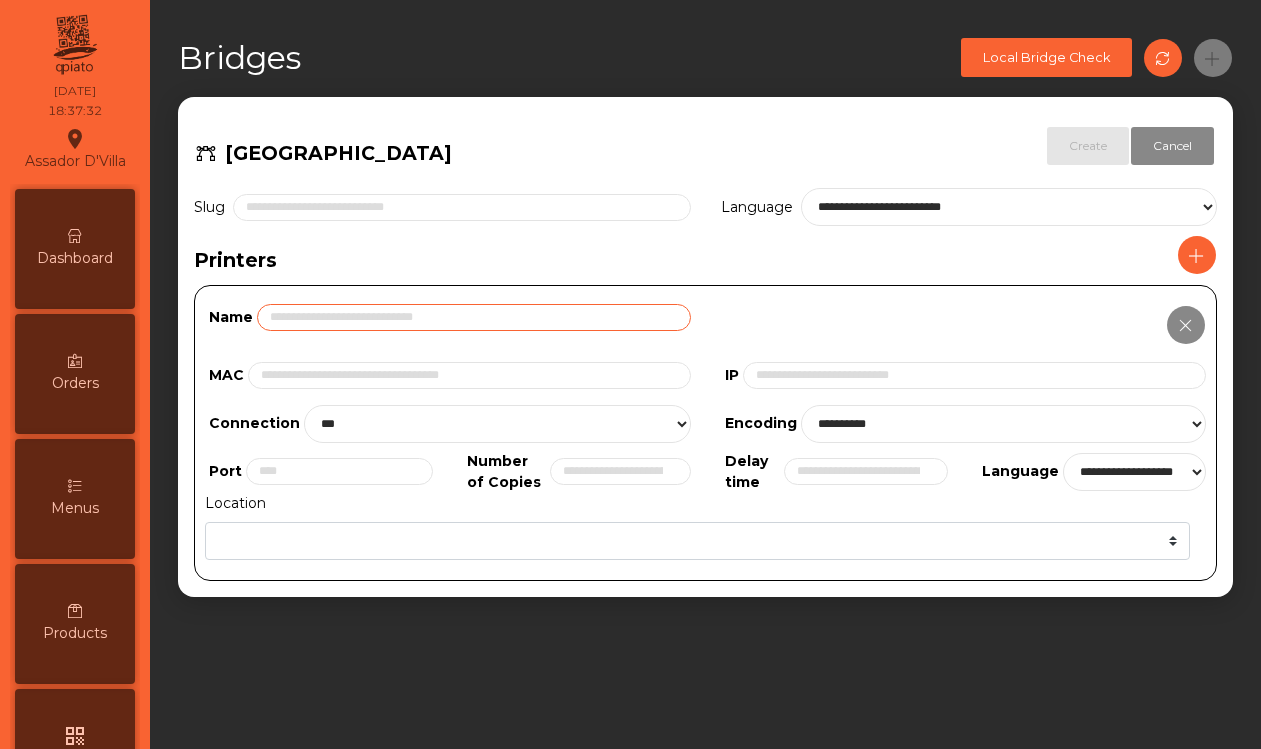 click 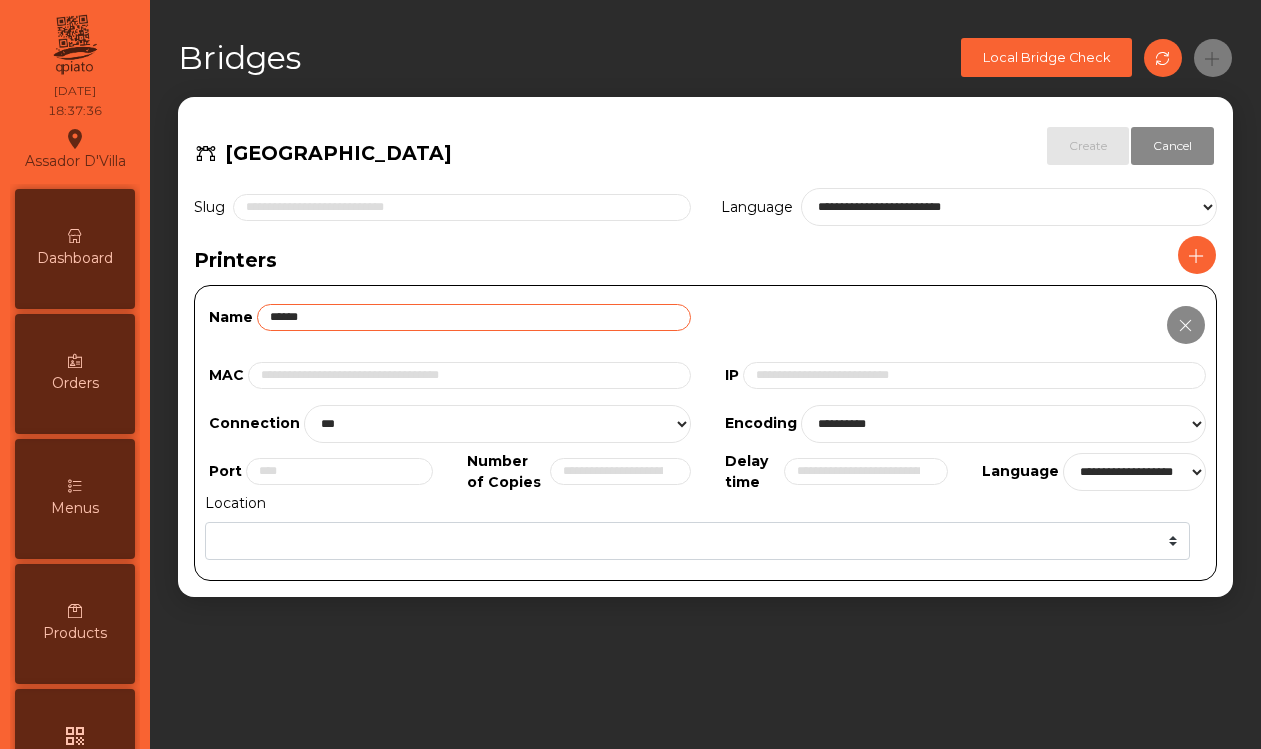 type on "******" 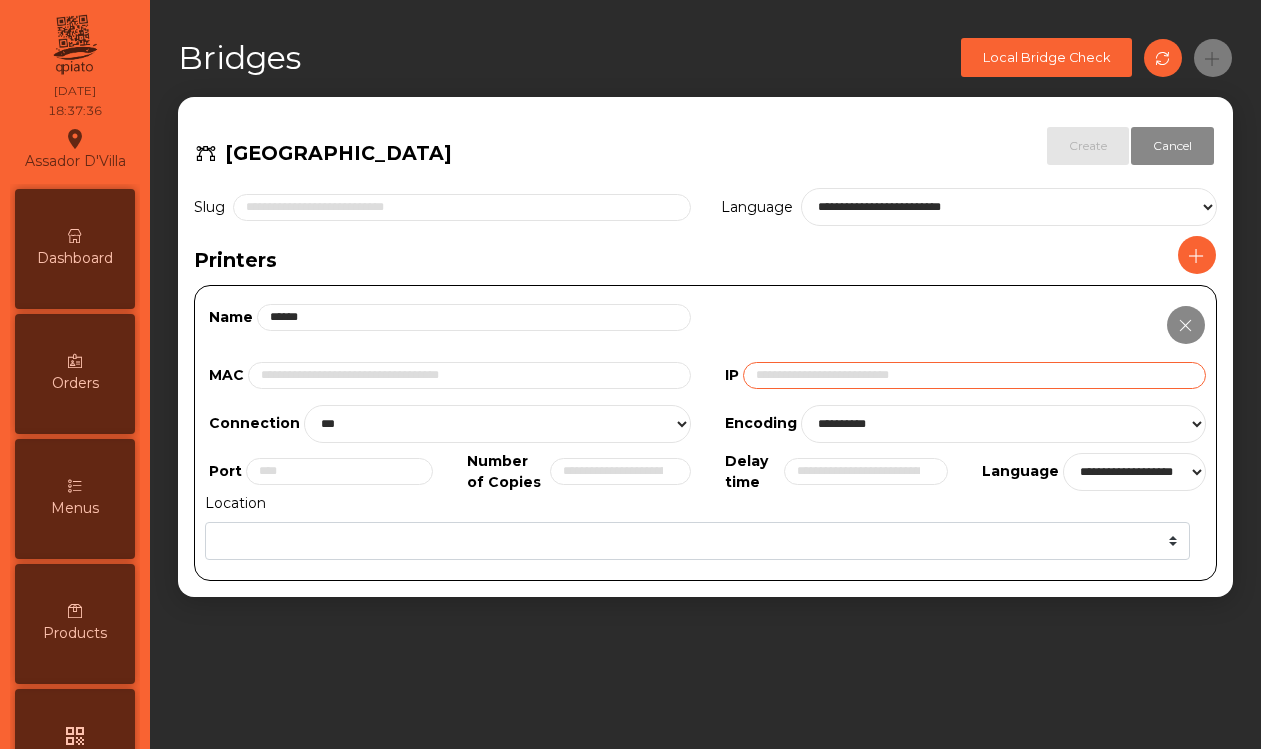 click 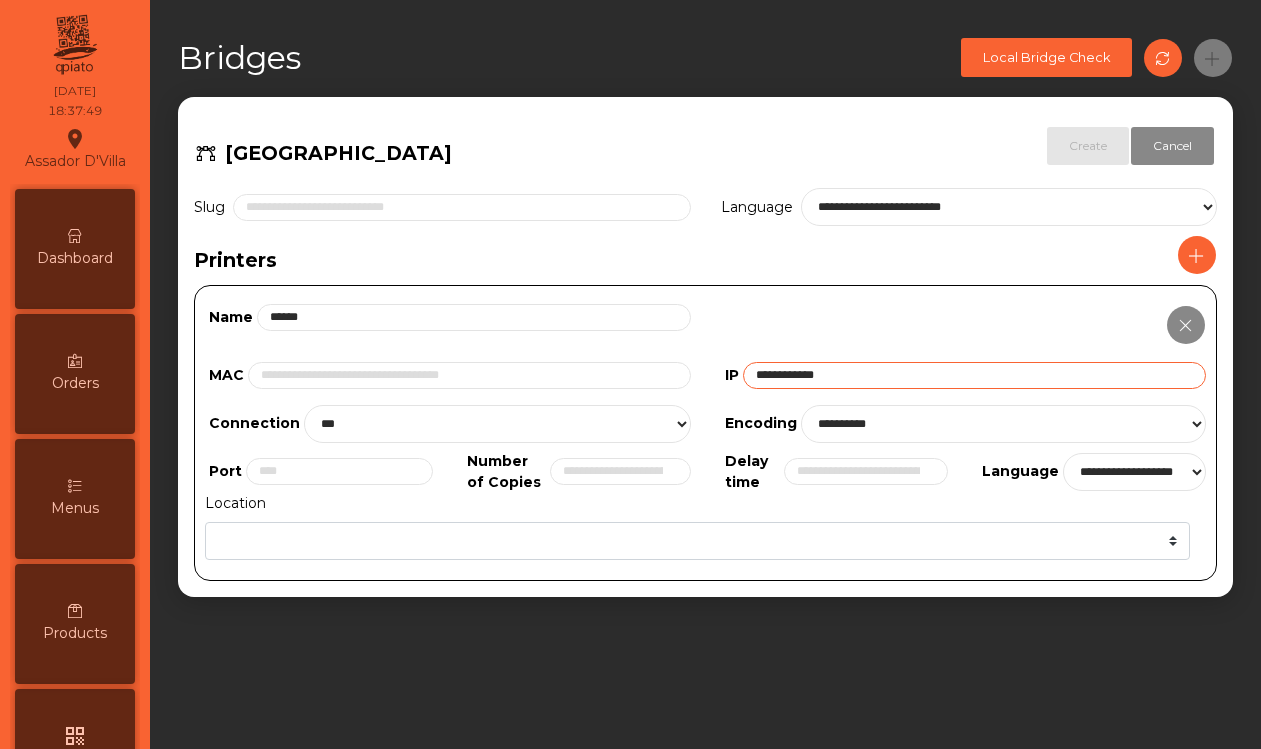 type on "**********" 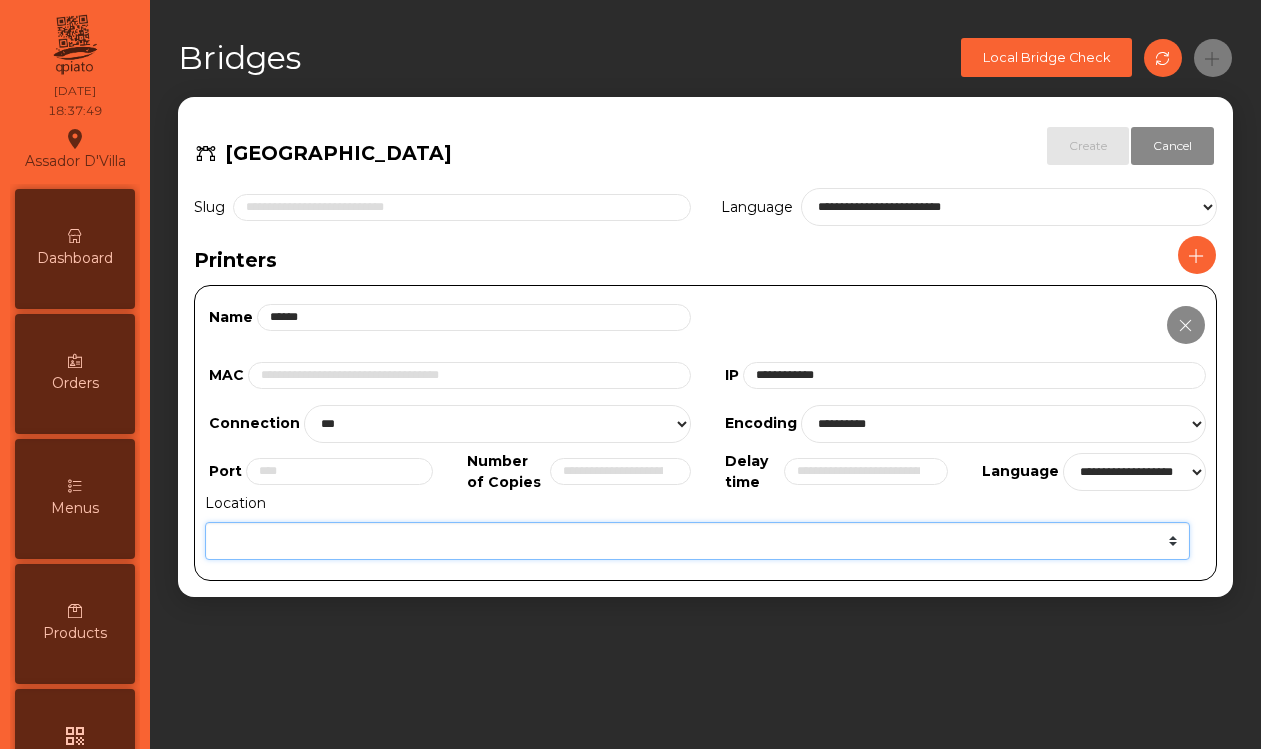click on "******* **** ***" 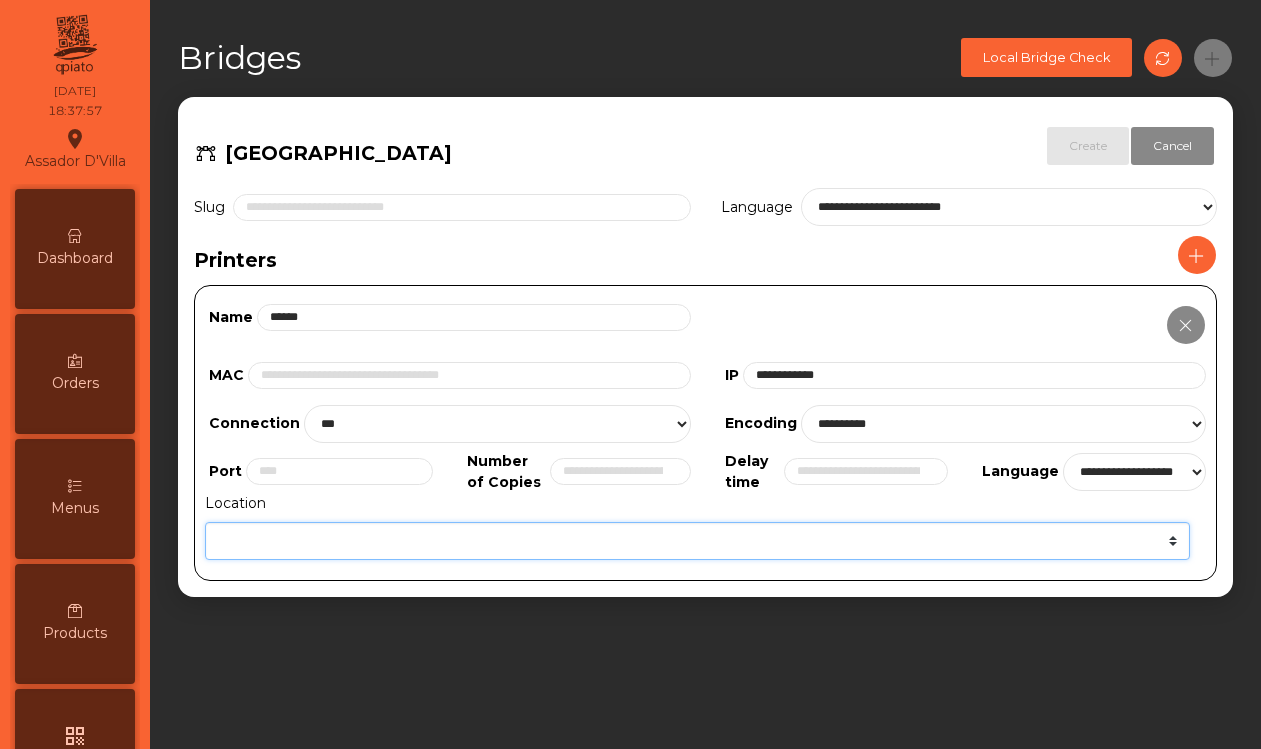 select on "****" 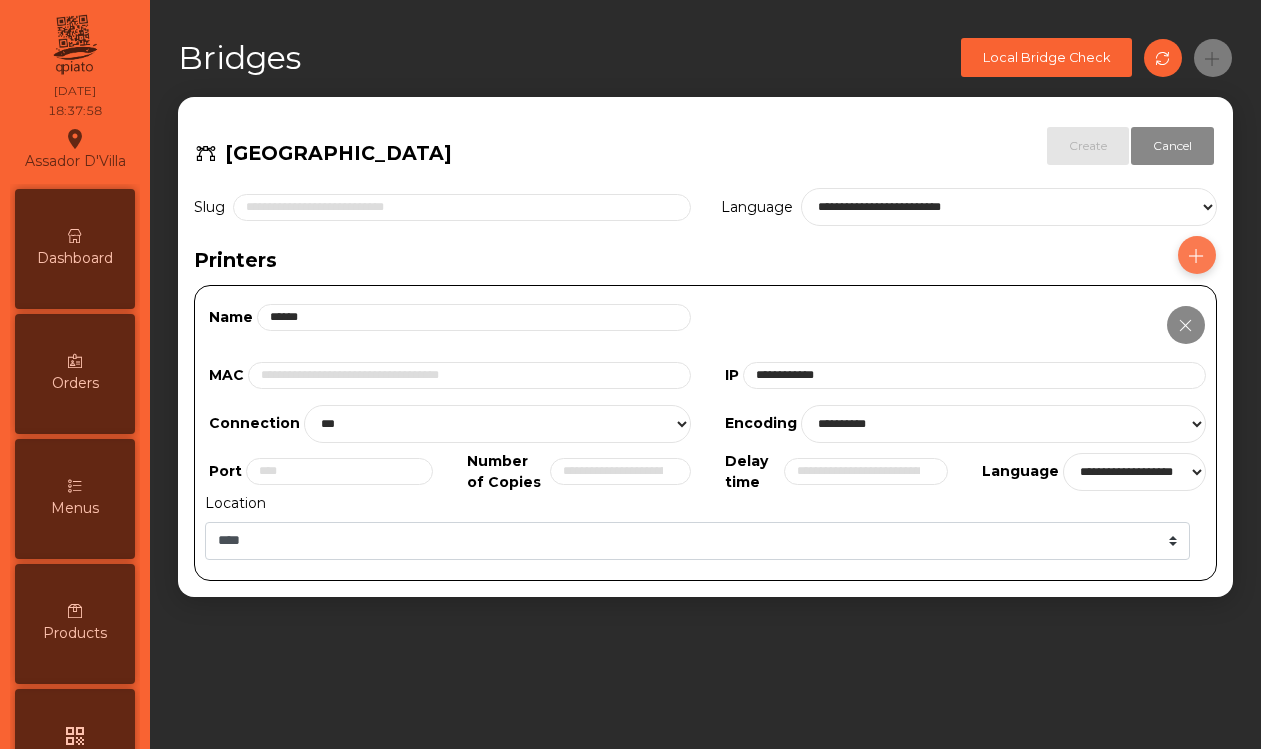 click 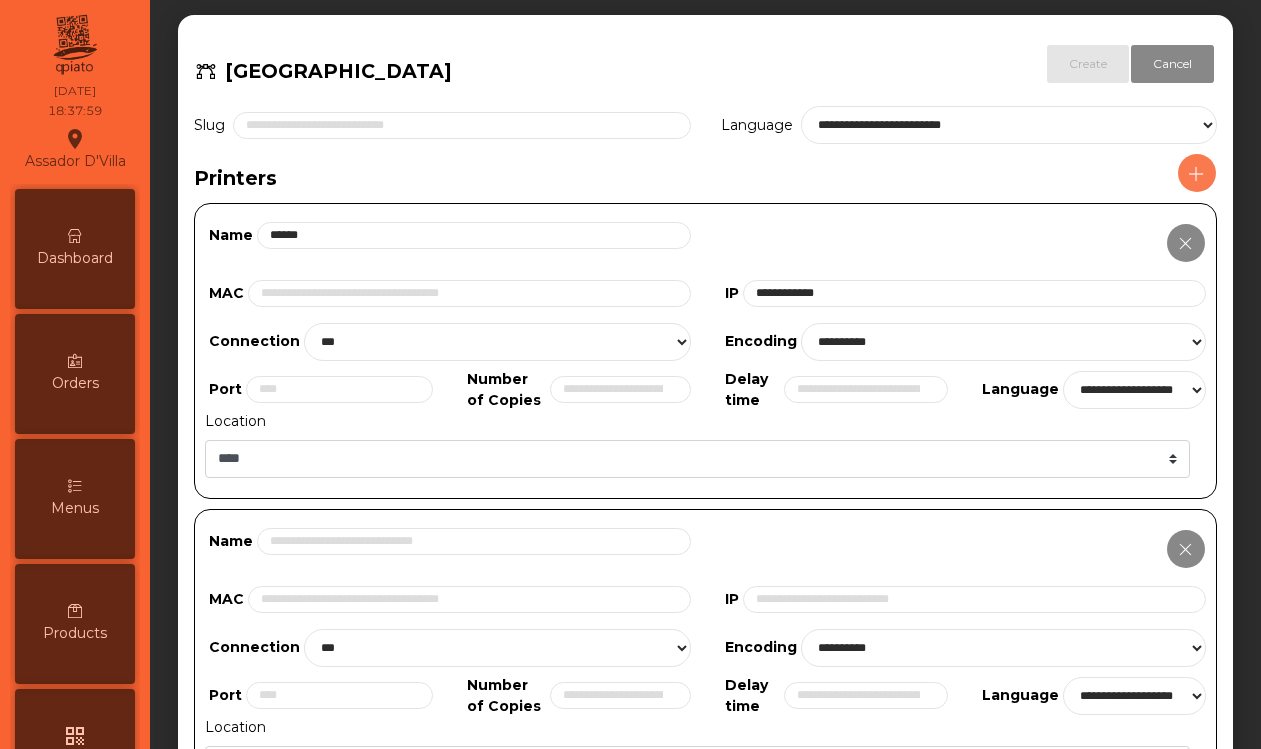 scroll, scrollTop: 215, scrollLeft: 0, axis: vertical 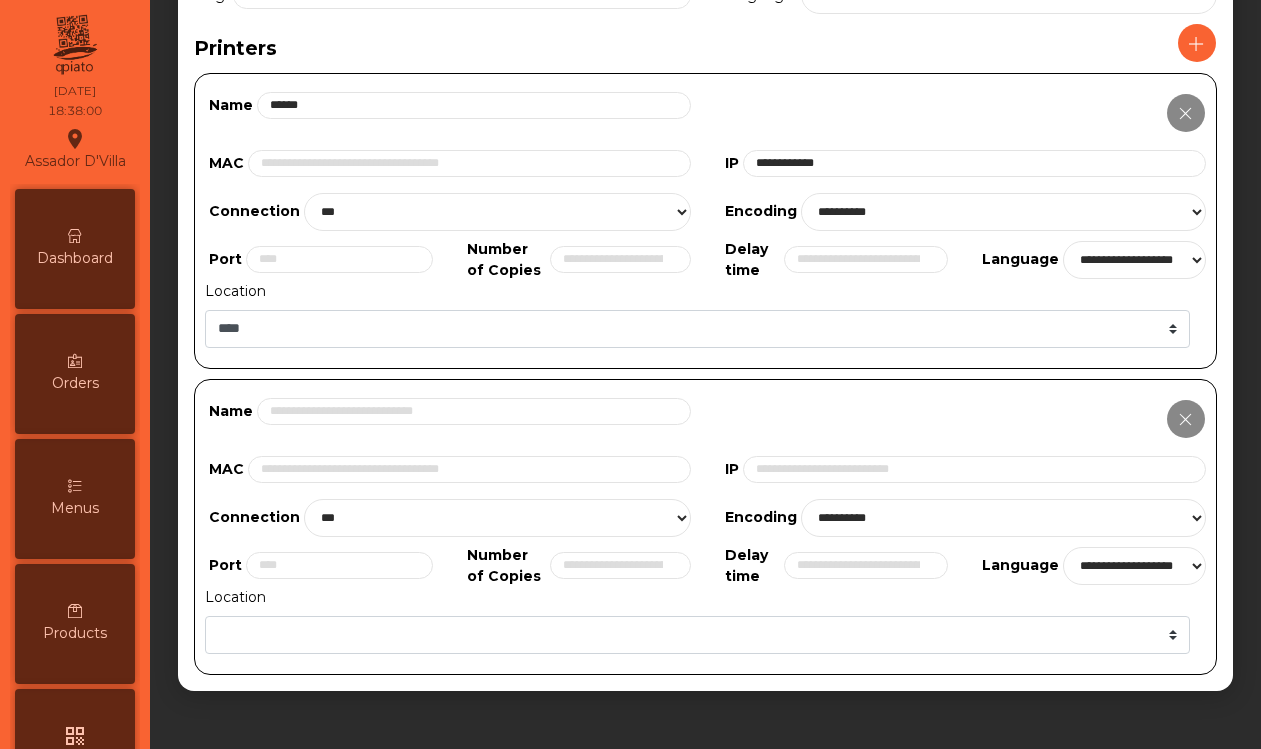 click on "Name" 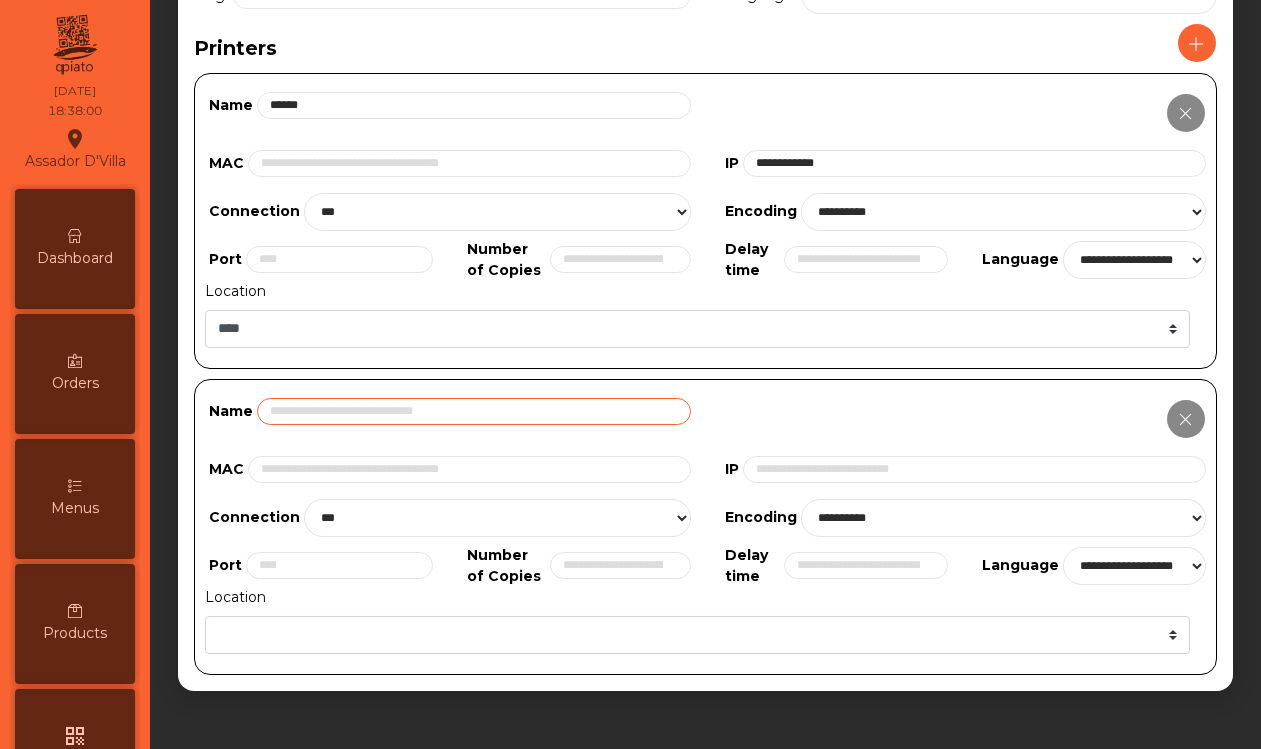 click 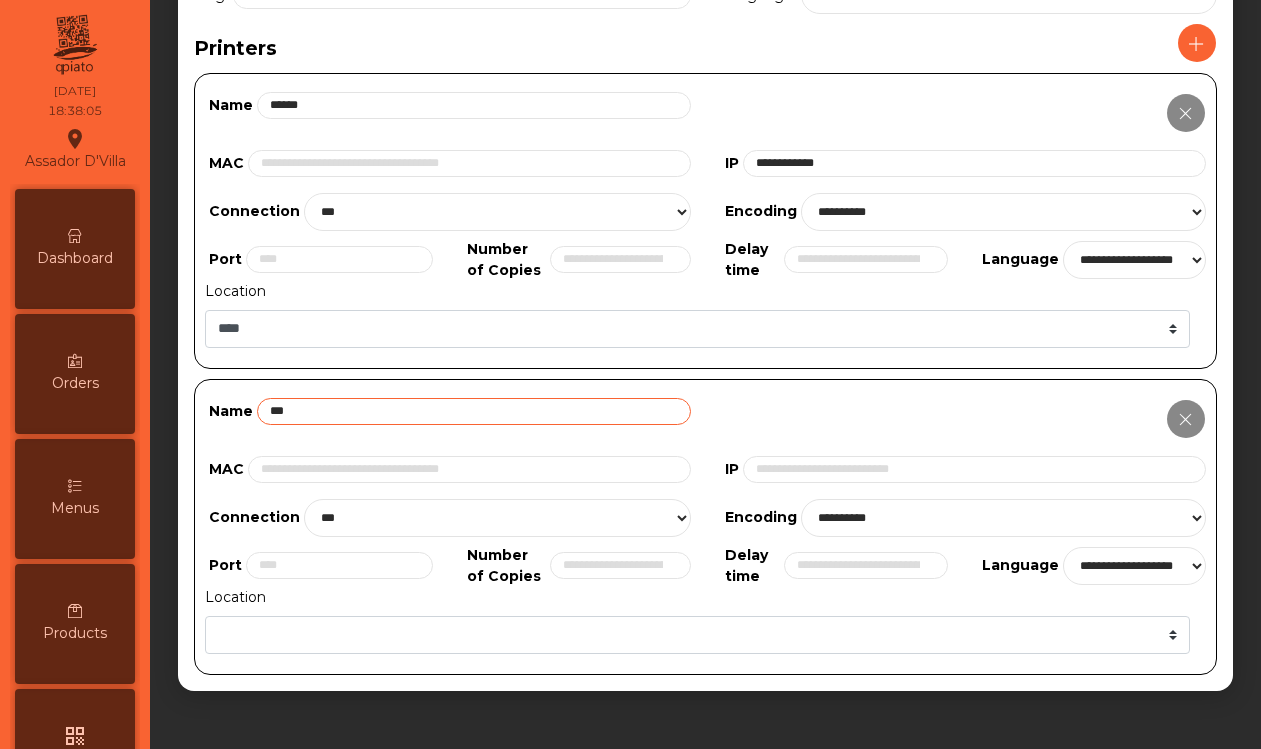 type on "***" 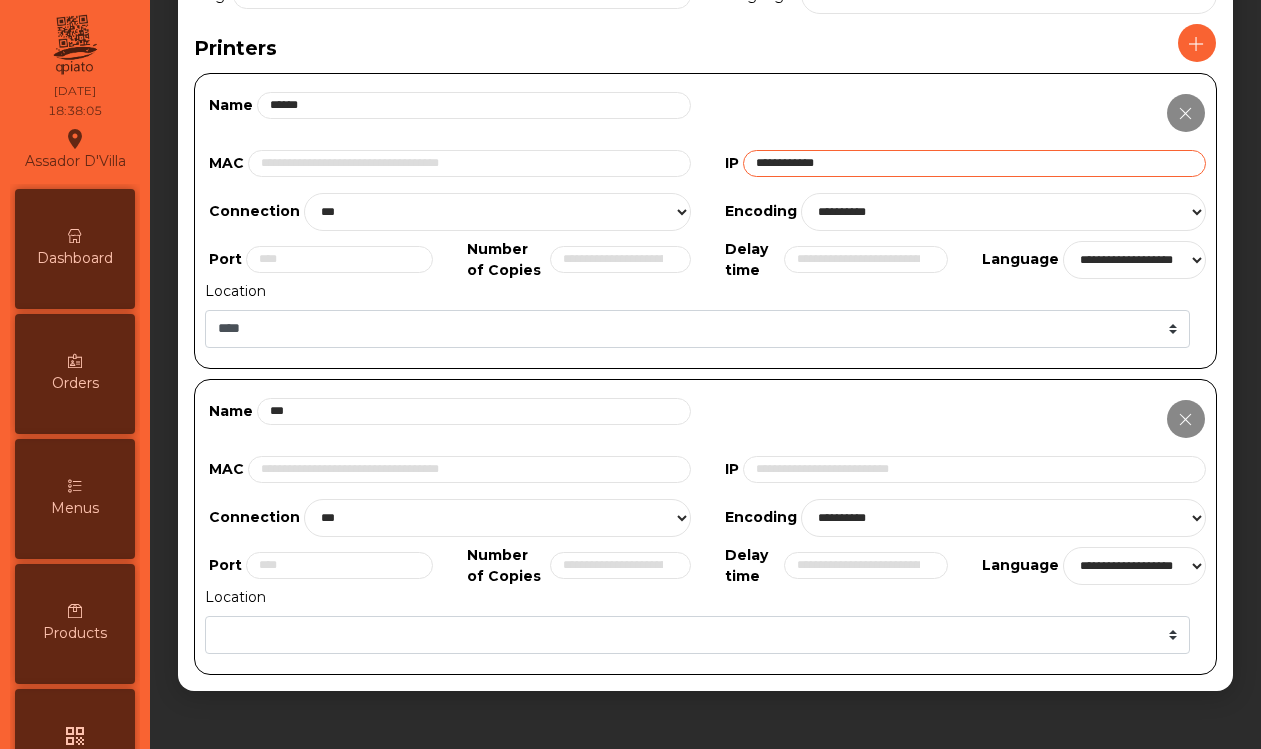 click 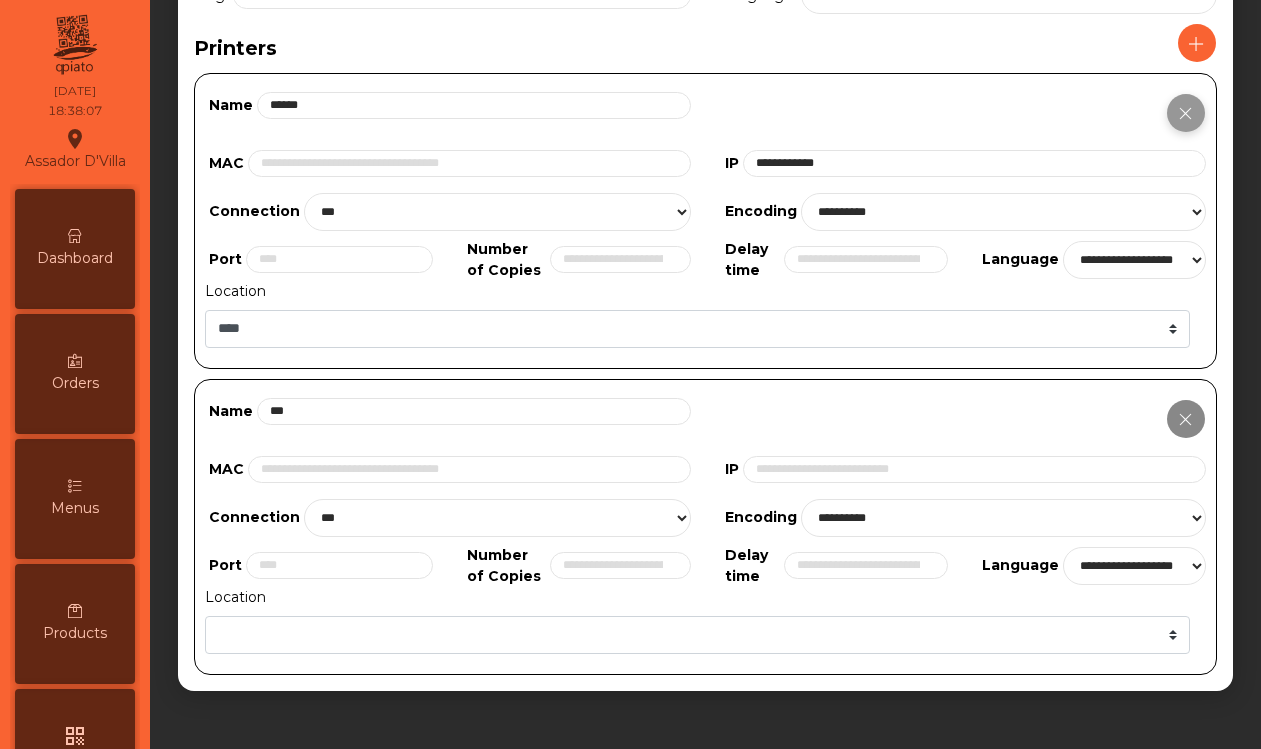 click 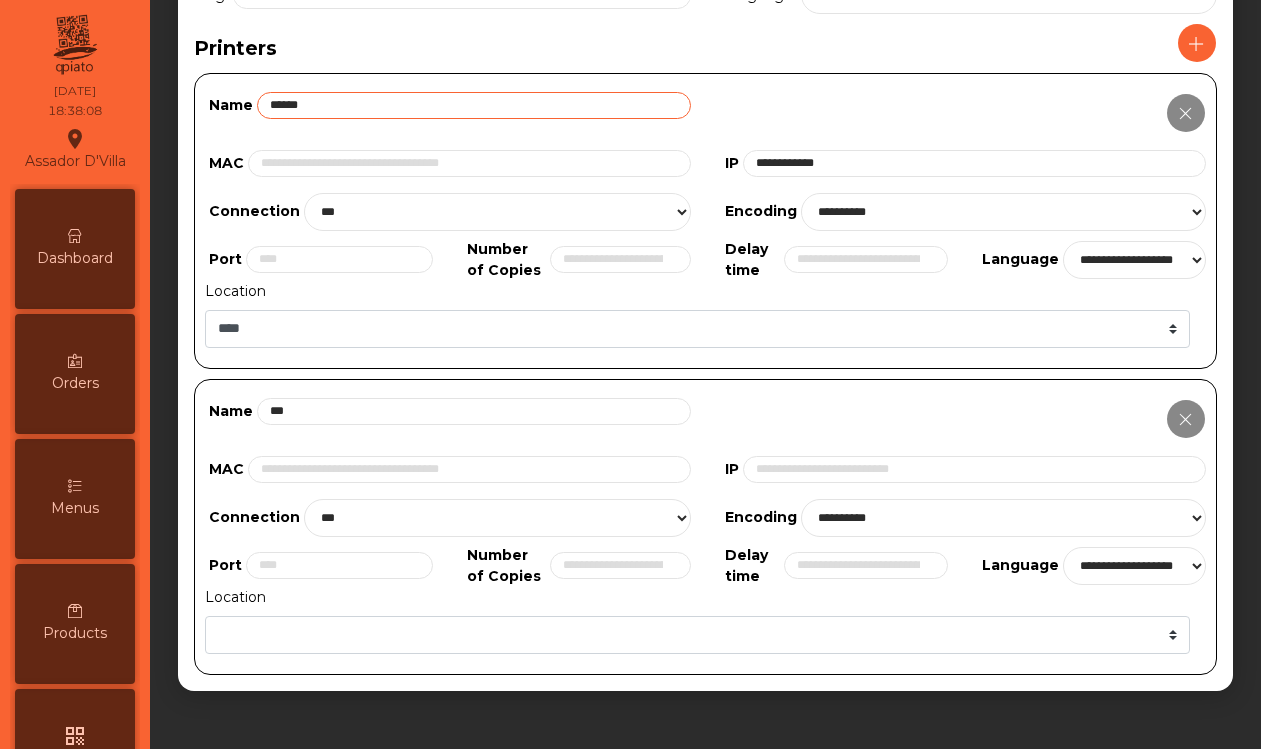 click 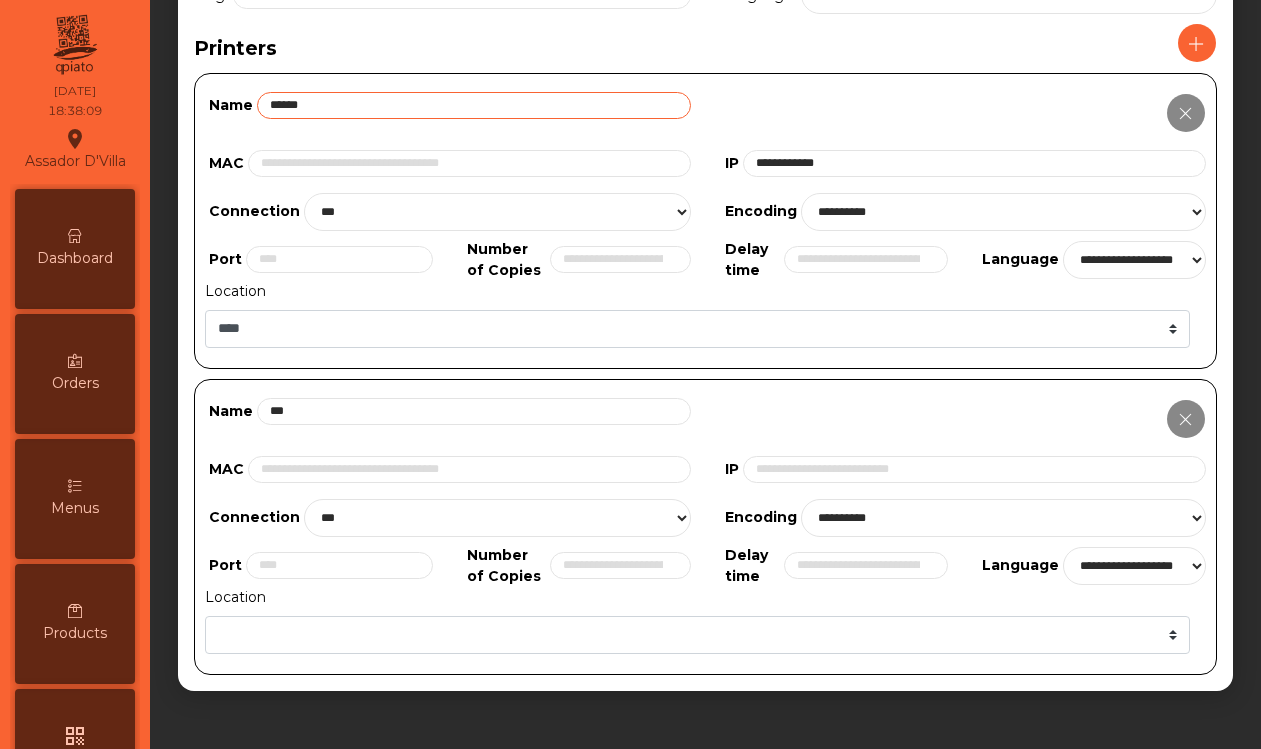 click 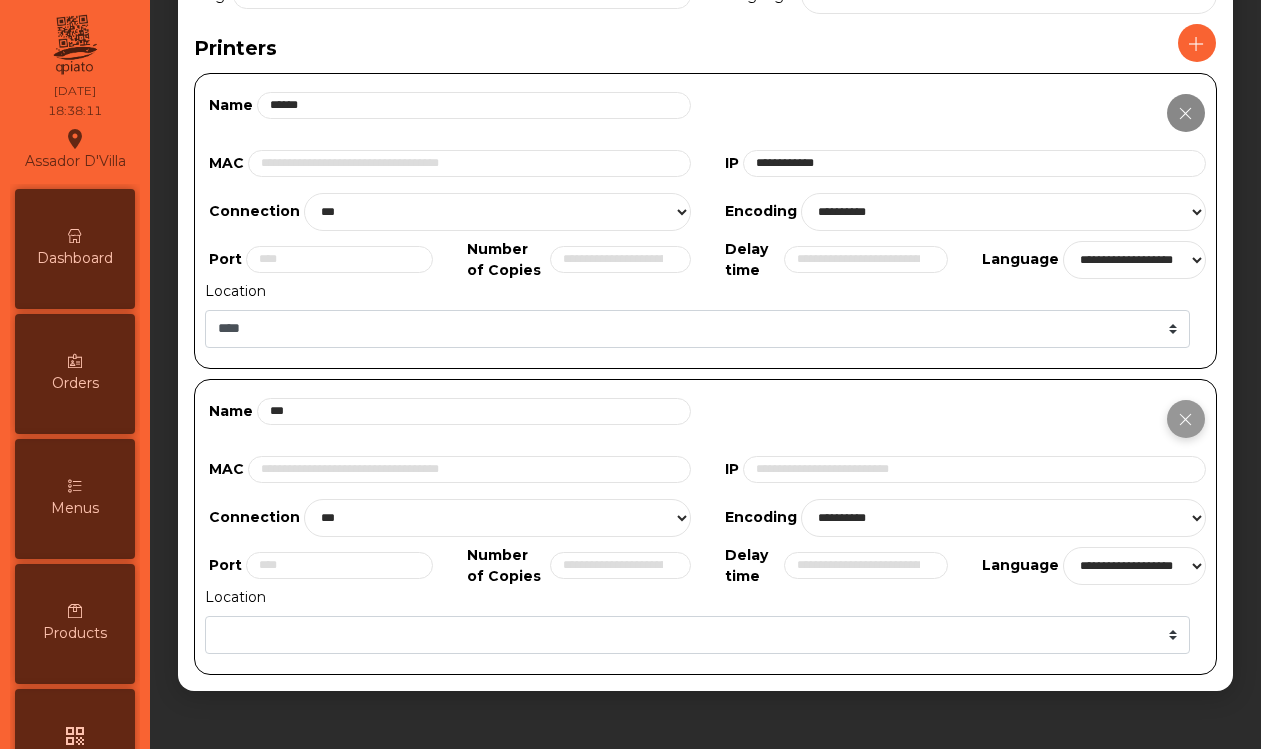 click 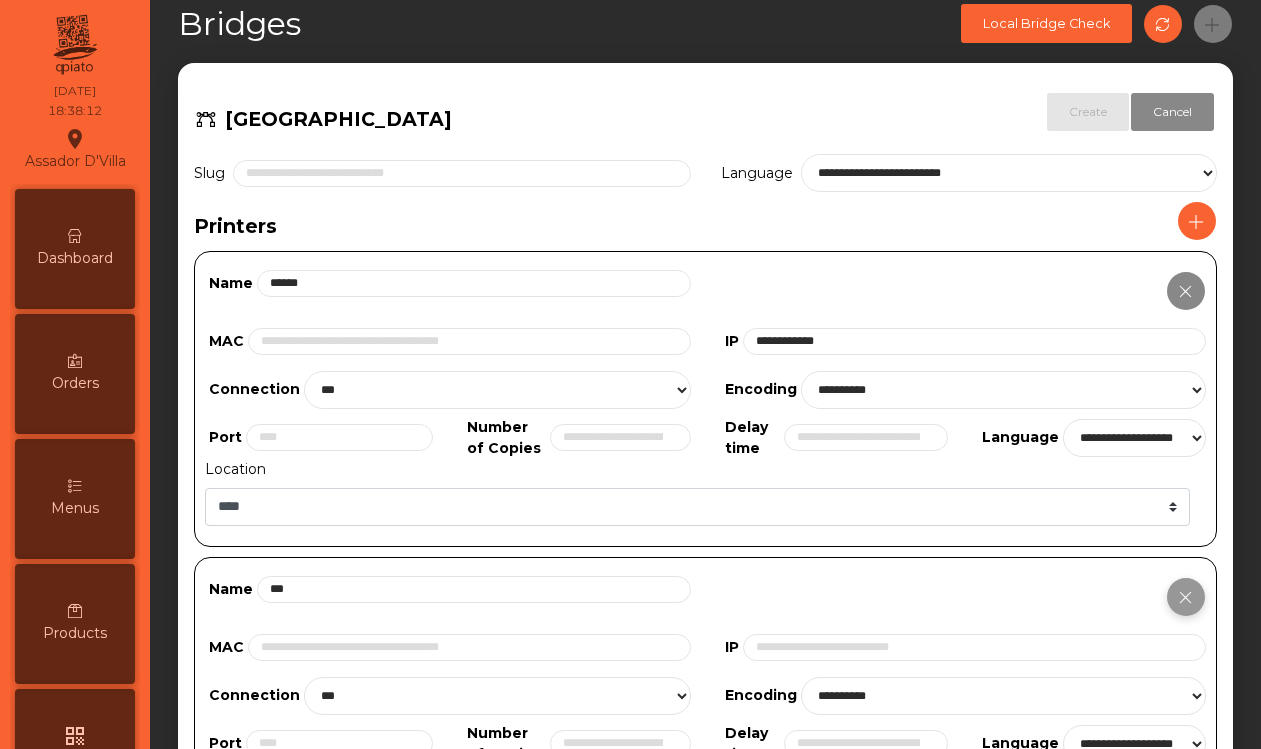 scroll, scrollTop: 0, scrollLeft: 0, axis: both 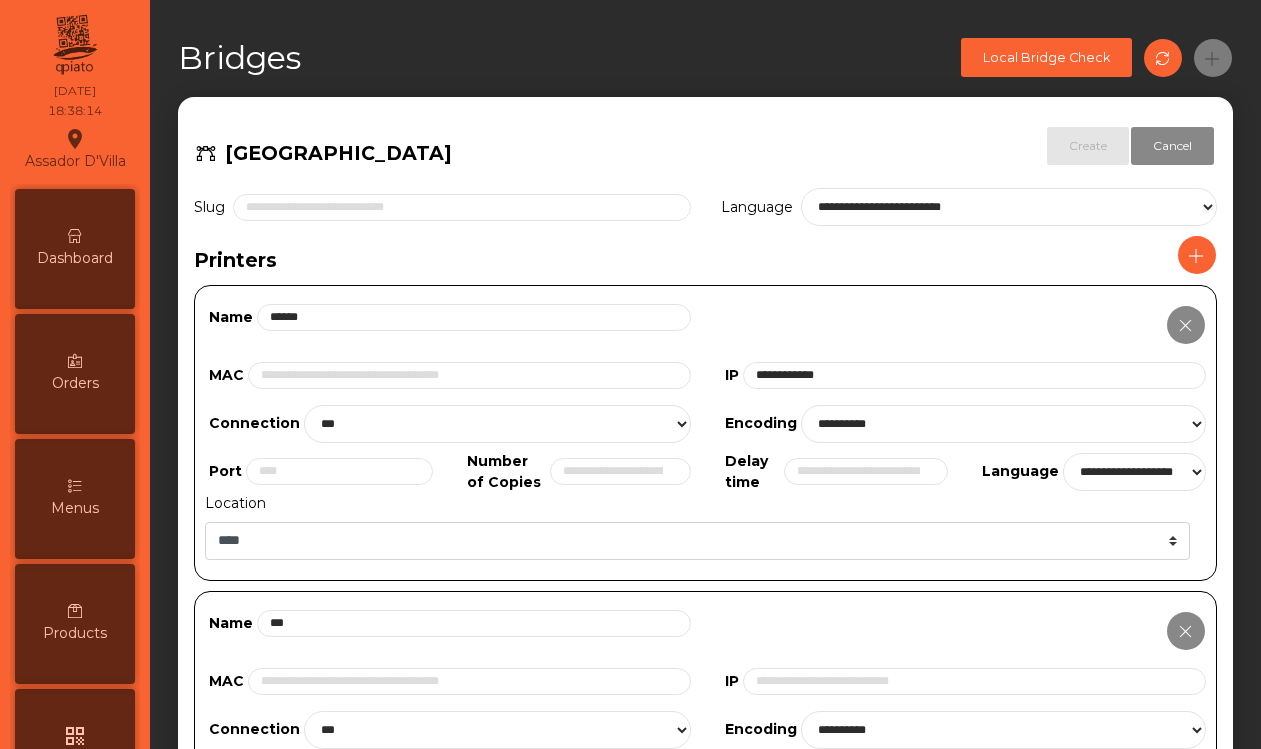 click on "Orders" at bounding box center [75, 374] 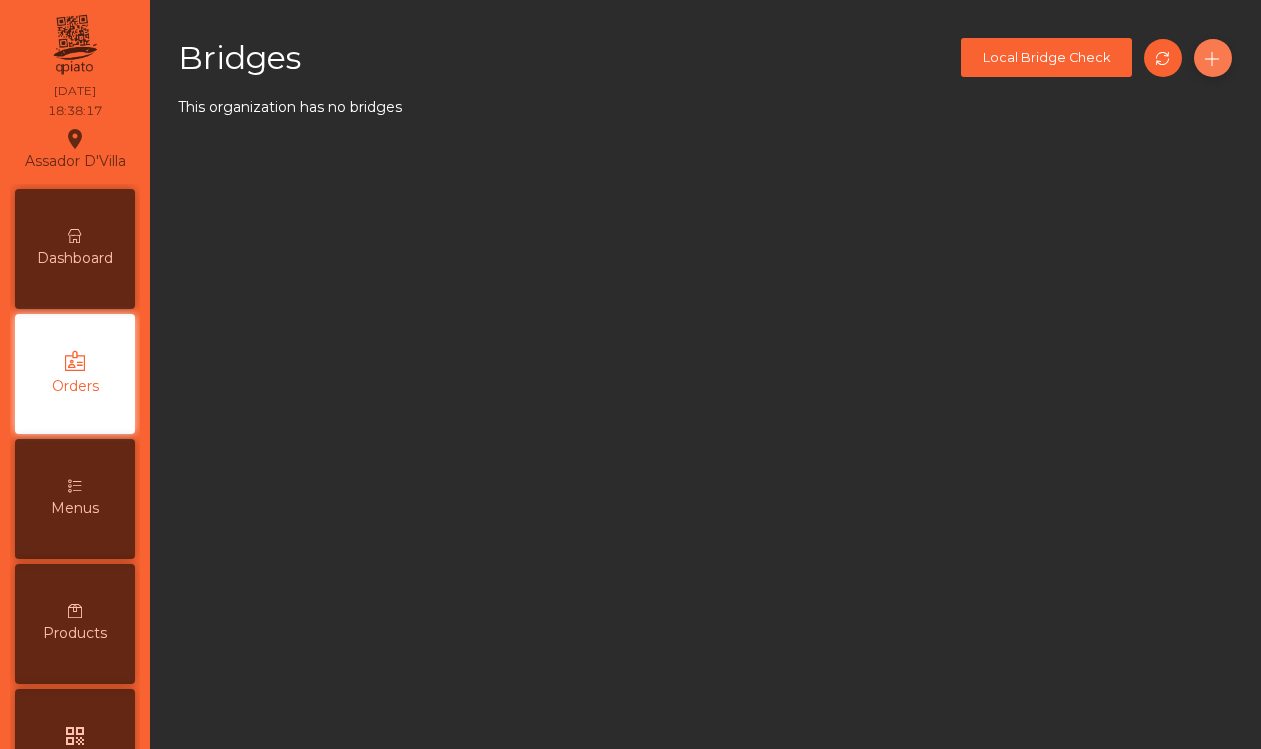 click 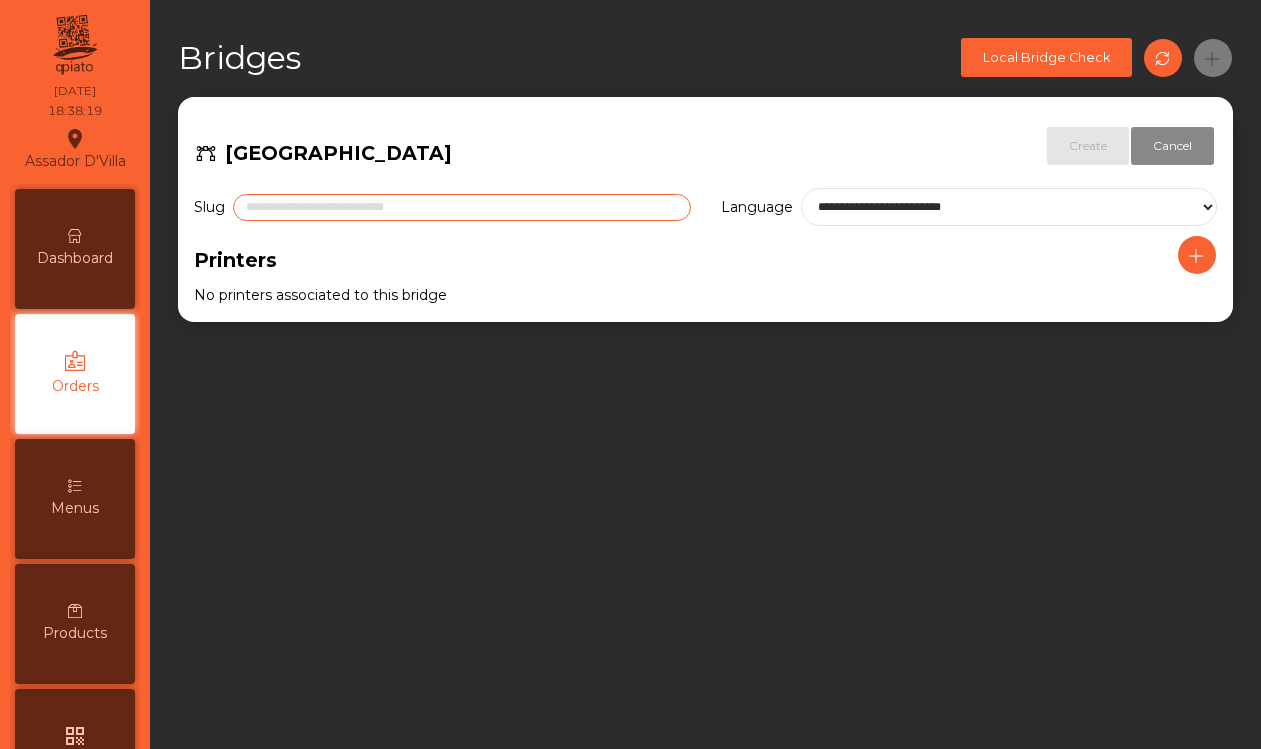 click 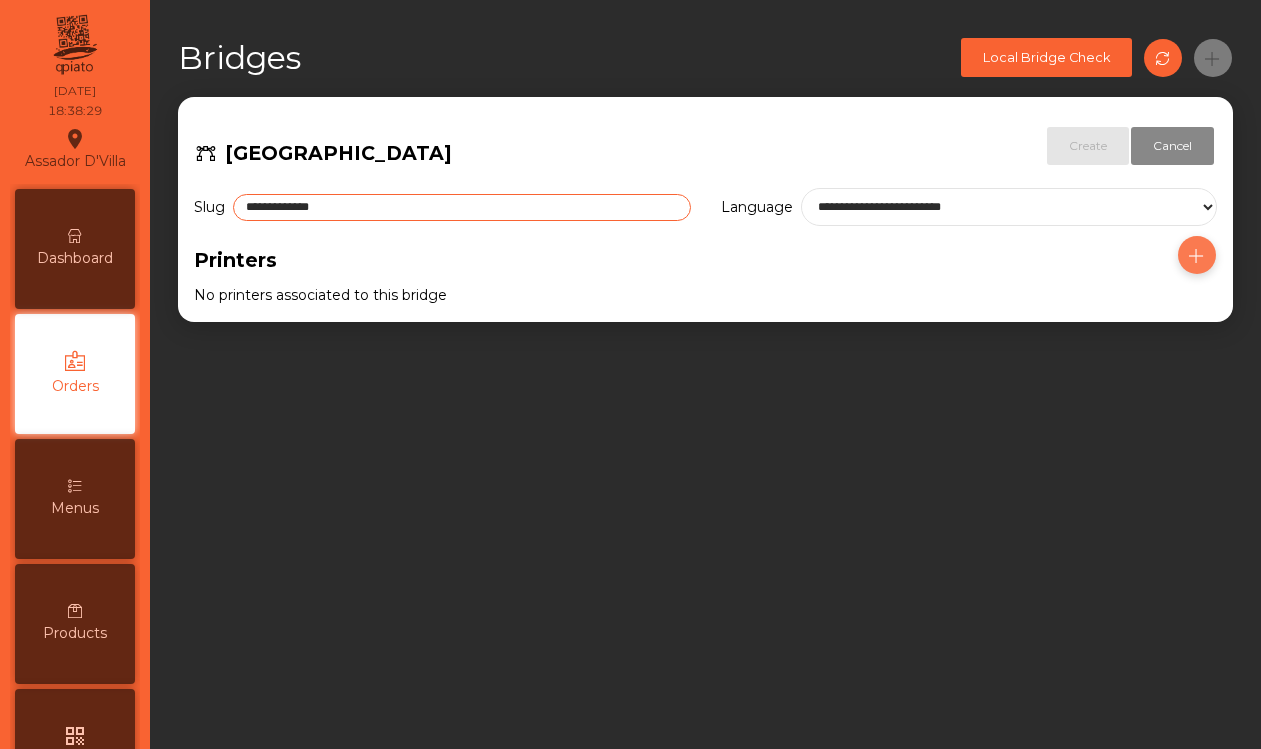 type on "**********" 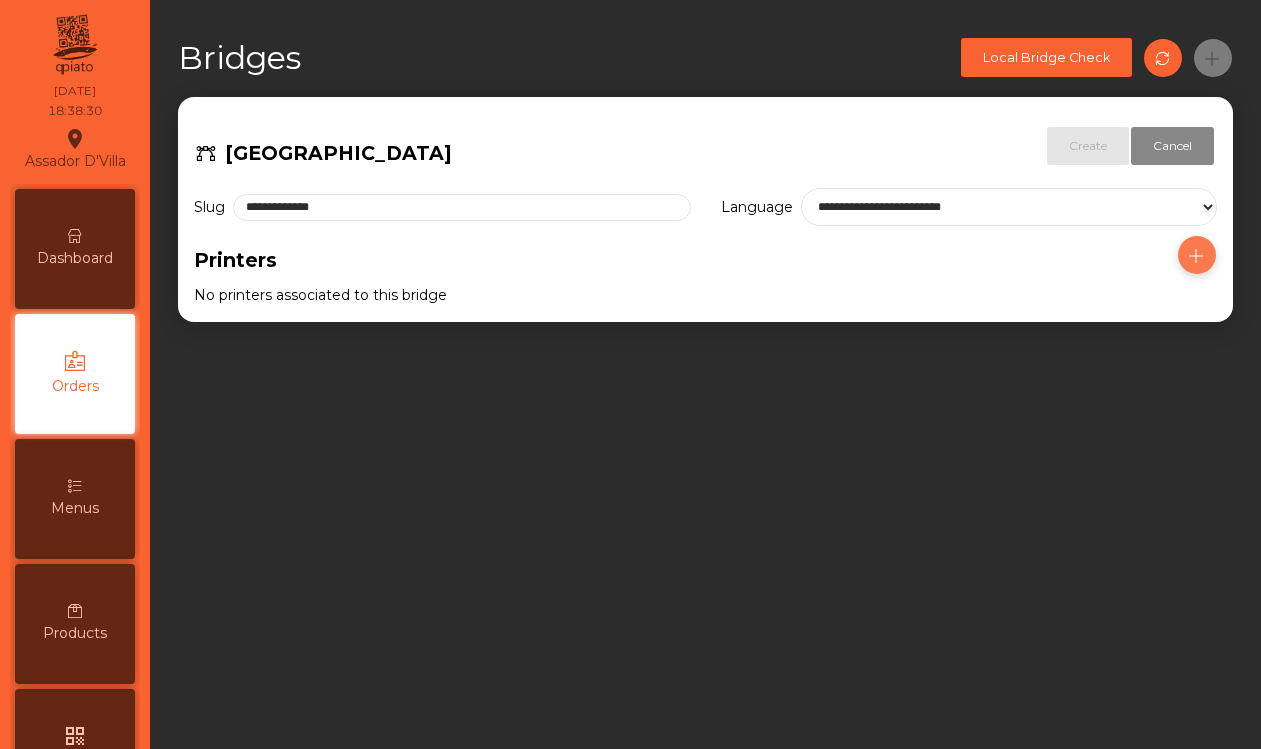 click 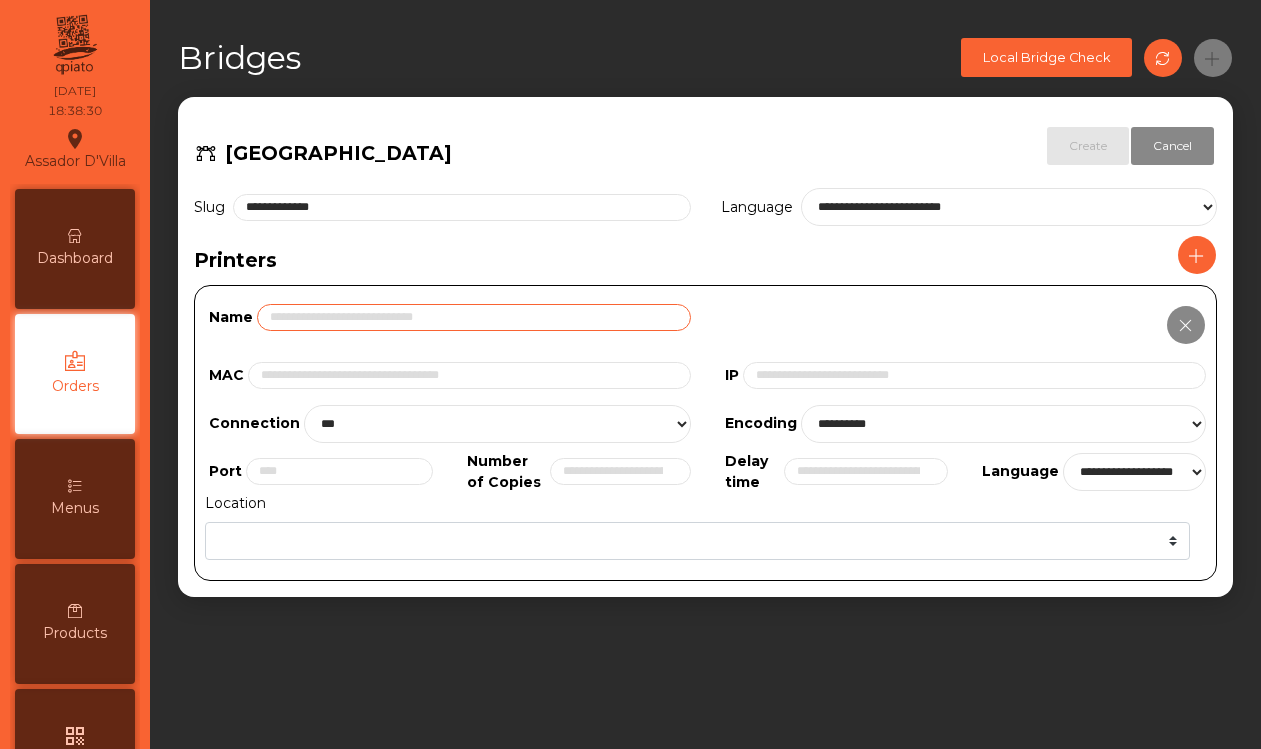 click 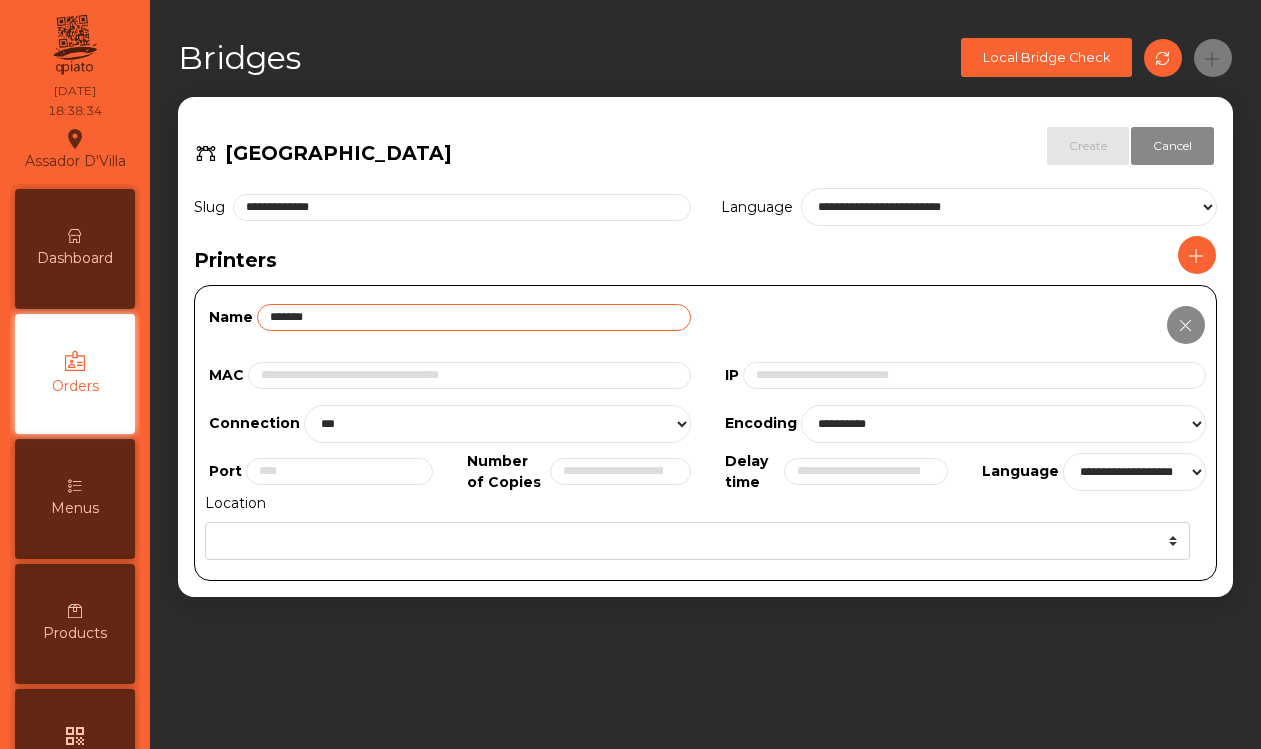 type on "*******" 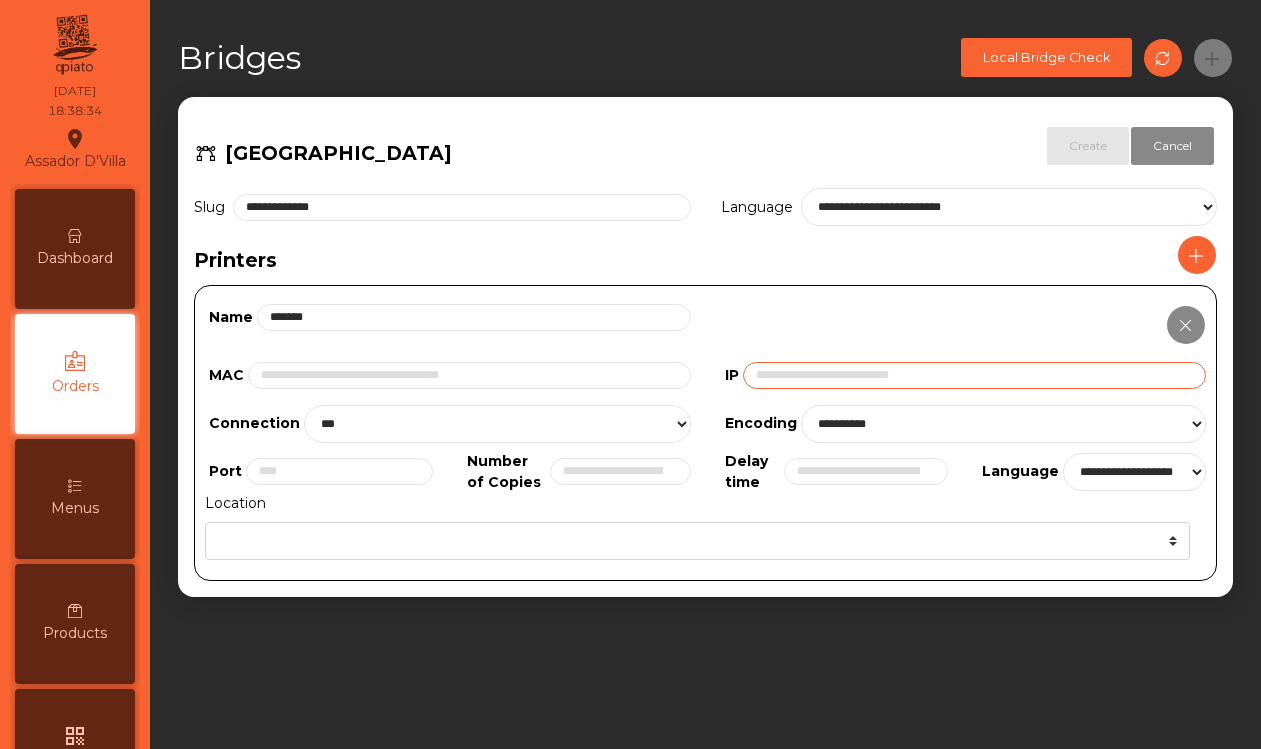 click 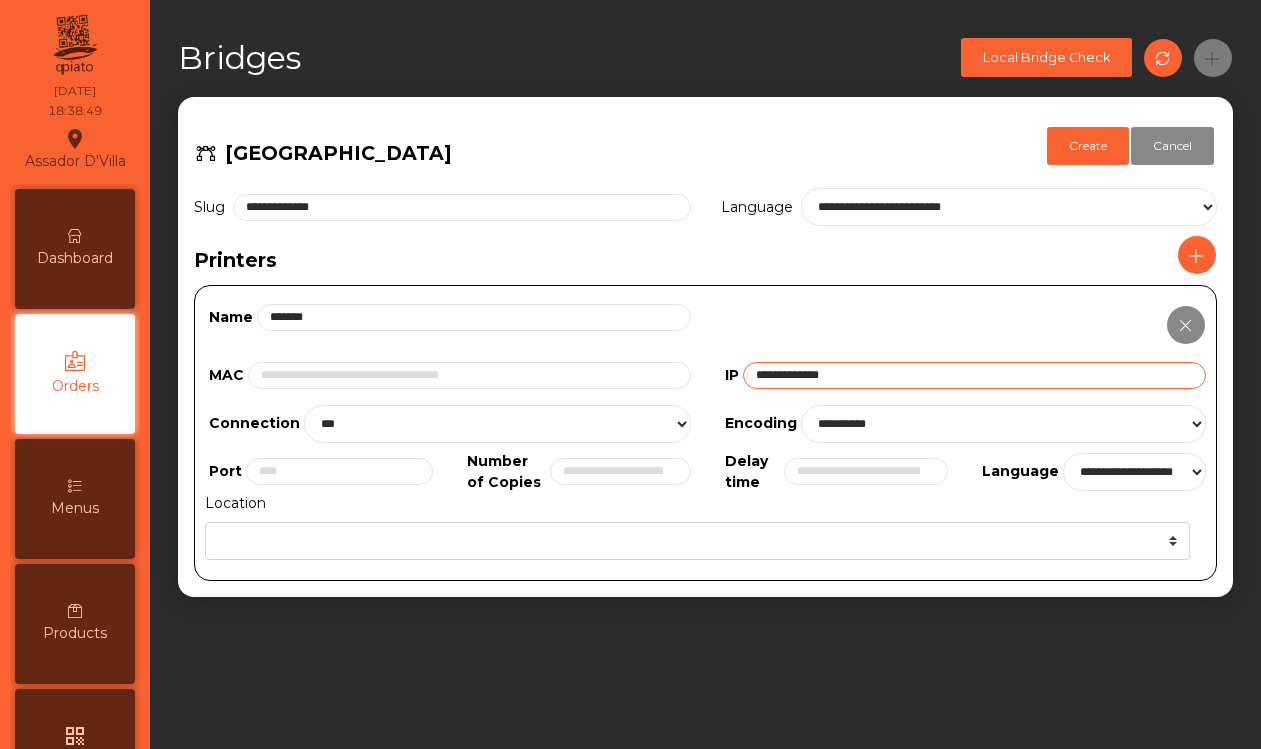 type on "**********" 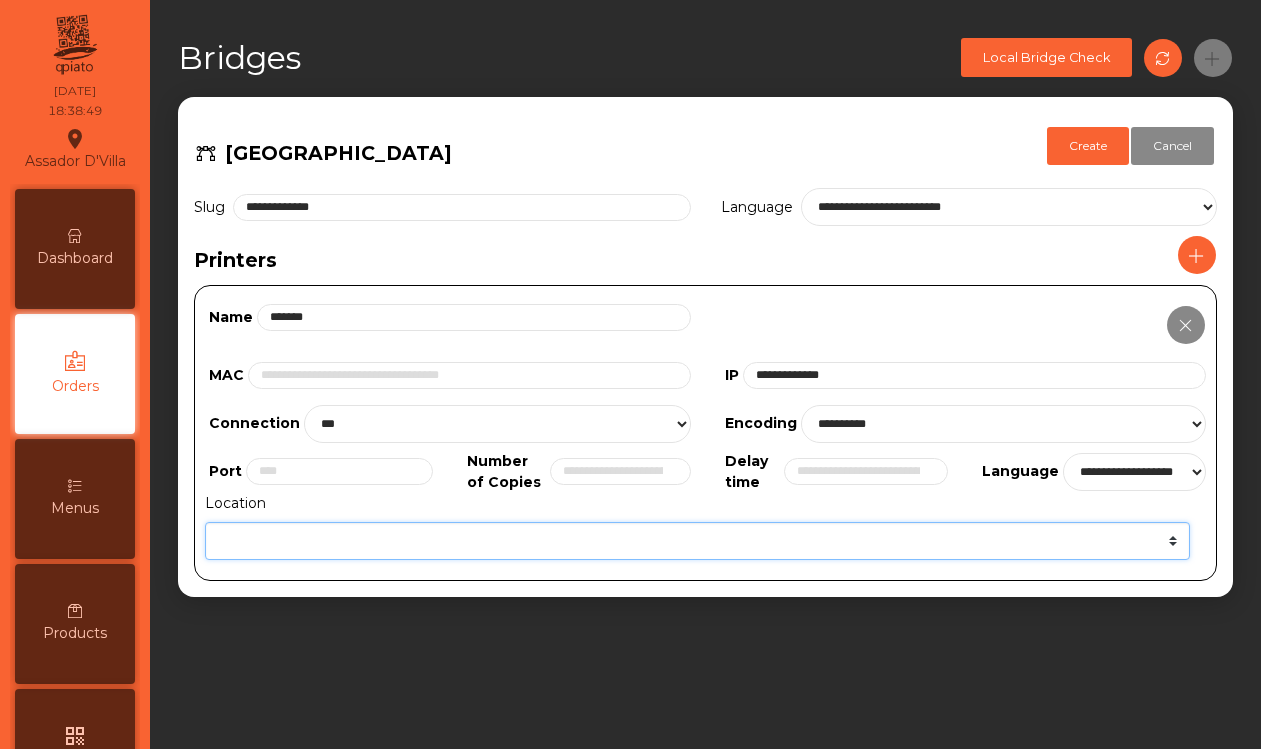 click on "******* **** ***" 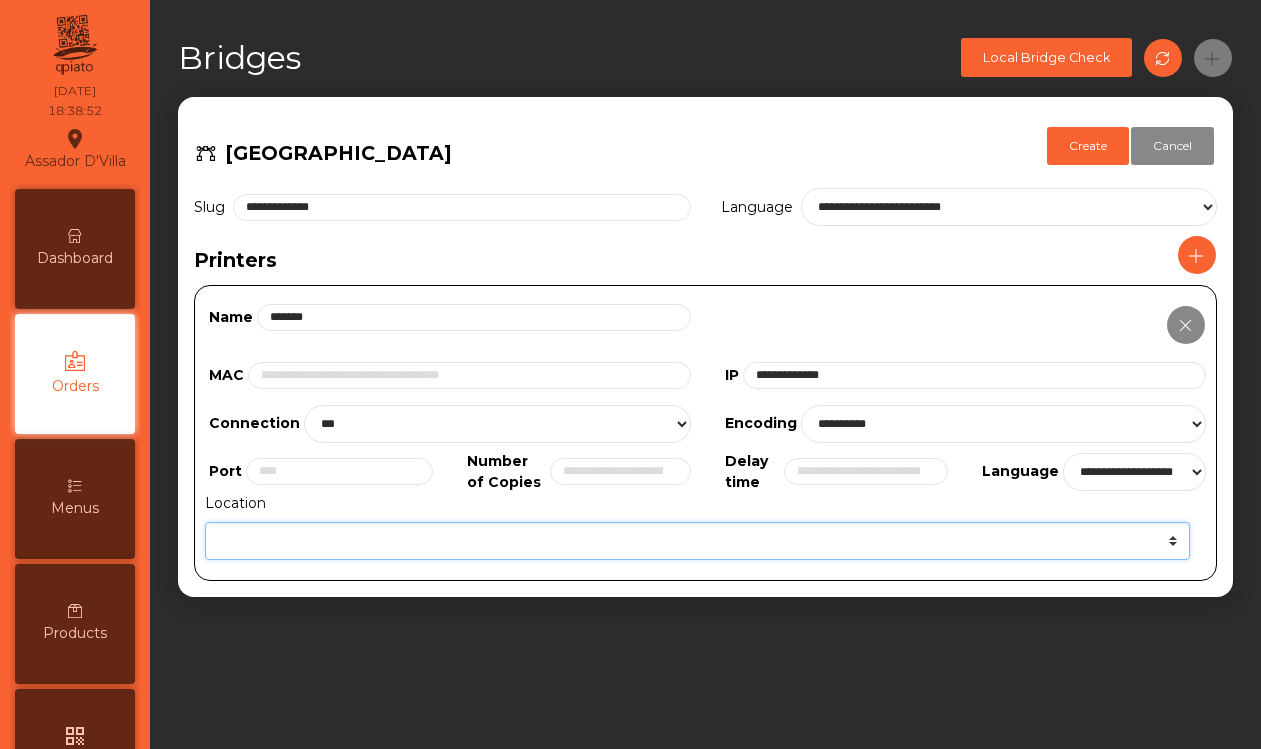 select on "*******" 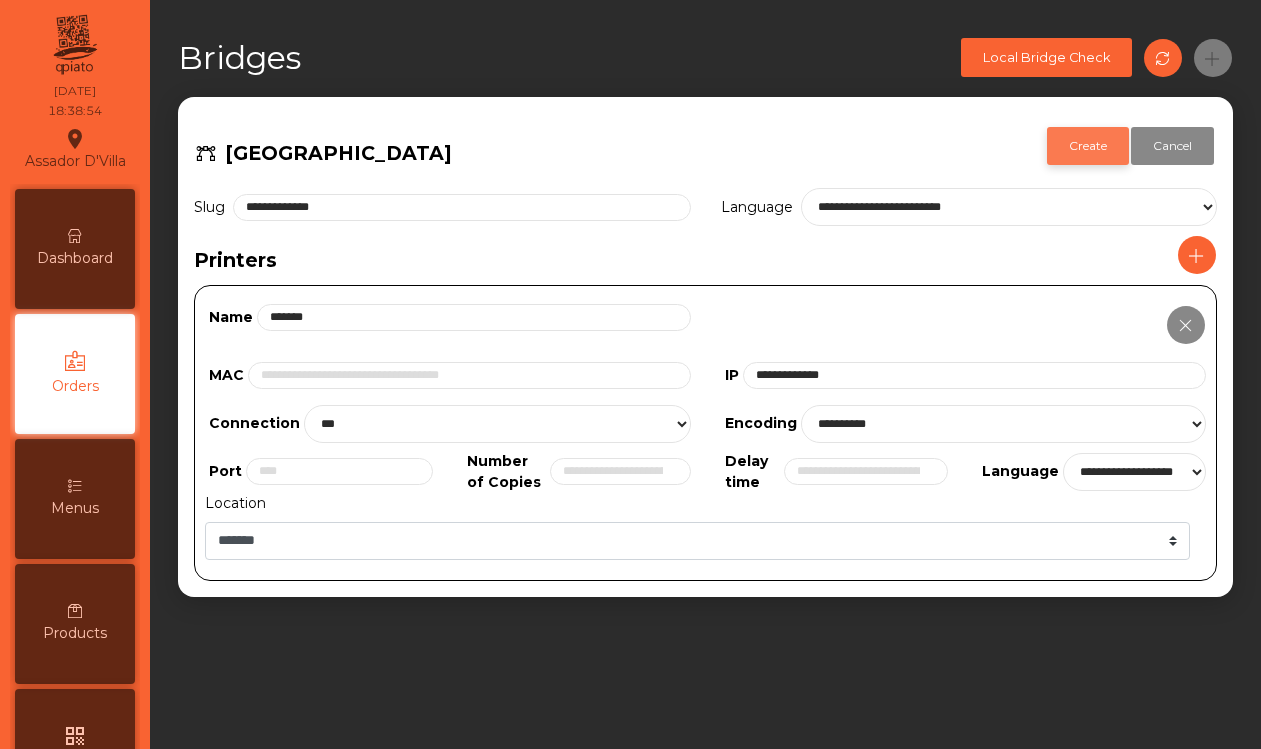 click on "Create" 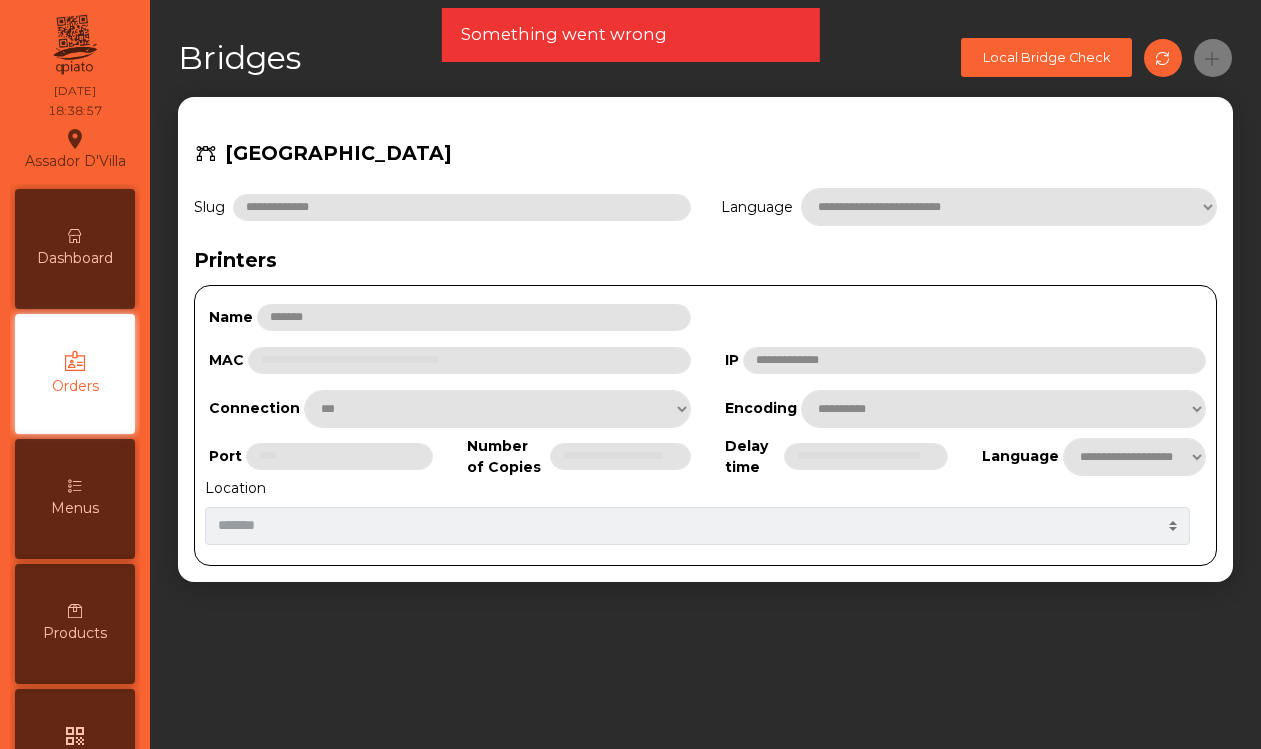 click on "New Bridge" 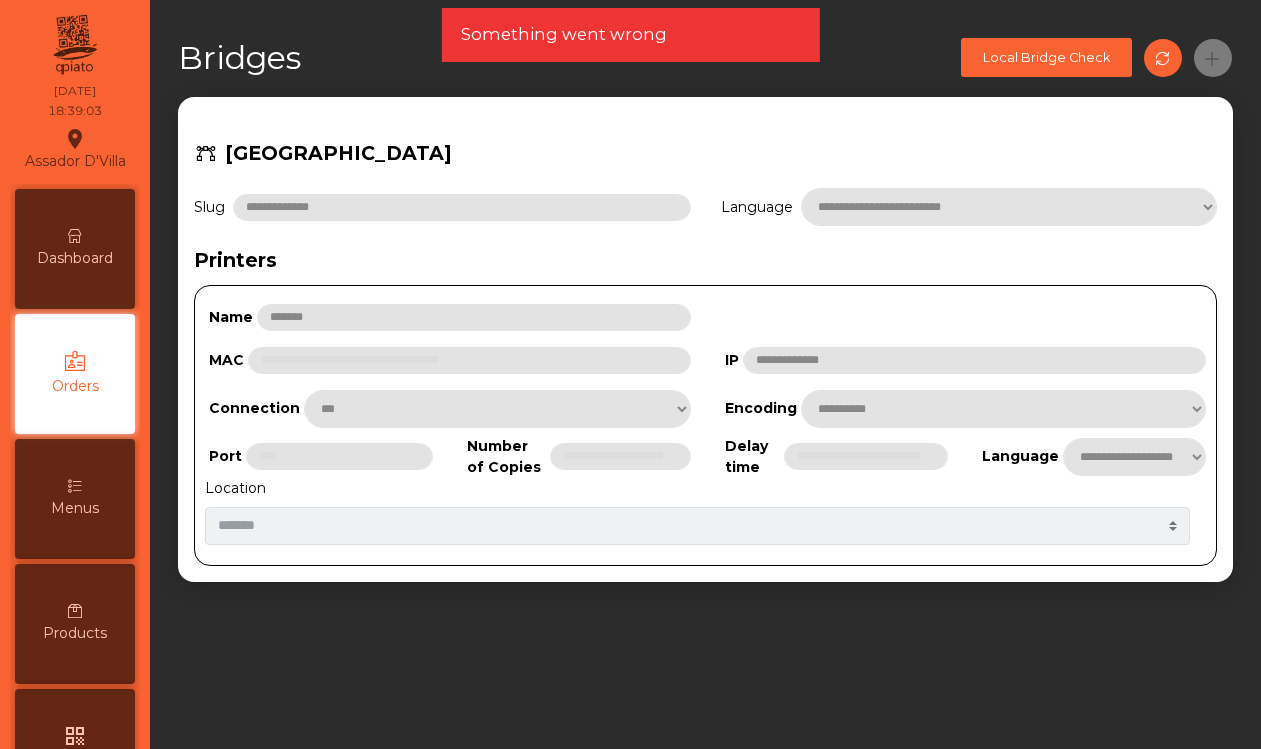 click on "New Bridge" 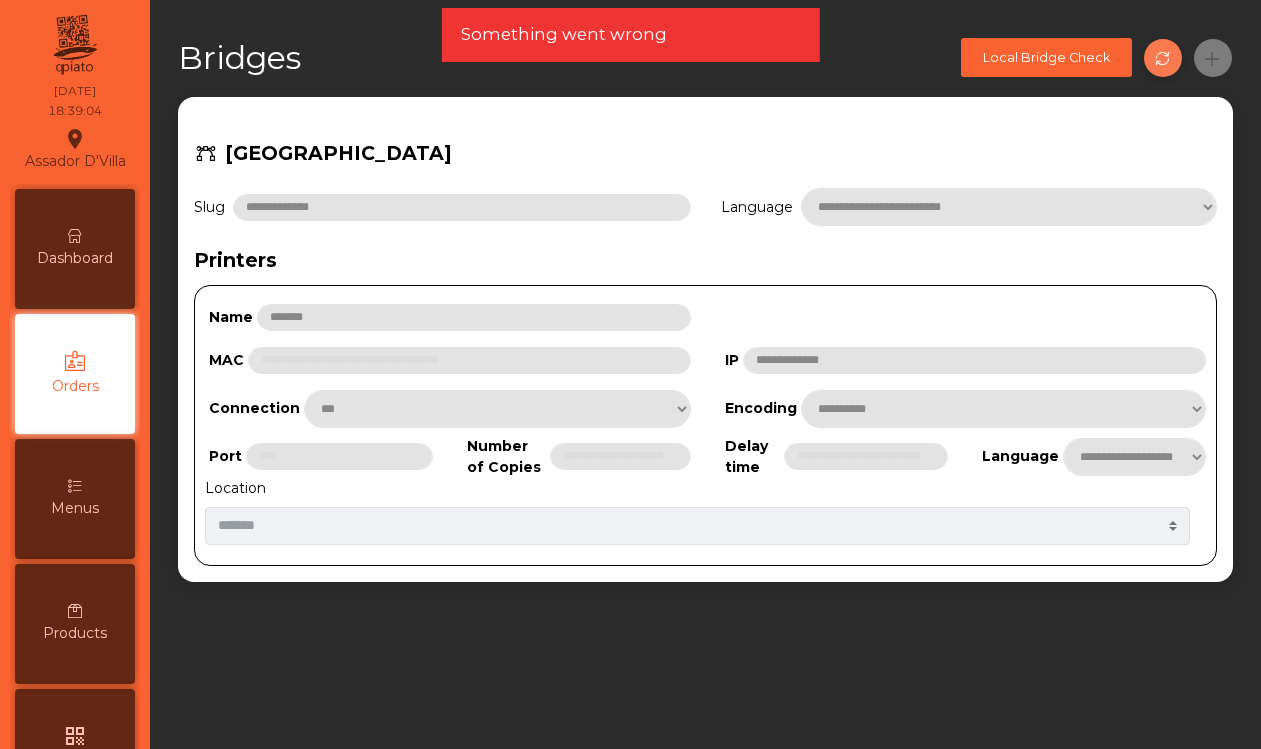 click 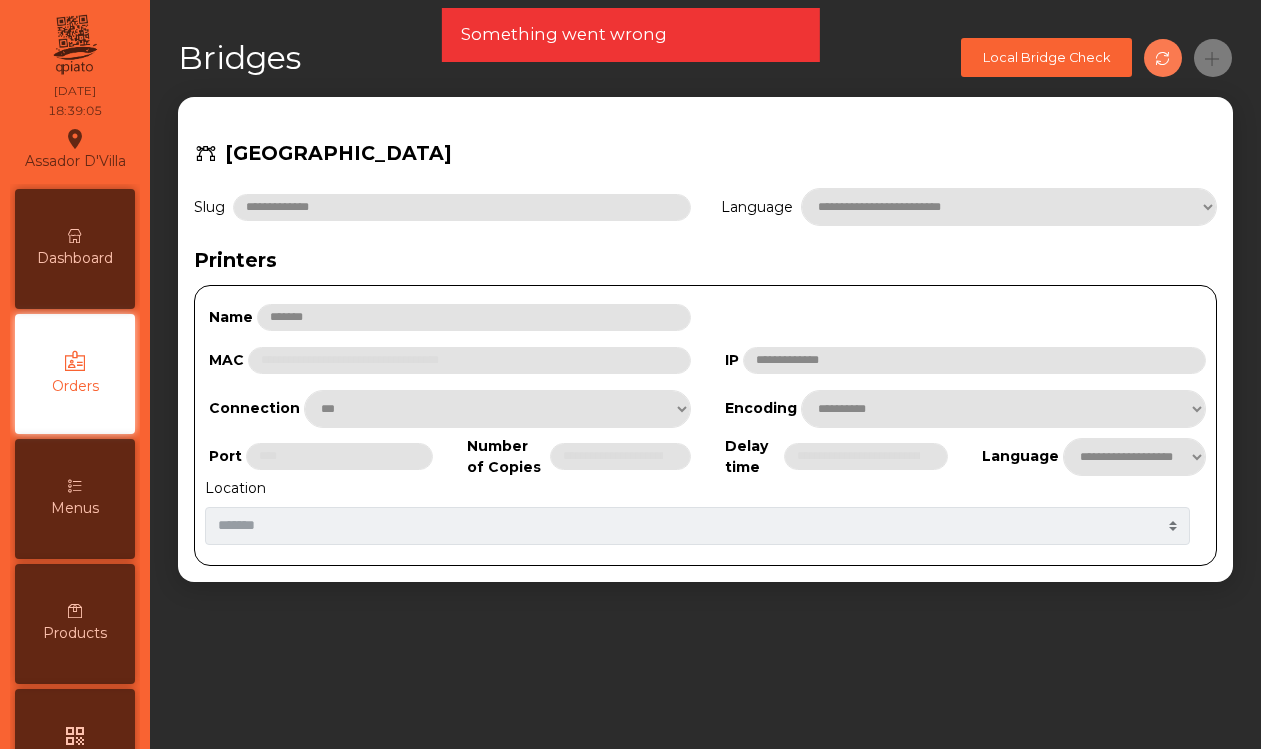 select on "***" 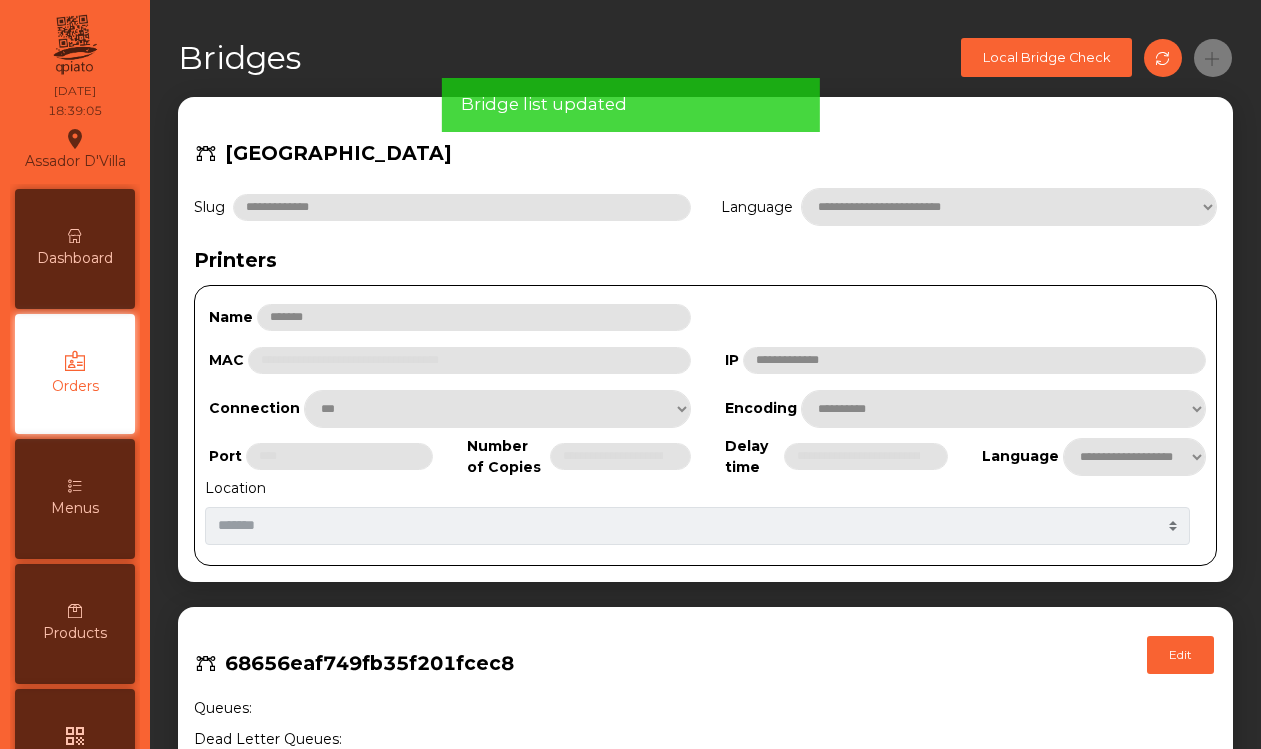 click on "[GEOGRAPHIC_DATA]" 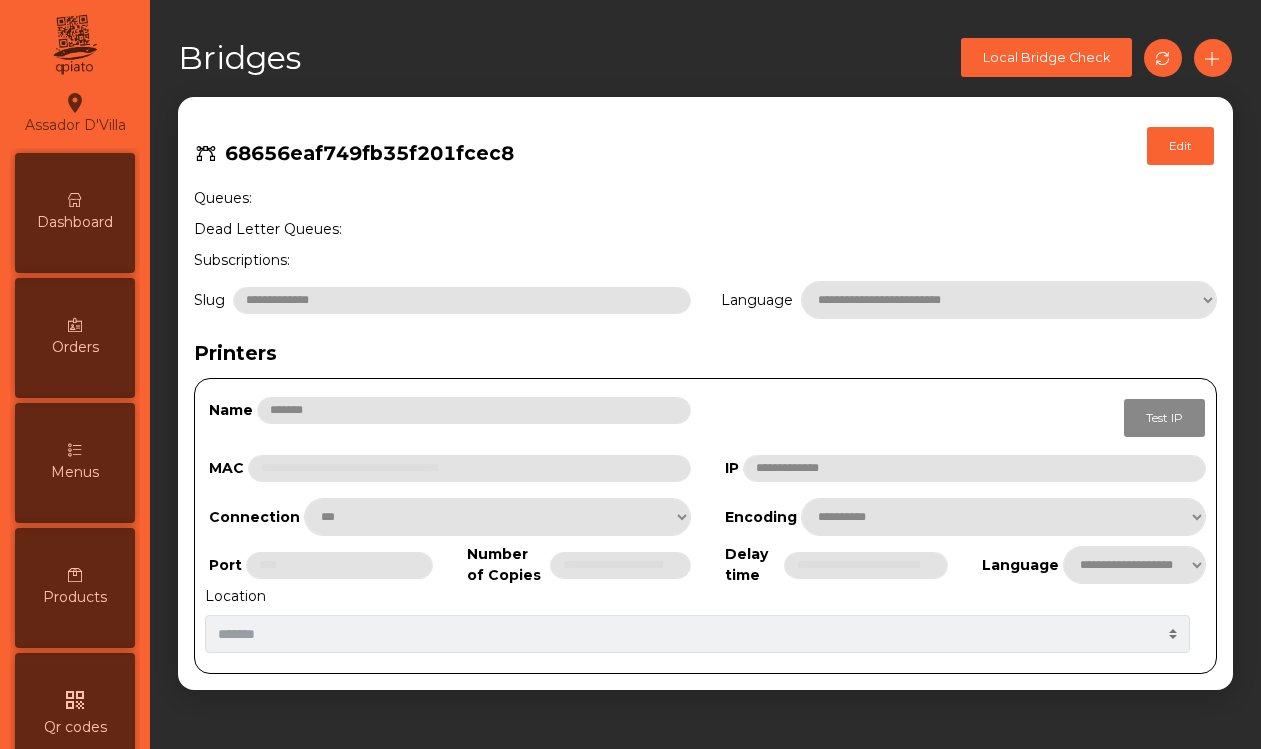select on "***" 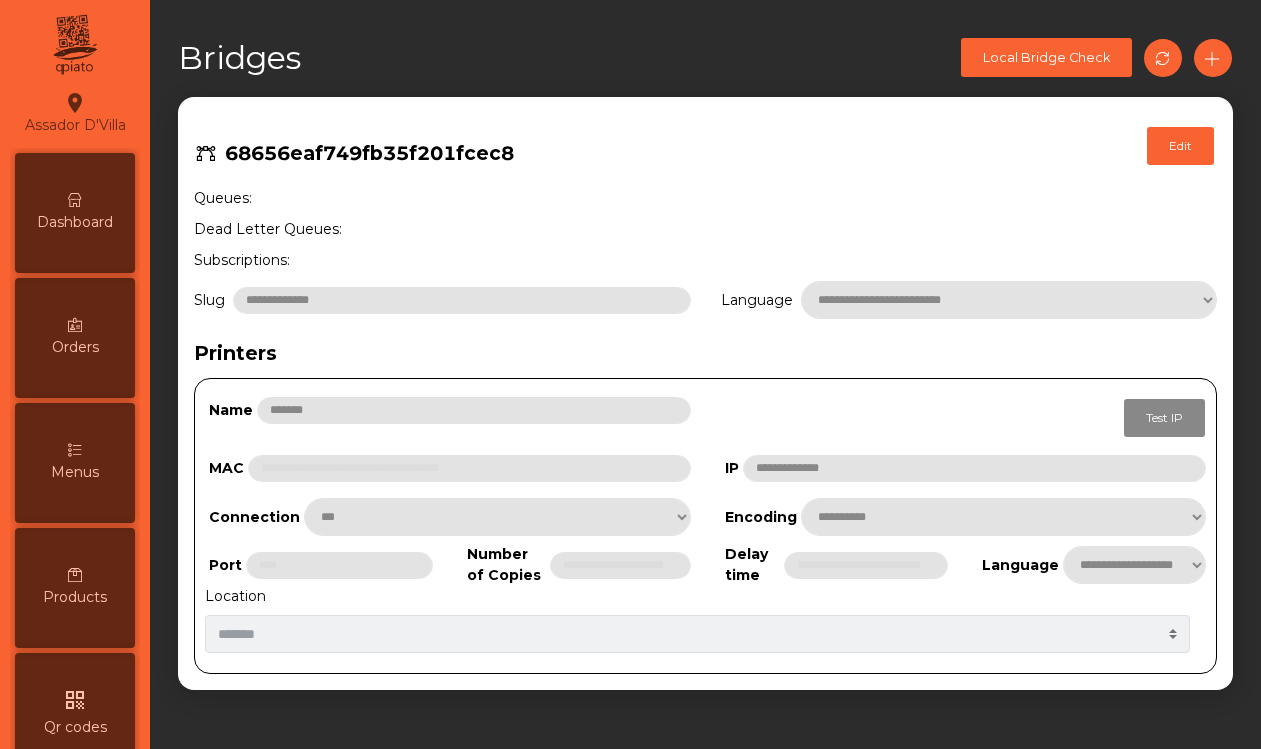 select on "**********" 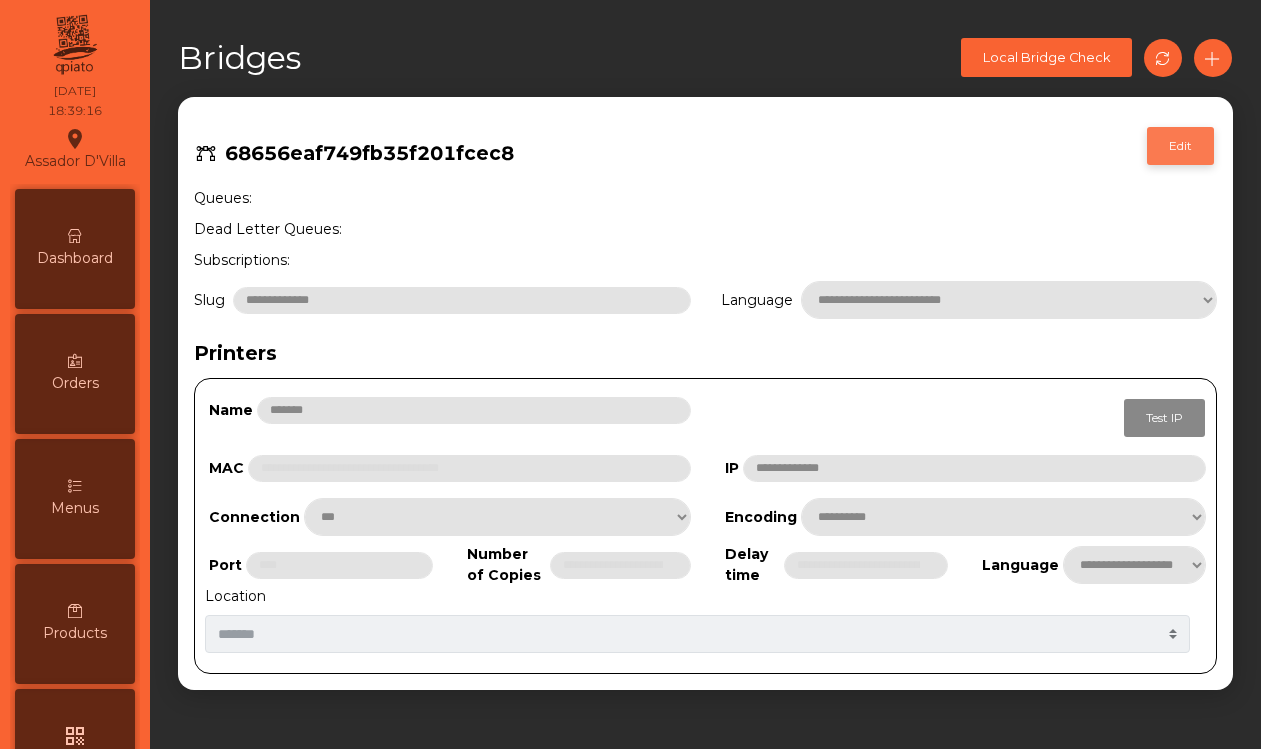 click on "Edit" 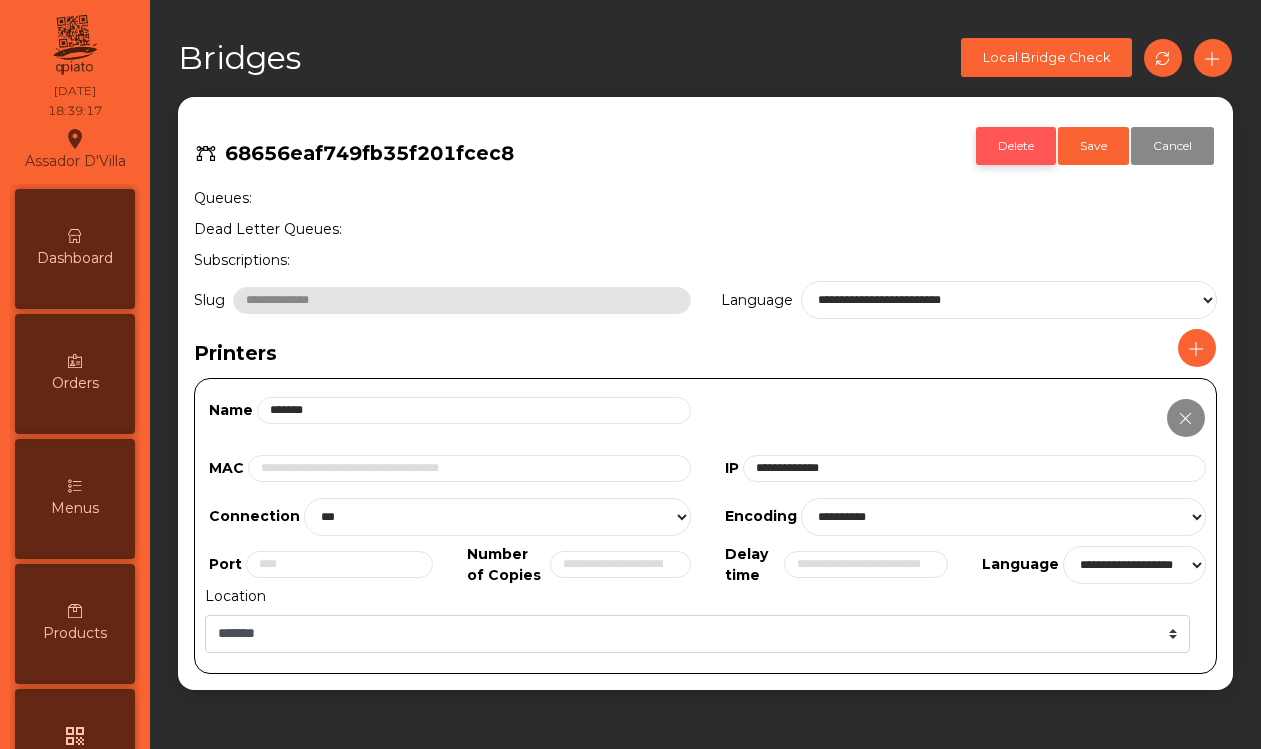 click on "Delete" 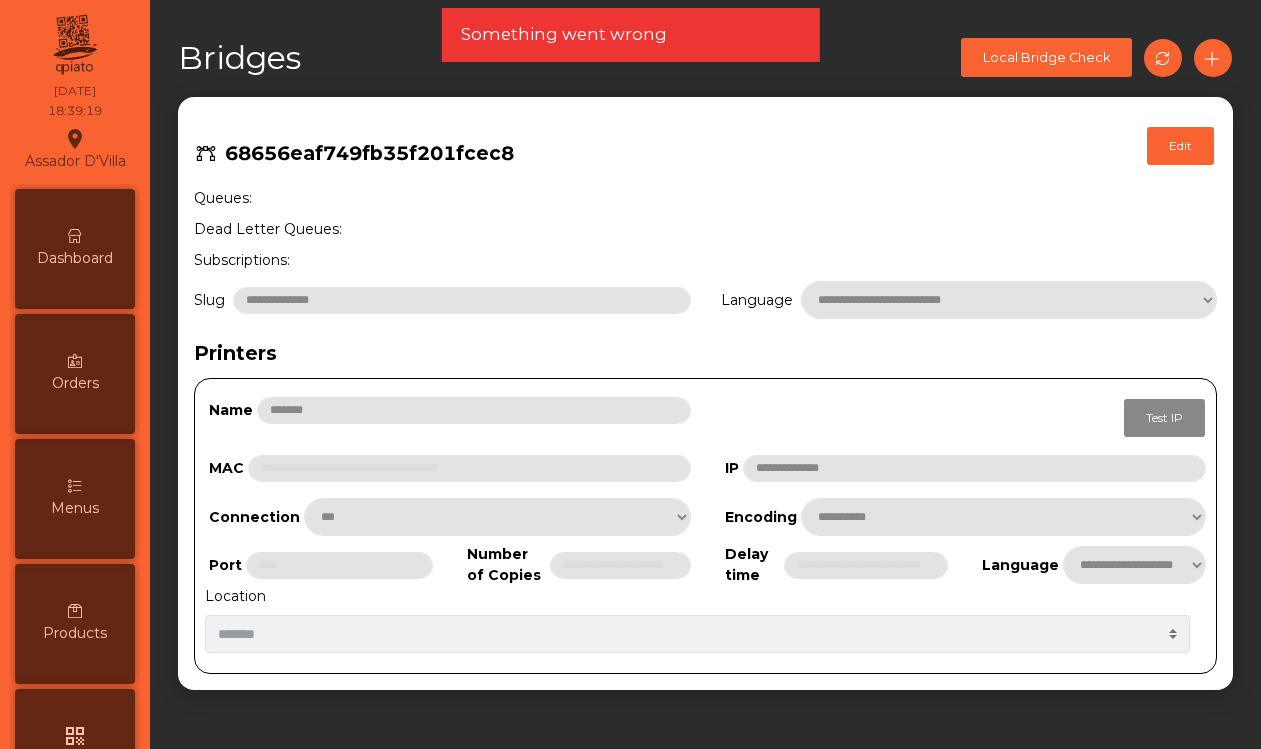 click on "**********" 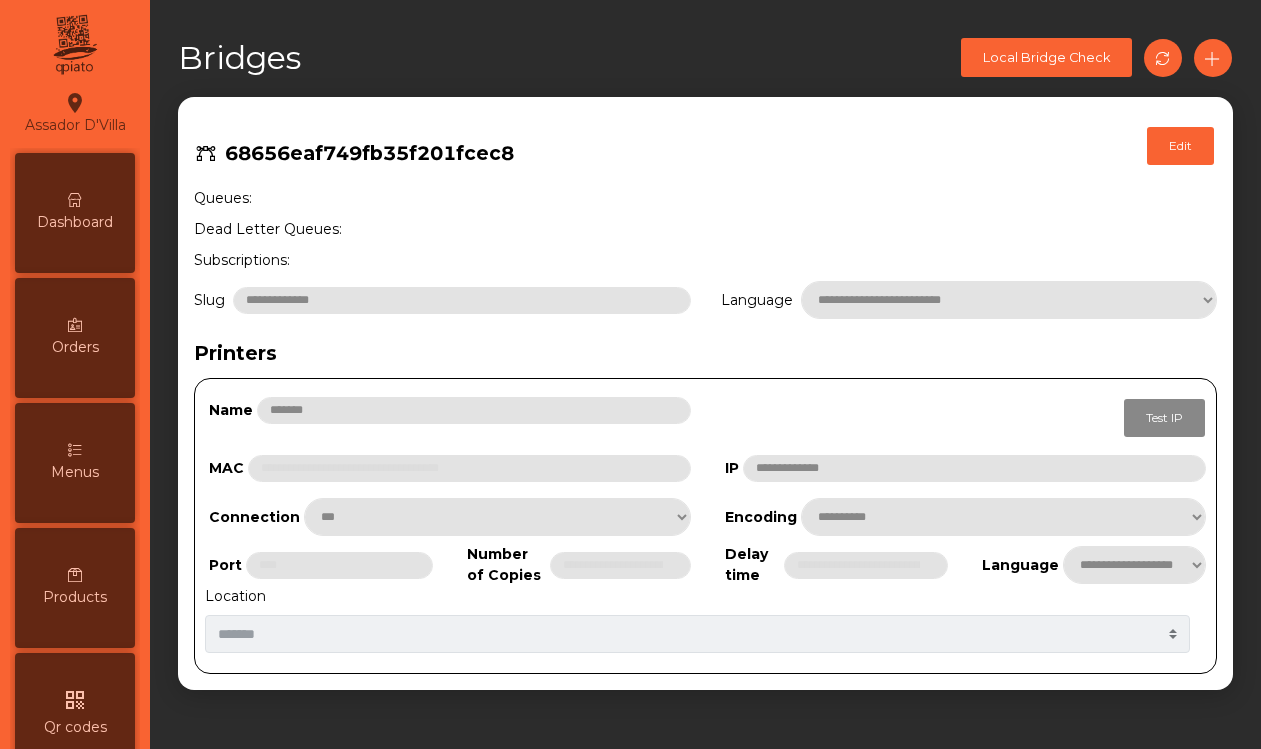 select on "***" 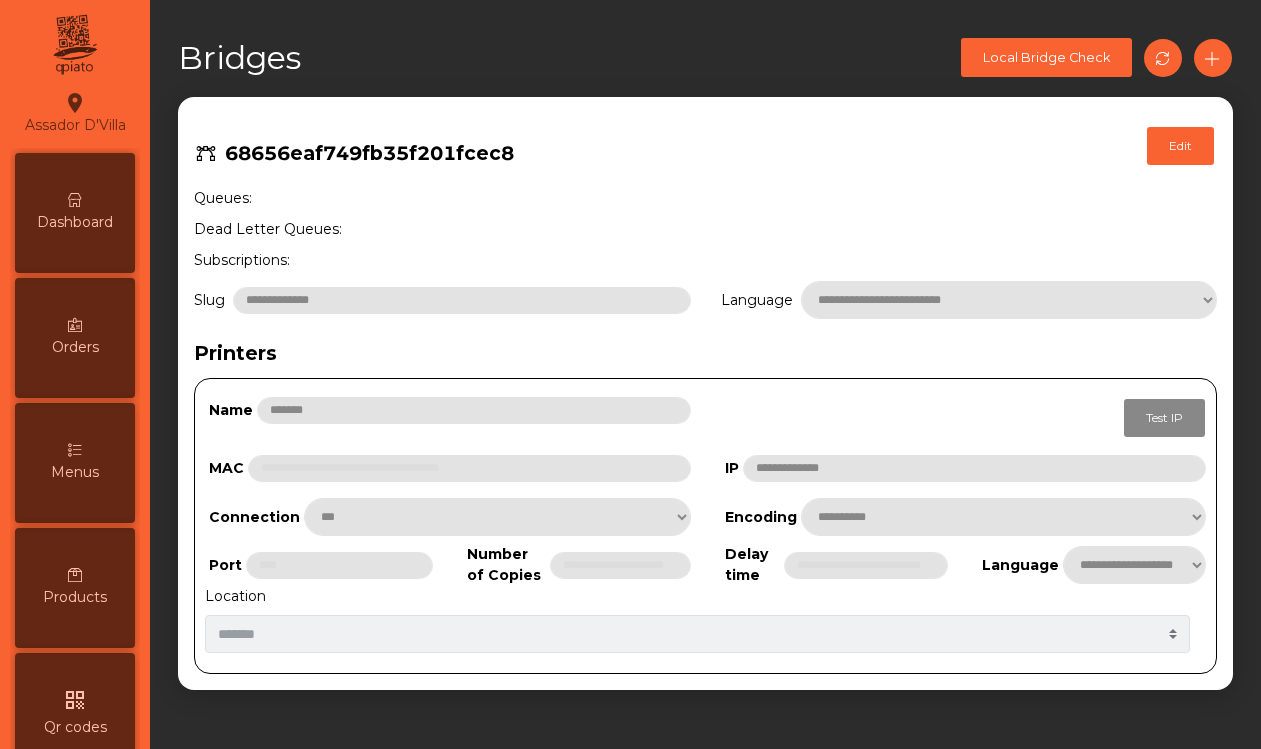 select on "**********" 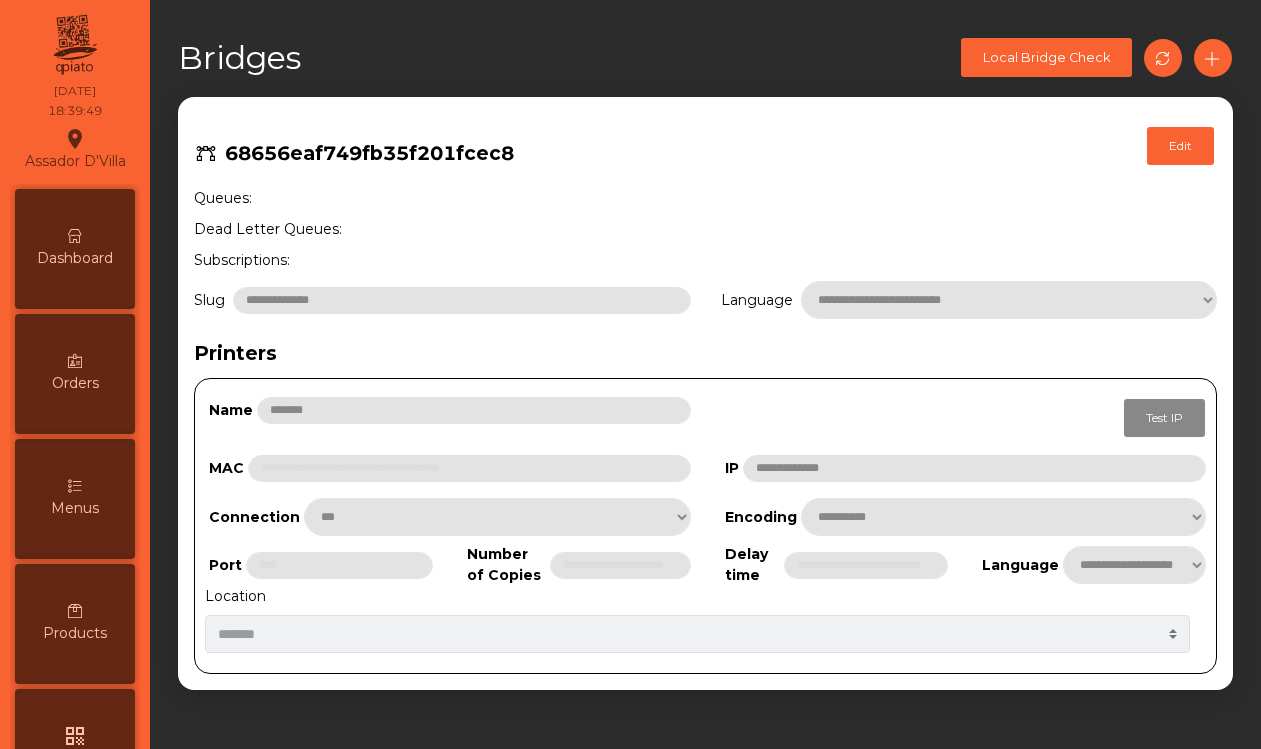 click on "68656eaf749fb35f201fcec8   Edit" 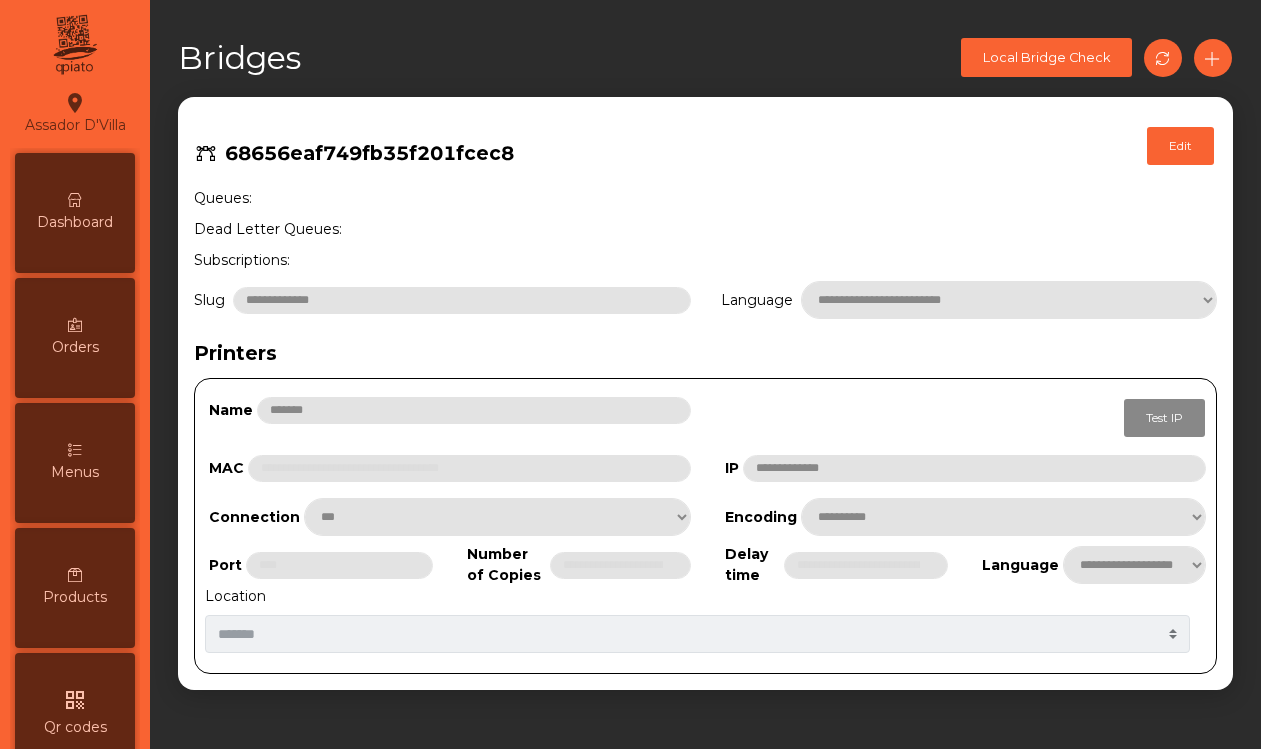 select on "***" 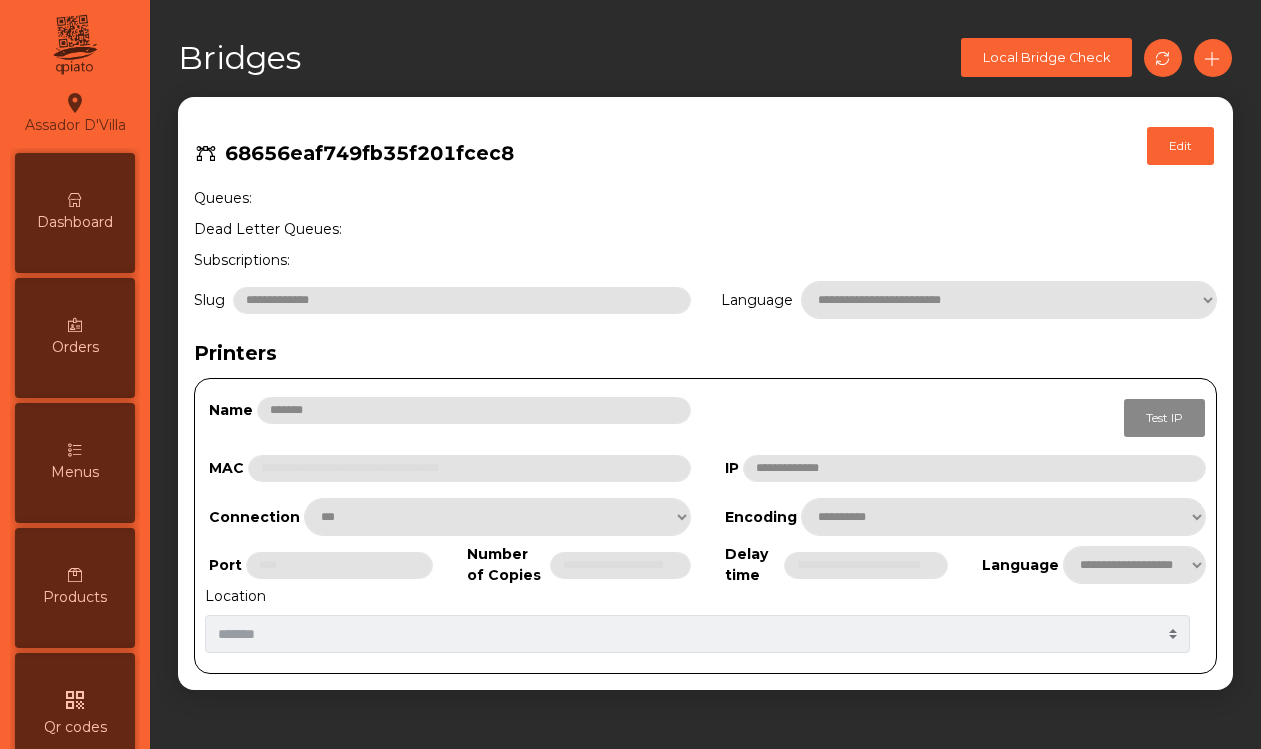 select on "**********" 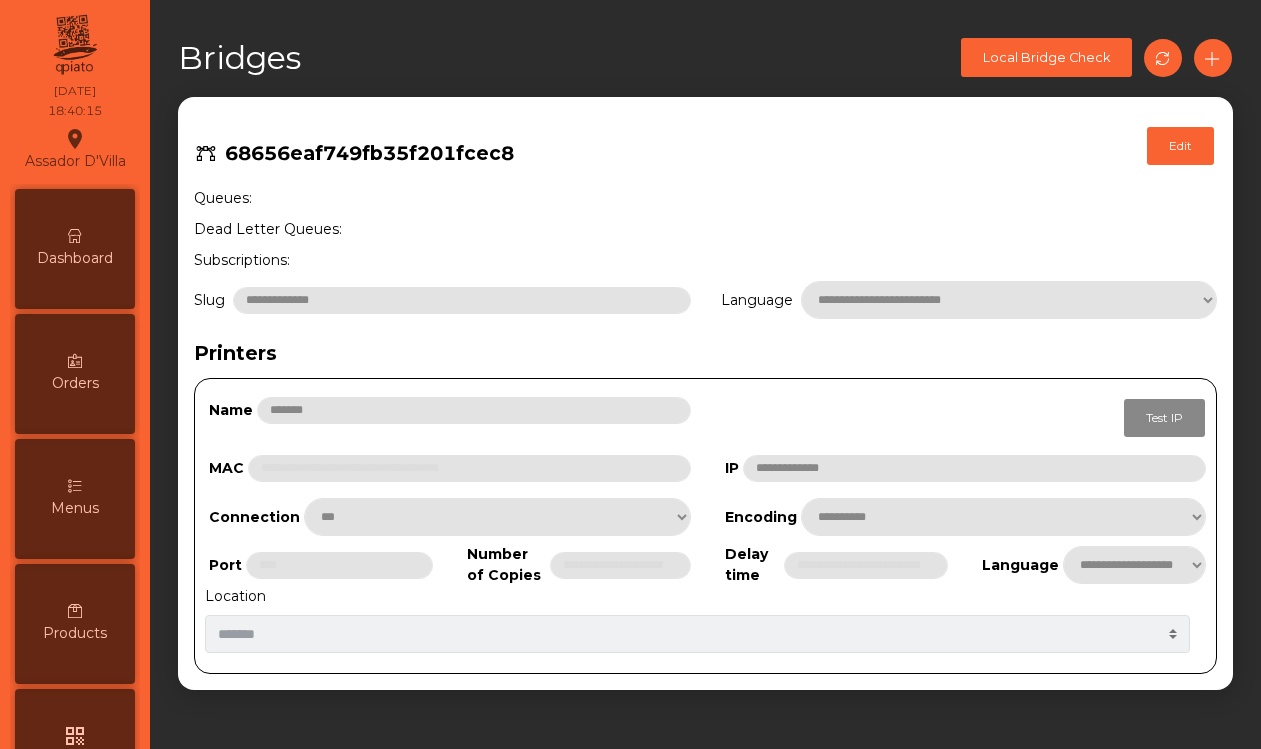 click on "Dashboard" at bounding box center [75, 258] 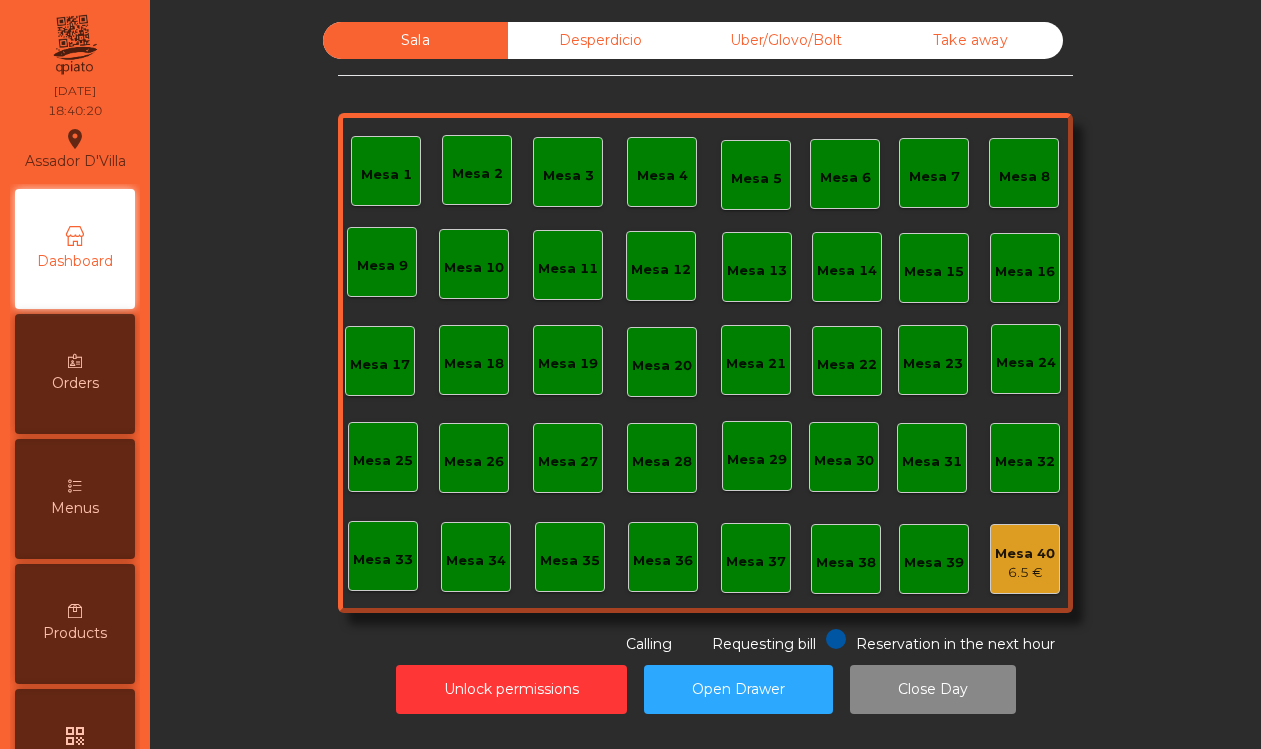 select on "***" 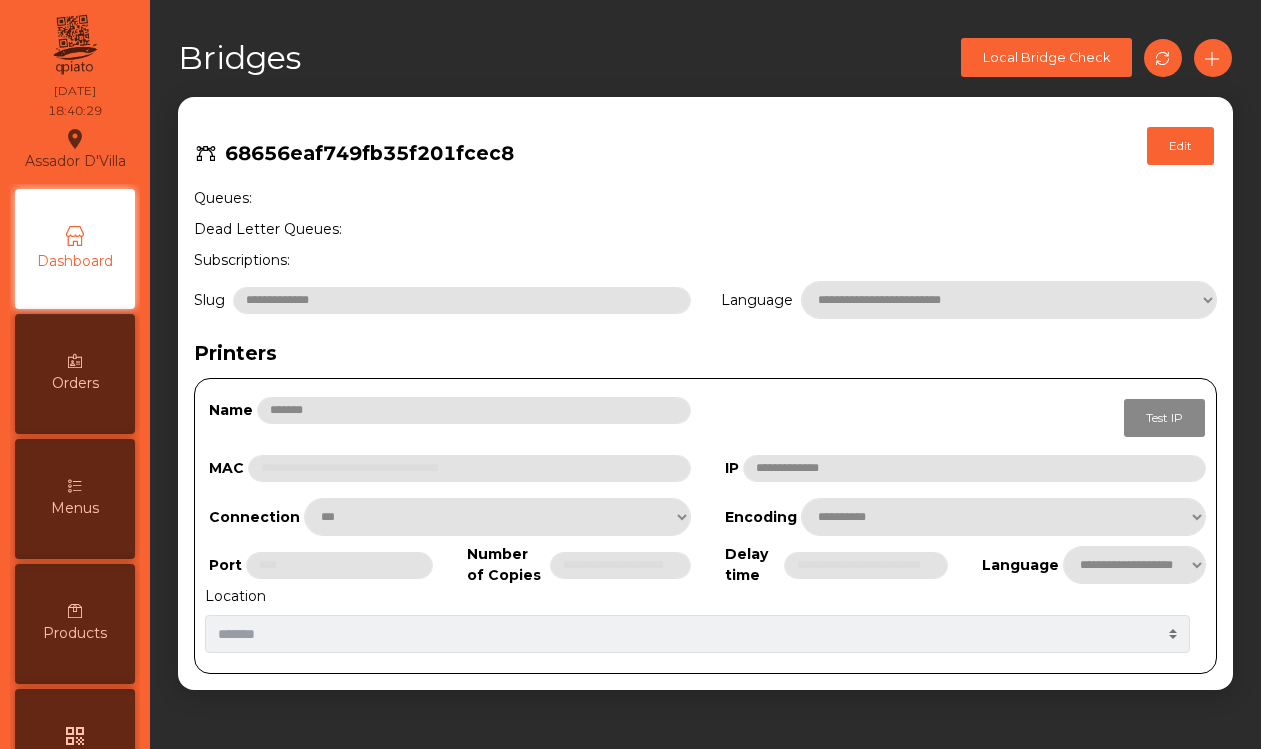 click on "68656eaf749fb35f201fcec8   Edit" 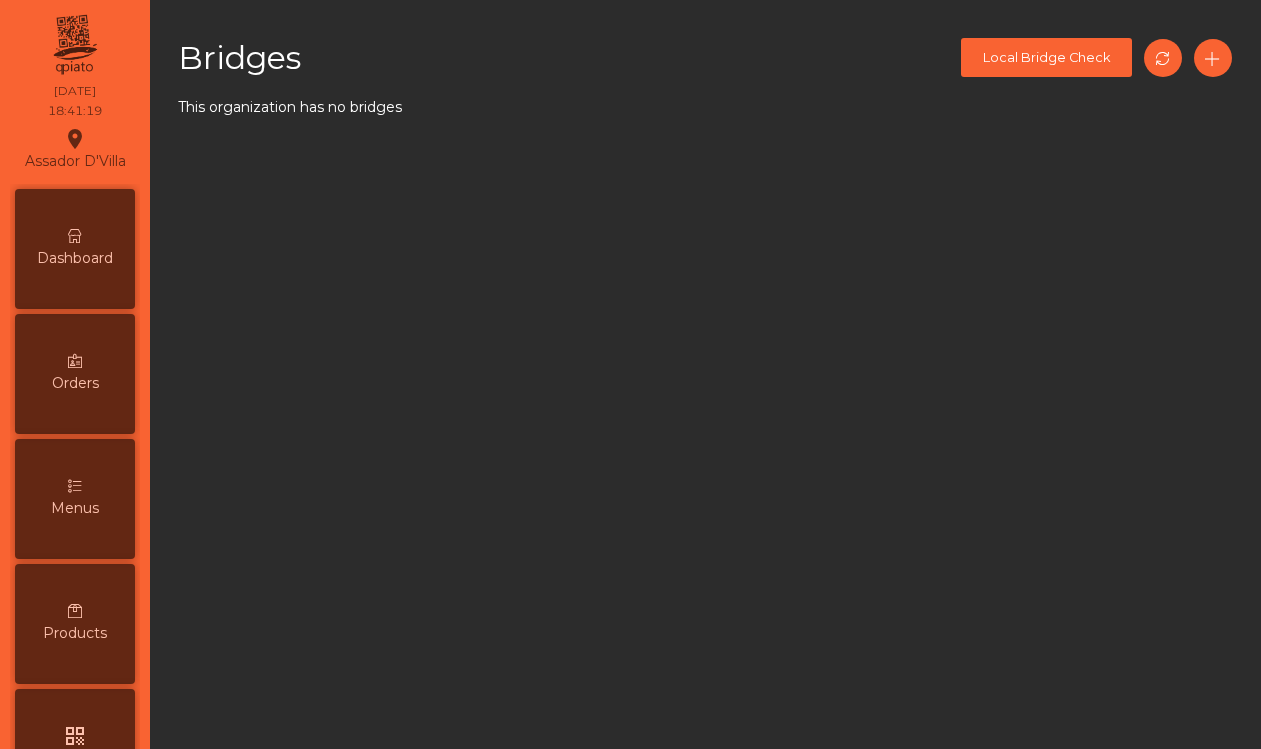 scroll, scrollTop: 0, scrollLeft: 0, axis: both 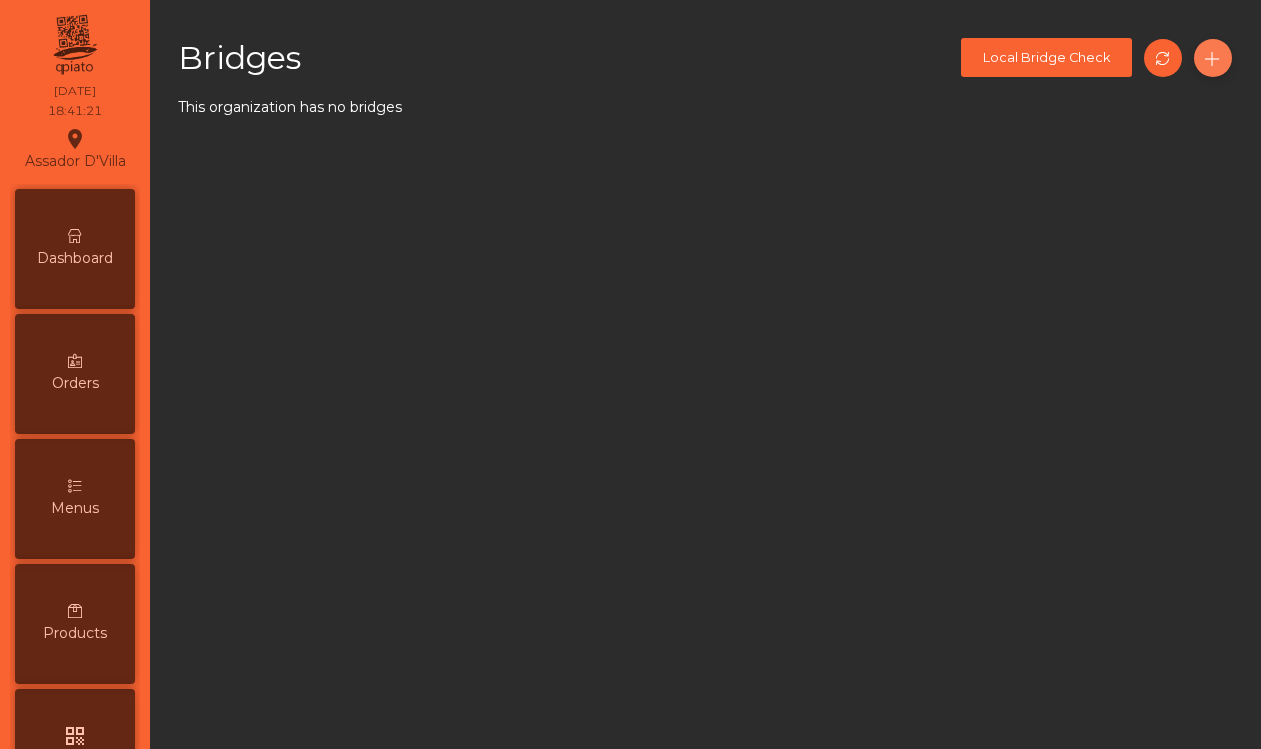 click 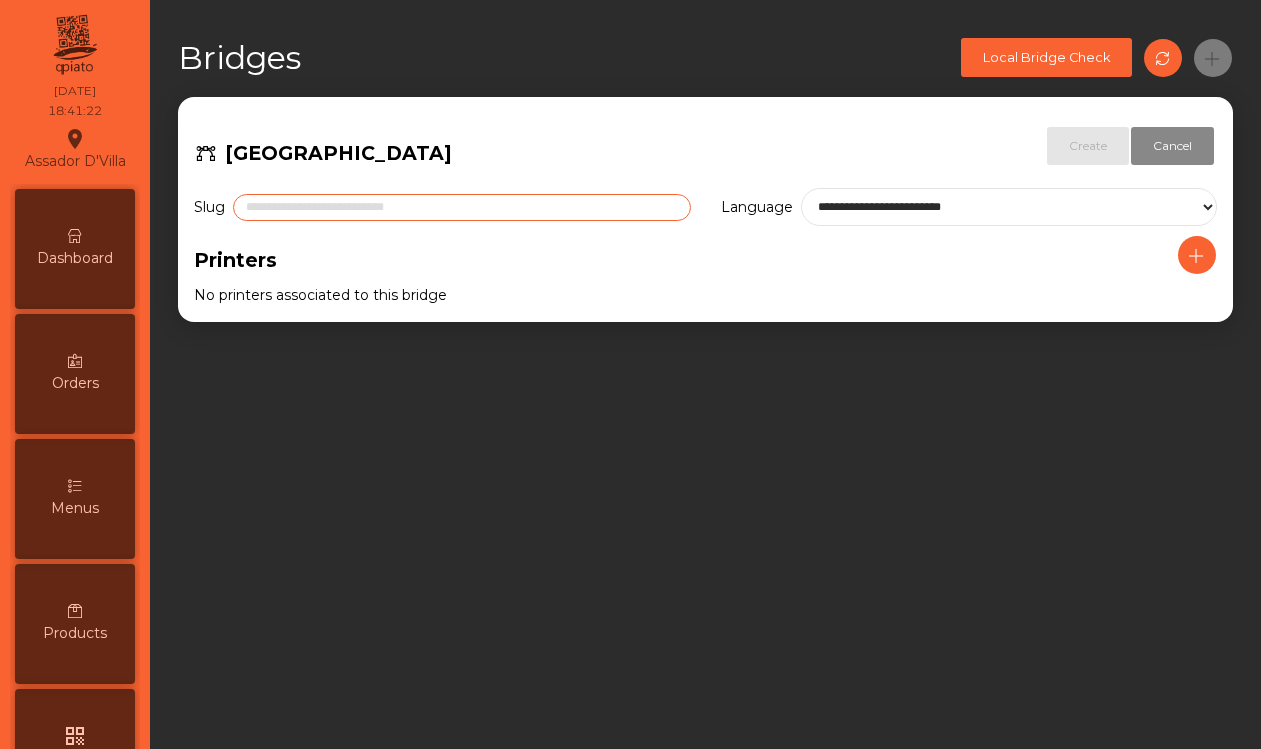 click 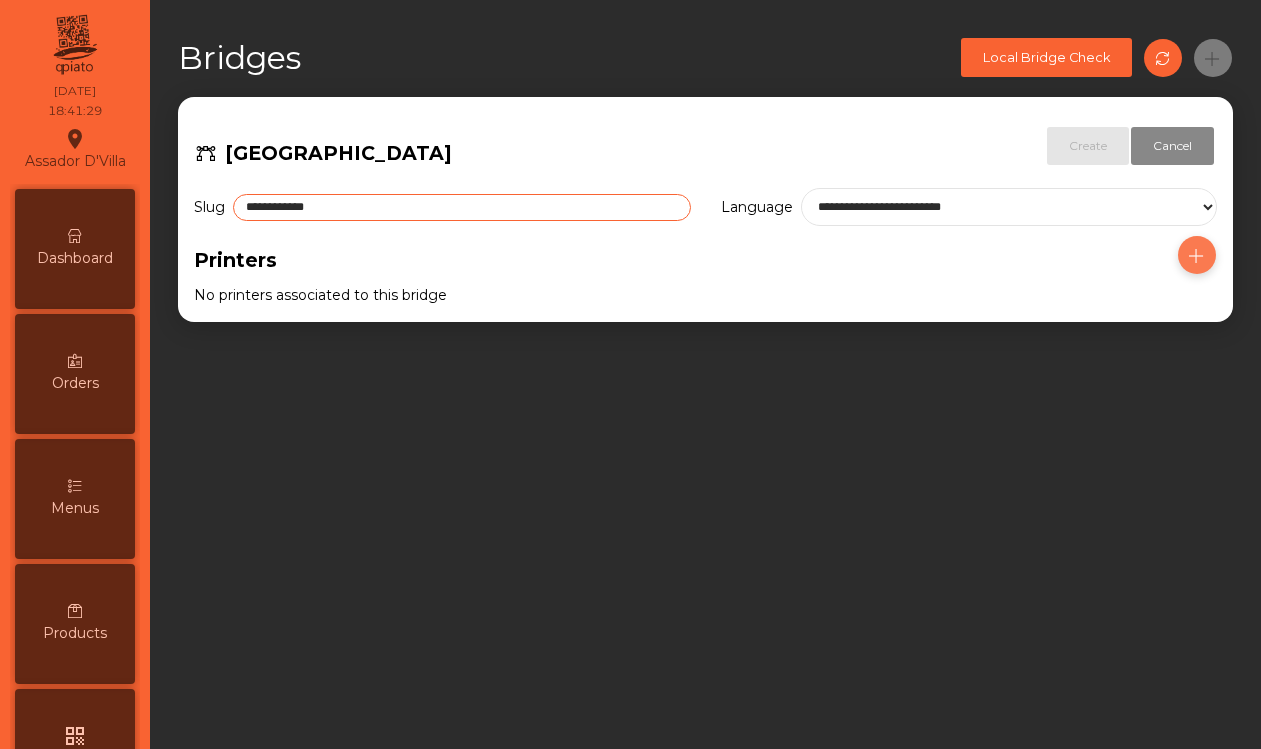 type on "**********" 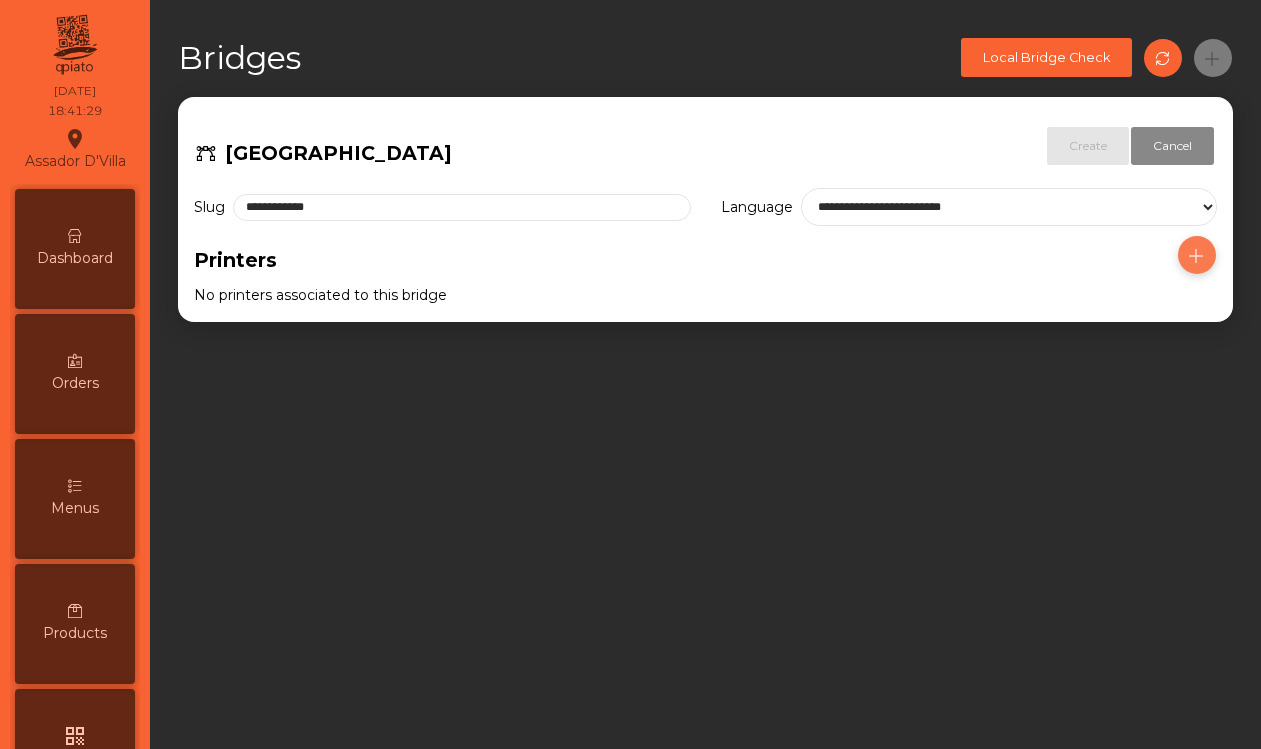 click 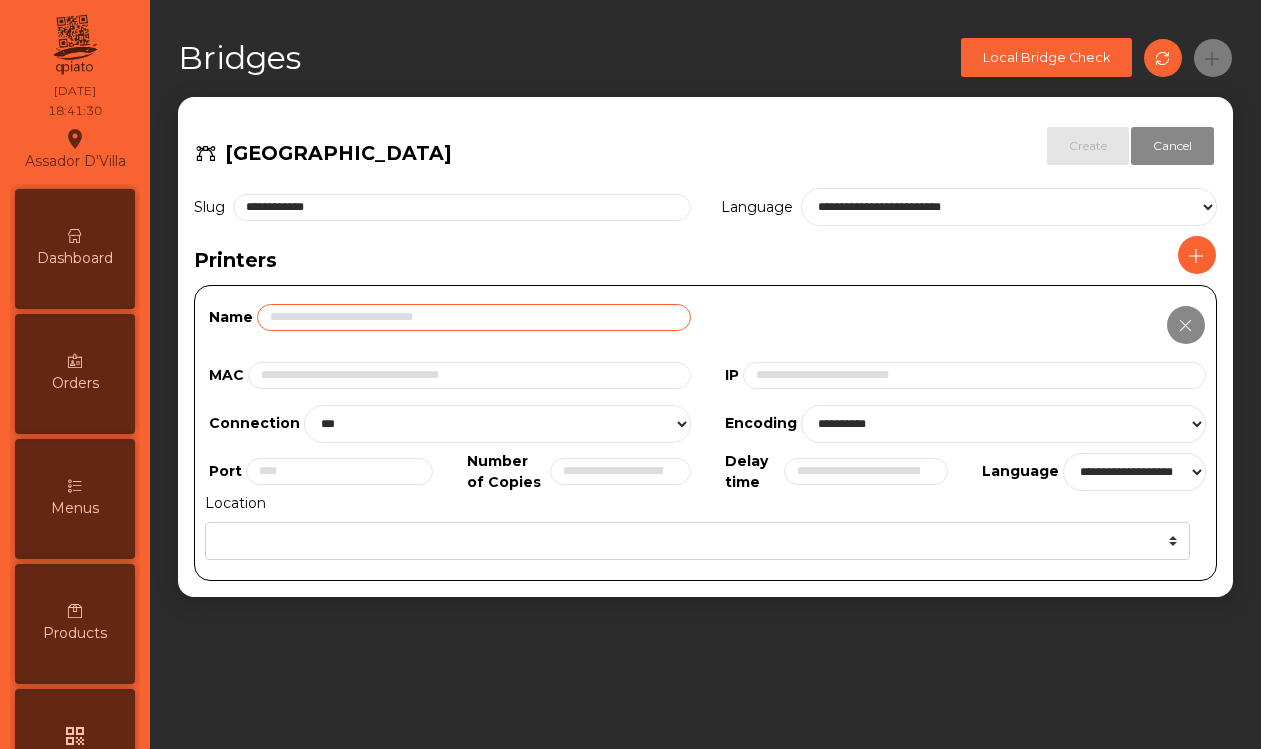 click 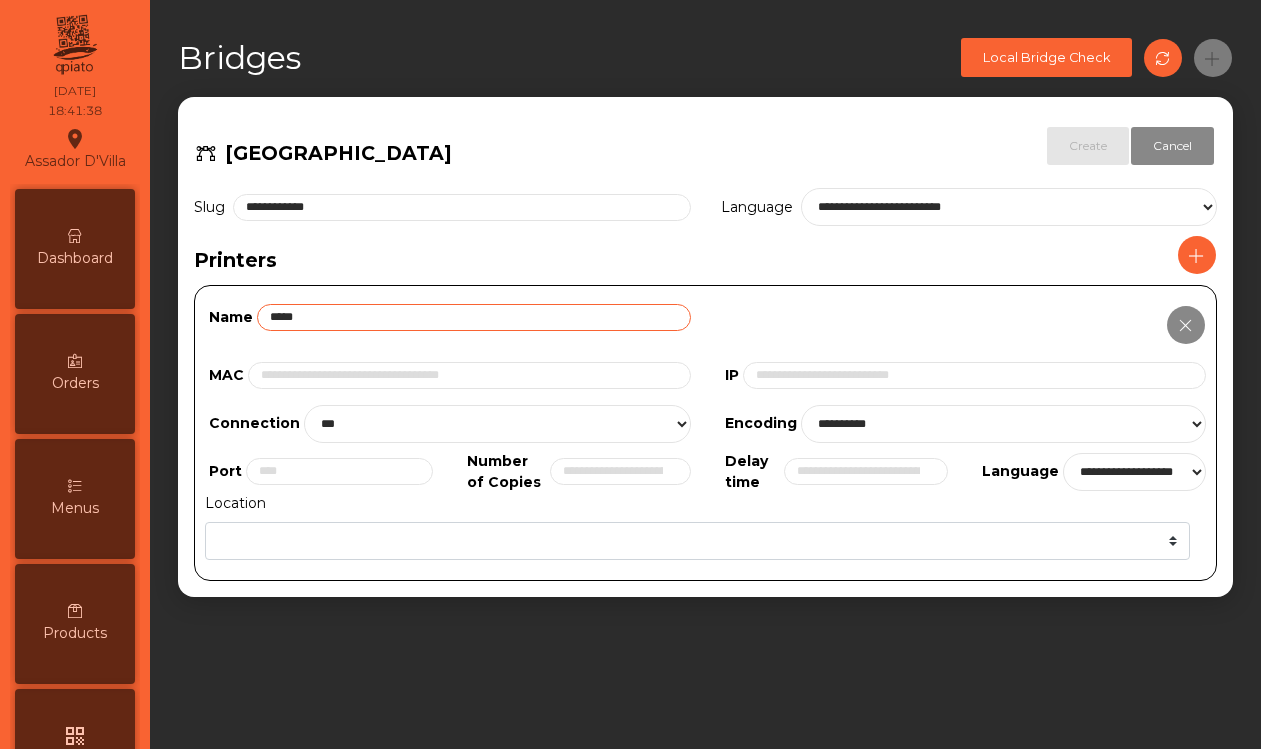 type on "*****" 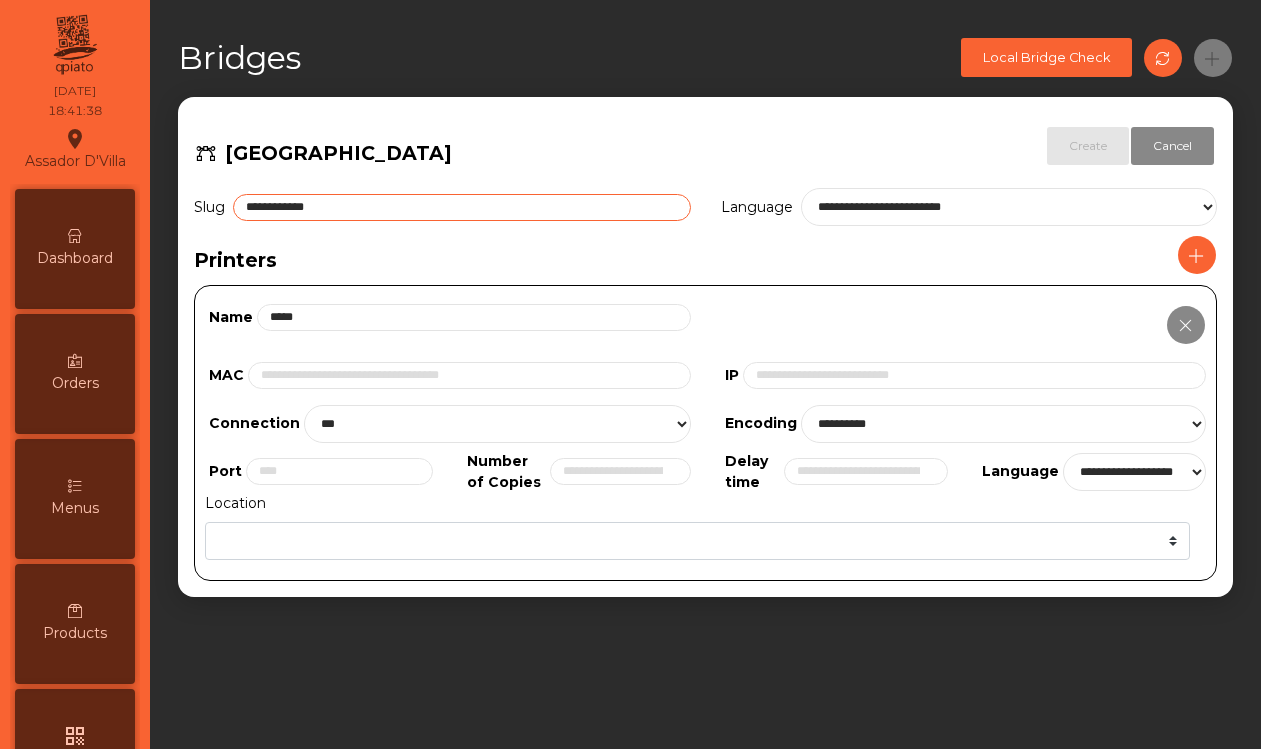 click 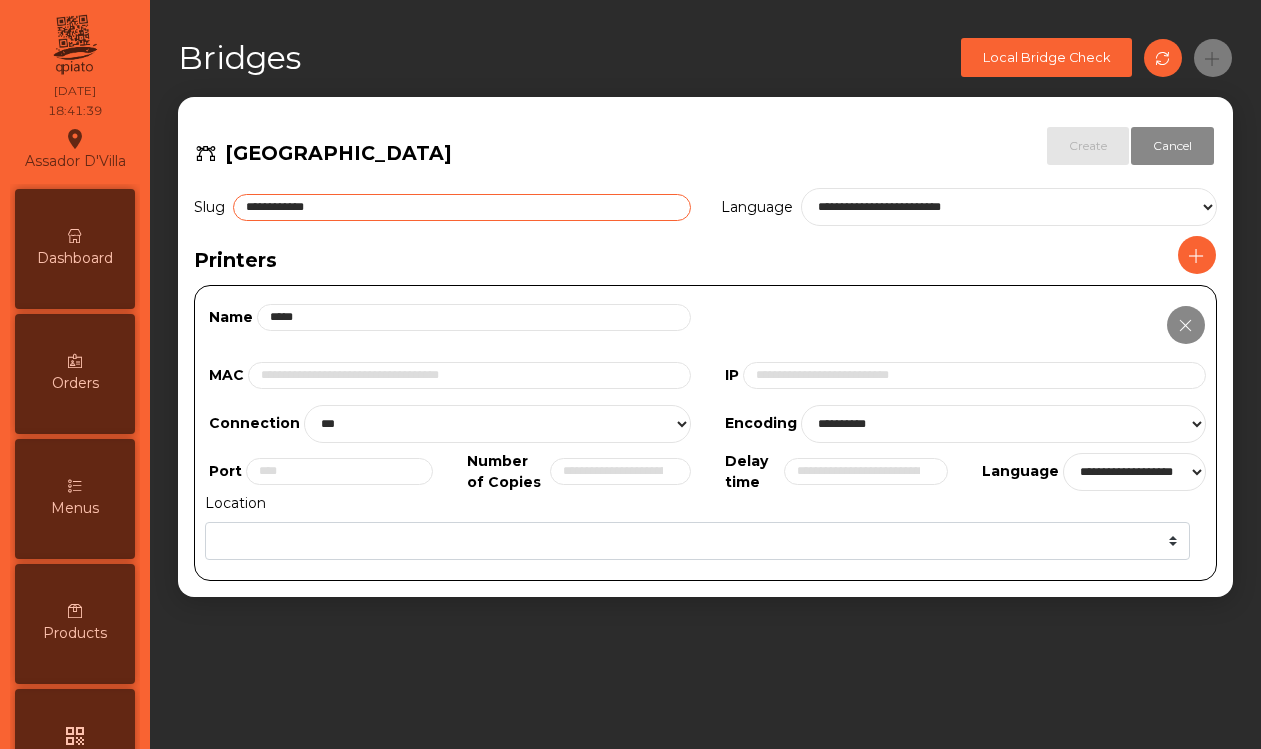 click 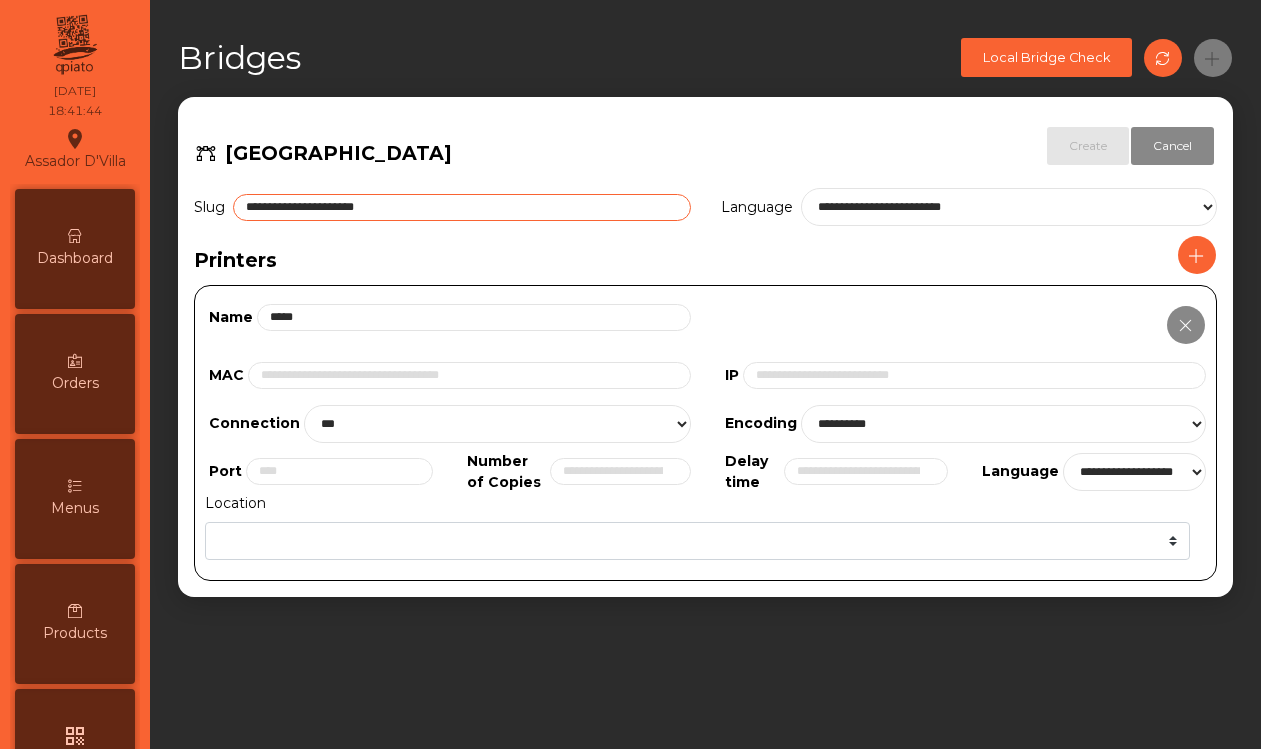 type on "**********" 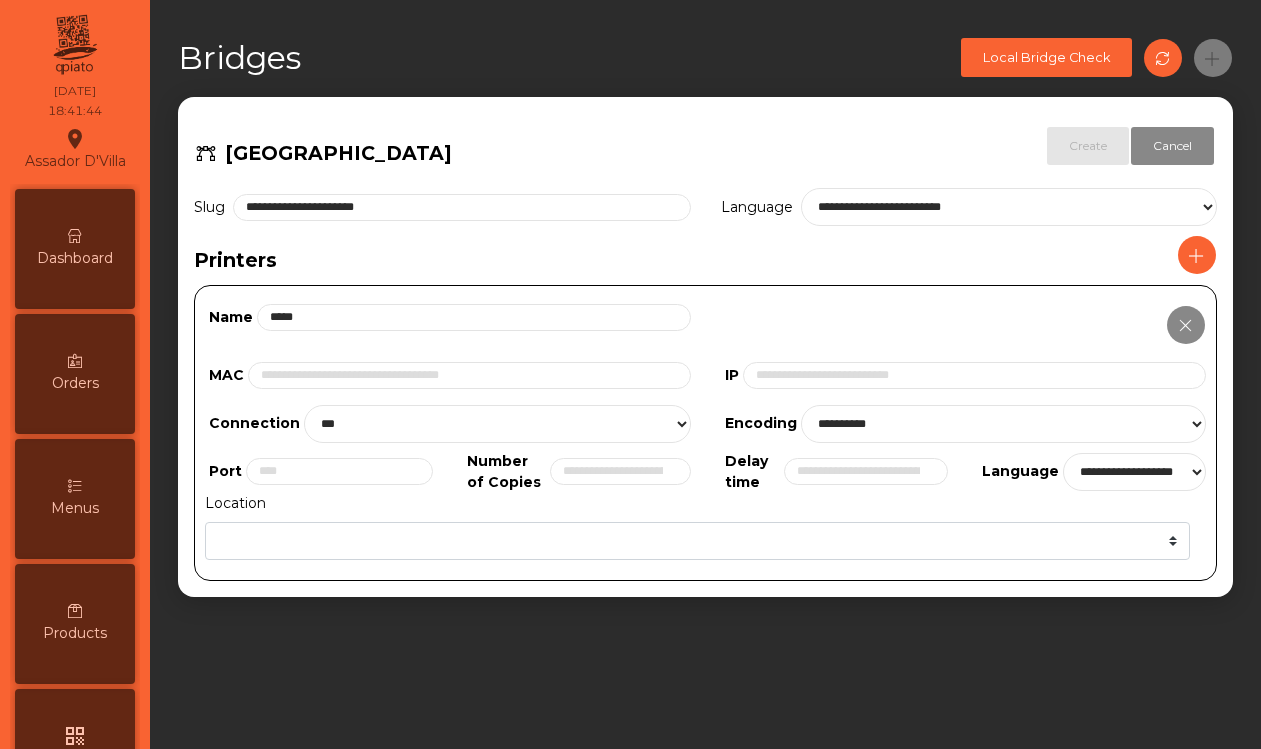 click on "New Bridge   Create   Cancel" 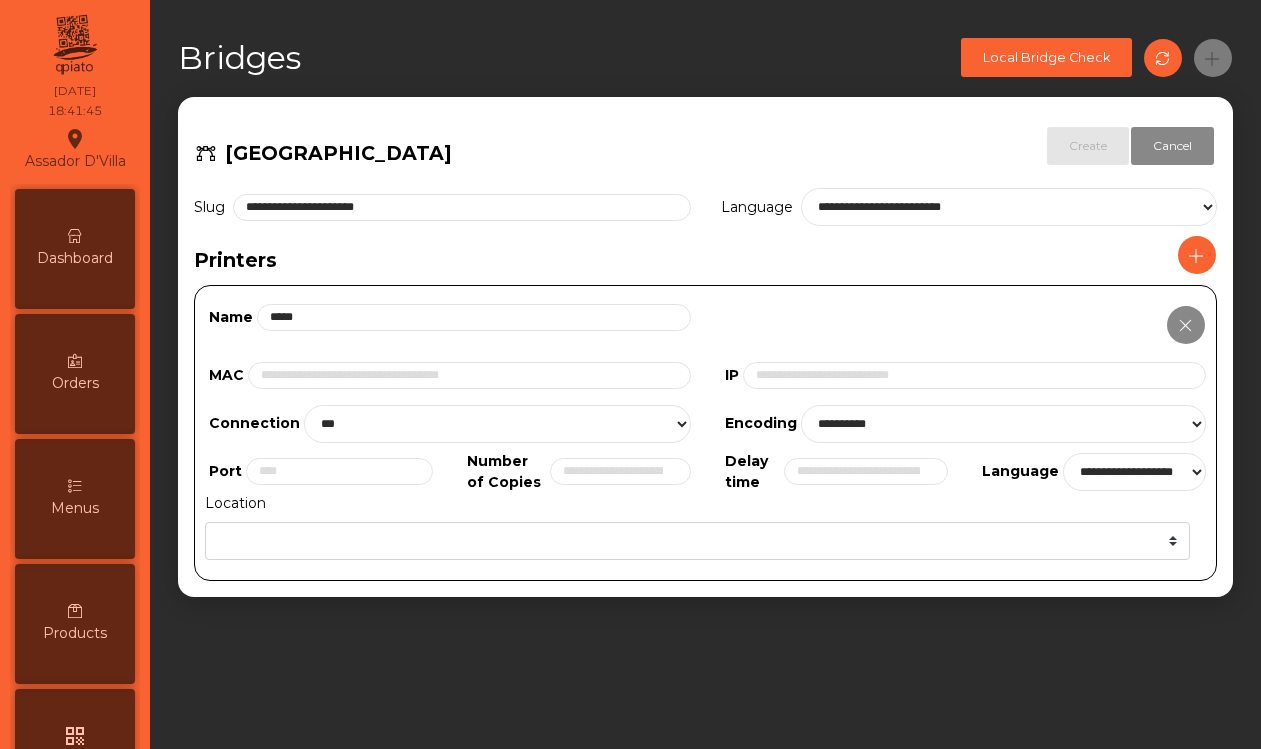 click on "Printers" 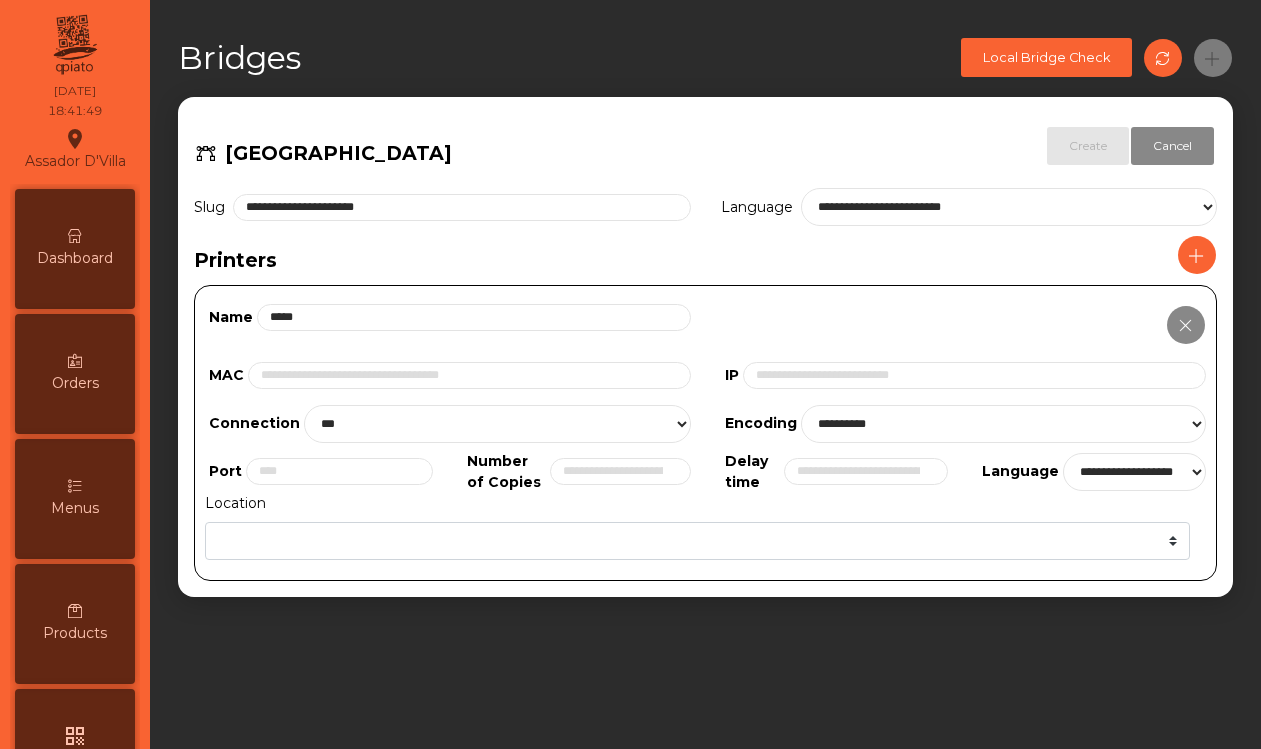 click on "New Bridge   Create   Cancel" 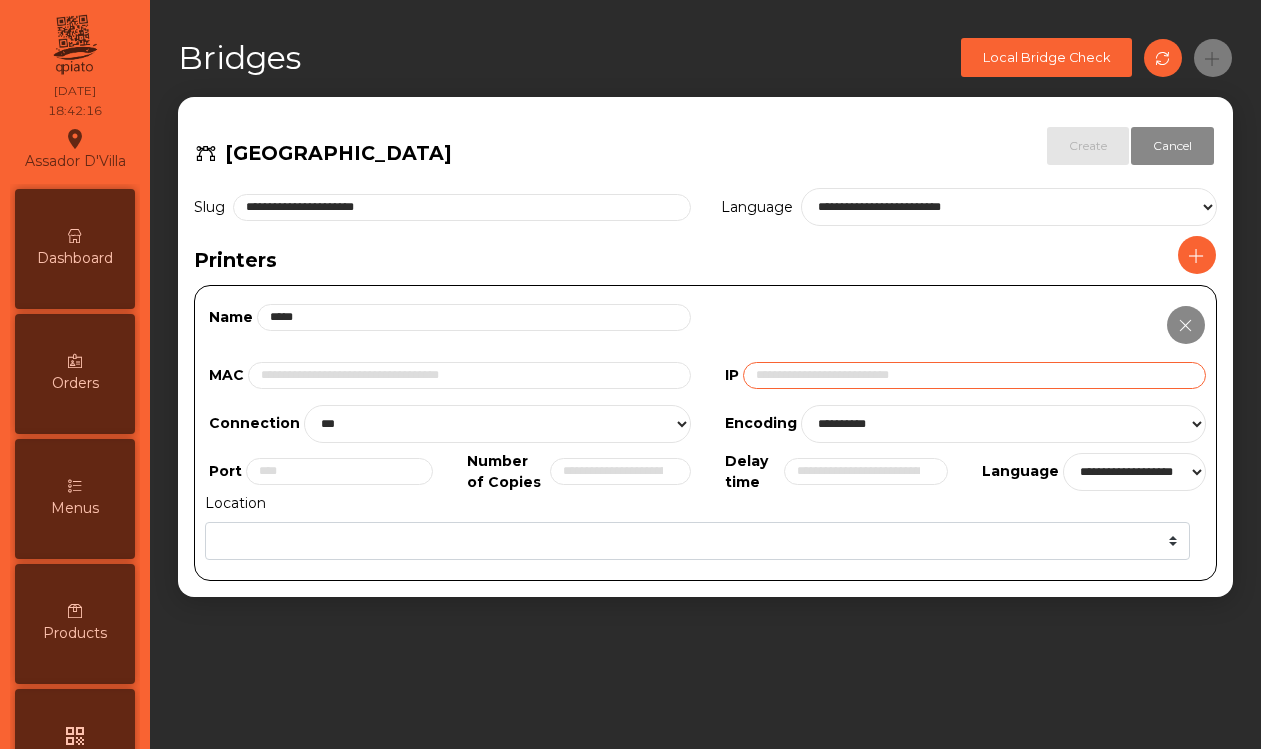 click 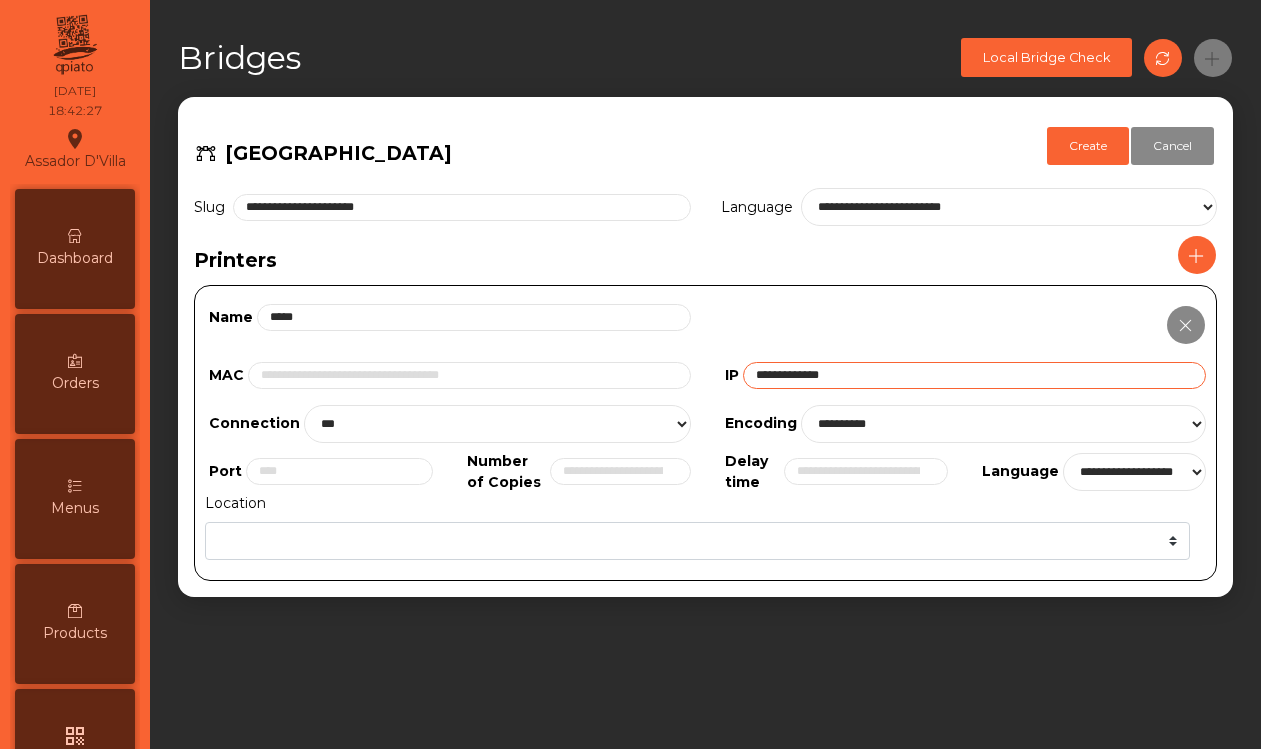 type on "**********" 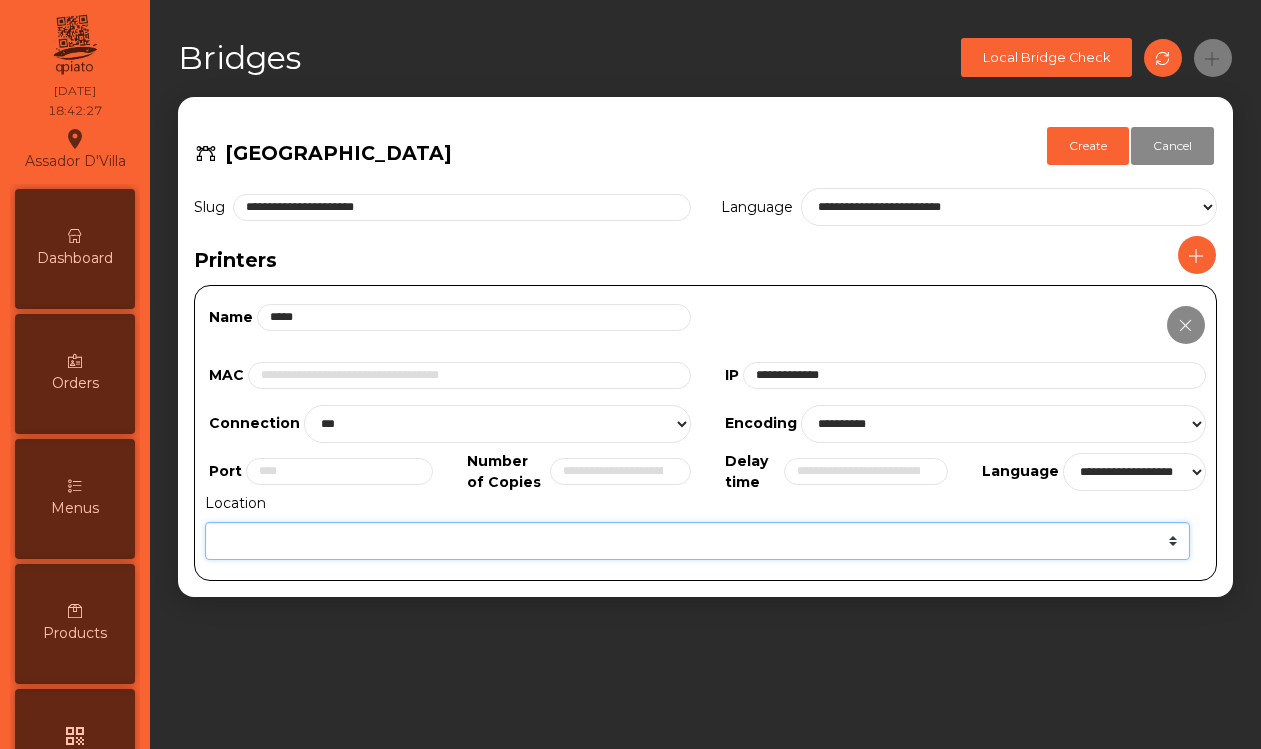 click on "******* **** ***" 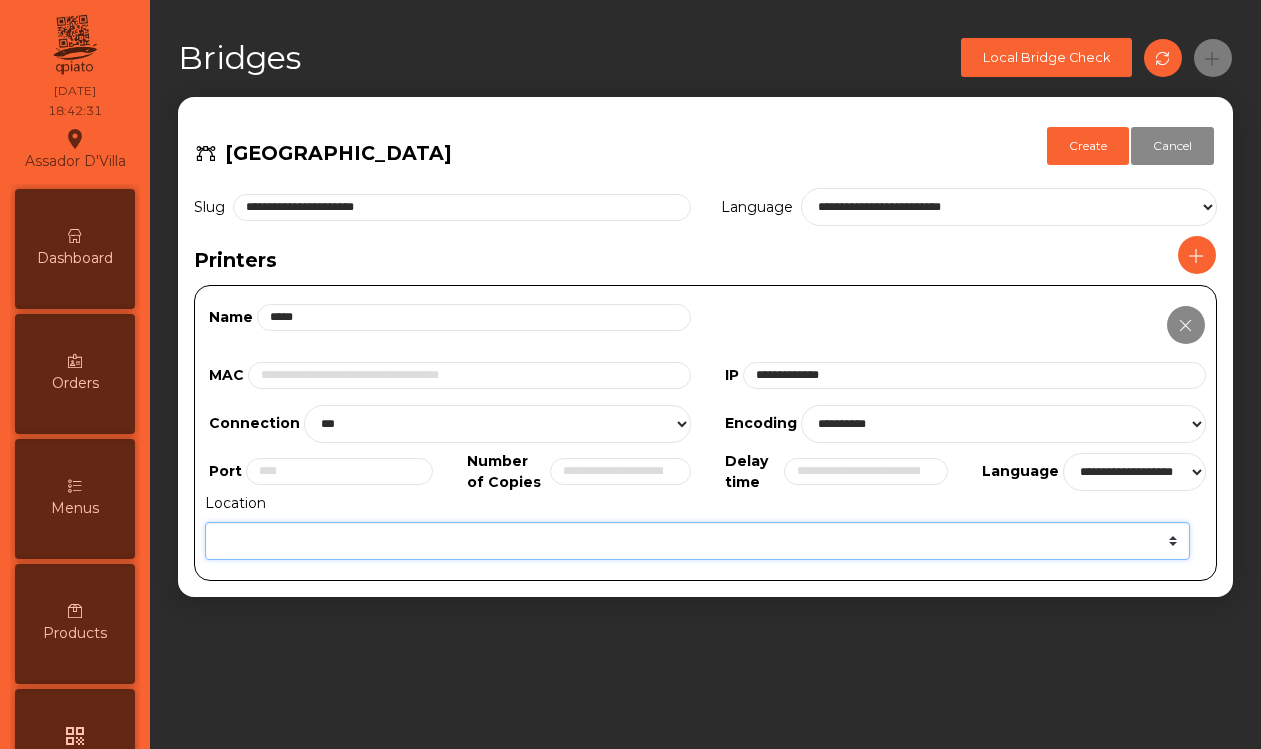 select on "*******" 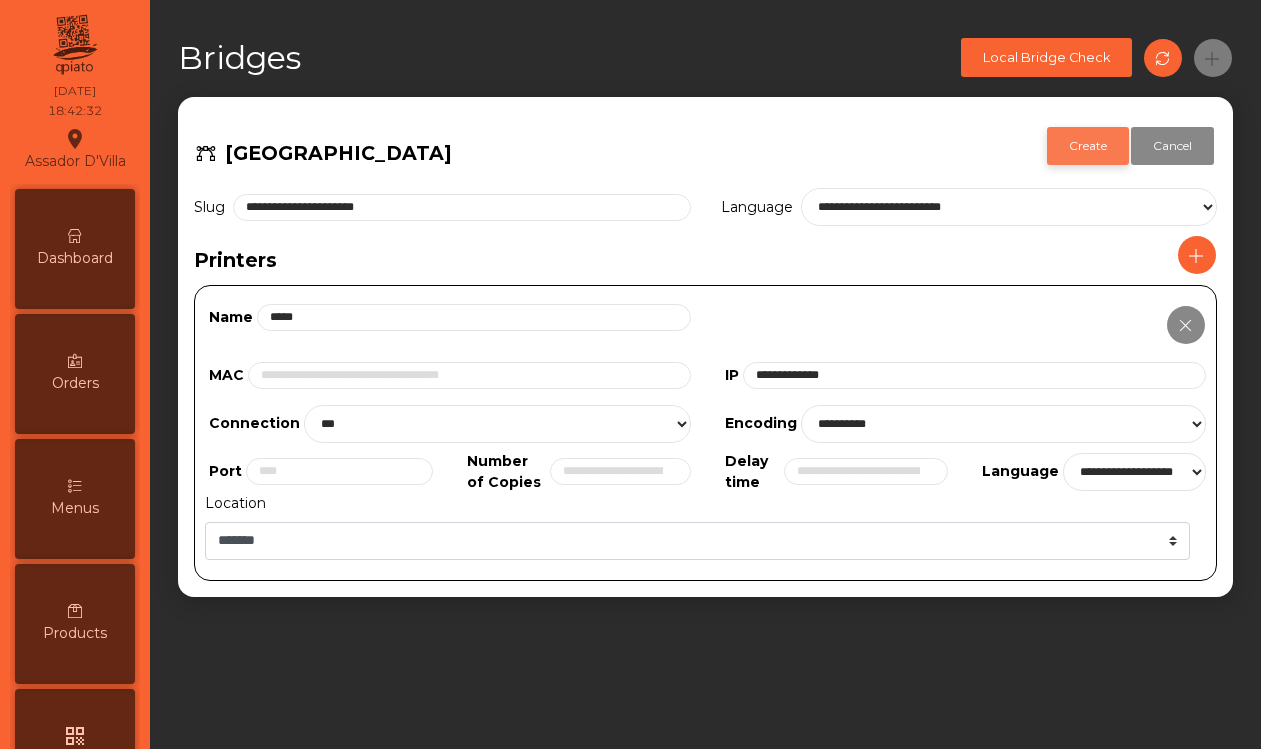 click on "Create" 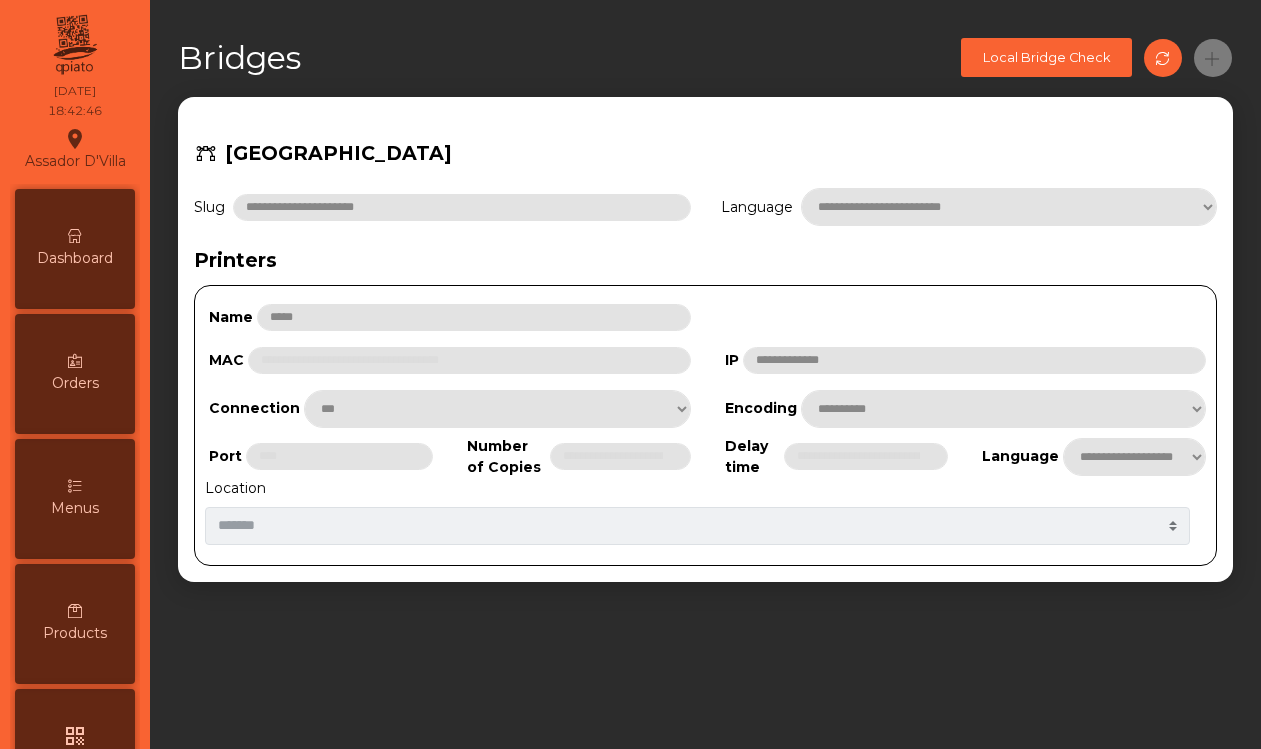 scroll, scrollTop: 1075, scrollLeft: 0, axis: vertical 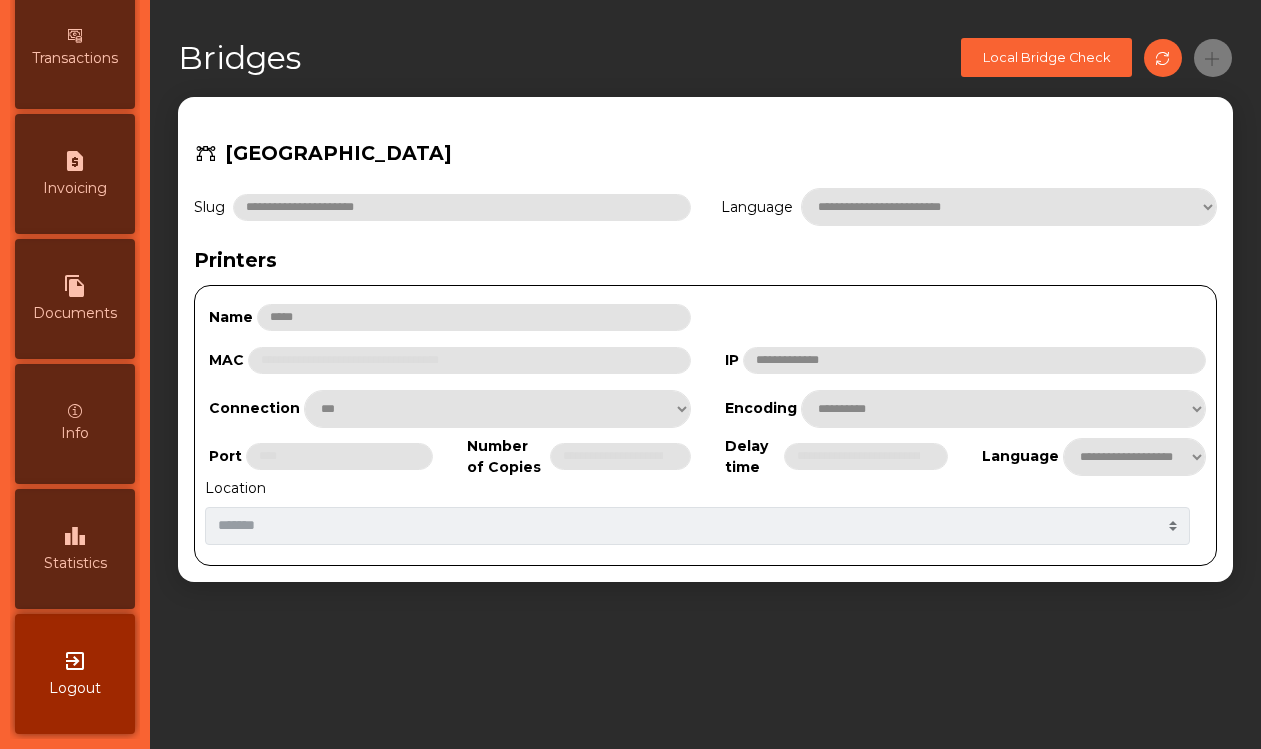 click on "exit_to_app  Logout" at bounding box center (75, 674) 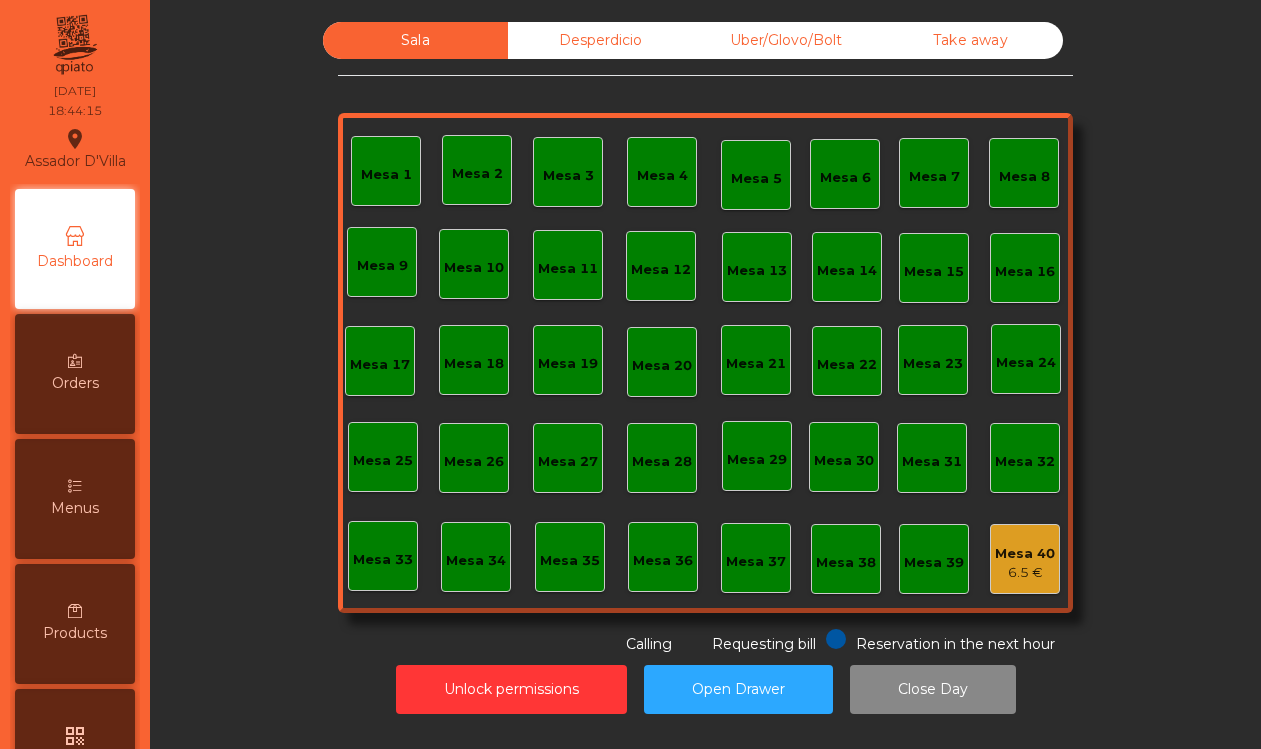 scroll, scrollTop: 0, scrollLeft: 0, axis: both 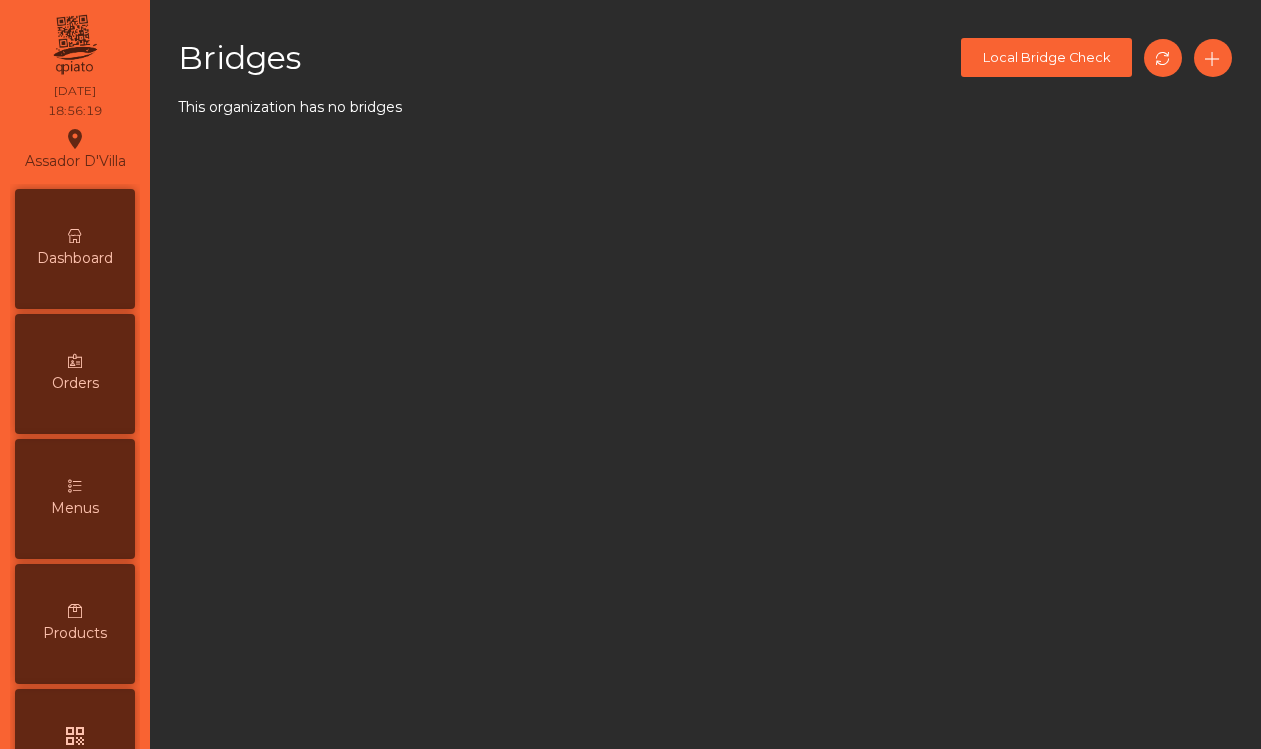 click on "Bridges  Local Bridge Check  This organization has no bridges" 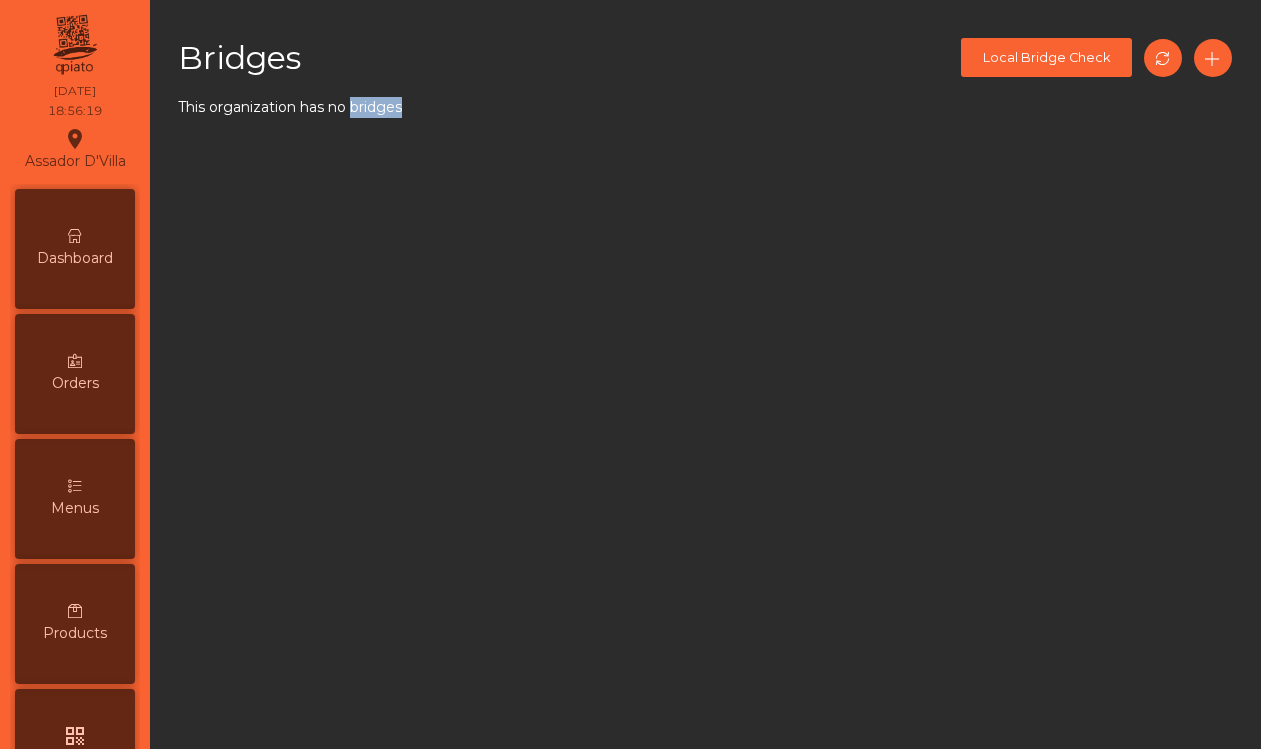 click on "Bridges  Local Bridge Check  This organization has no bridges" 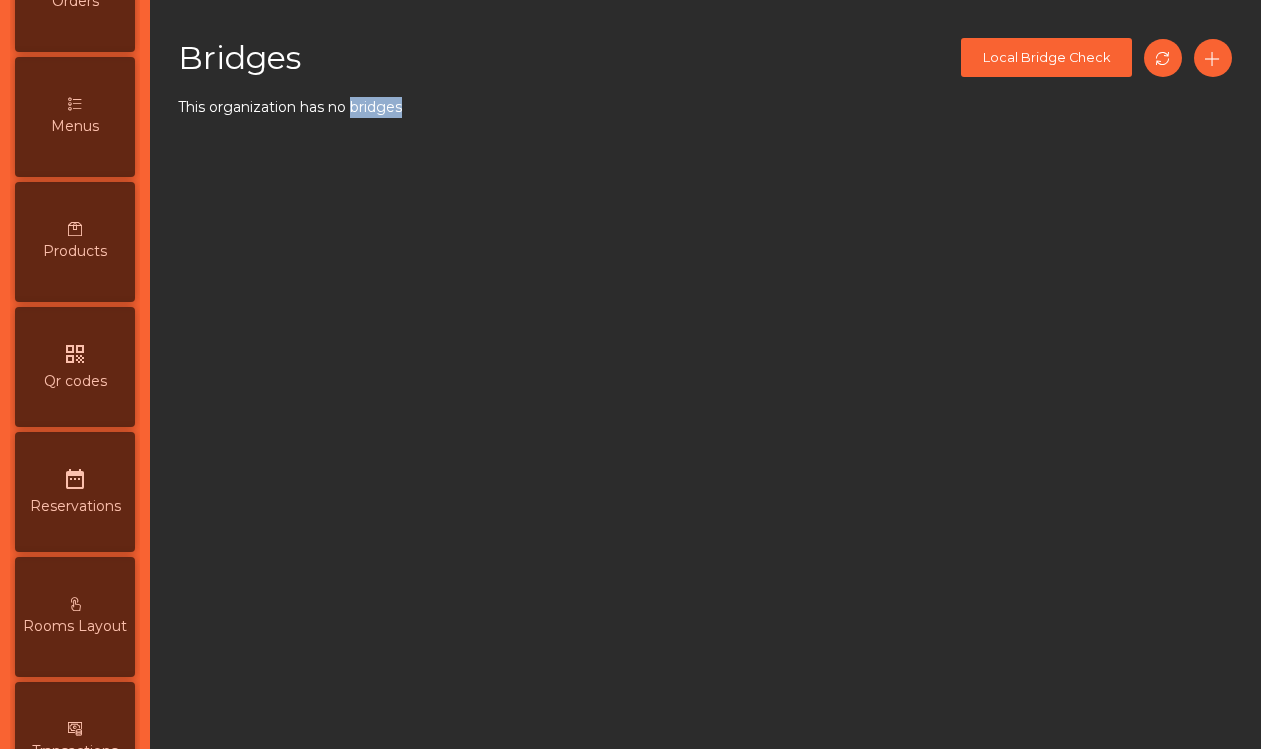 scroll, scrollTop: 301, scrollLeft: 0, axis: vertical 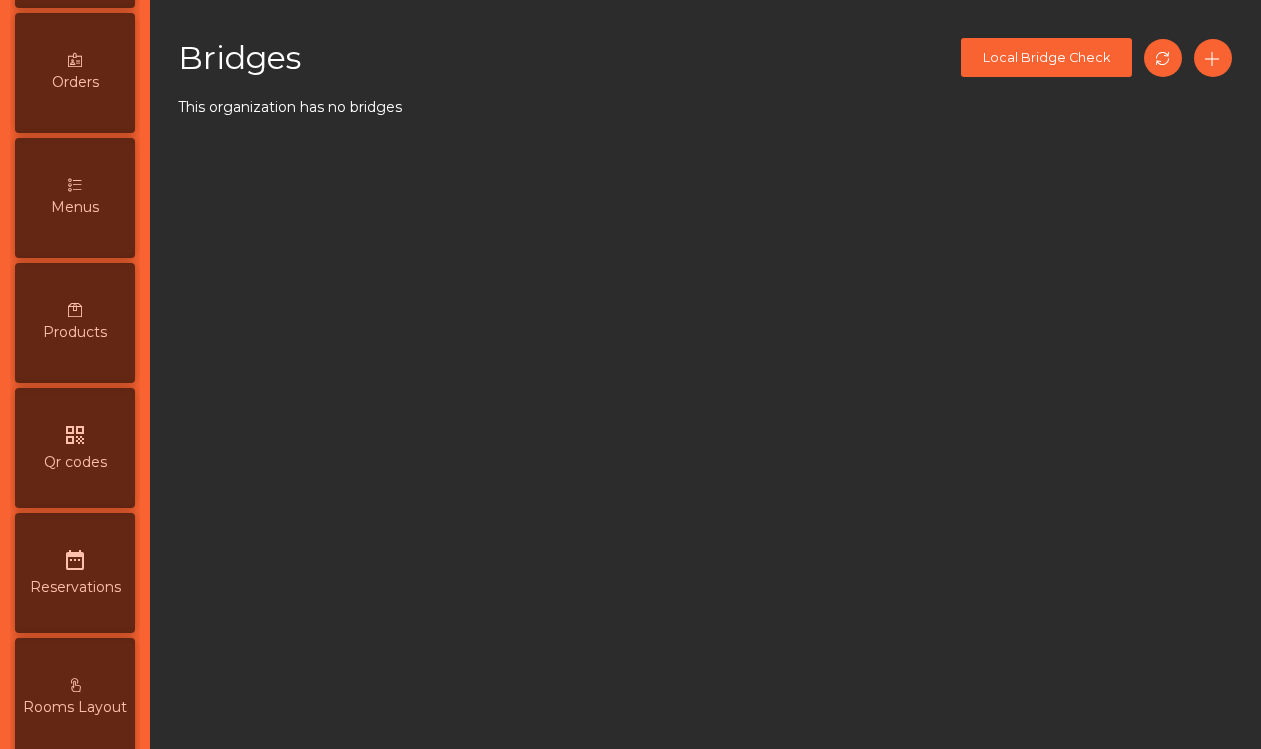 click on "Bridges  Local Bridge Check  This organization has no bridges" 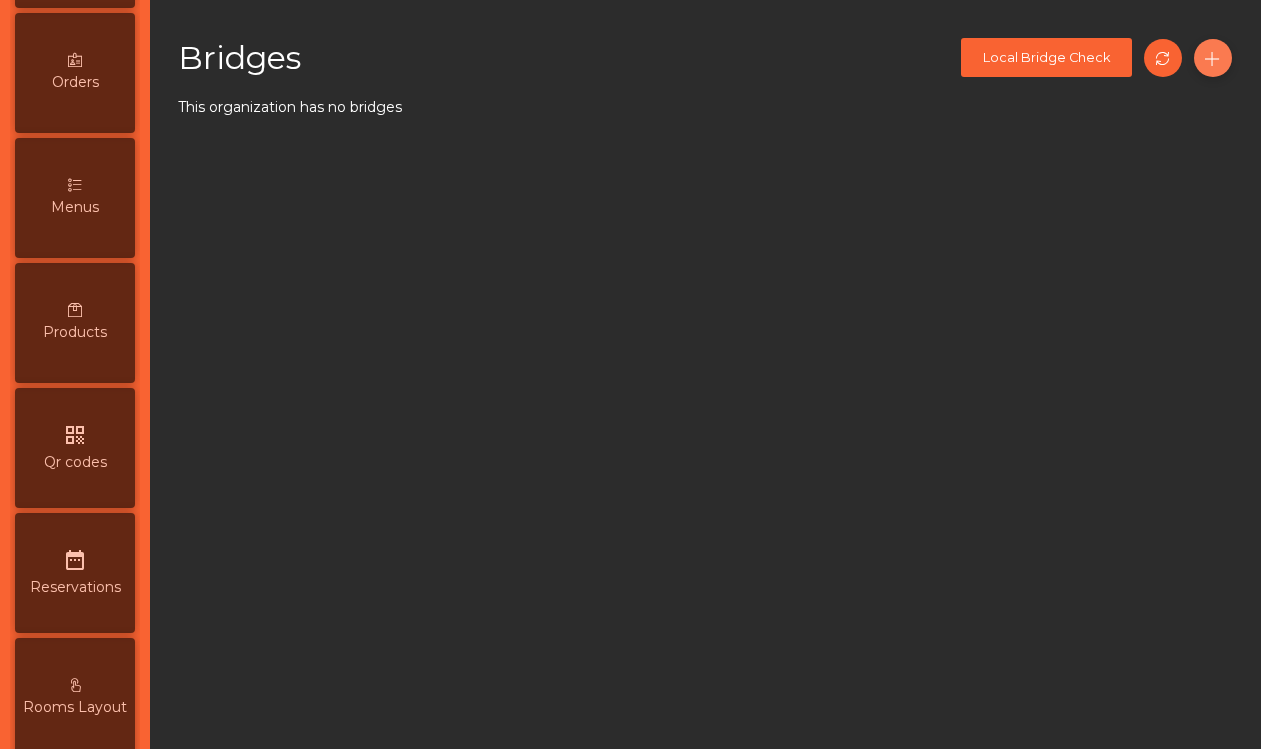 click 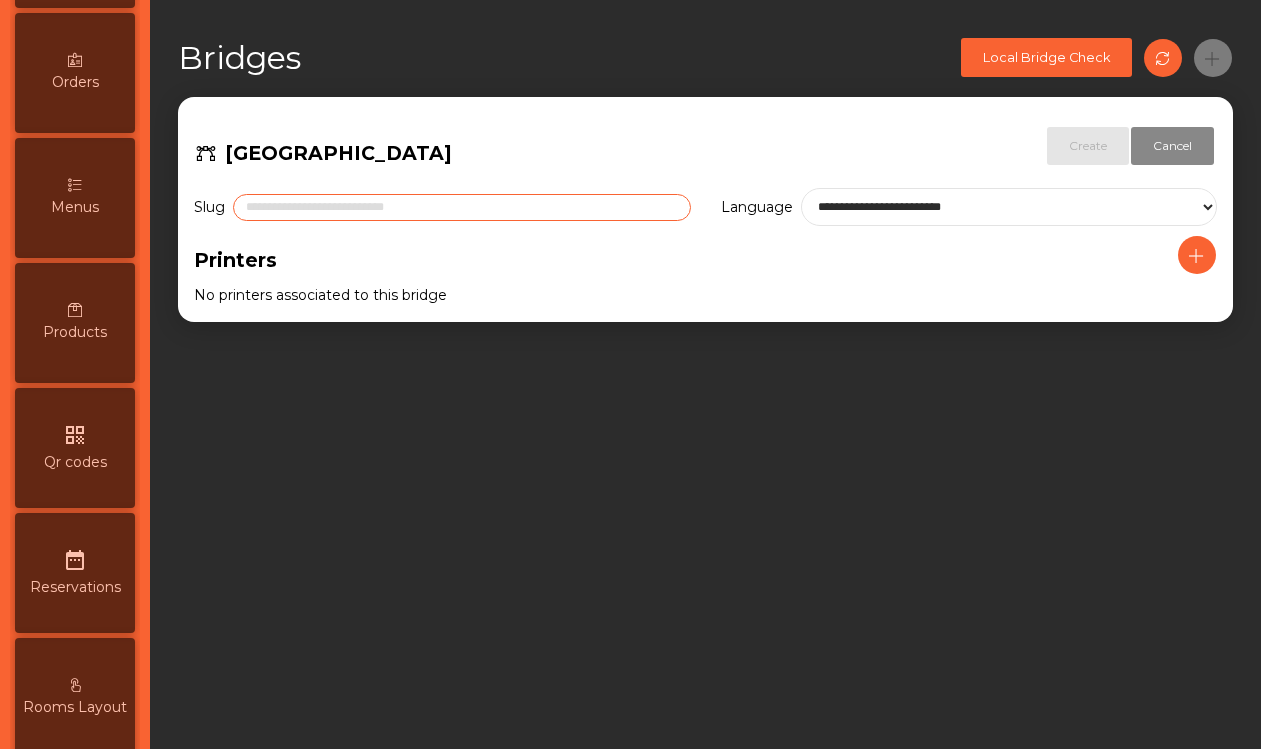 click 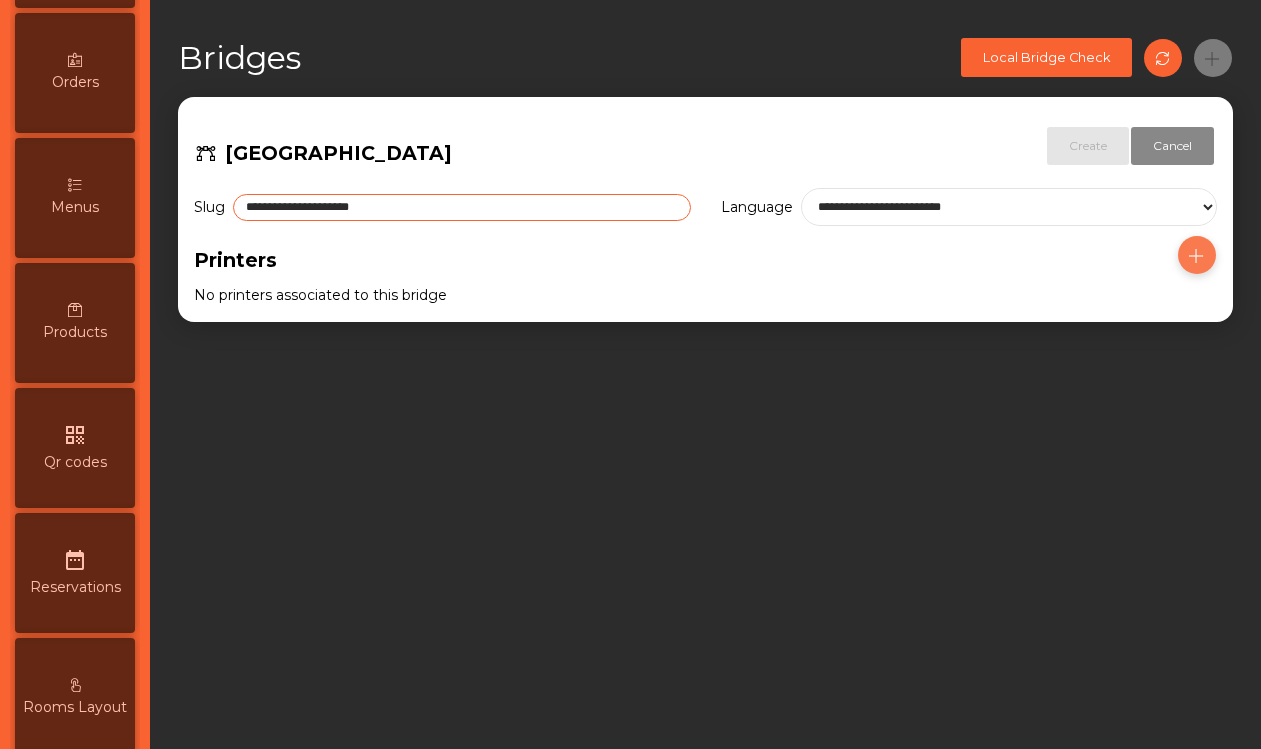 type on "**********" 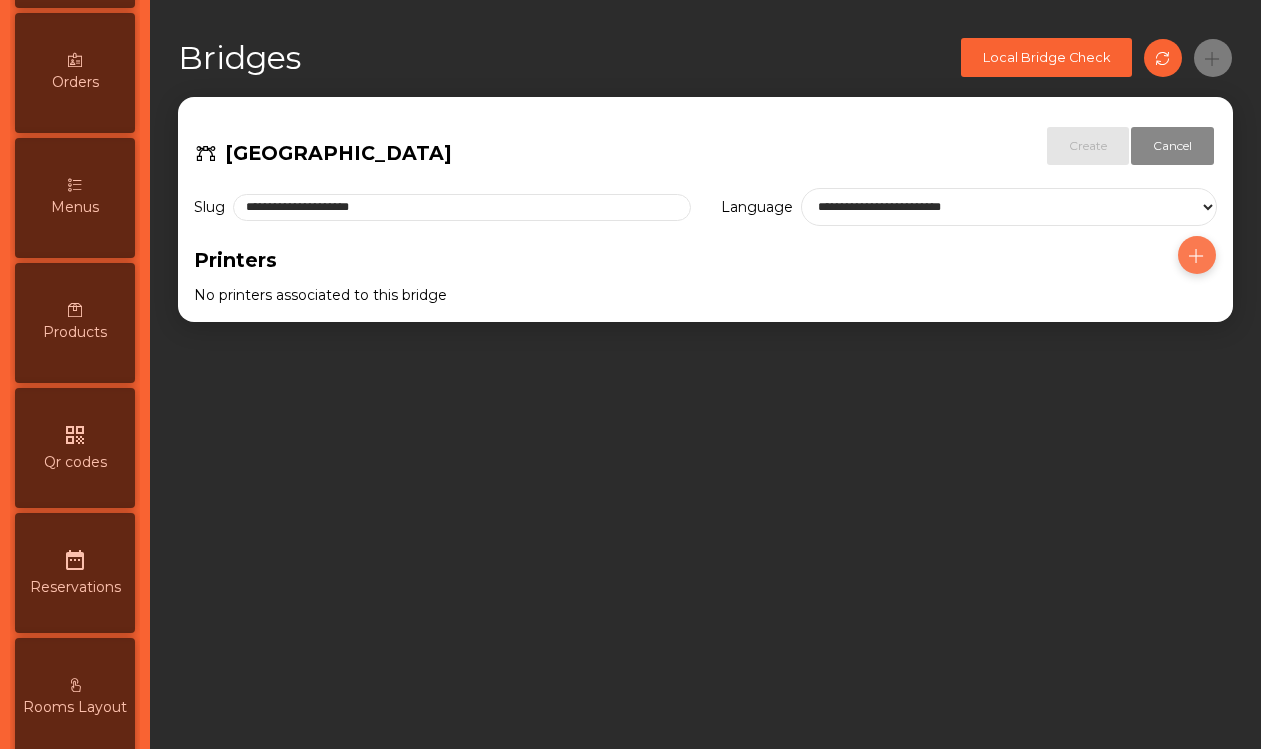 click 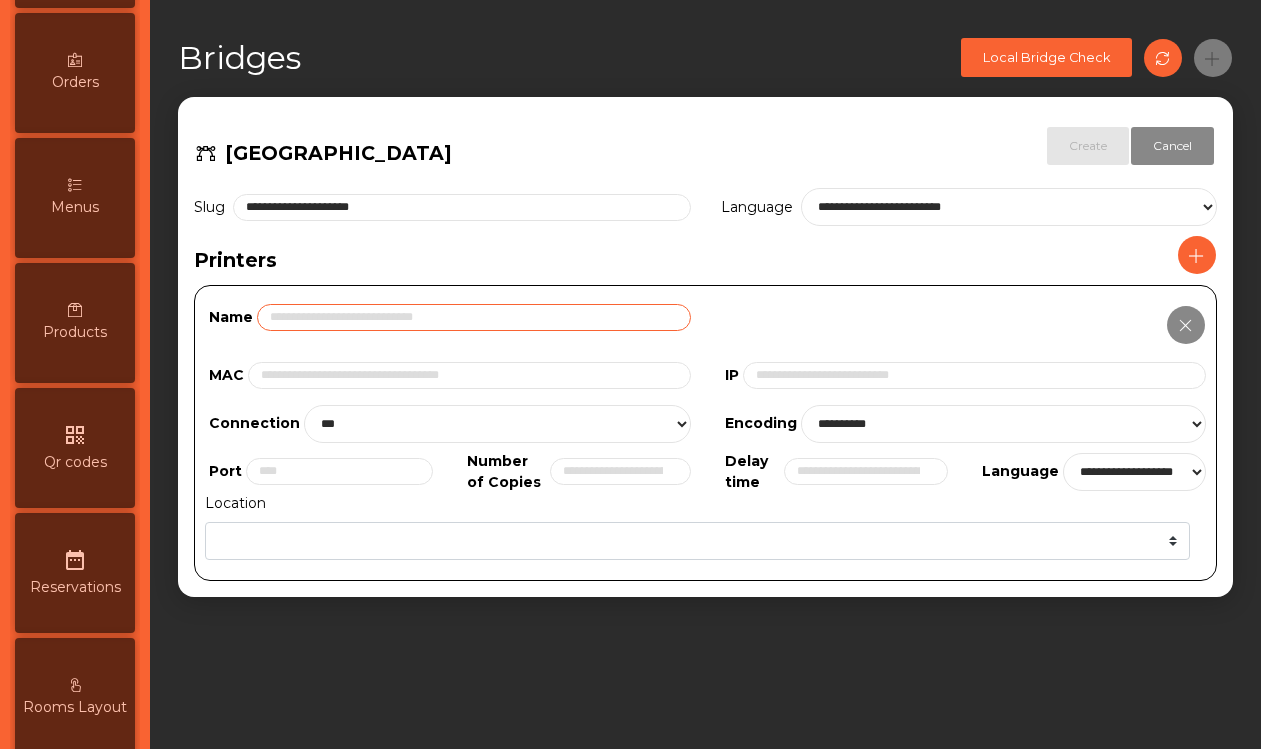 click 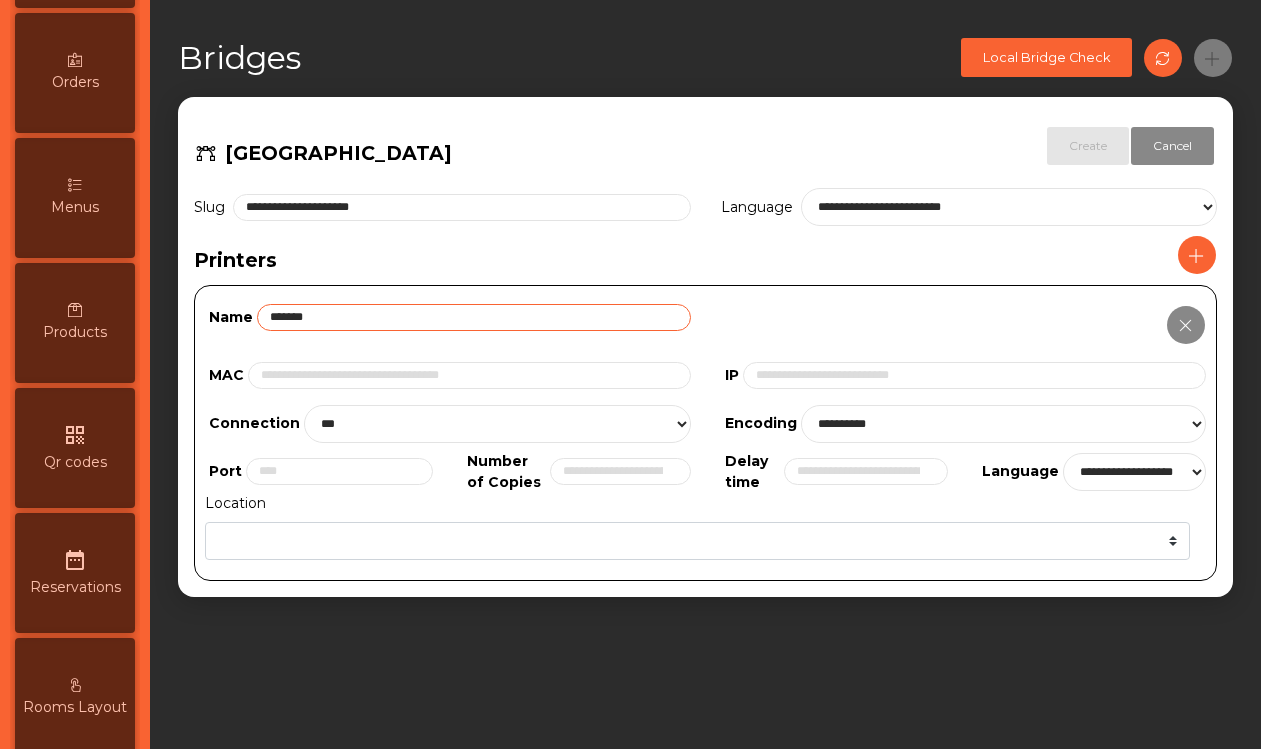 type on "*******" 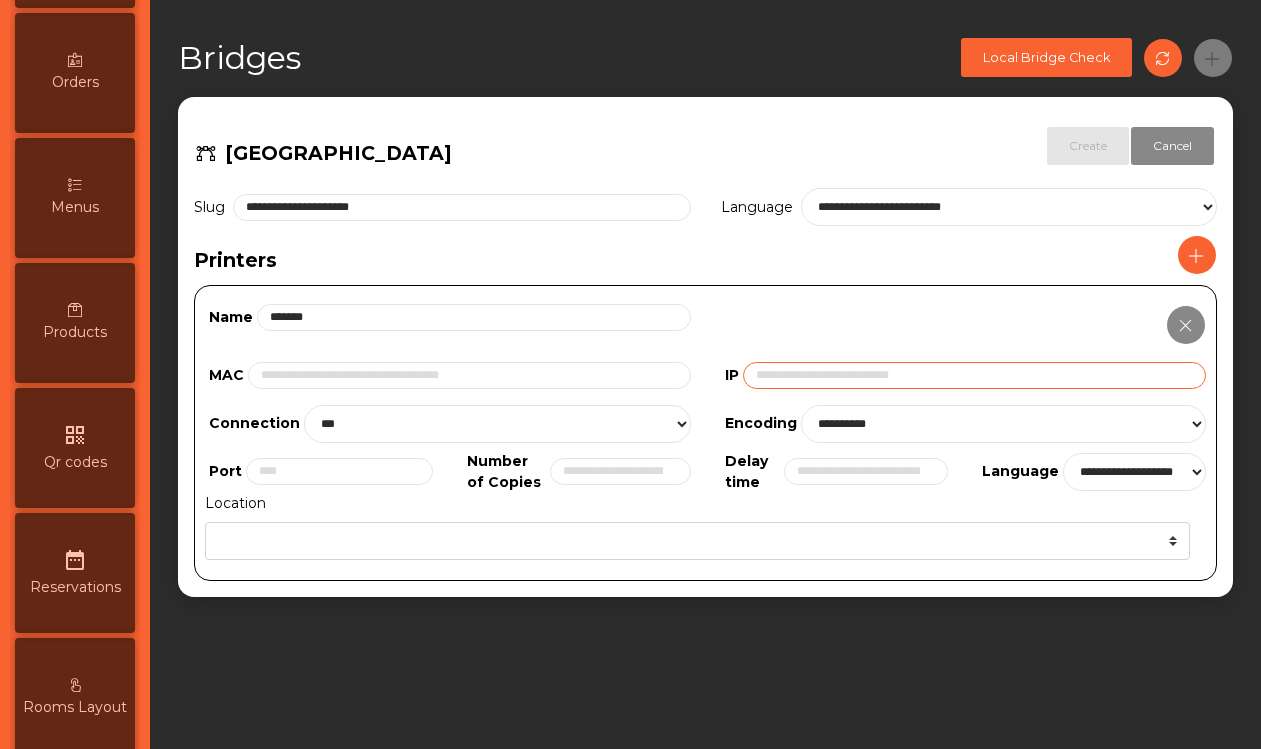 click 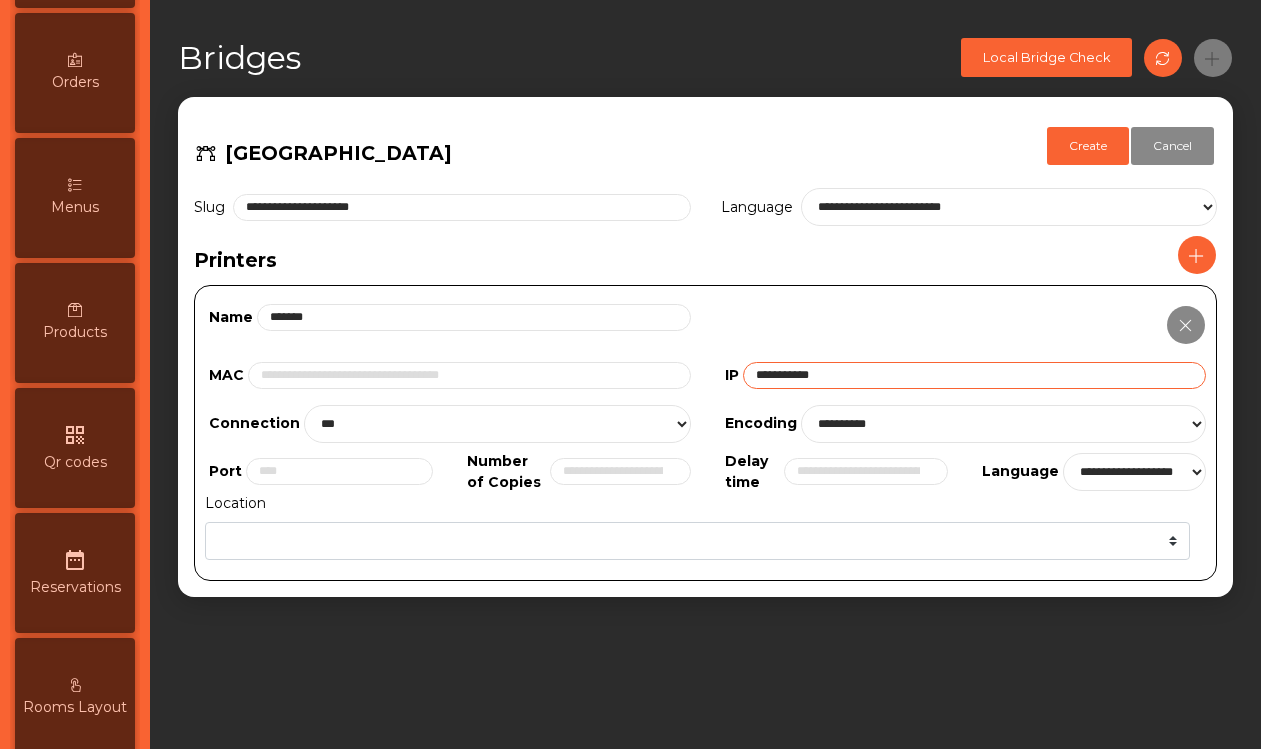 type on "**********" 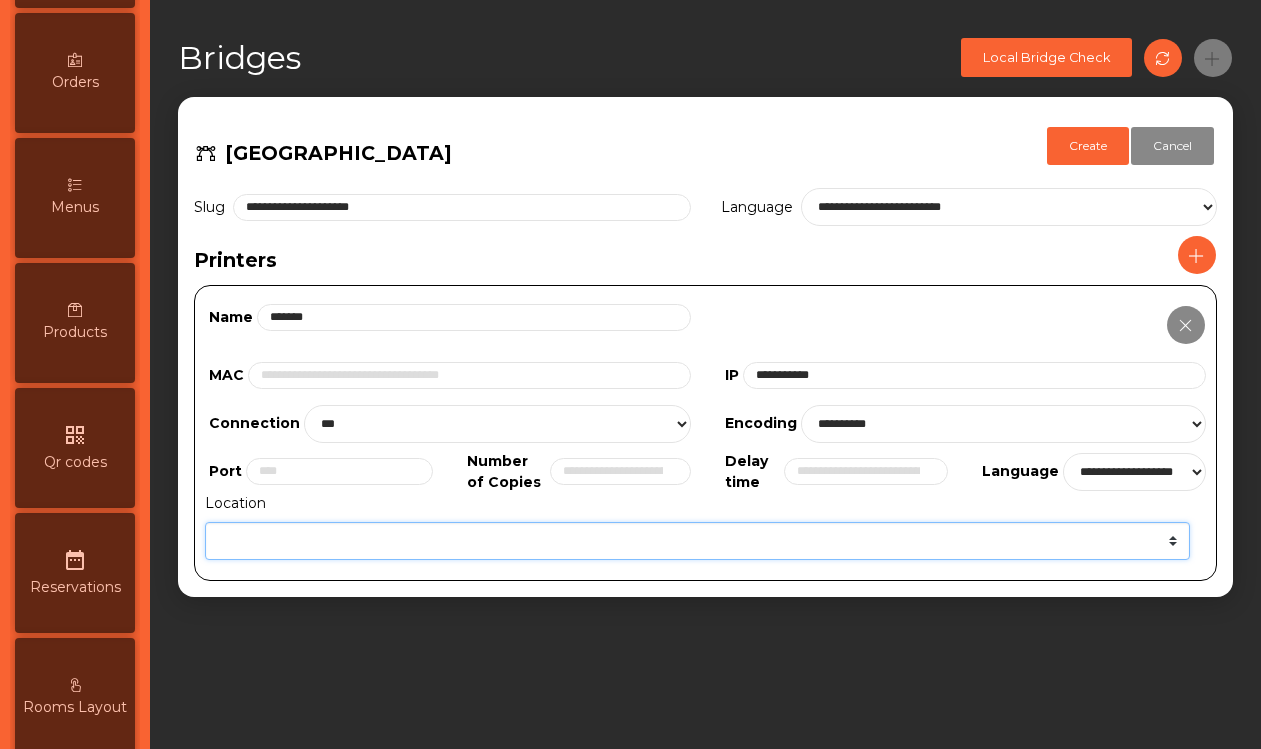 click on "******* **** ***" 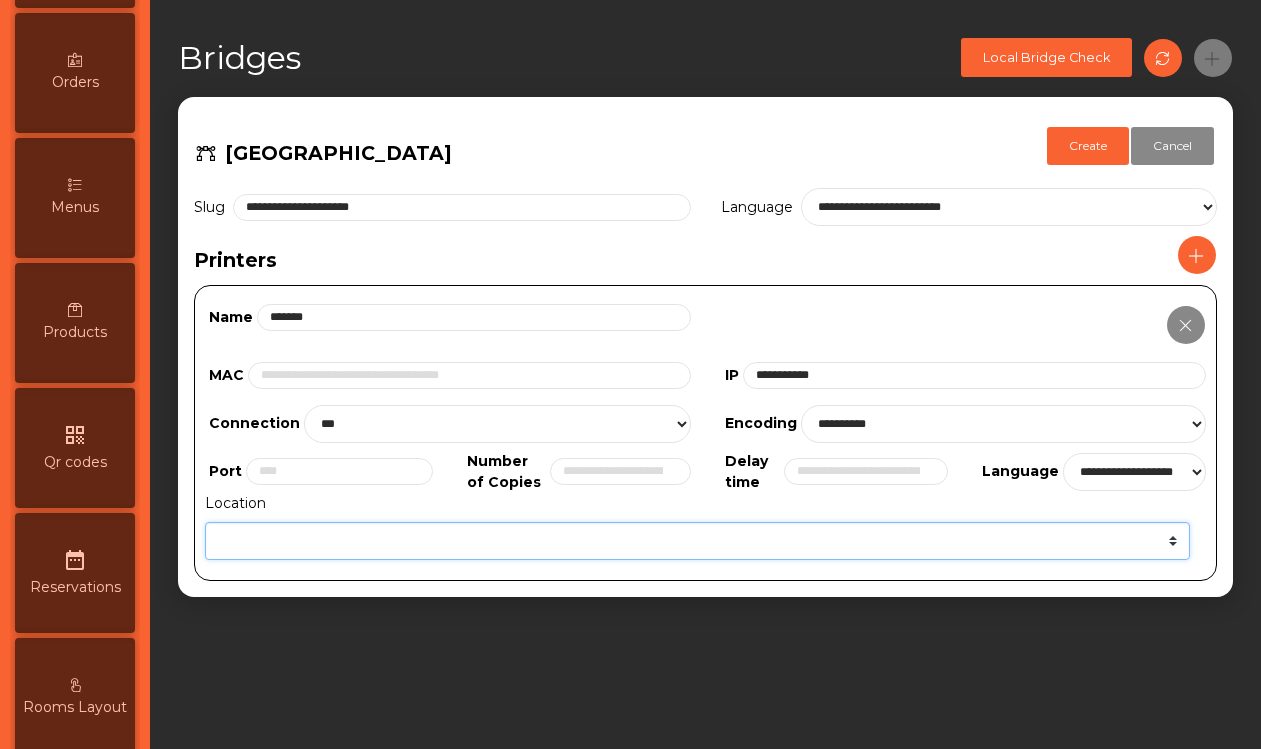 select on "*******" 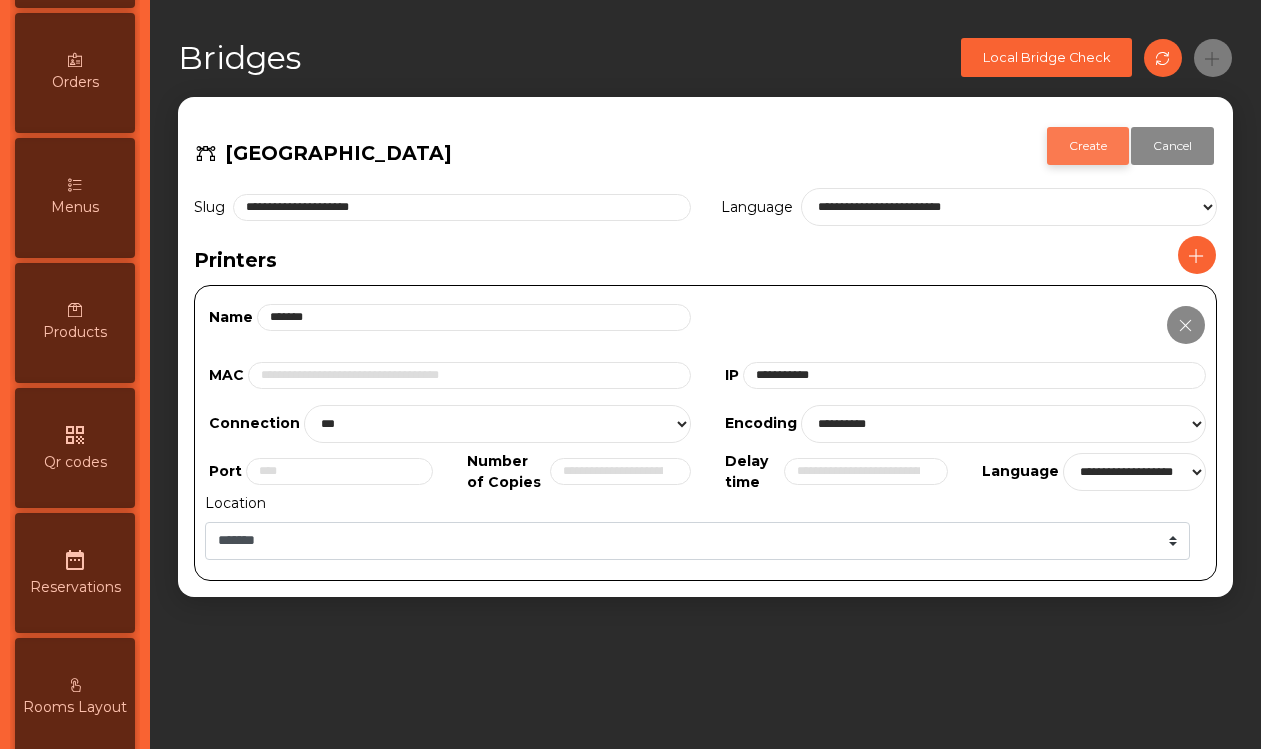click on "Create" 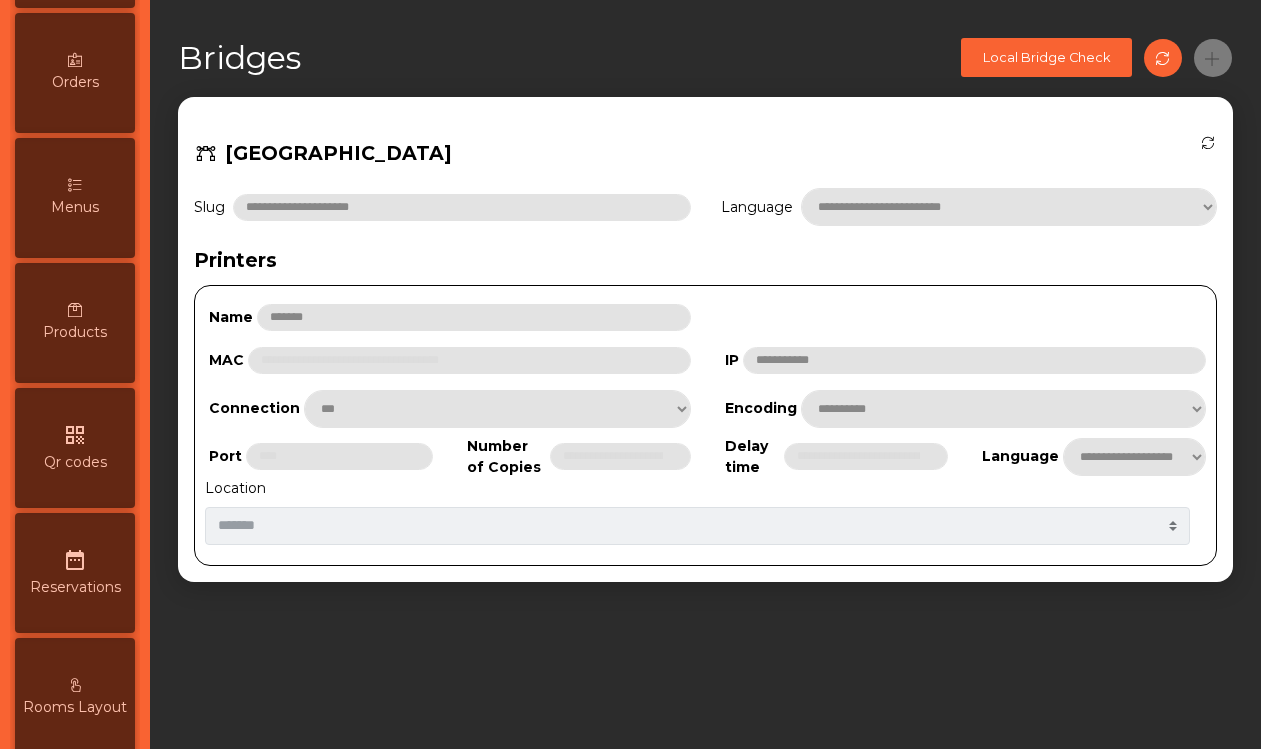 select on "***" 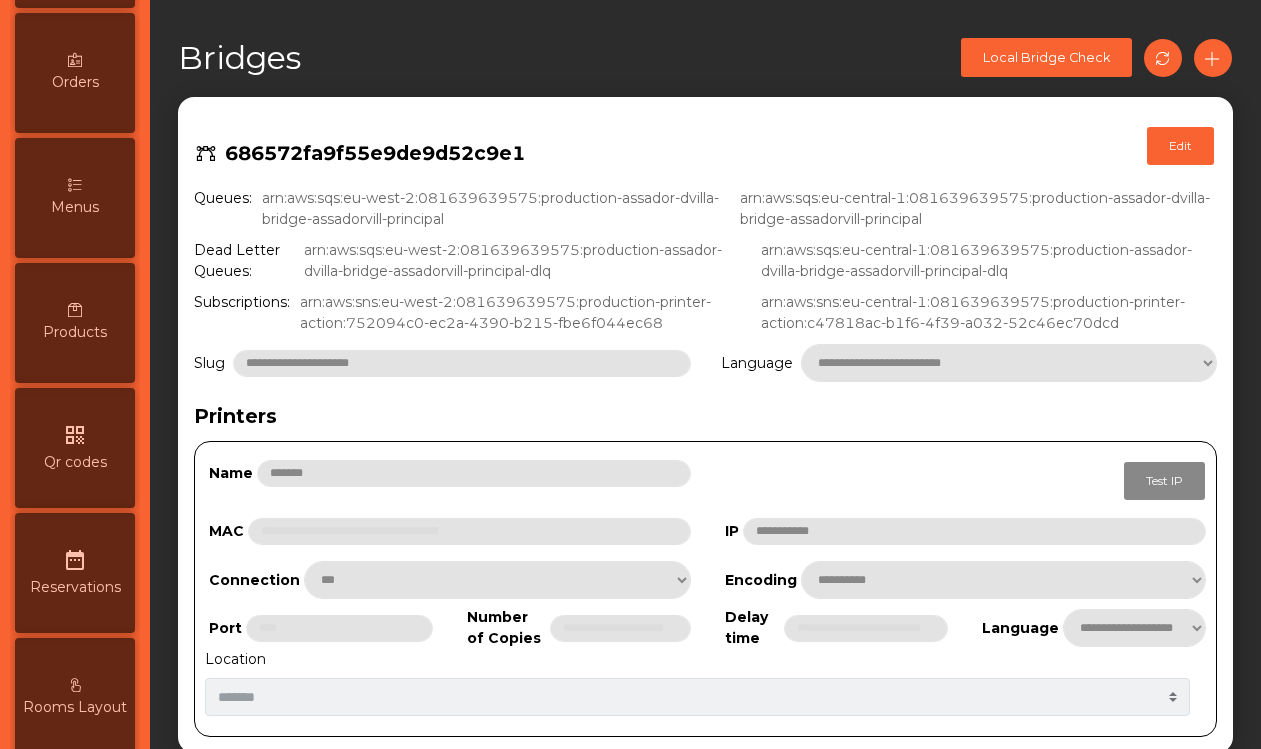 scroll, scrollTop: 0, scrollLeft: 0, axis: both 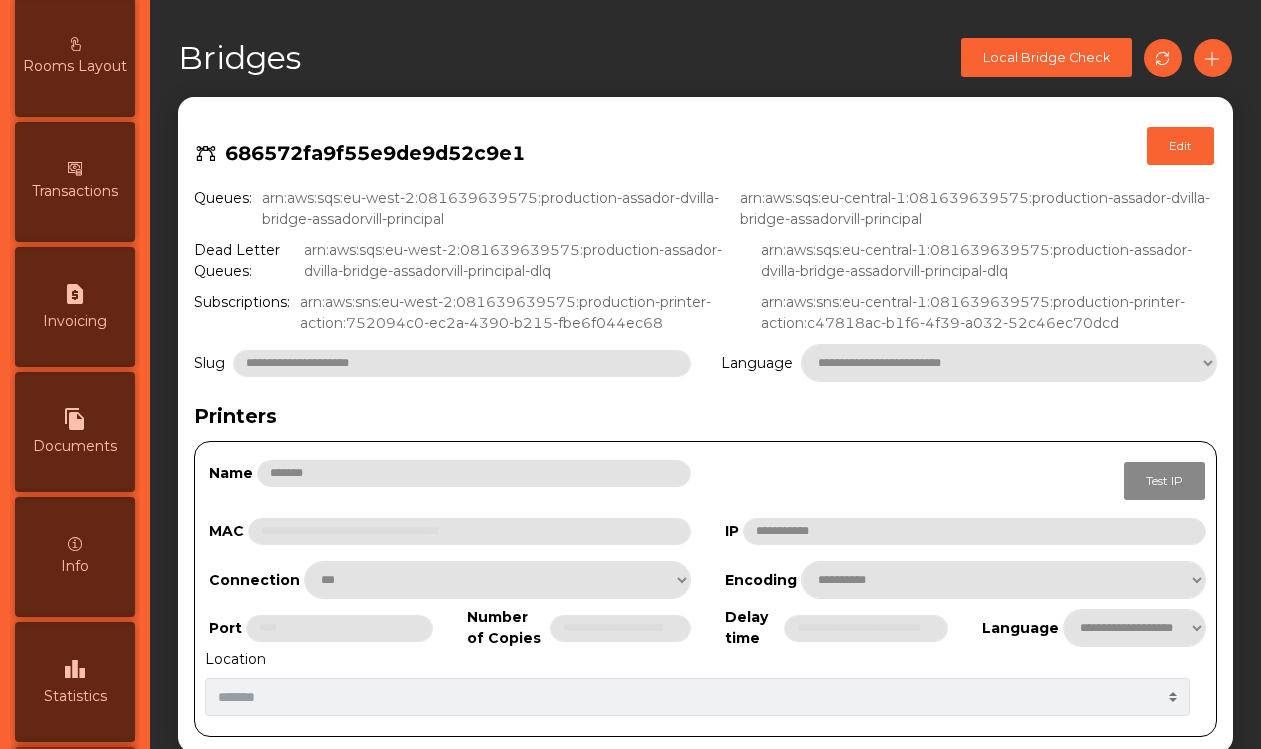 click on "Info" at bounding box center (75, 557) 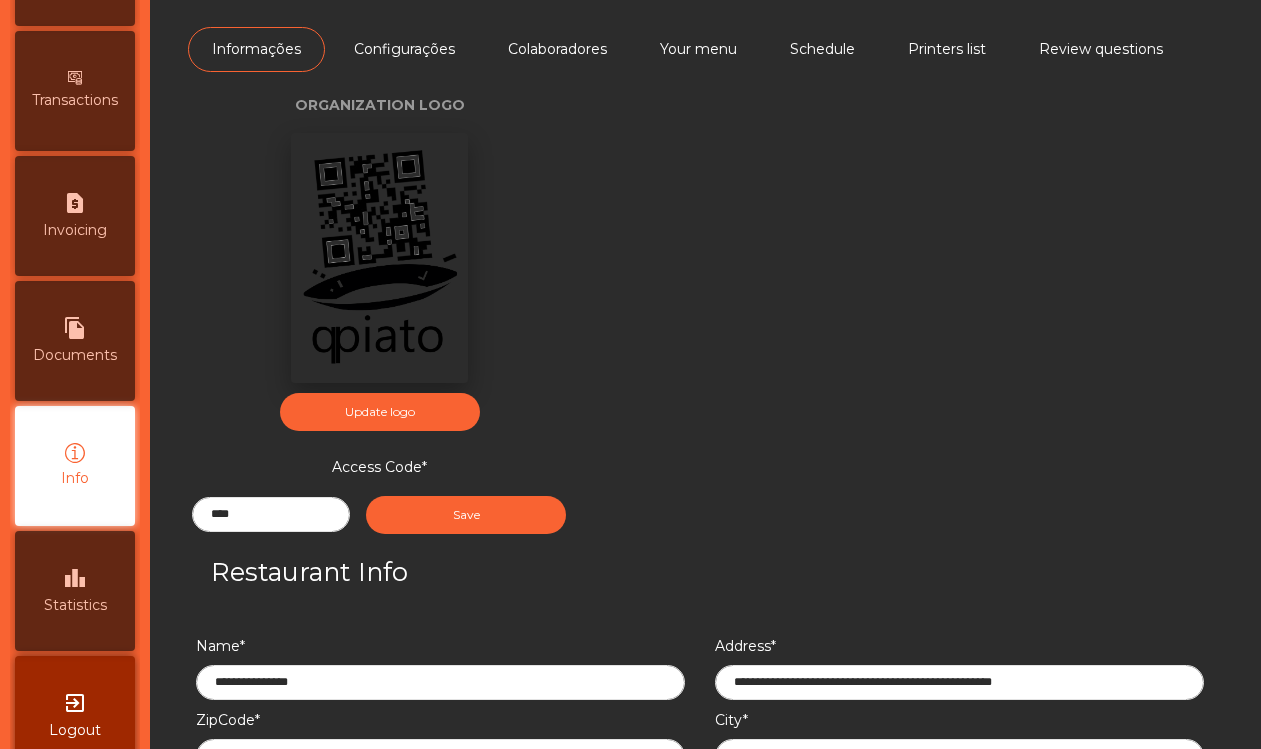 scroll, scrollTop: 1075, scrollLeft: 0, axis: vertical 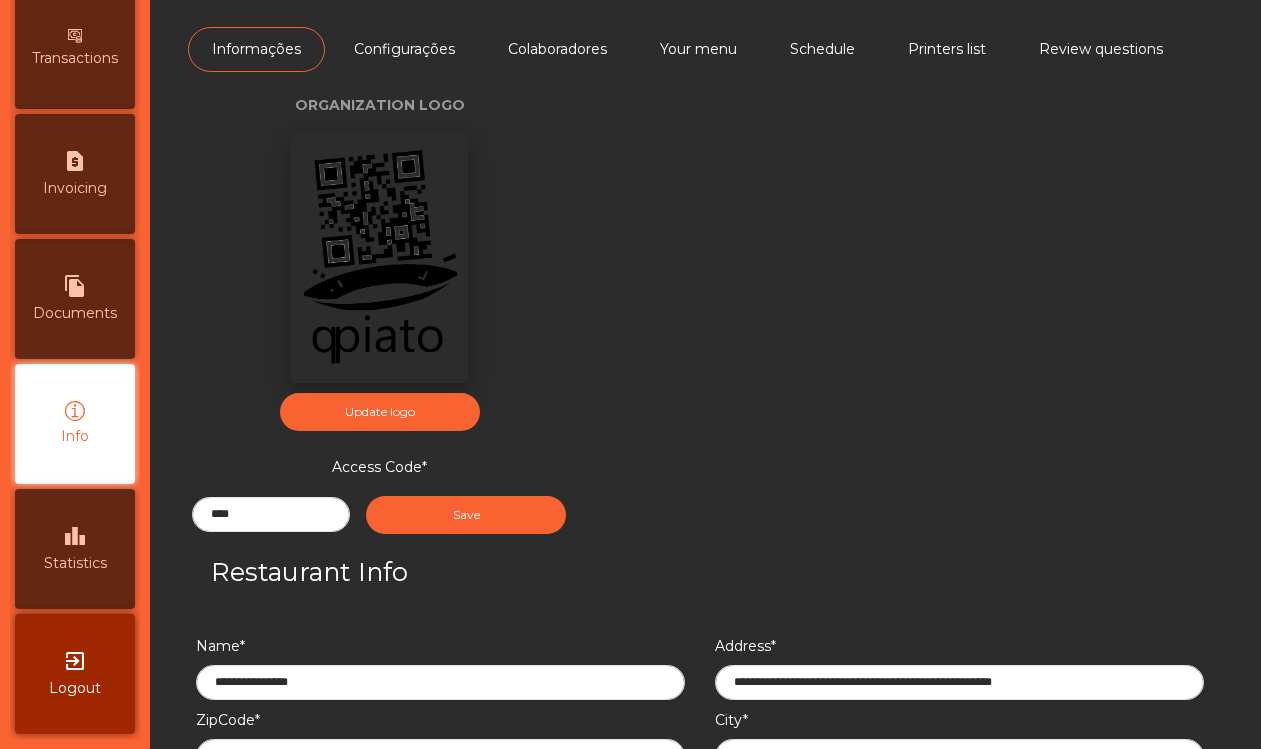 click on "Colaboradores" at bounding box center (557, 49) 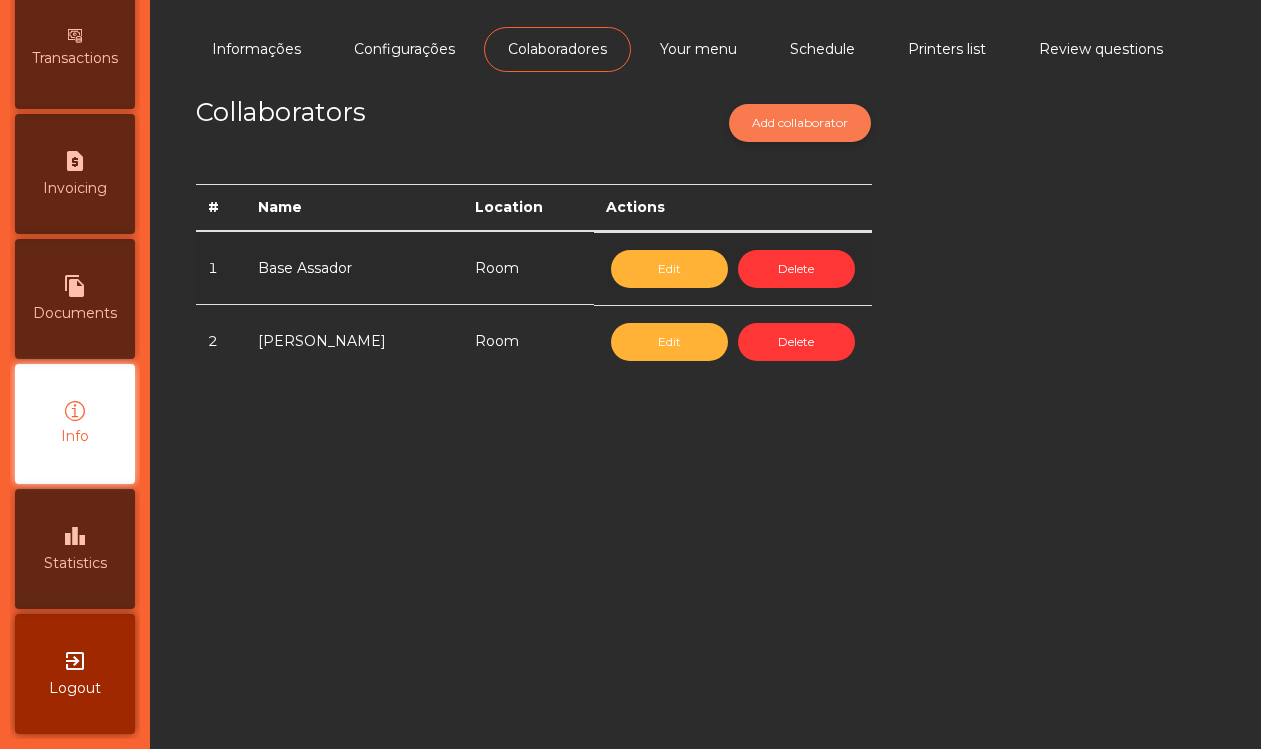 click on "Add collaborator" at bounding box center (800, 123) 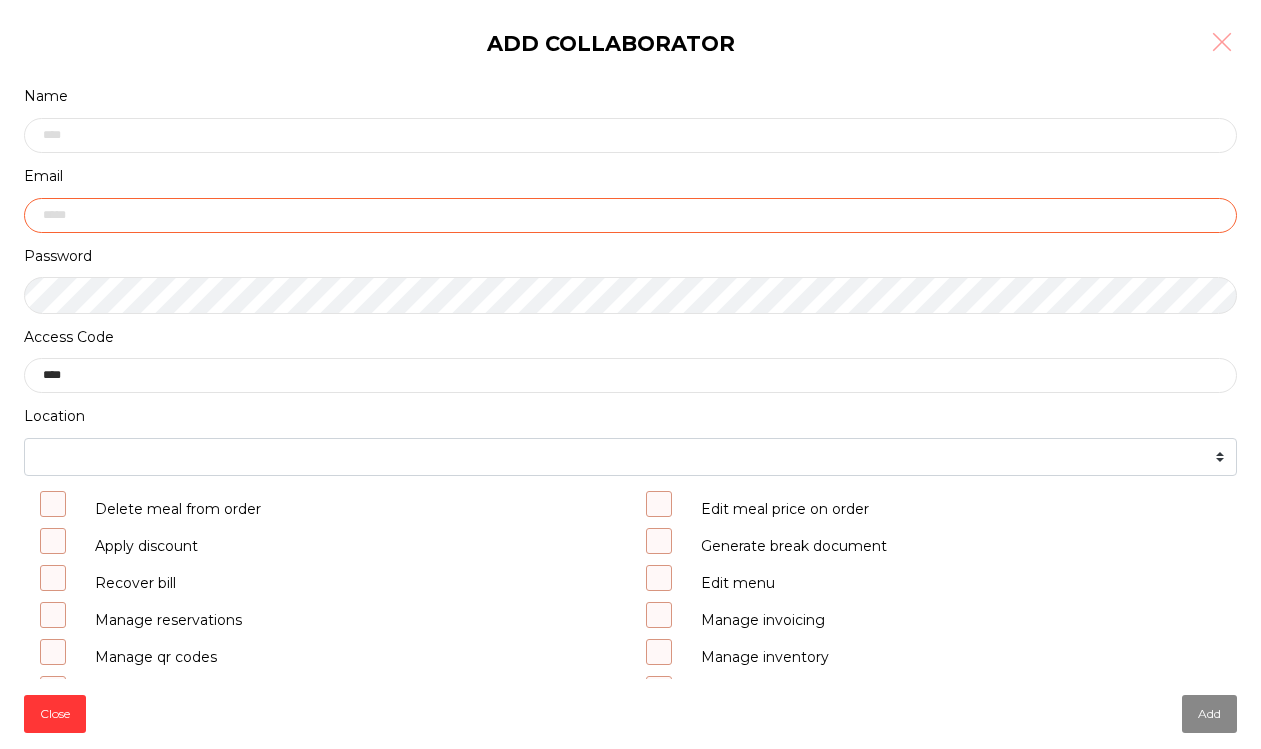 type 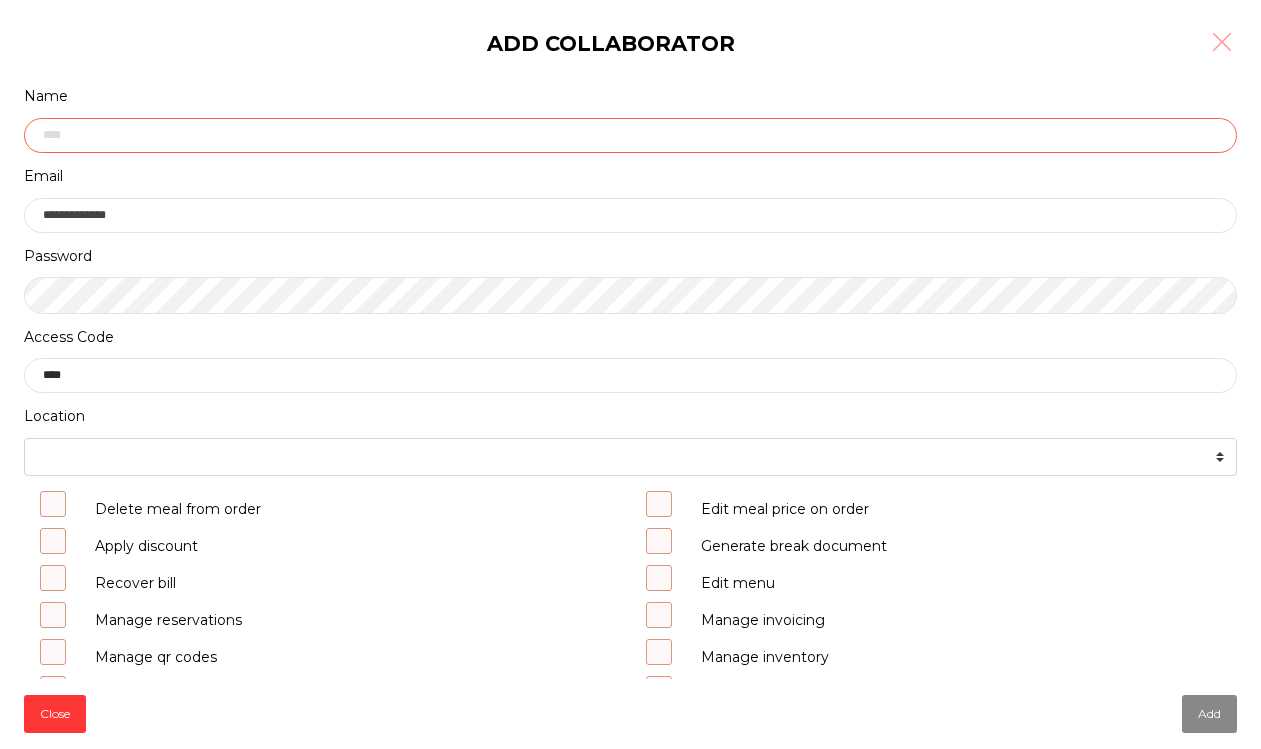 click 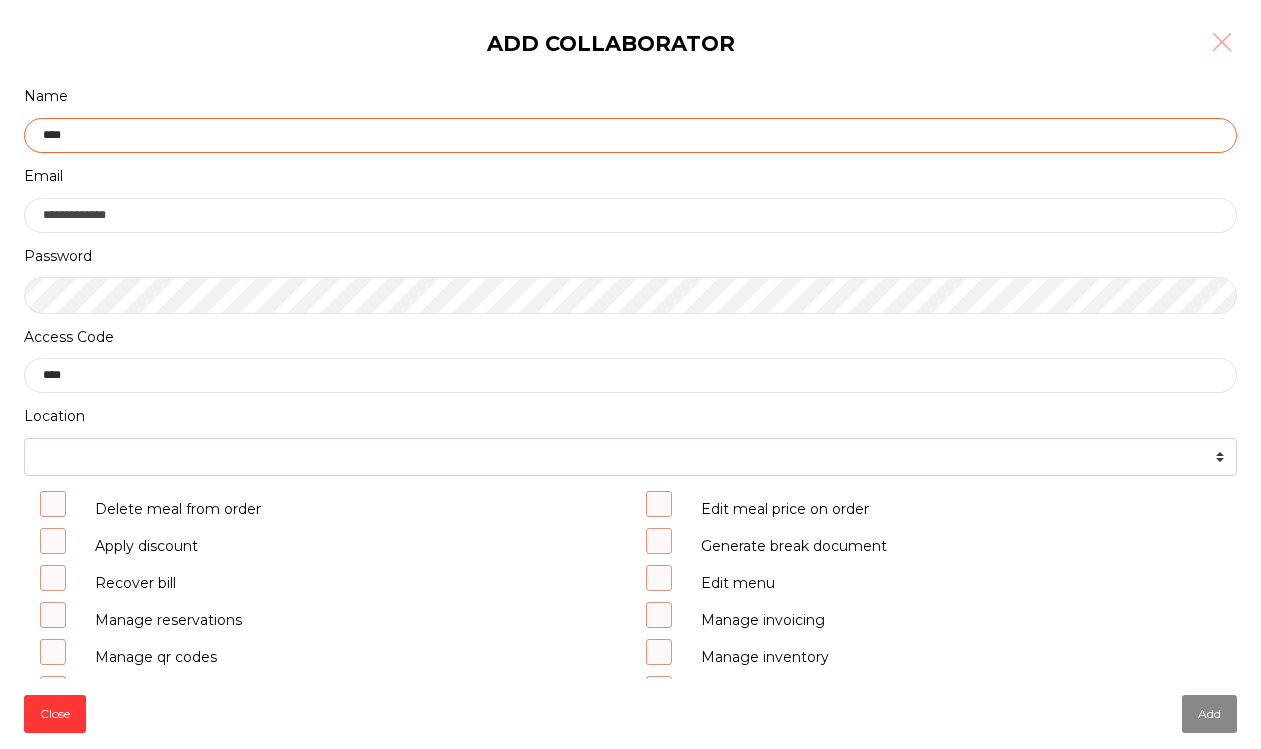 type on "****" 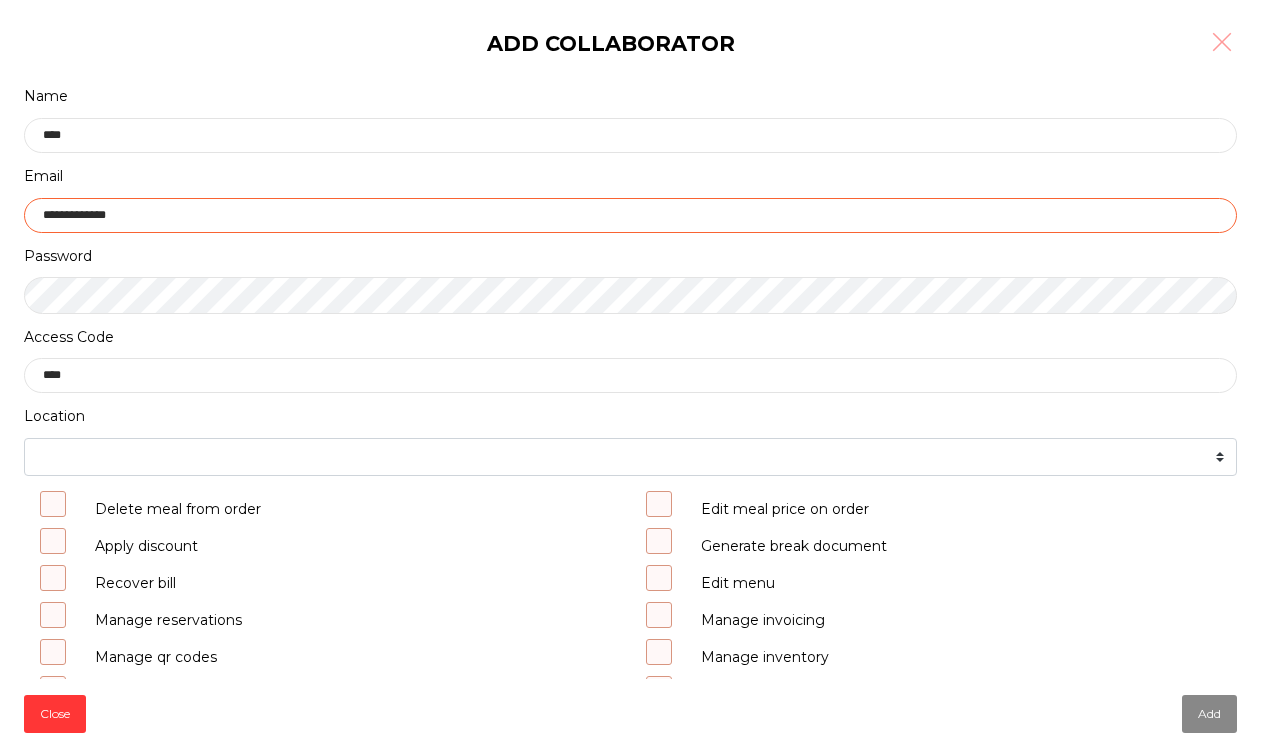 click on "**********" 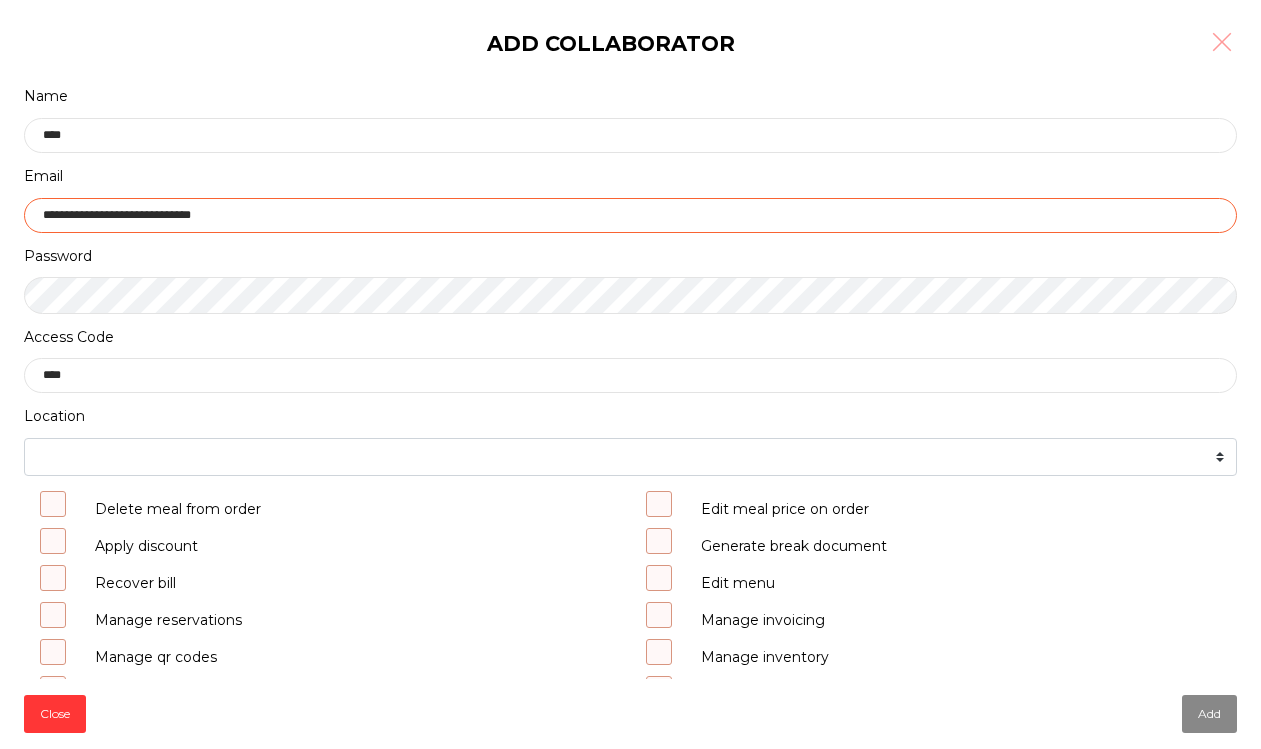 type on "**********" 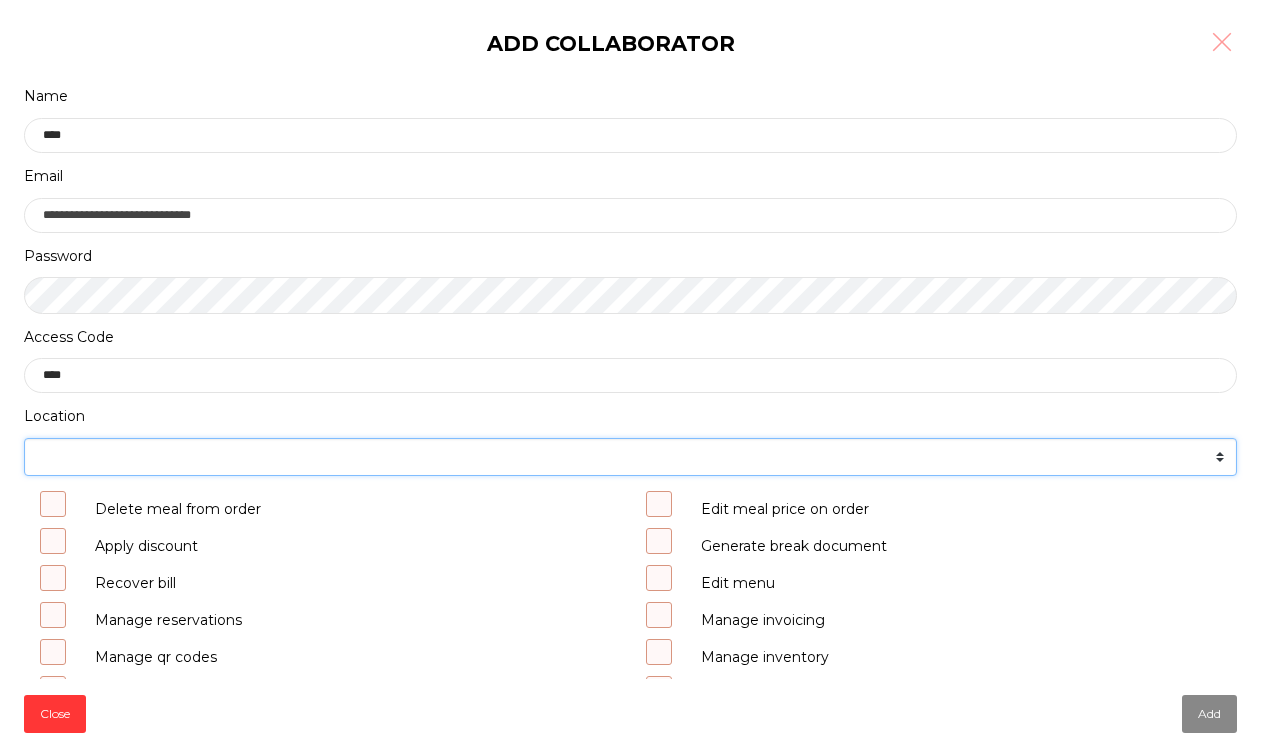 click on "******* **** ***" 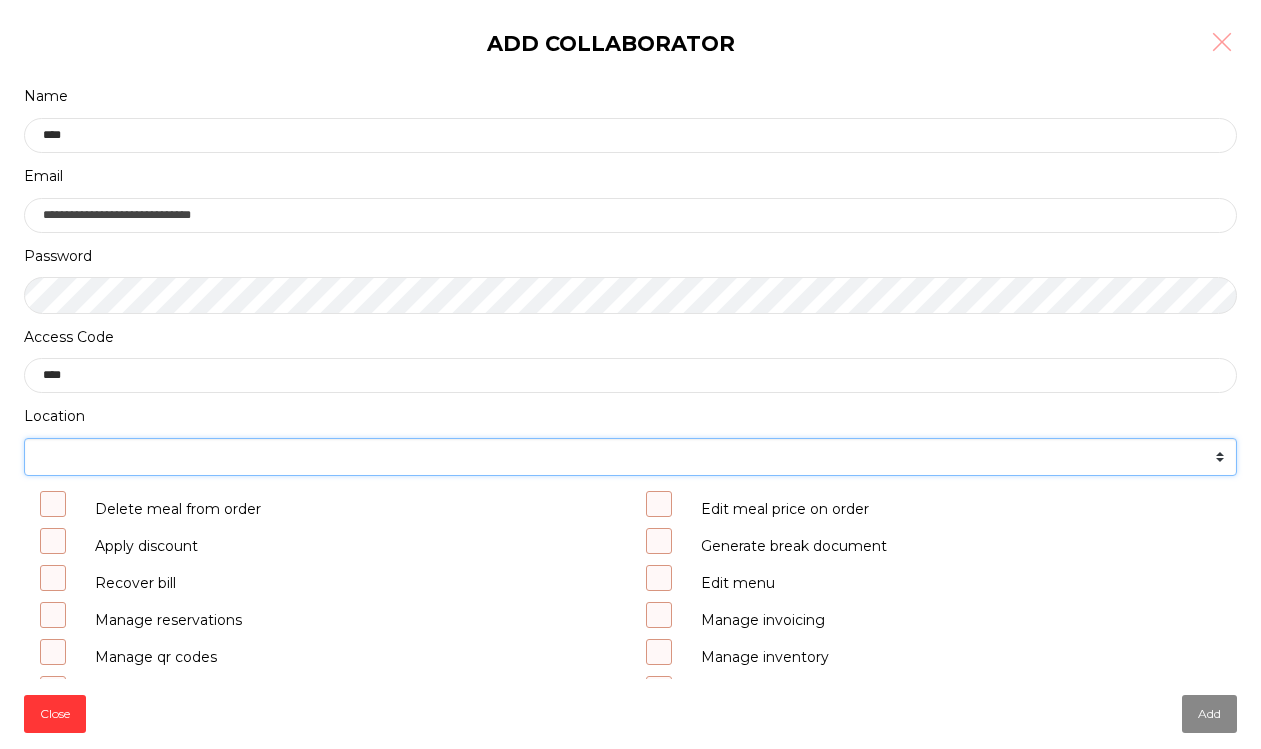 select on "****" 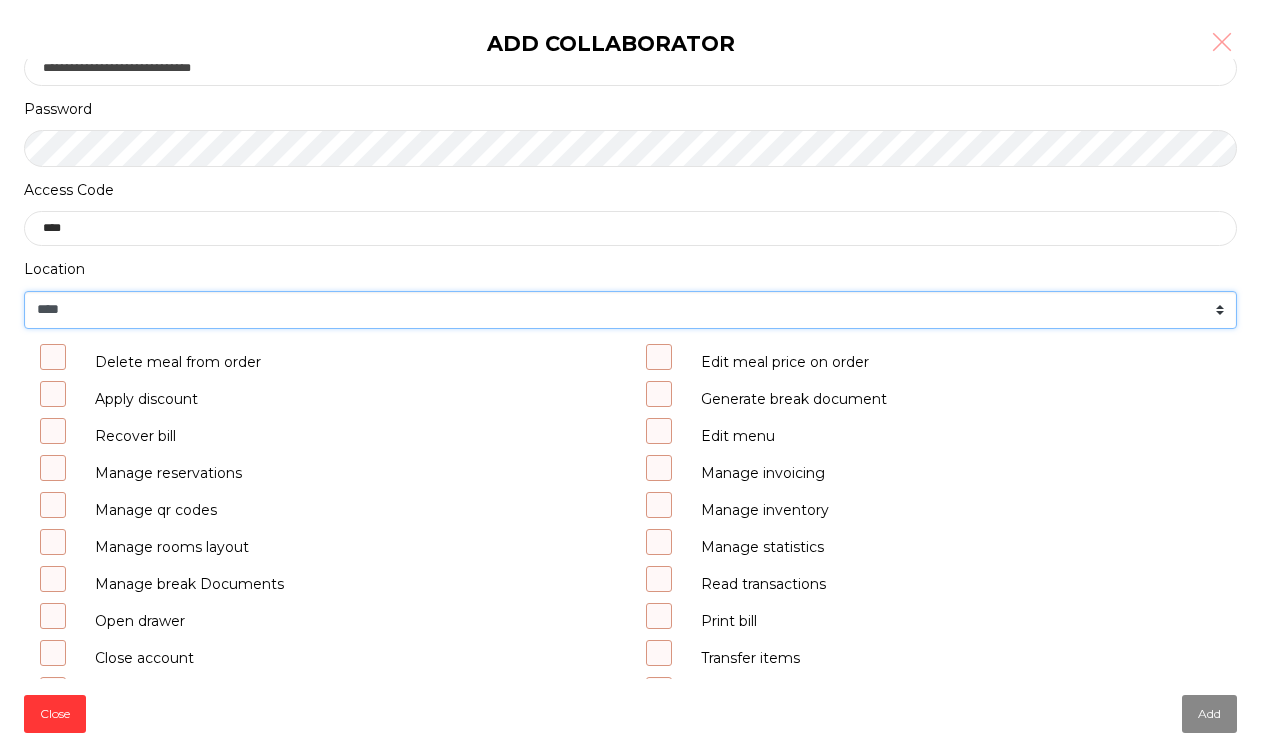scroll, scrollTop: 321, scrollLeft: 0, axis: vertical 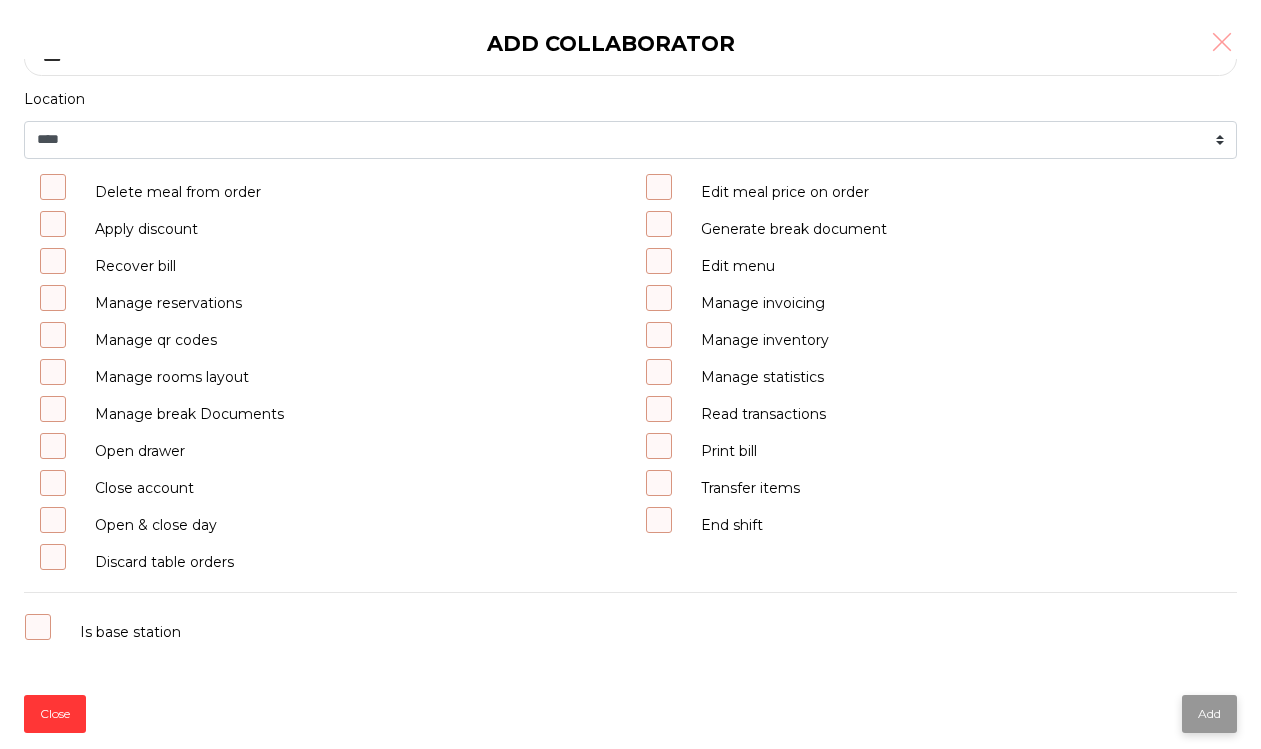 click on "Add" 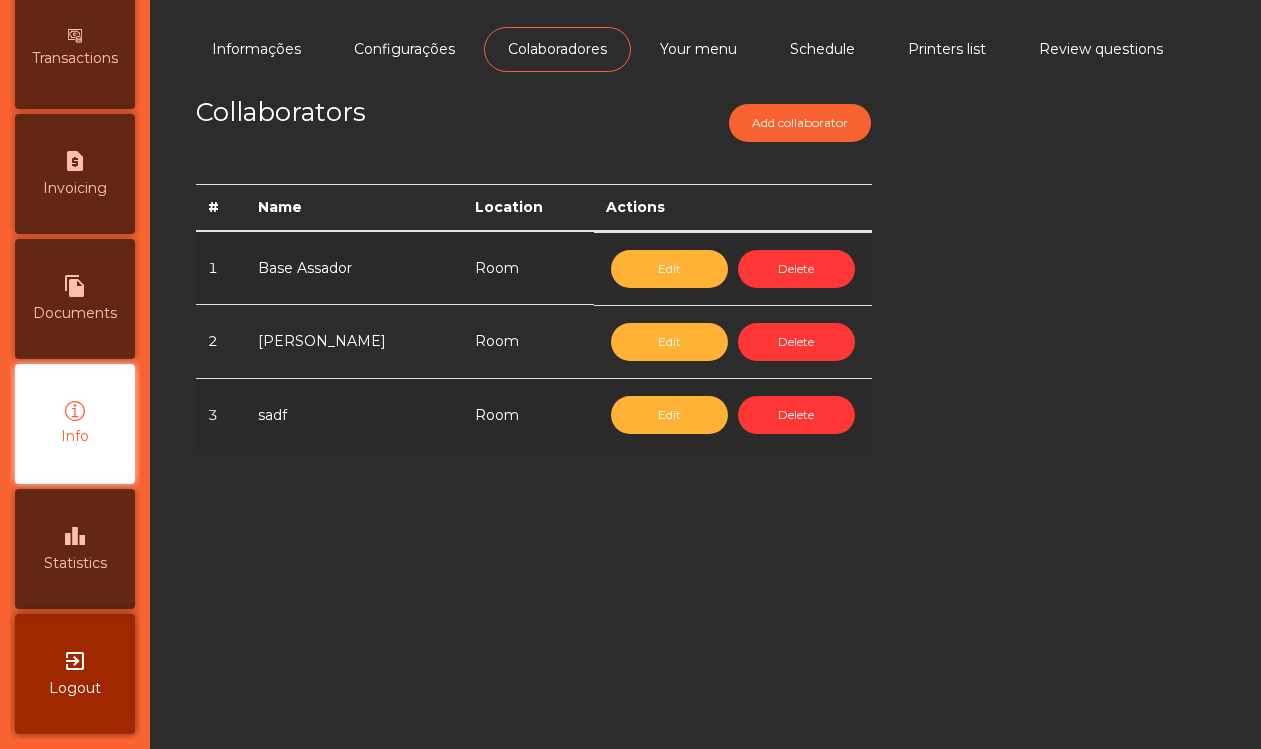 click on "Logout" at bounding box center (75, 688) 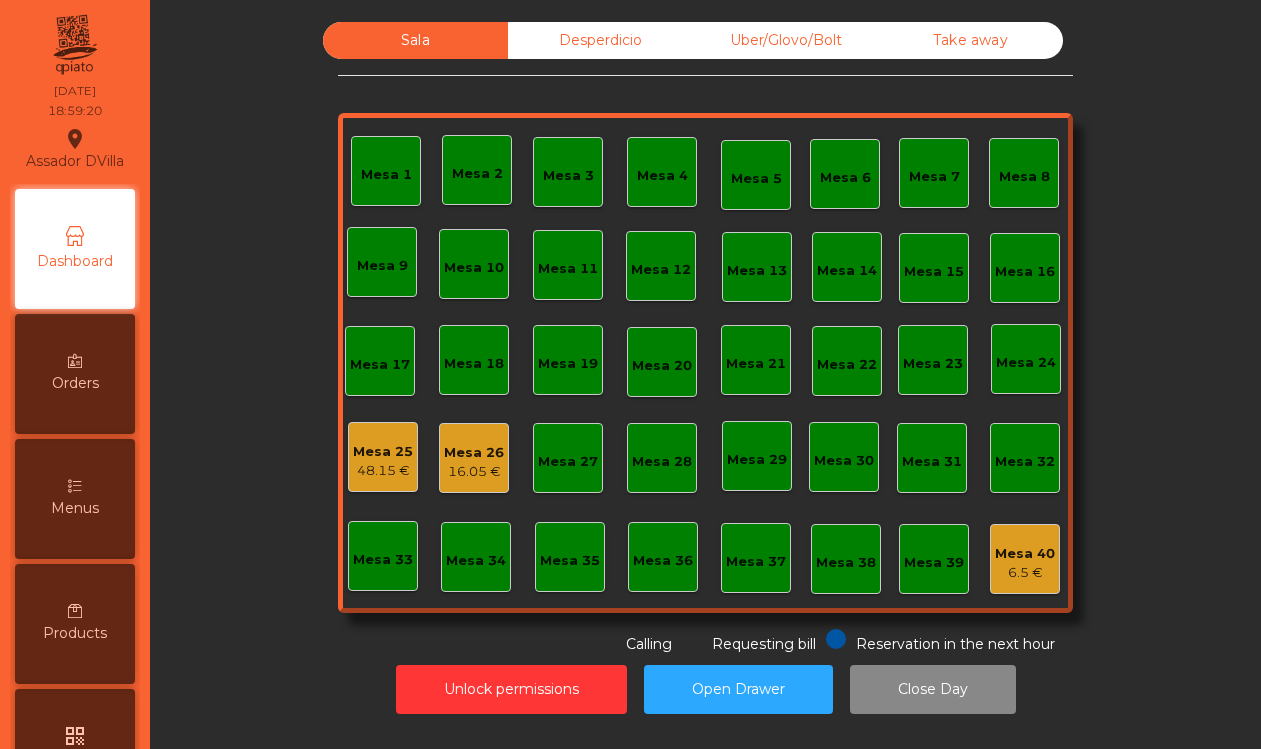 scroll, scrollTop: 0, scrollLeft: 0, axis: both 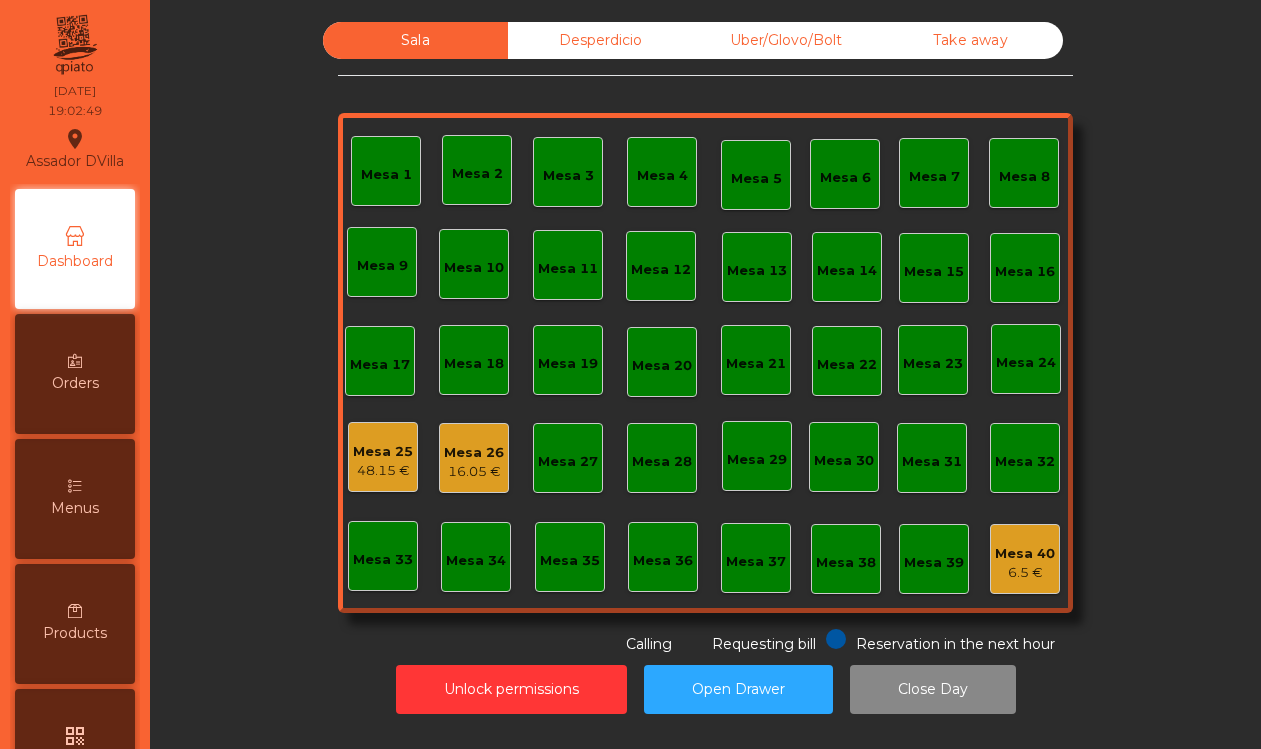 click on "Sala   Desperdicio   Uber/Glovo/Bolt   Take away   Mesa 1   Mesa 2   [GEOGRAPHIC_DATA] 4   [GEOGRAPHIC_DATA] 6   Mesa 7   [GEOGRAPHIC_DATA] 9   [GEOGRAPHIC_DATA] 11   [GEOGRAPHIC_DATA] 12   [GEOGRAPHIC_DATA] 14   [GEOGRAPHIC_DATA] 16   [GEOGRAPHIC_DATA] [GEOGRAPHIC_DATA] 19   [GEOGRAPHIC_DATA] 20   [GEOGRAPHIC_DATA] 22   [GEOGRAPHIC_DATA] 24   Mesa 25   48.15 €   [GEOGRAPHIC_DATA] 26   16.05 €   [GEOGRAPHIC_DATA] 27   [GEOGRAPHIC_DATA] 28   [GEOGRAPHIC_DATA] 29   [GEOGRAPHIC_DATA] 30   [GEOGRAPHIC_DATA] 31   [GEOGRAPHIC_DATA] 32   [GEOGRAPHIC_DATA] 33   [GEOGRAPHIC_DATA] 35   [GEOGRAPHIC_DATA] 37   [GEOGRAPHIC_DATA] 39   Mesa 40   6.5 €  Reservation in the next hour Requesting bill Calling" 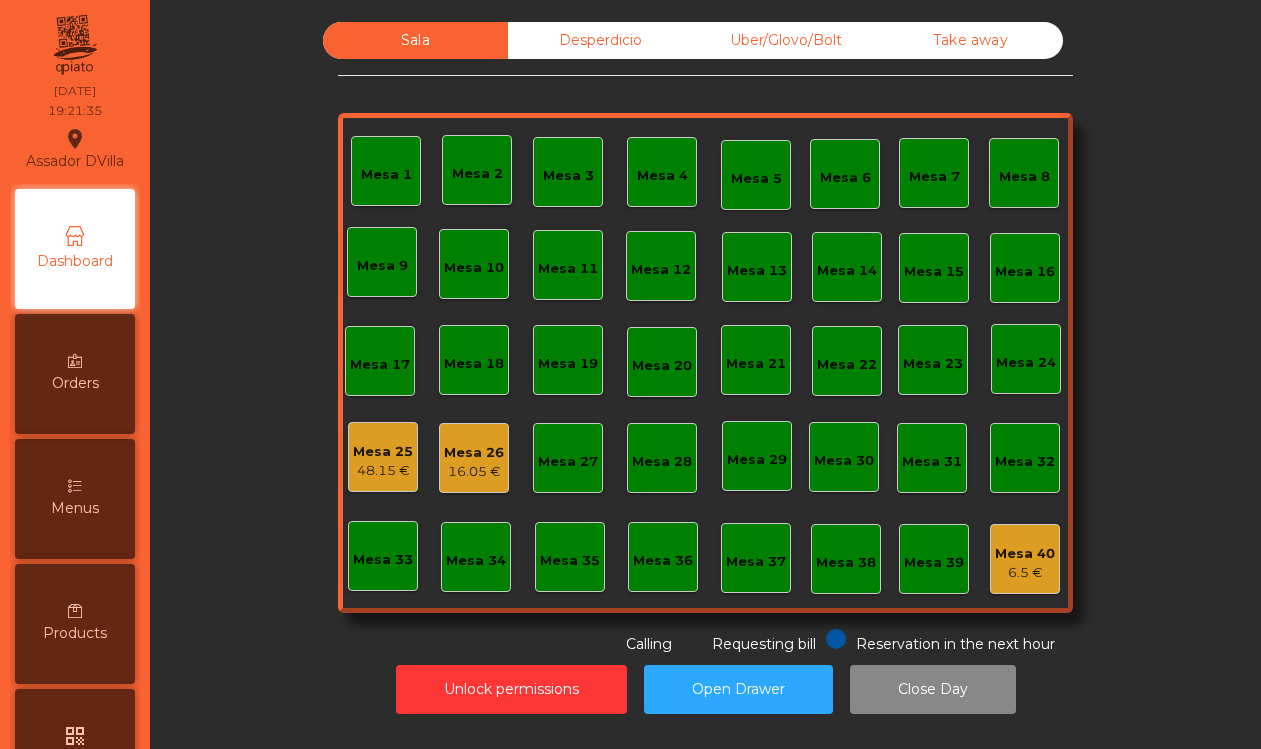 scroll, scrollTop: 437, scrollLeft: 0, axis: vertical 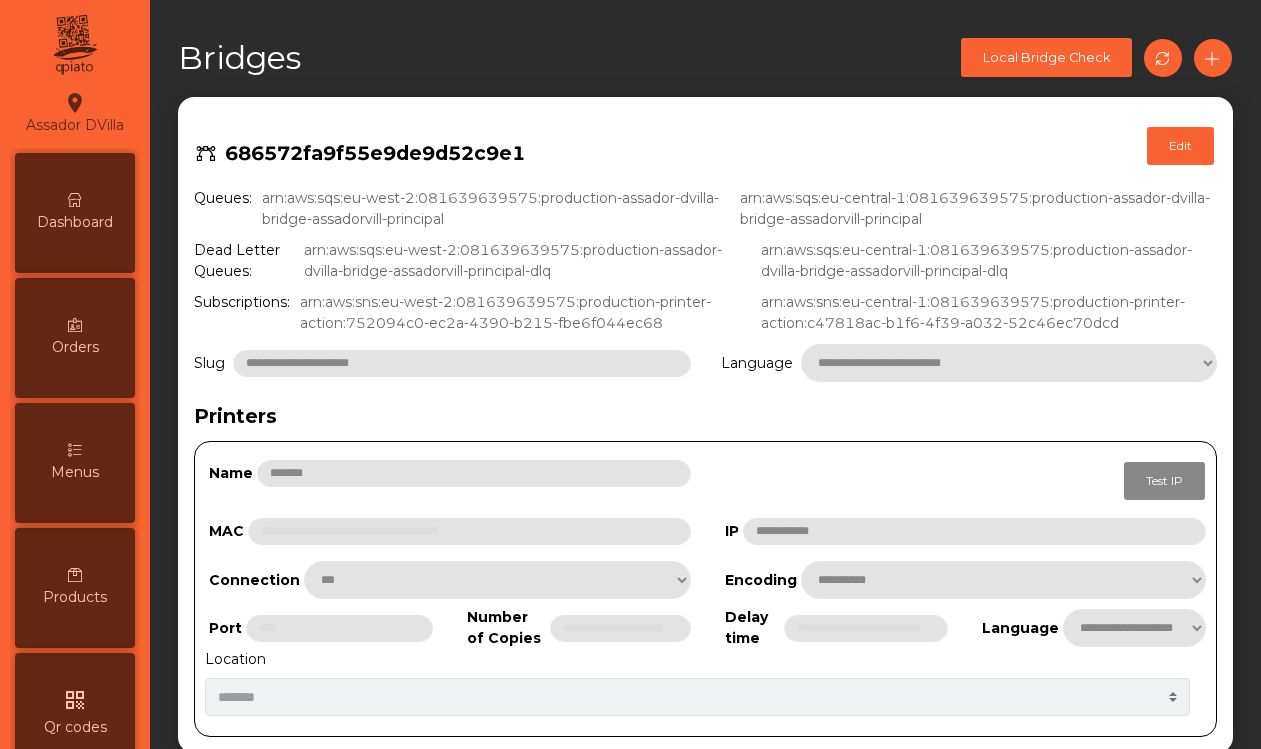 select on "***" 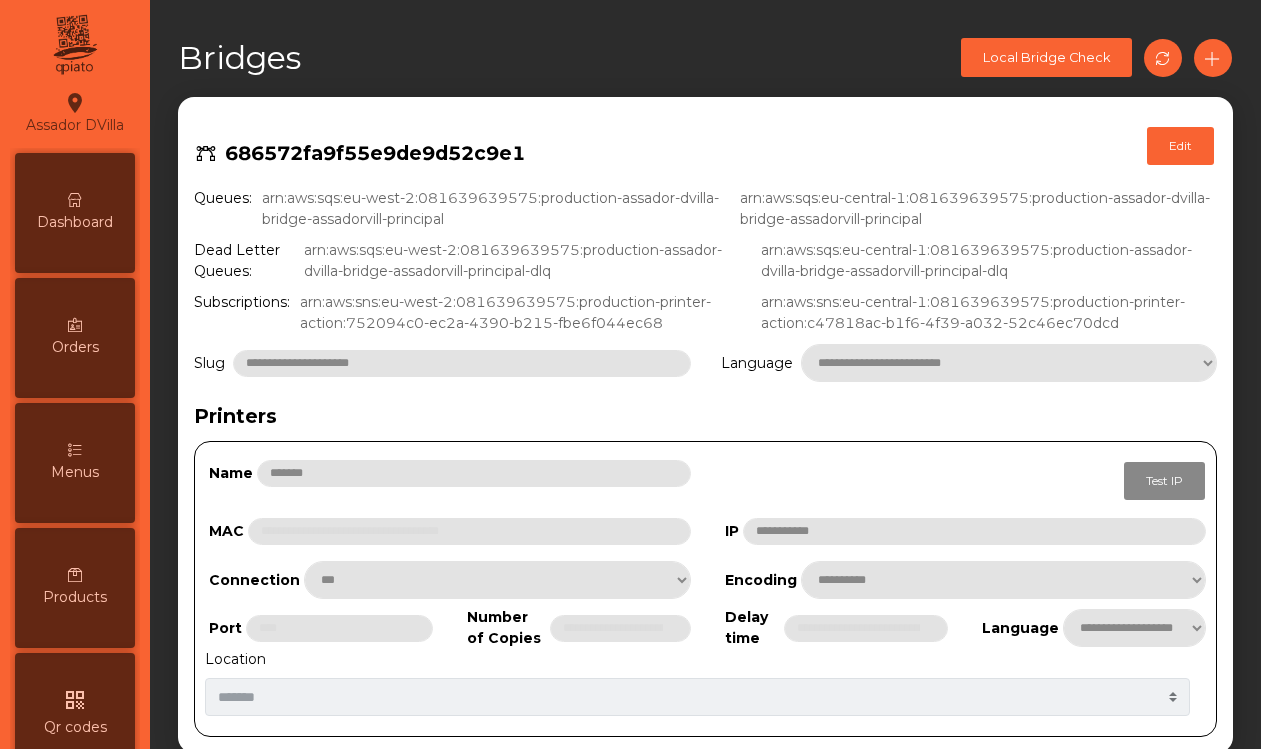 select on "**********" 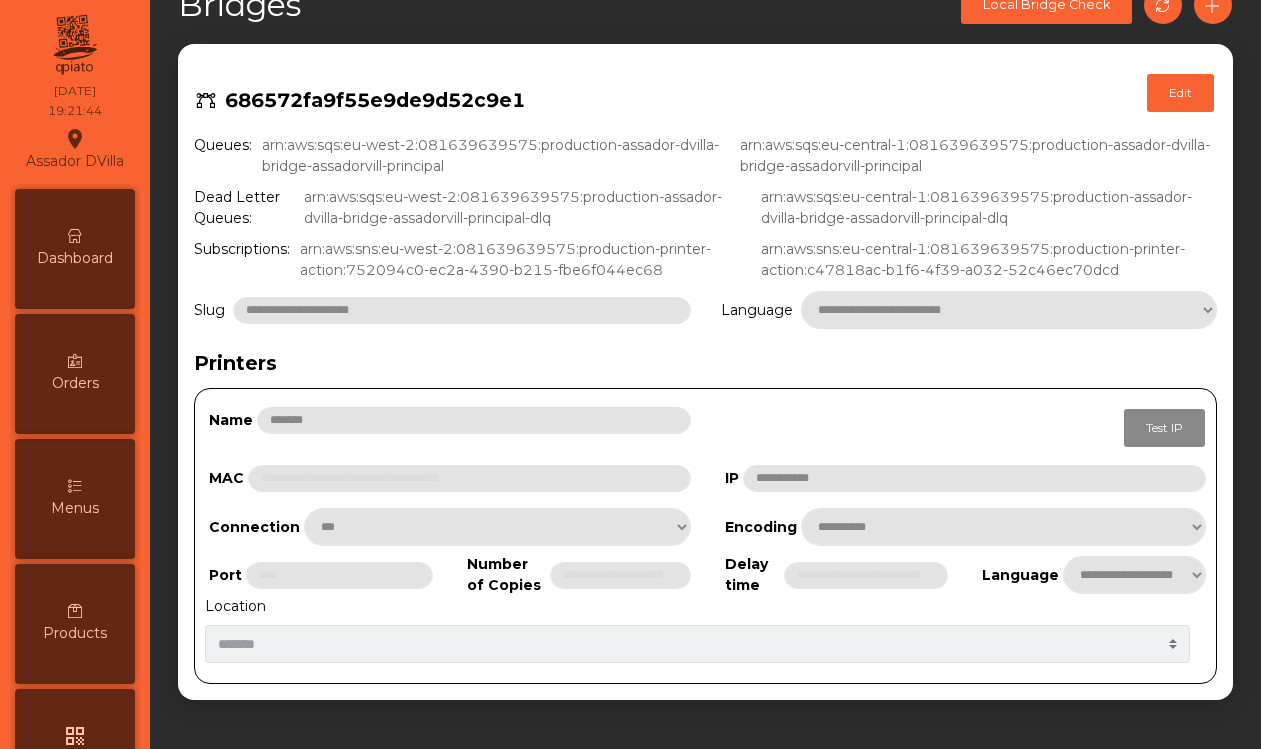 scroll, scrollTop: 63, scrollLeft: 0, axis: vertical 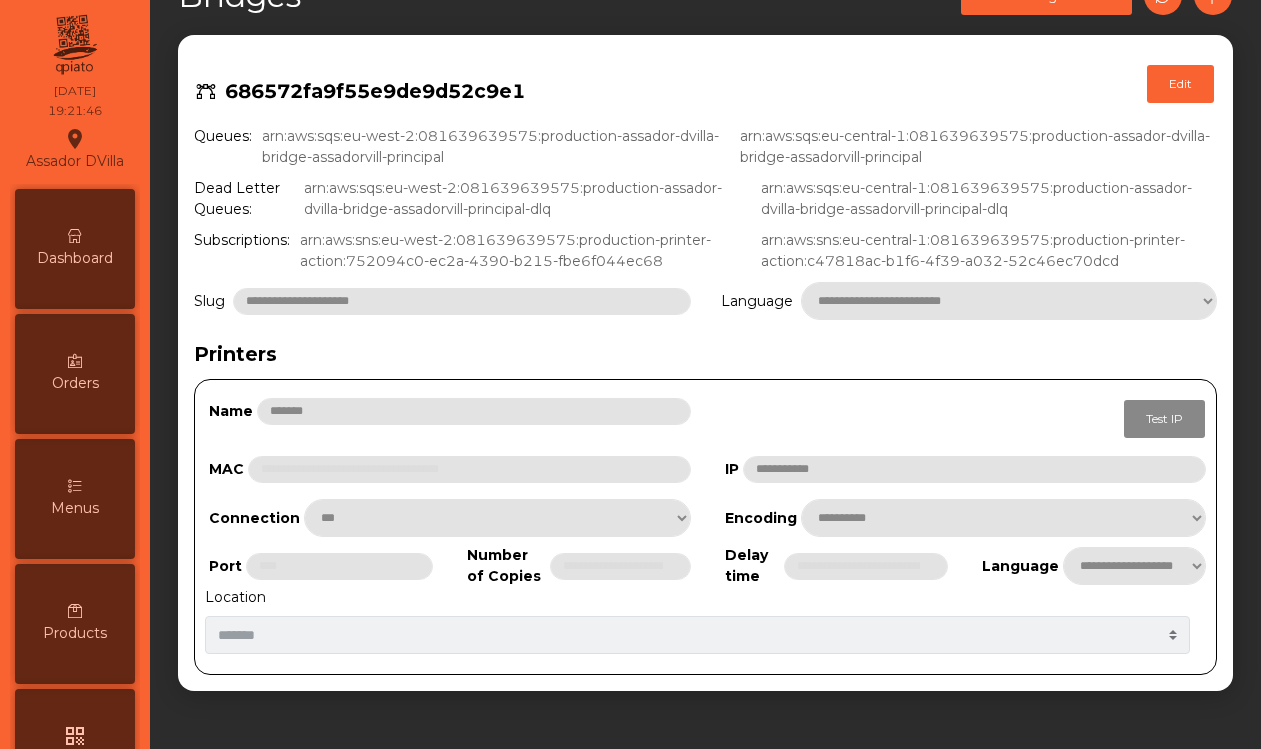 click on "arn:aws:sqs:eu-central-1:081639639575:production-assador-dvilla-bridge-assadorvill-principal-dlq" 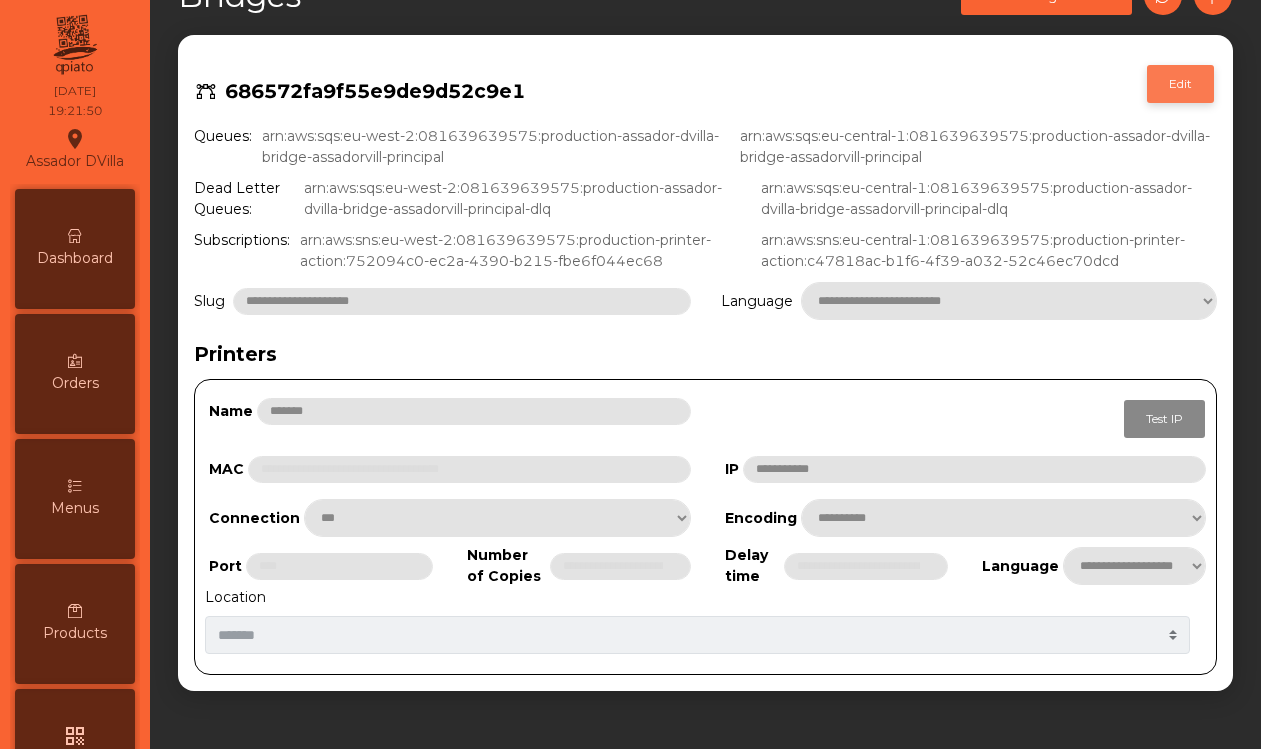 click on "Edit" 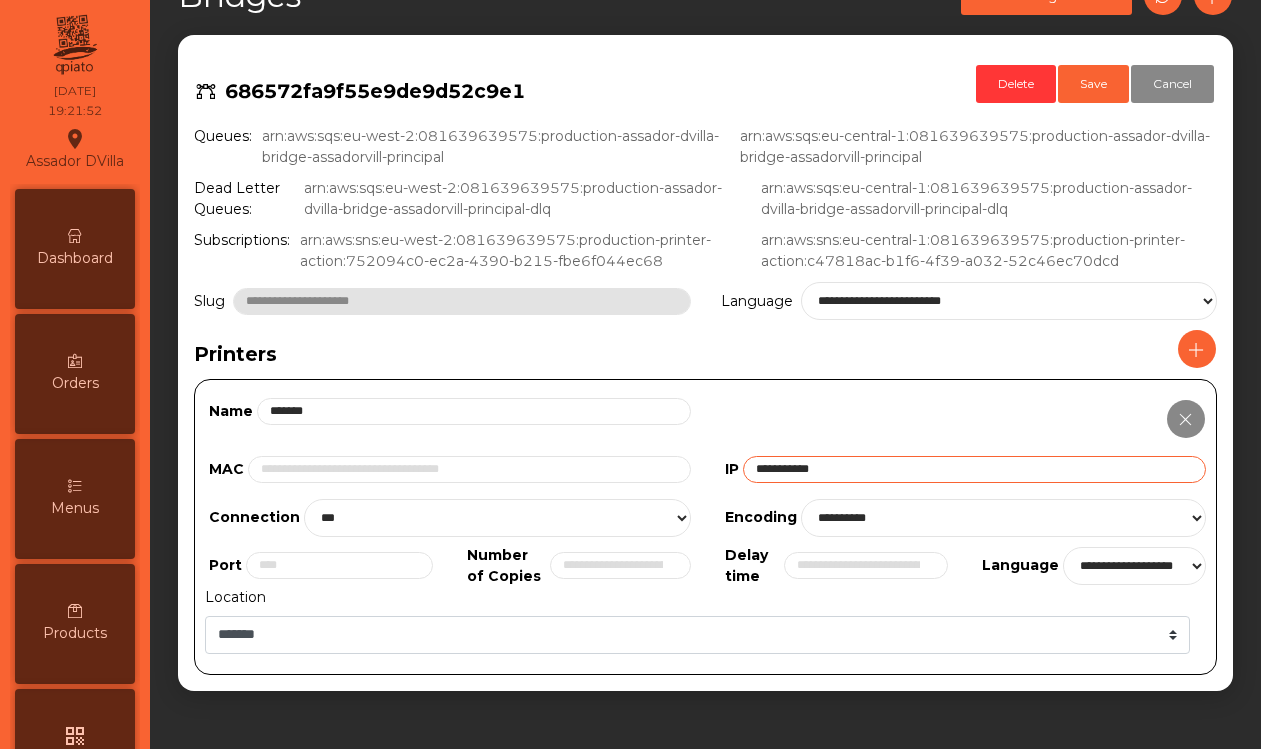 click 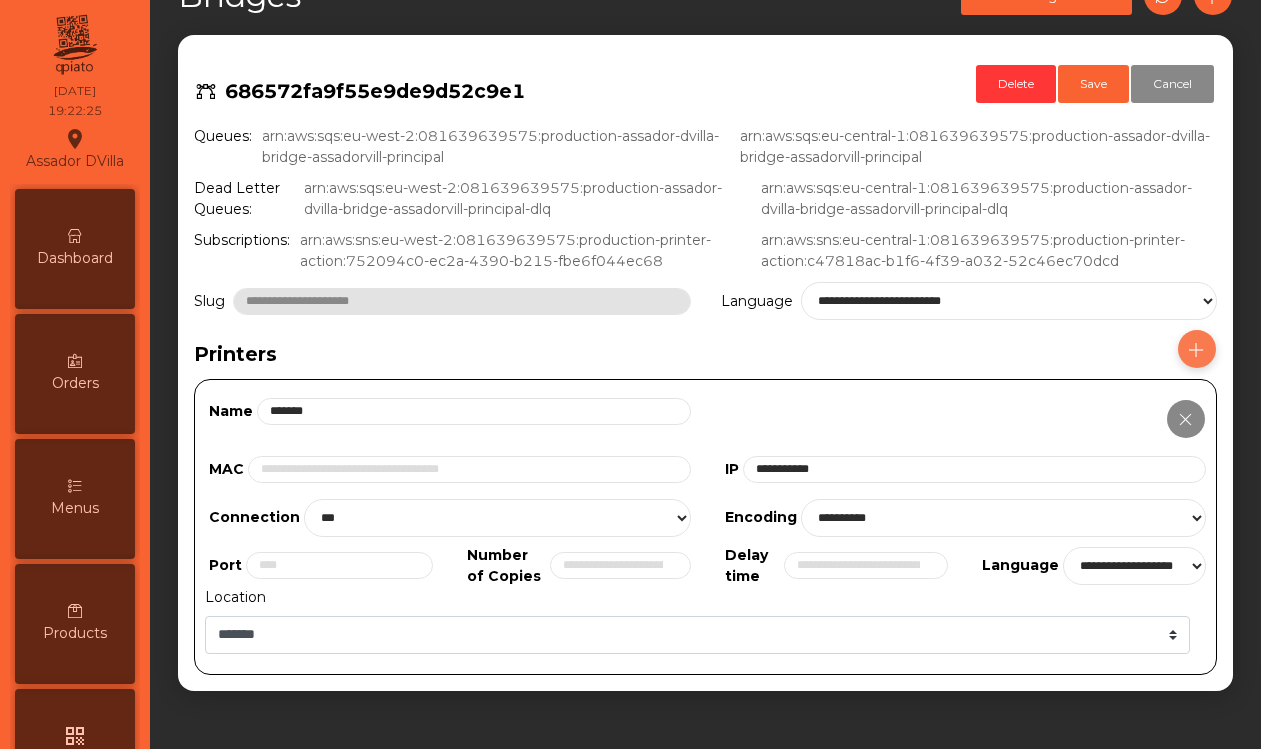 click 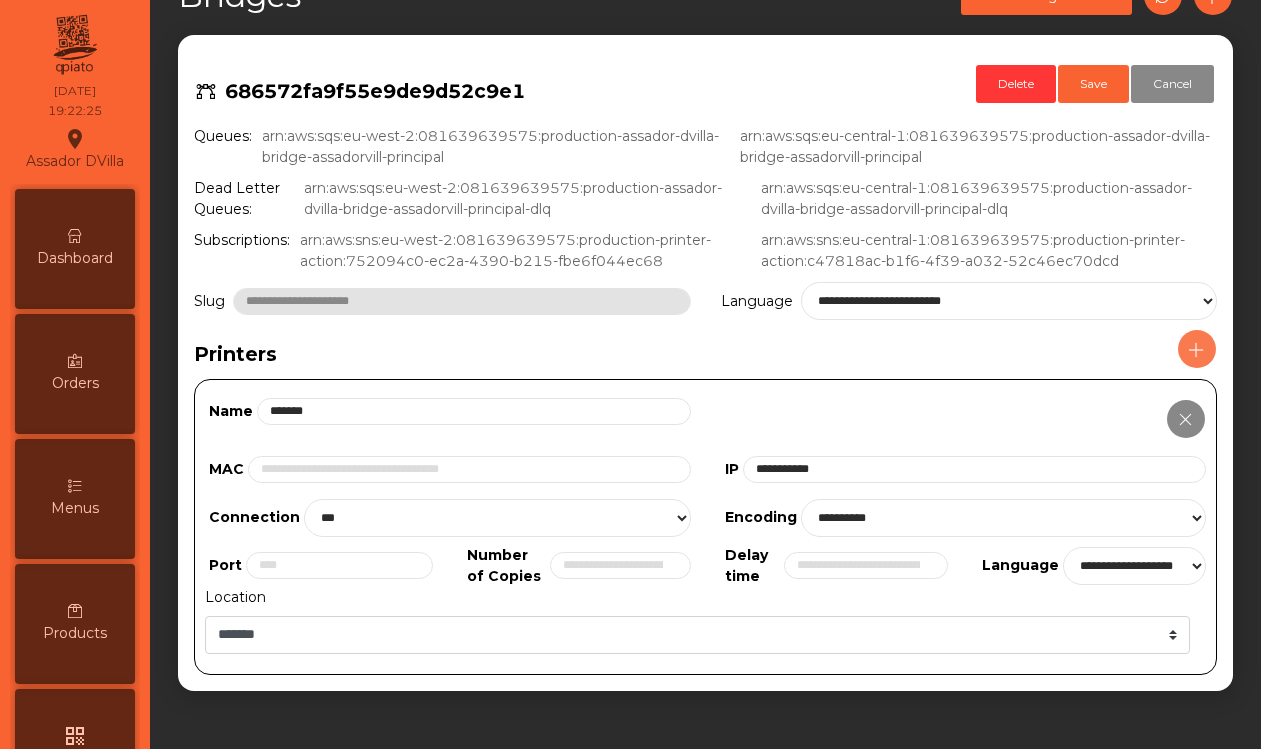 select on "***" 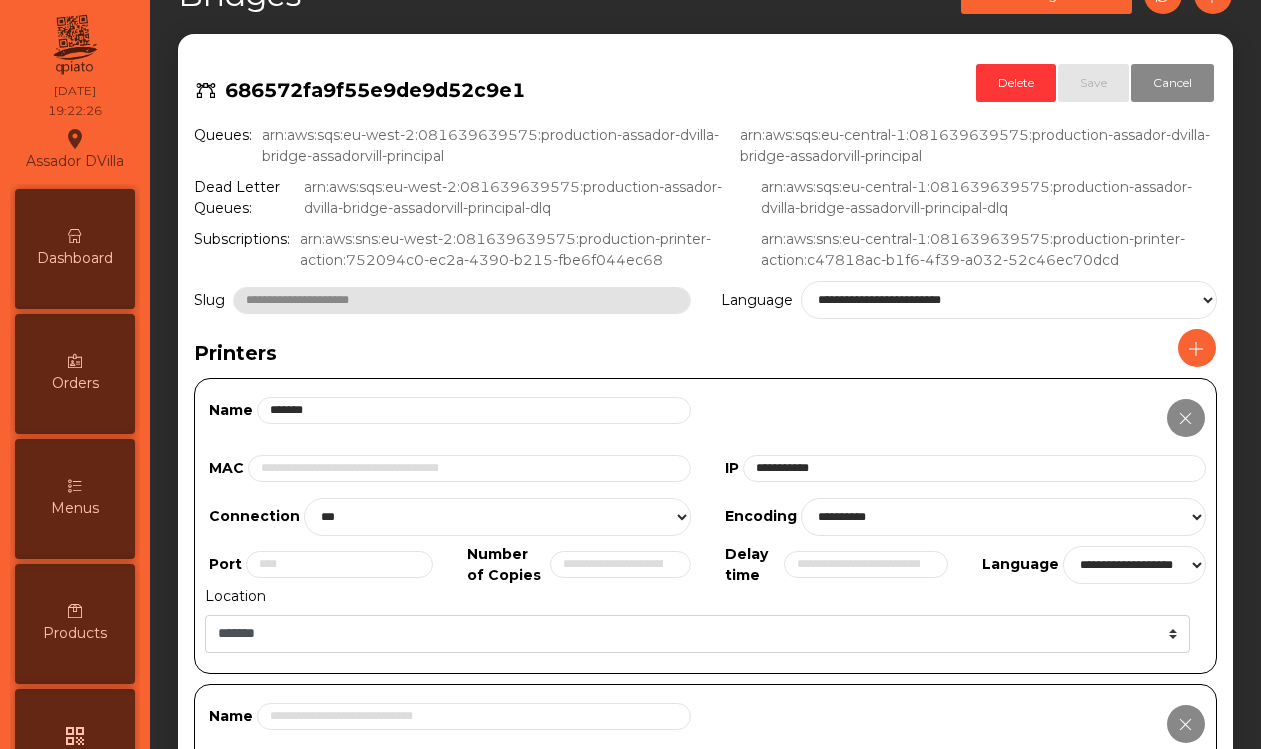 click on "**********" 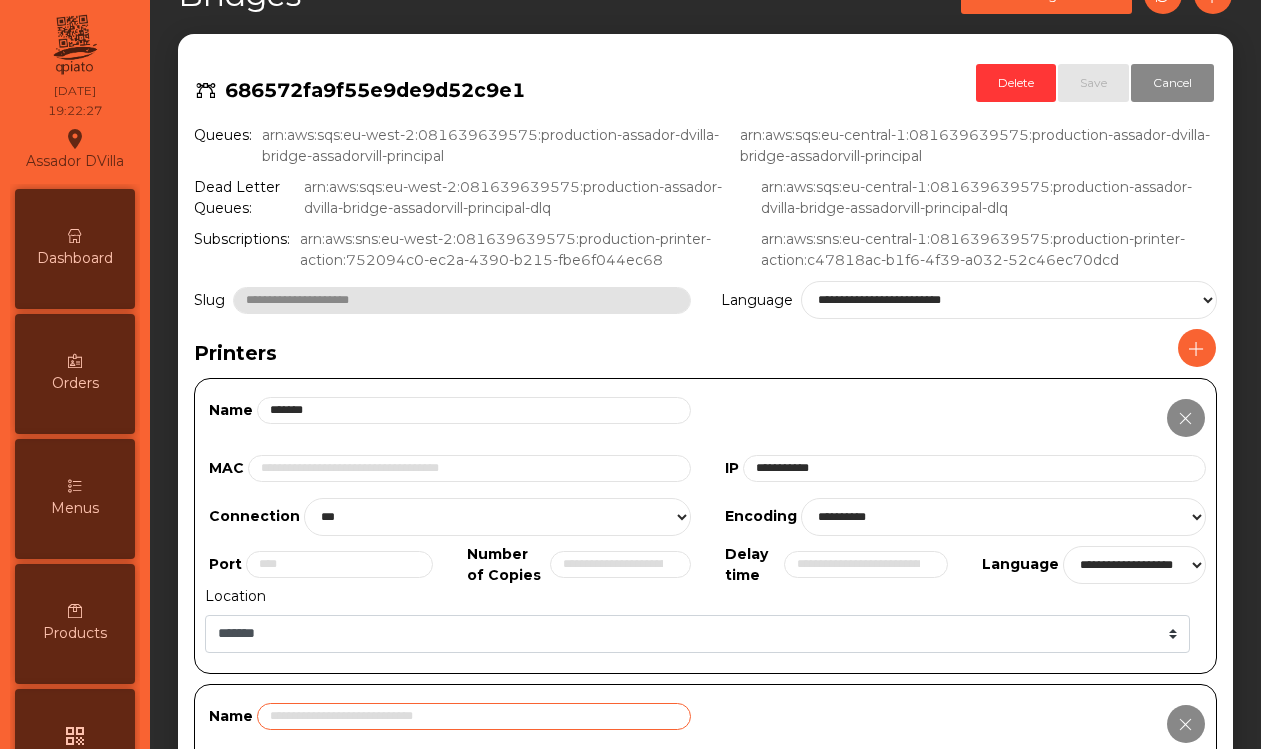 click 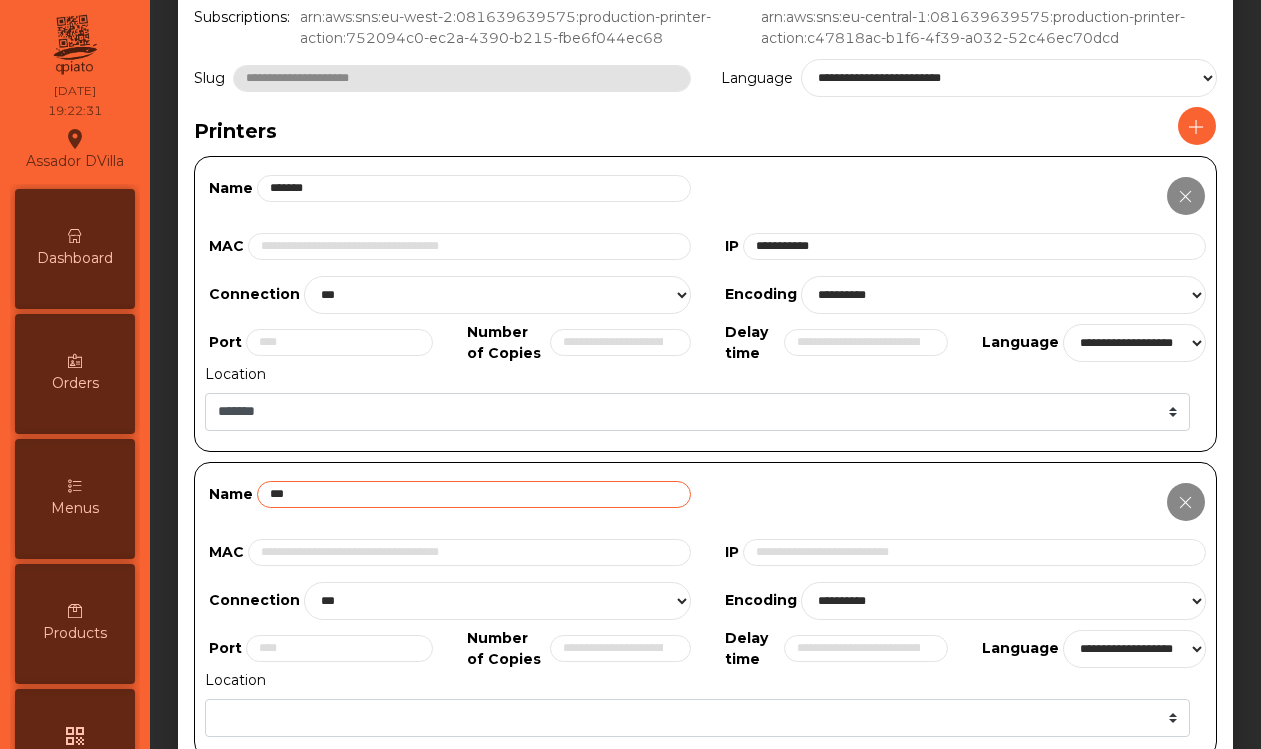 scroll, scrollTop: 371, scrollLeft: 0, axis: vertical 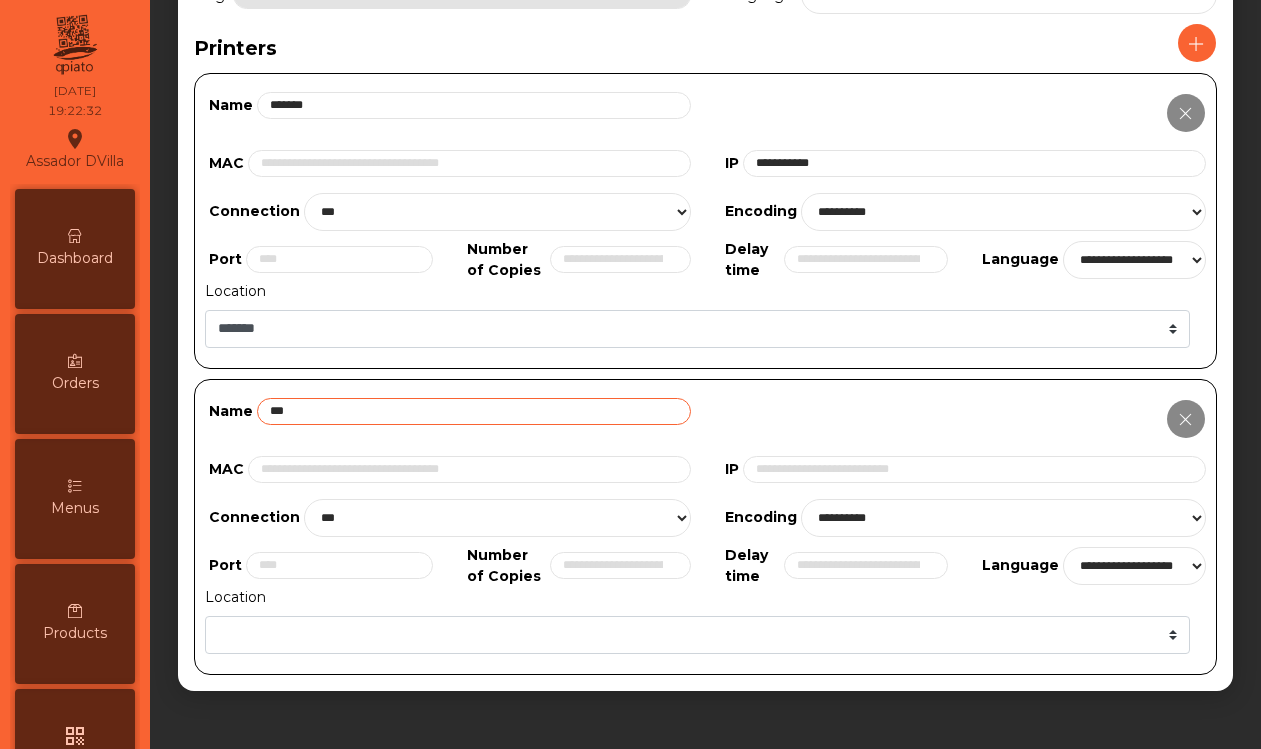 type on "***" 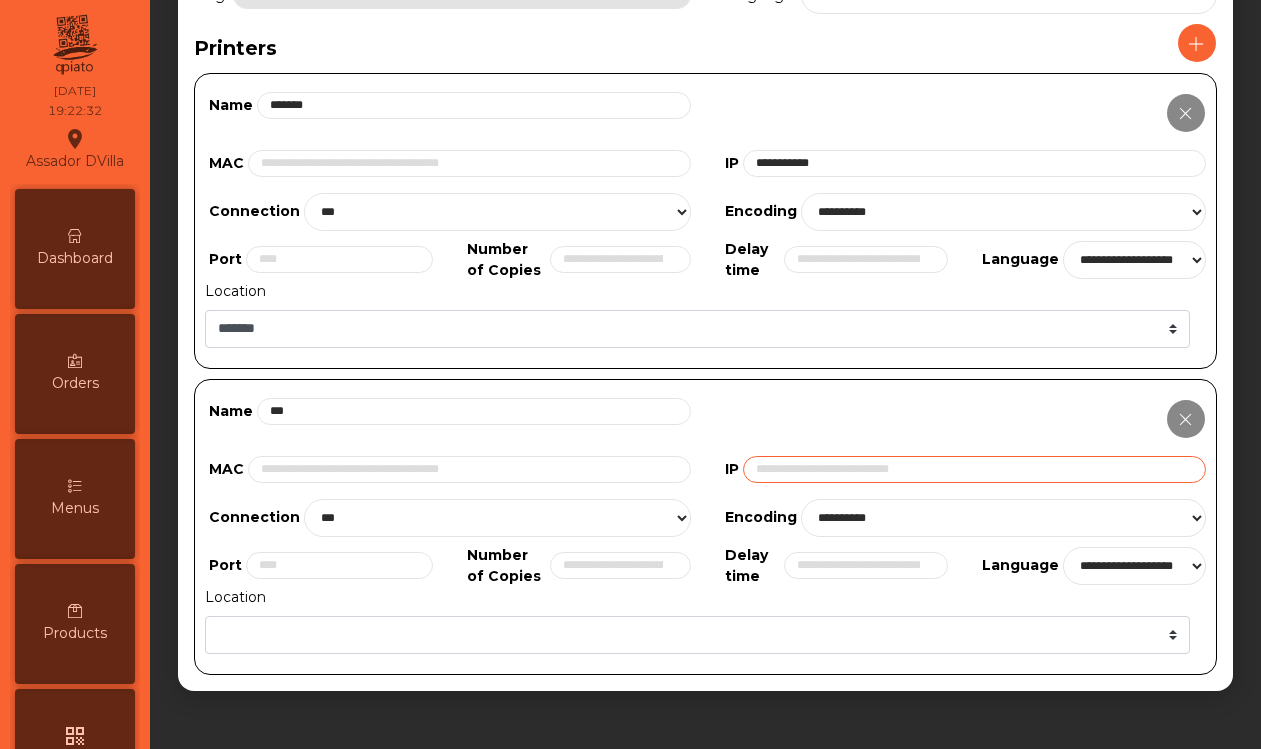 click 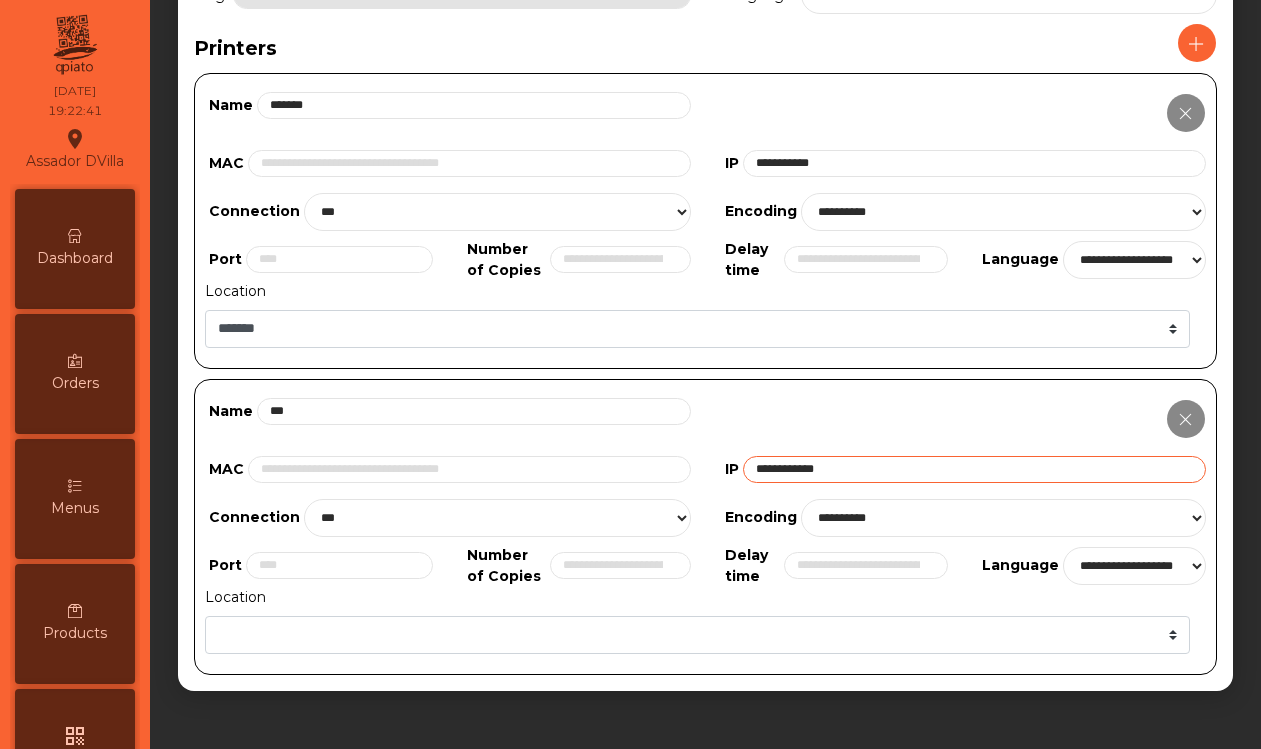 type on "**********" 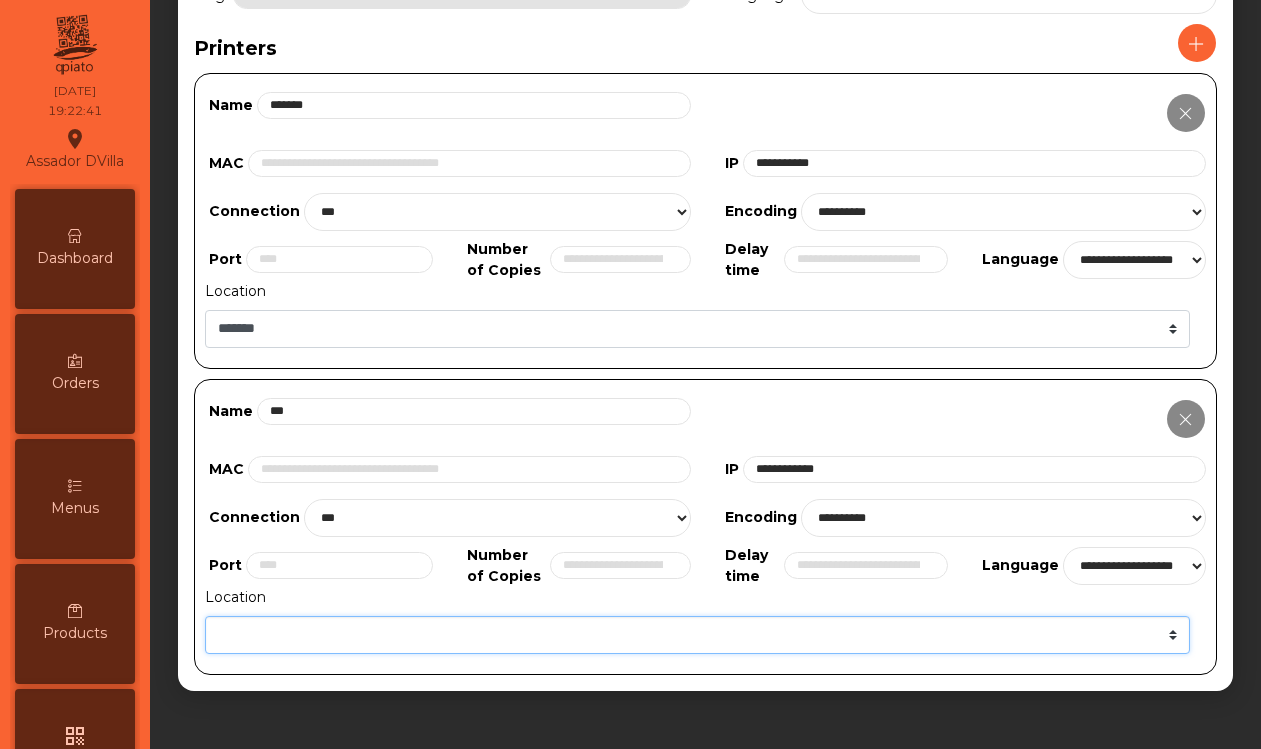 click on "******* **** *** *****" 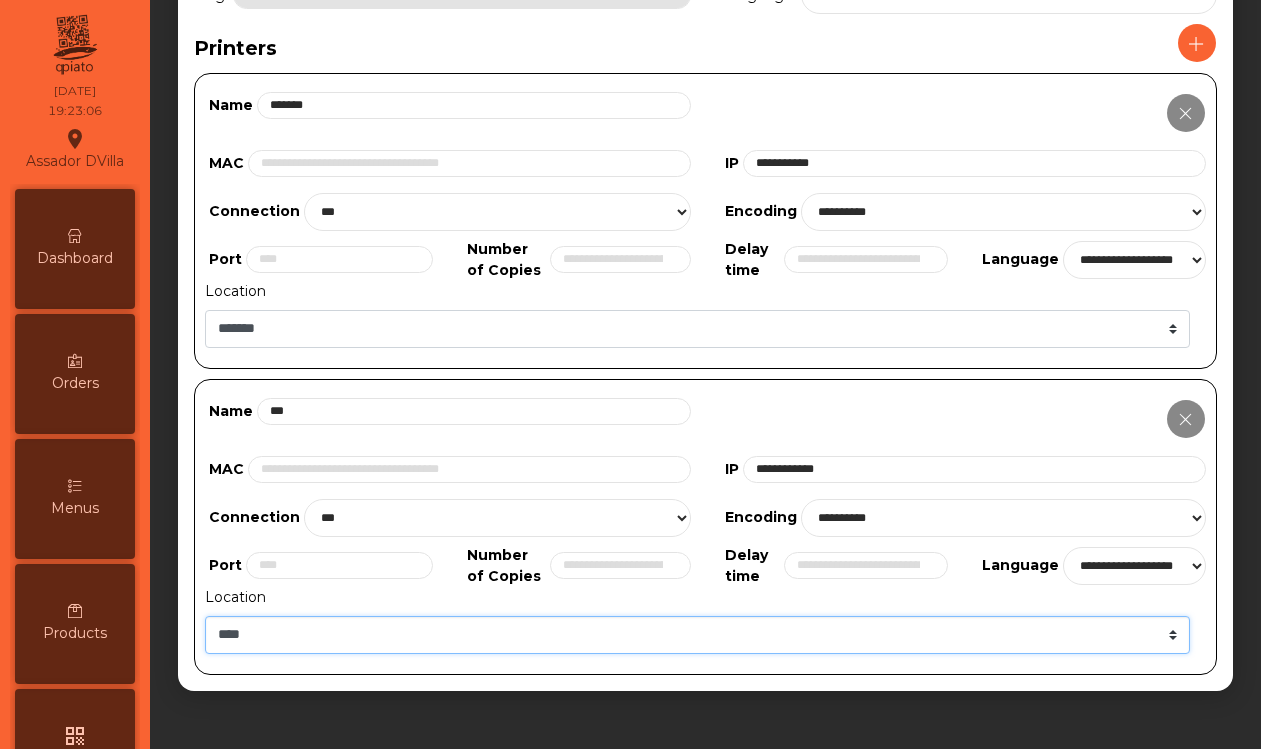 click on "******* **** *** *****" 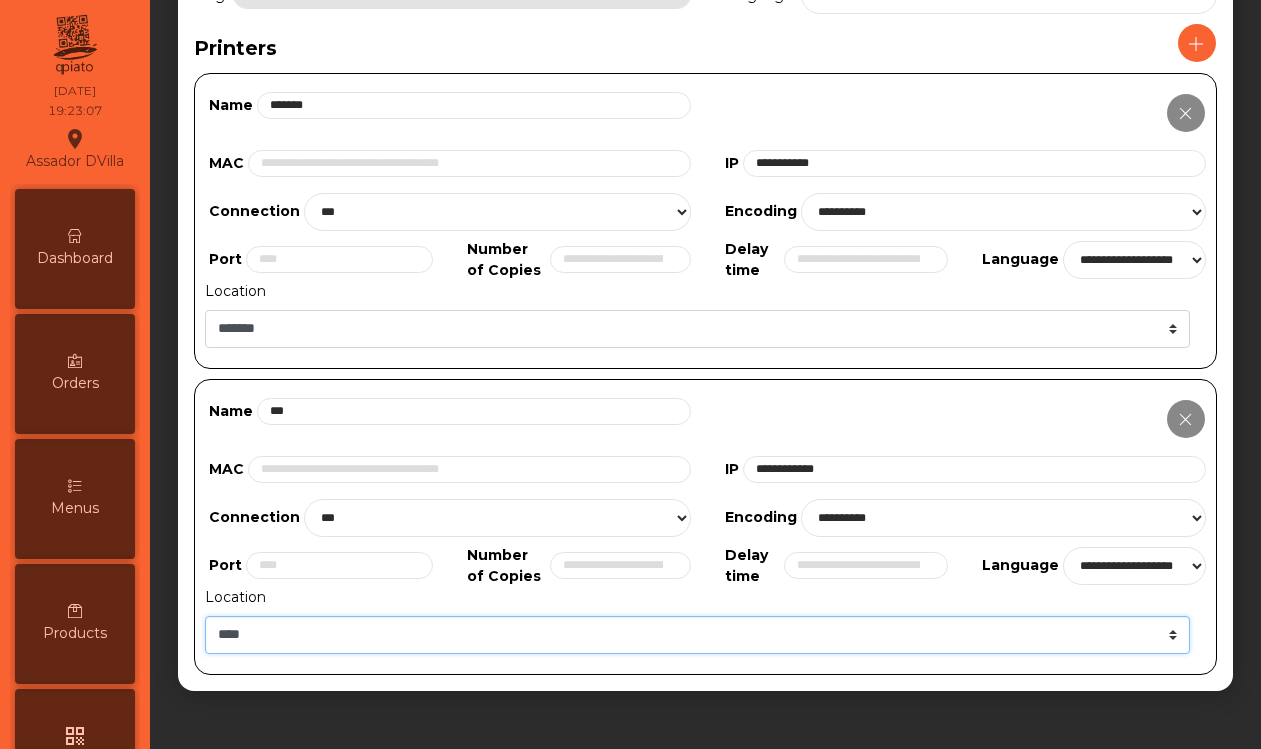 select on "***" 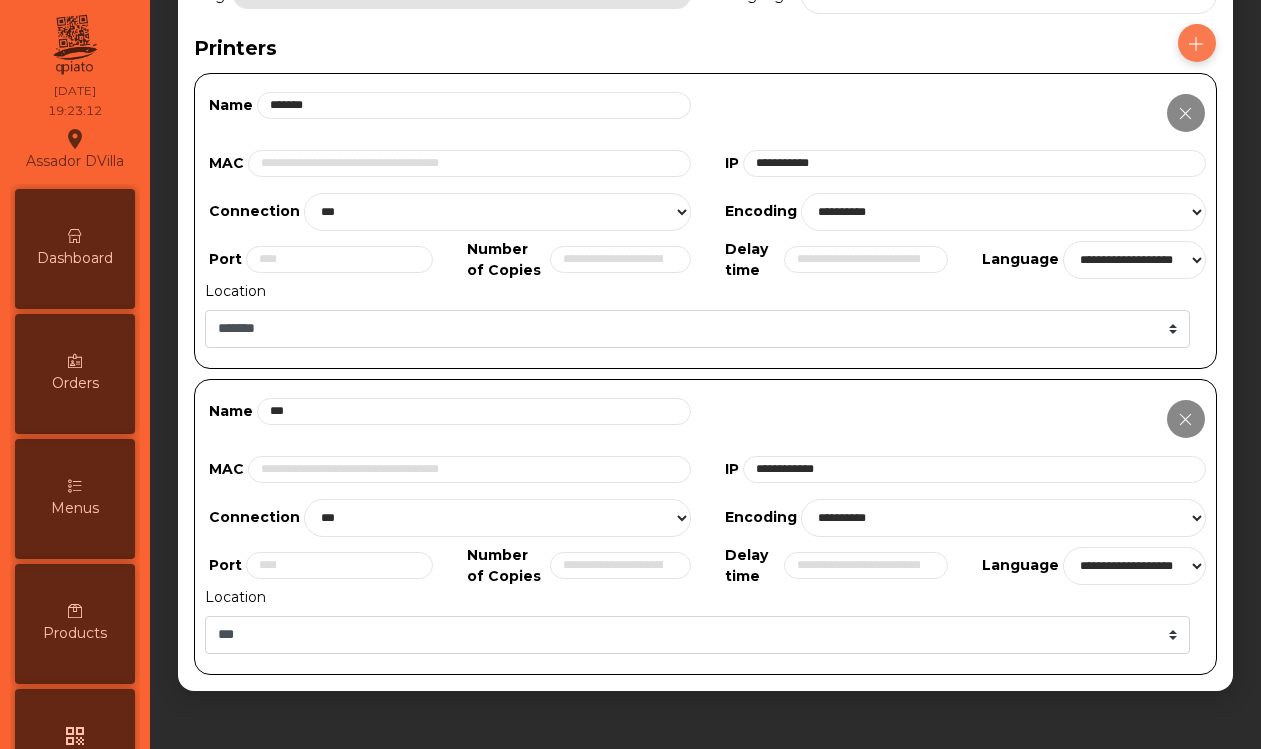 click 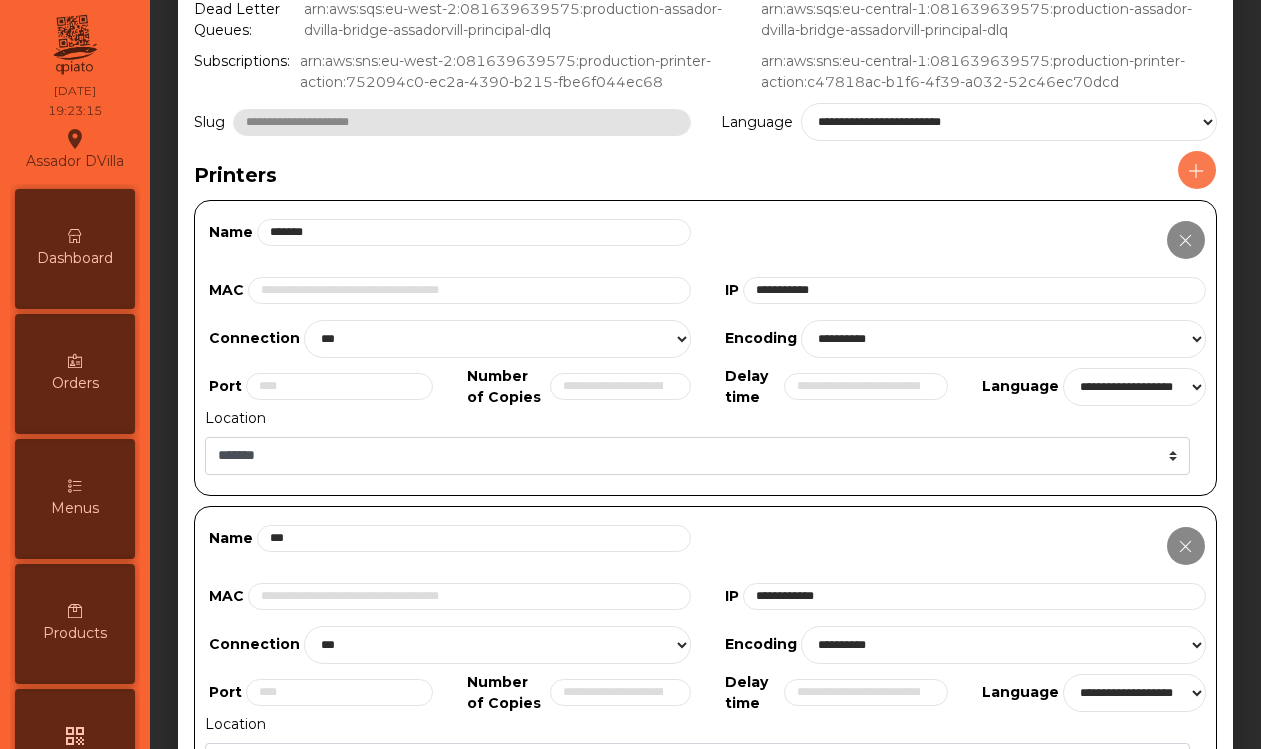 scroll, scrollTop: 225, scrollLeft: 0, axis: vertical 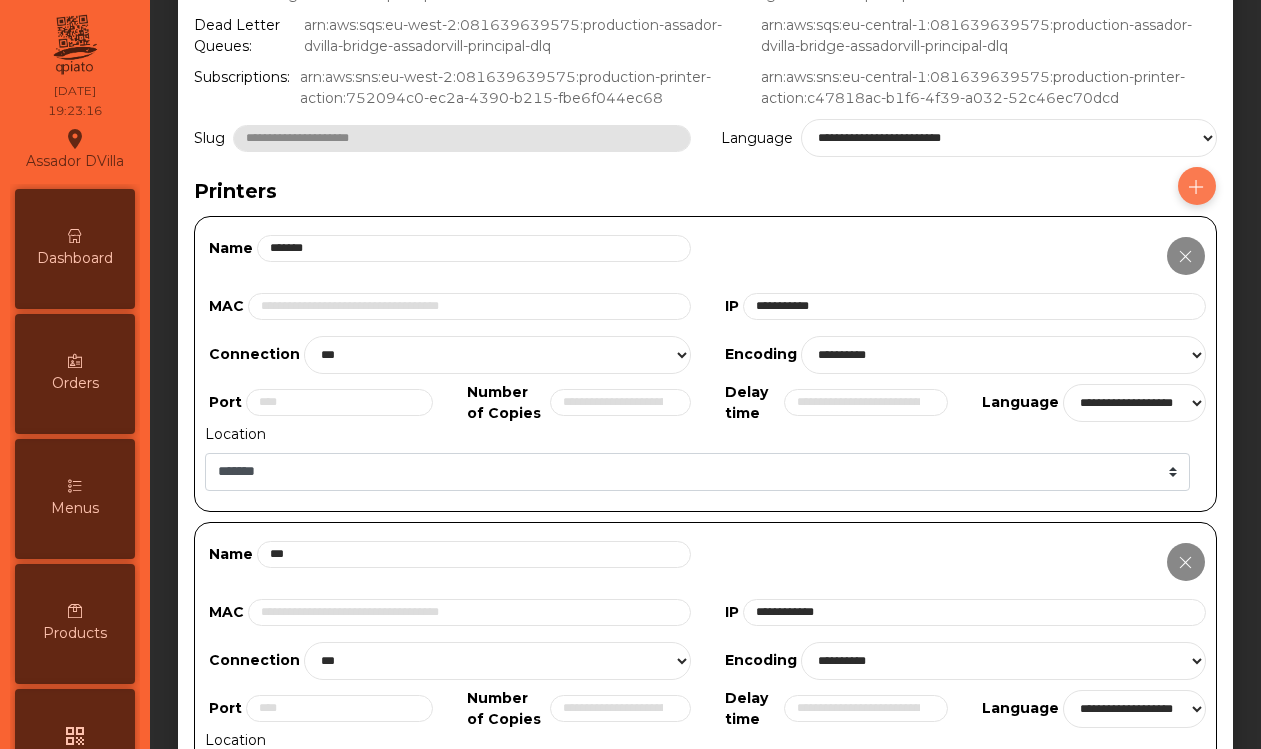 click 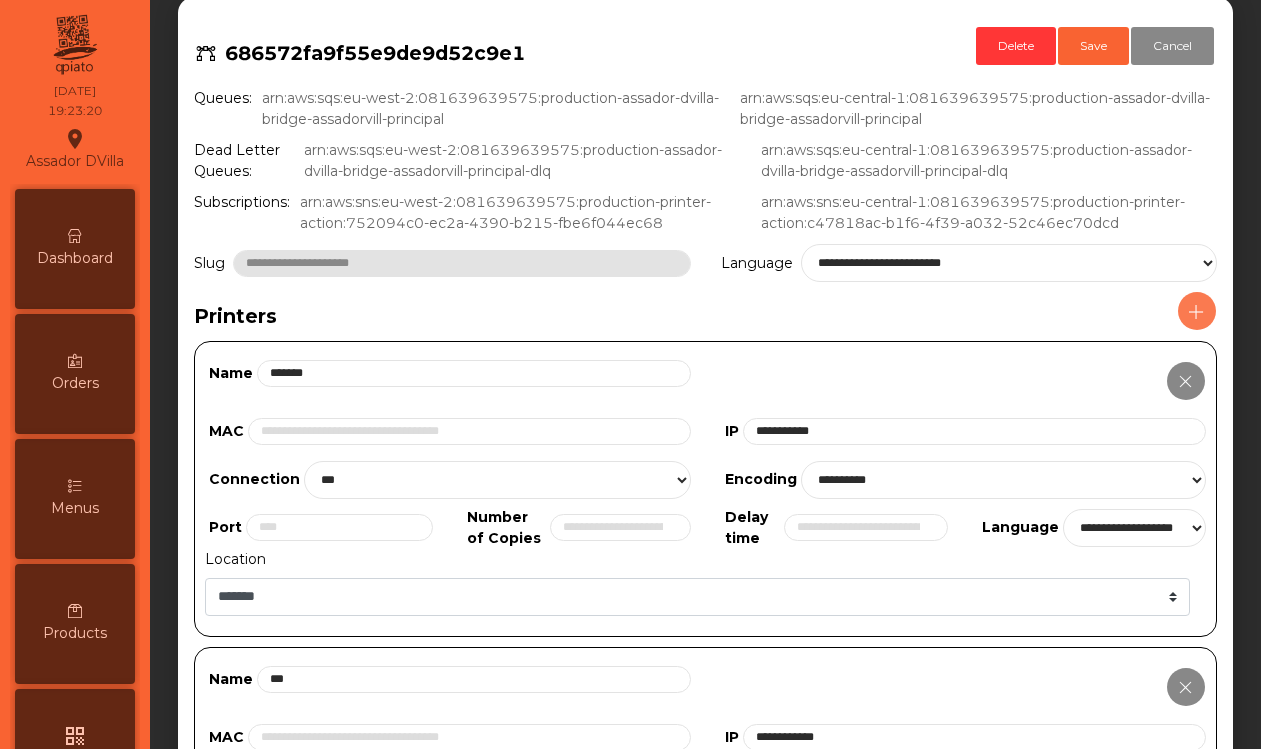 scroll, scrollTop: 51, scrollLeft: 0, axis: vertical 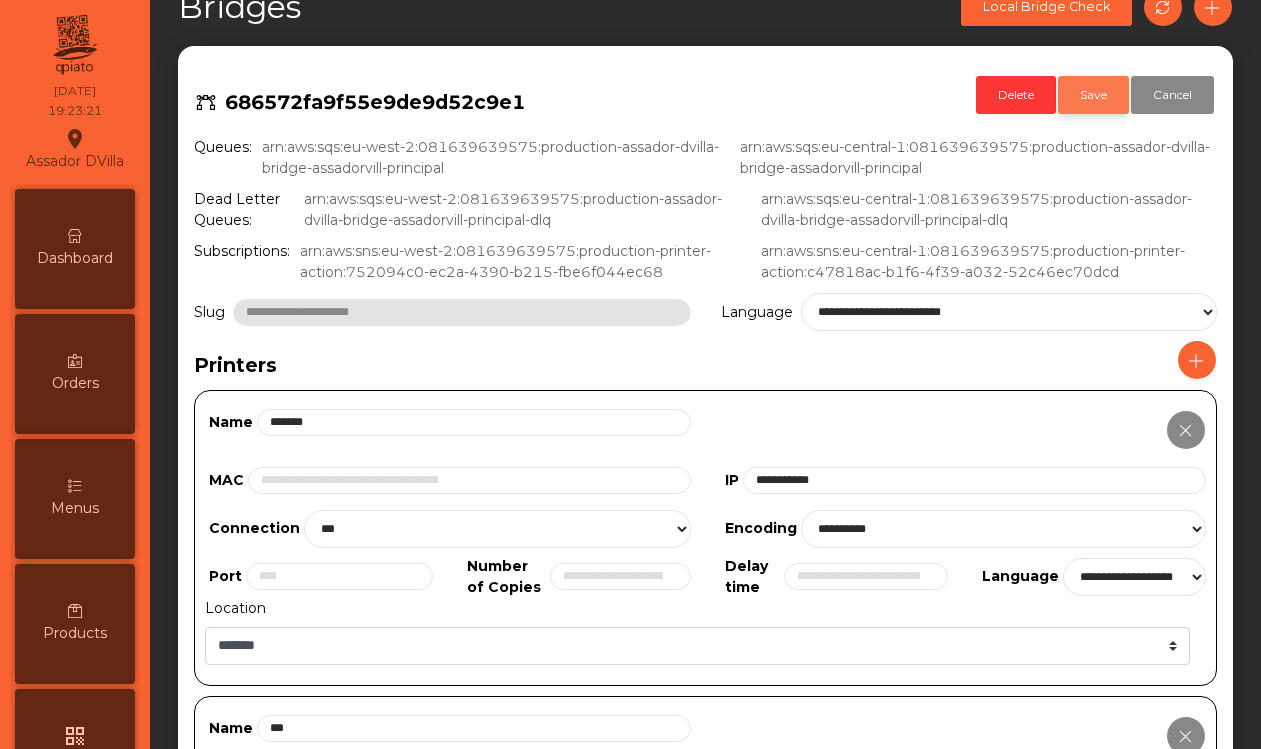 click on "Save" 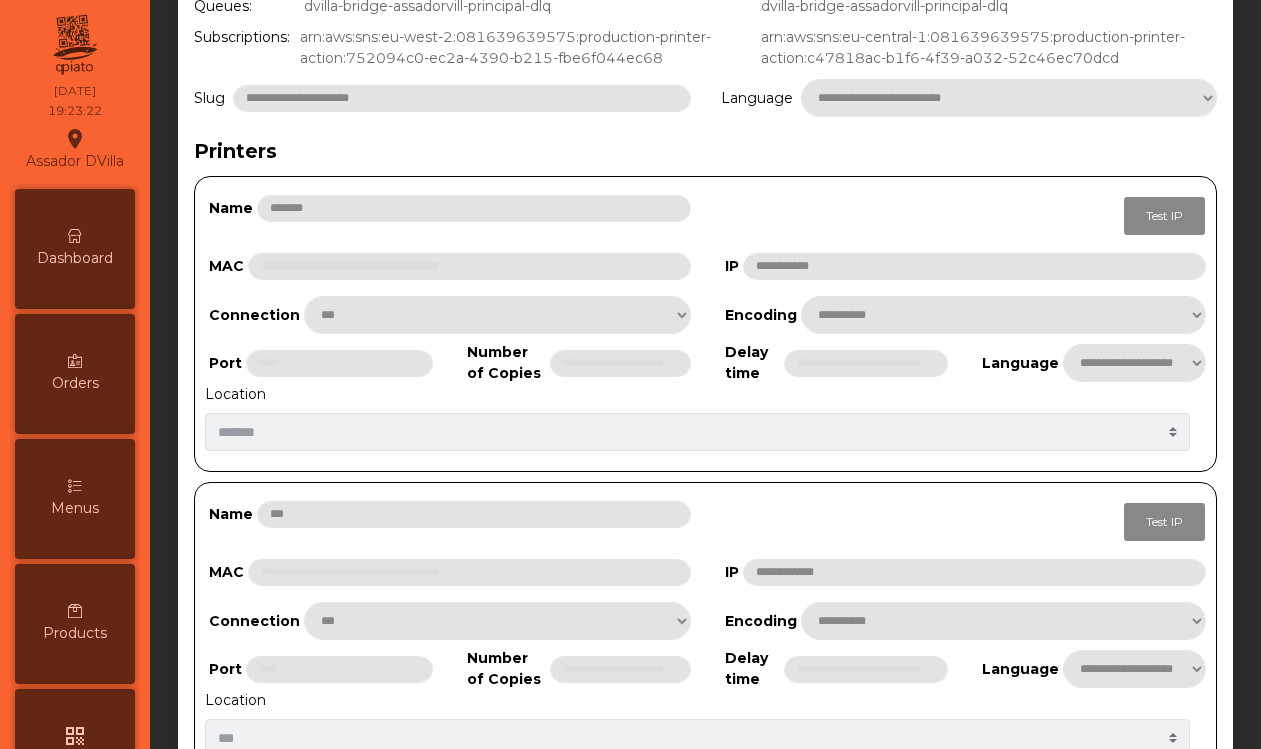 scroll, scrollTop: 371, scrollLeft: 0, axis: vertical 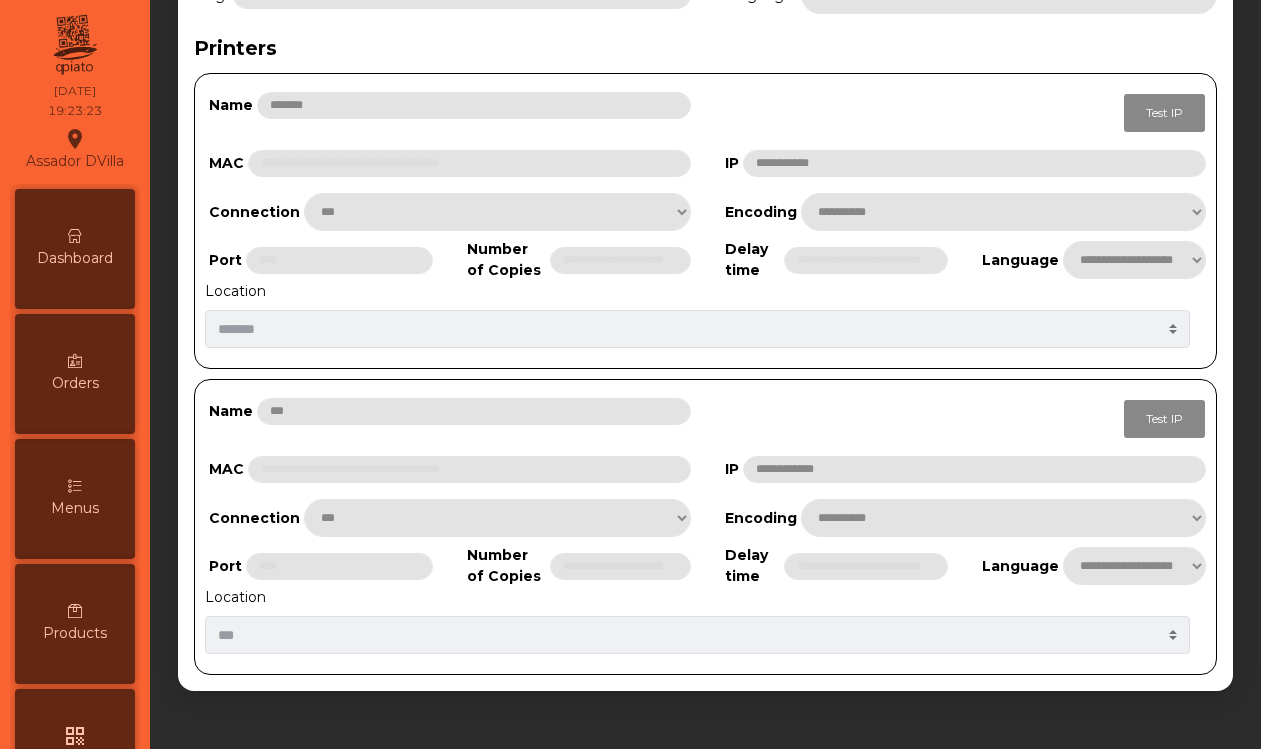 select on "***" 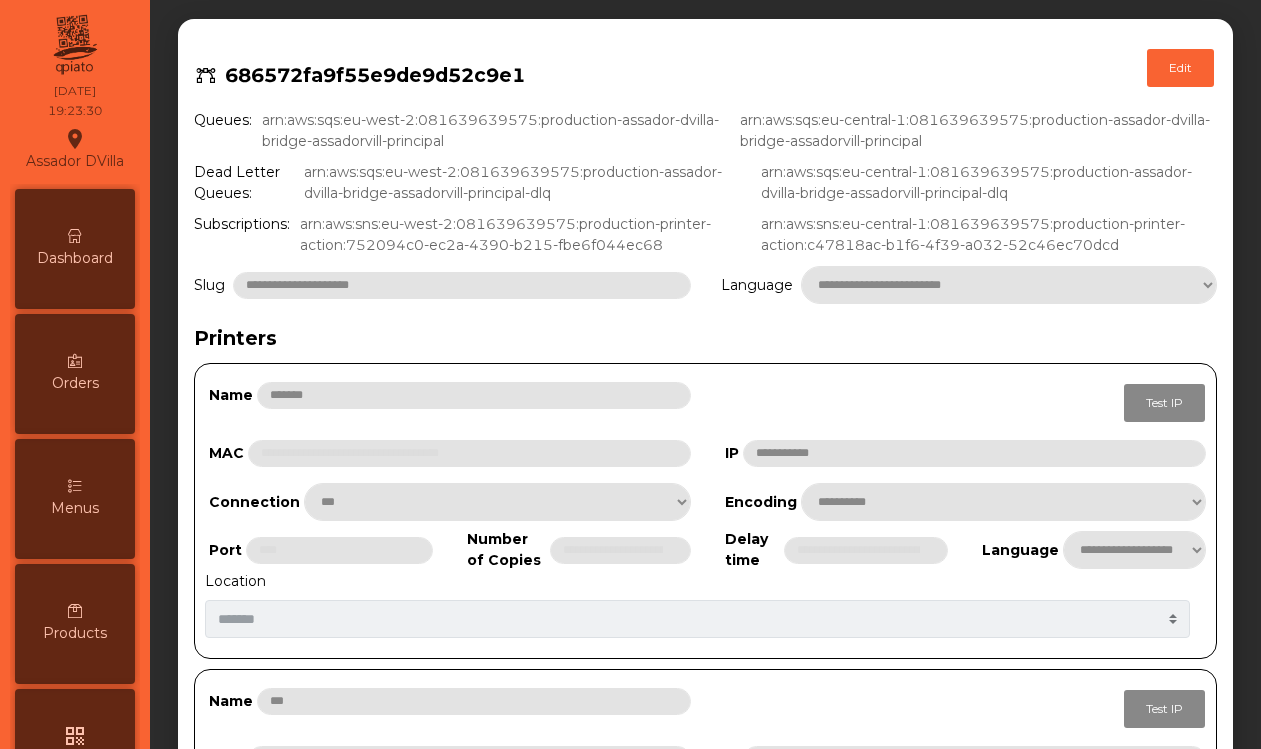 scroll, scrollTop: 0, scrollLeft: 0, axis: both 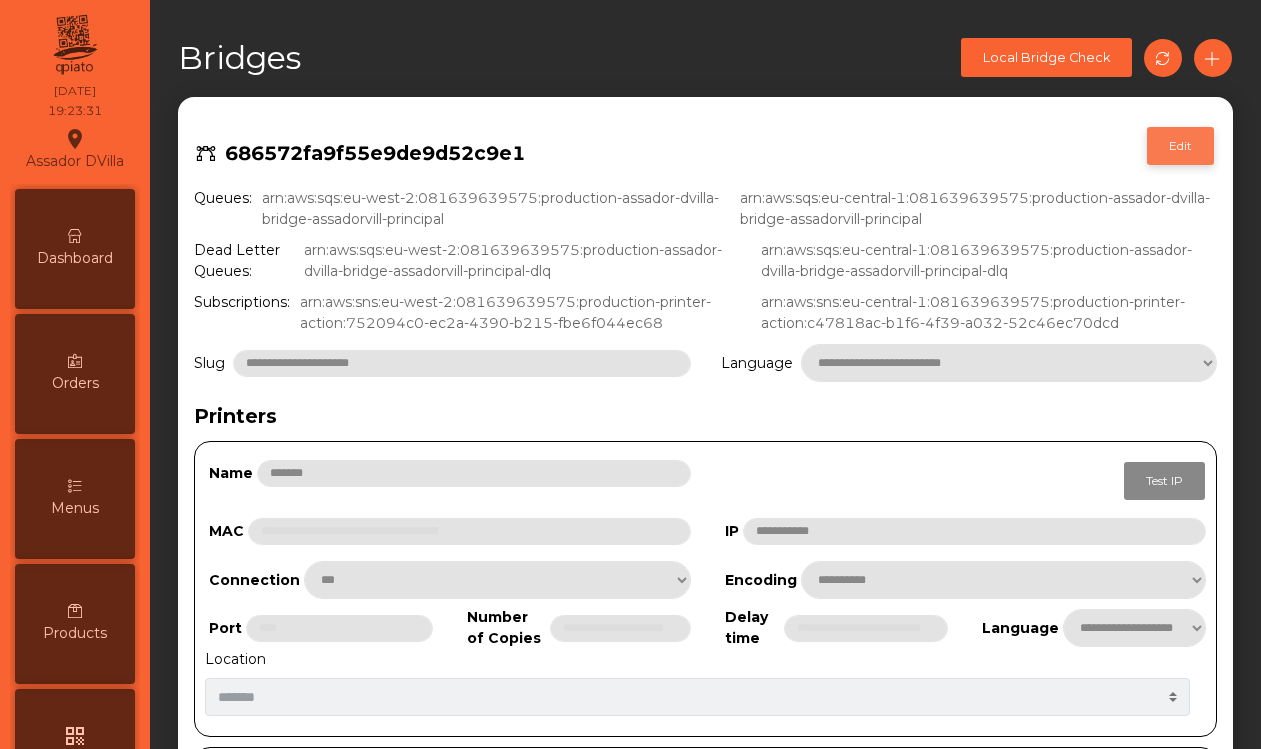 click on "Edit" 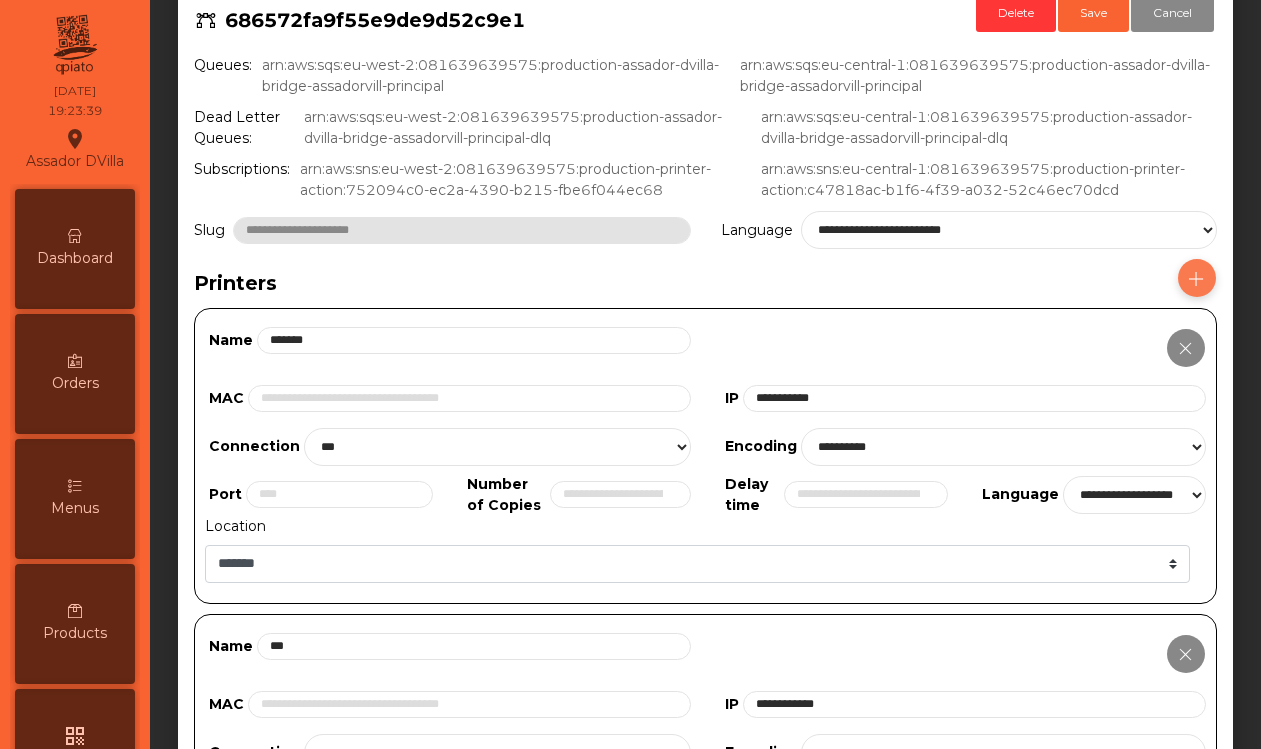 scroll, scrollTop: 153, scrollLeft: 0, axis: vertical 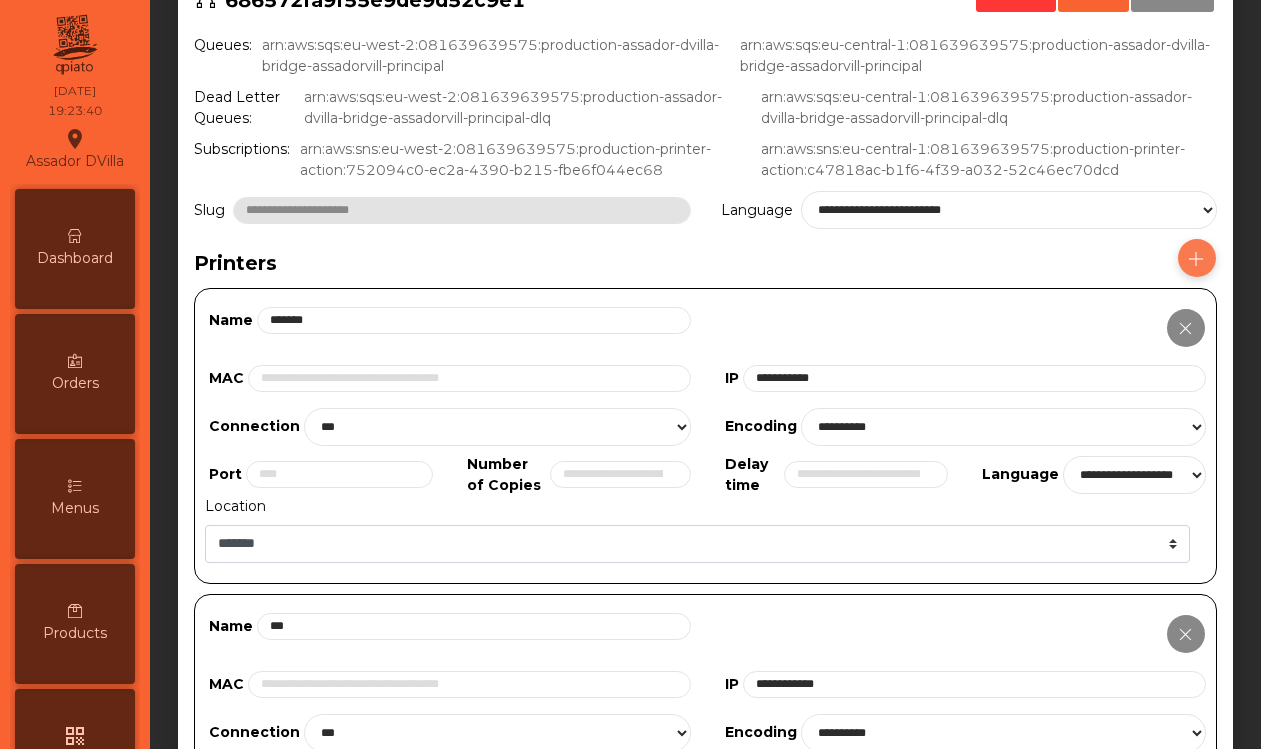 click 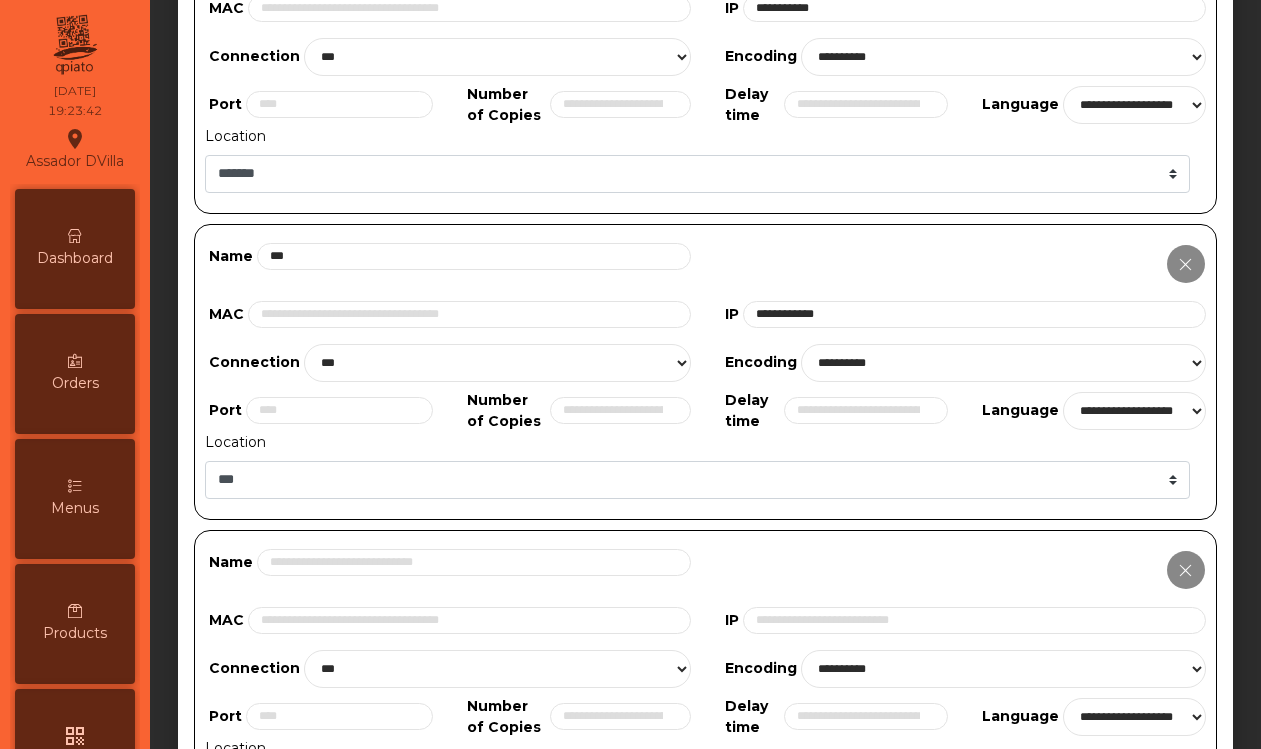 scroll, scrollTop: 607, scrollLeft: 0, axis: vertical 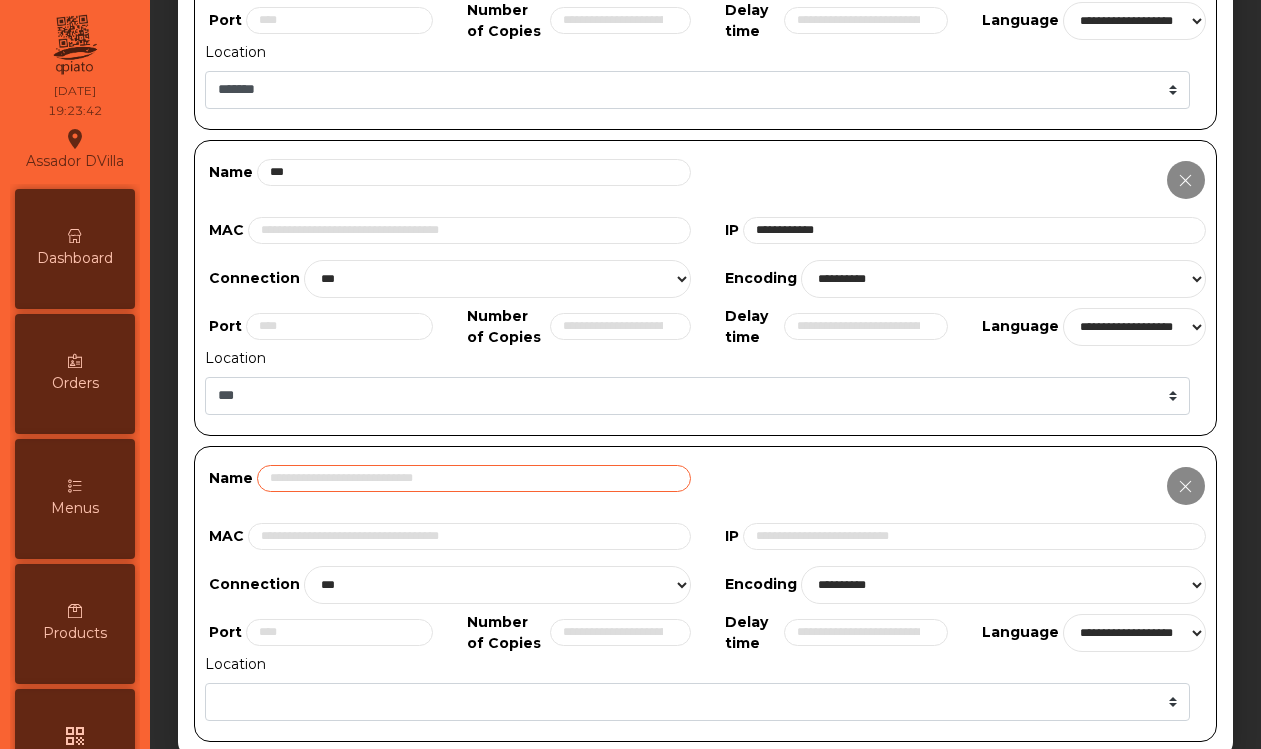 click 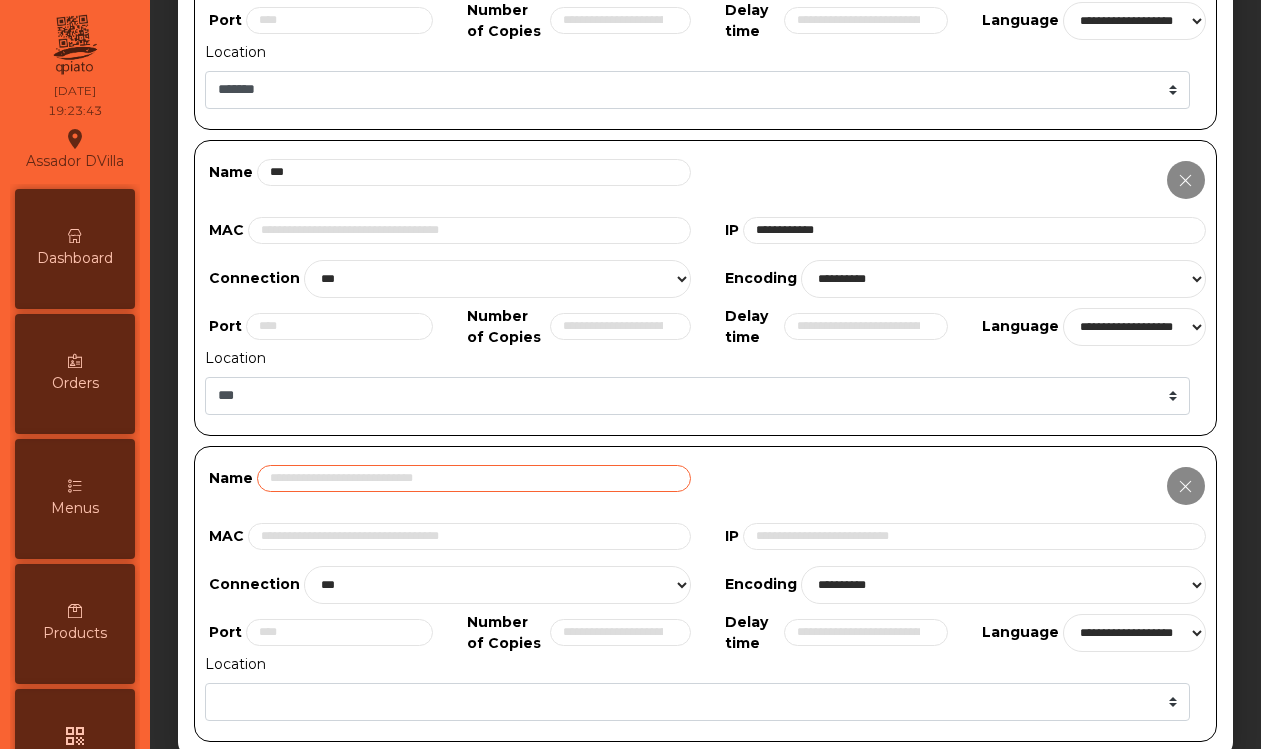 click 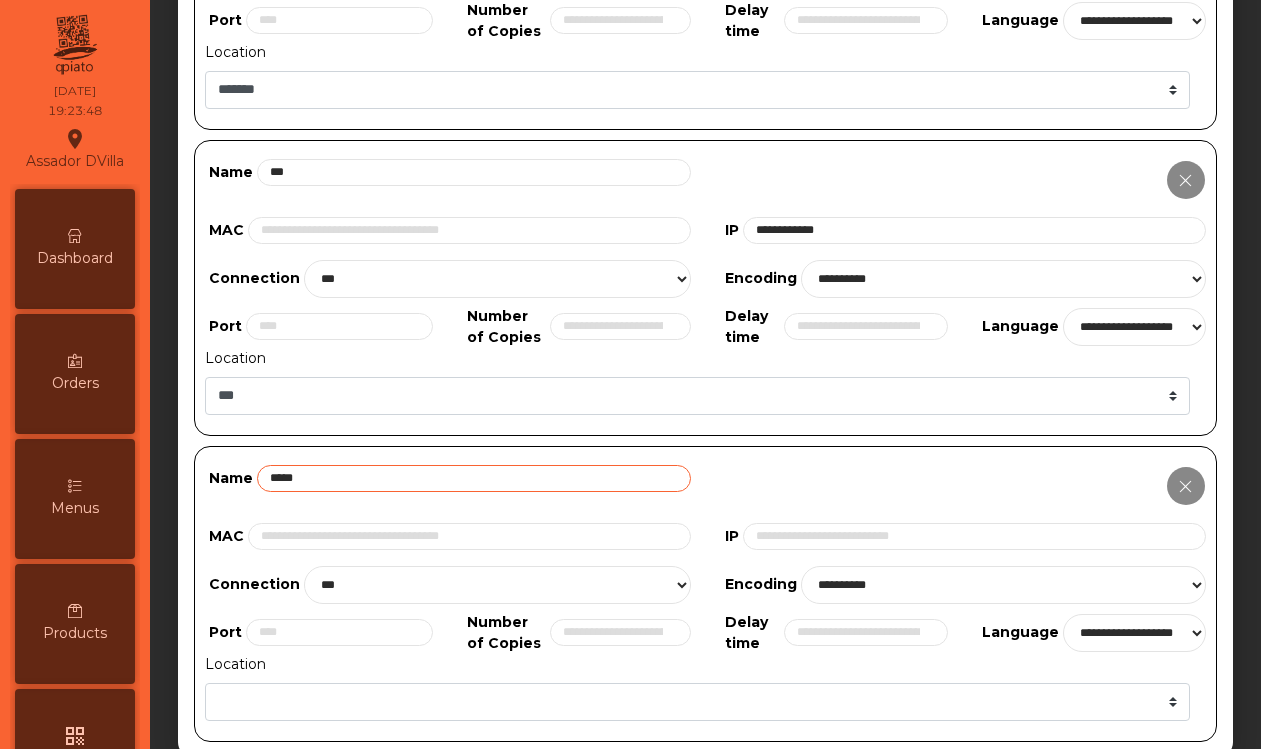 type on "*****" 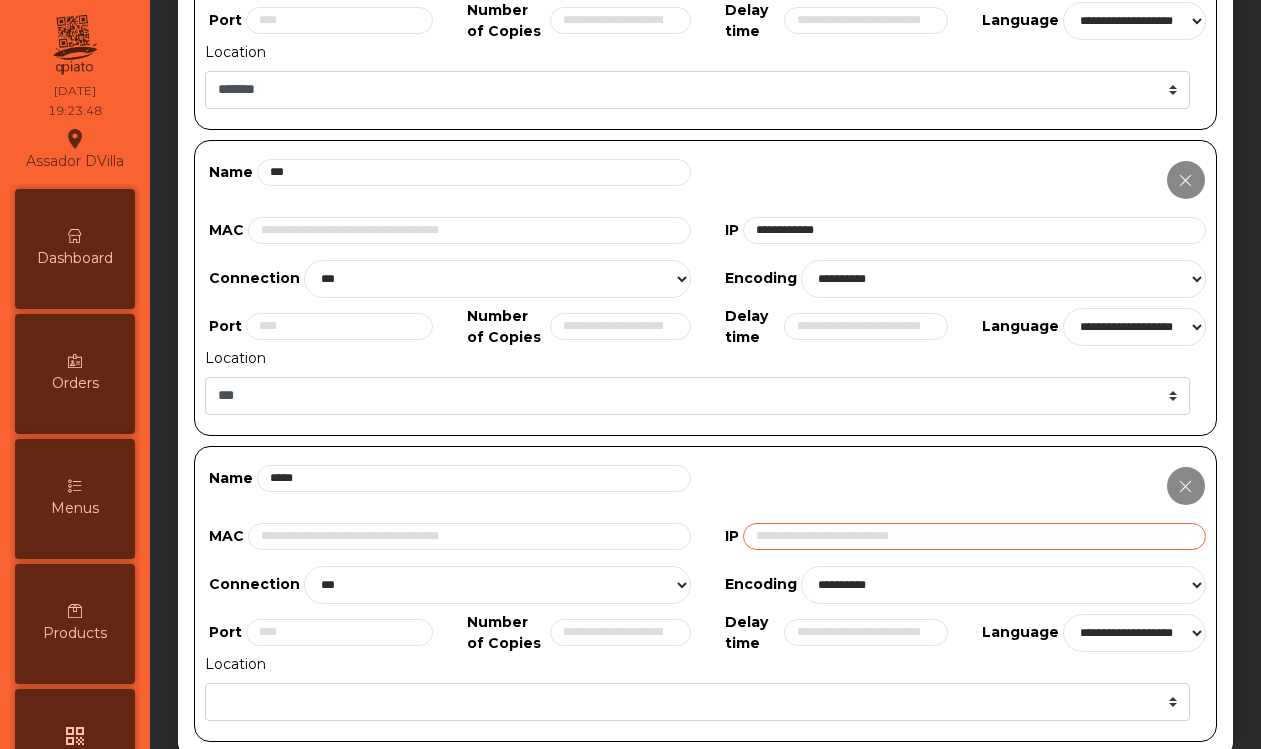 click 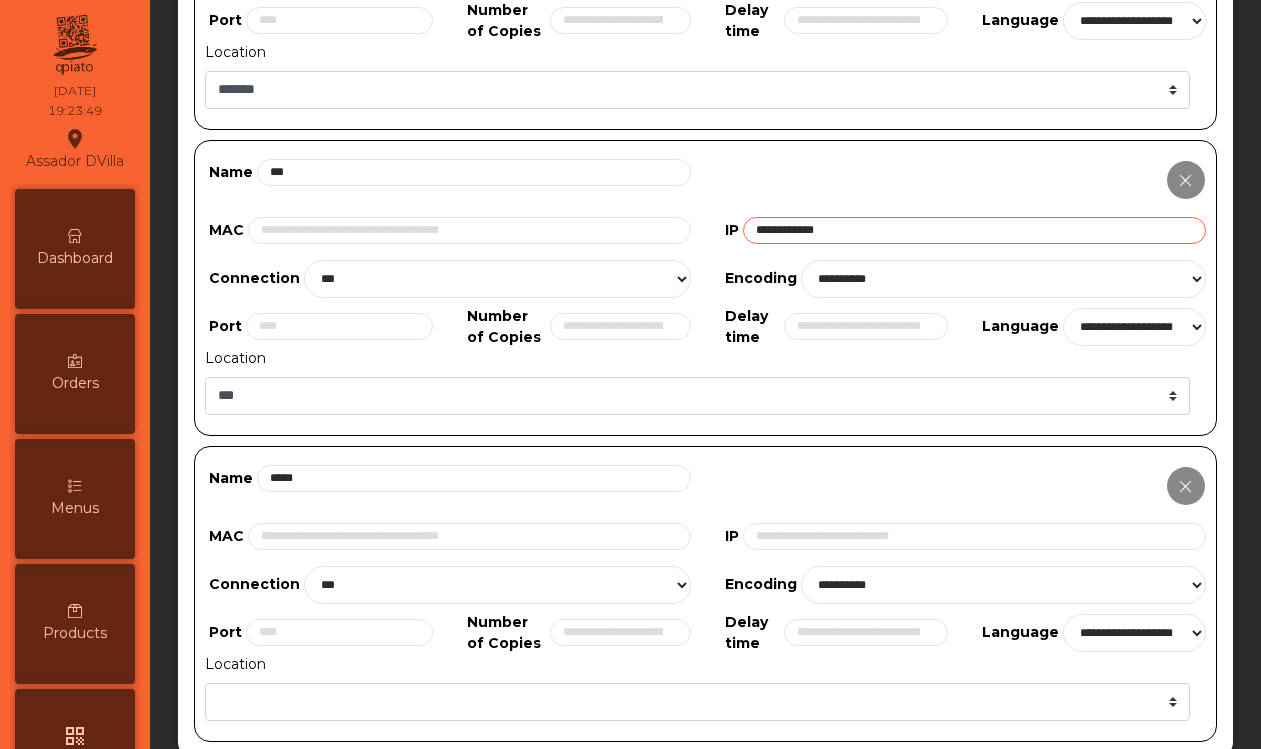 click 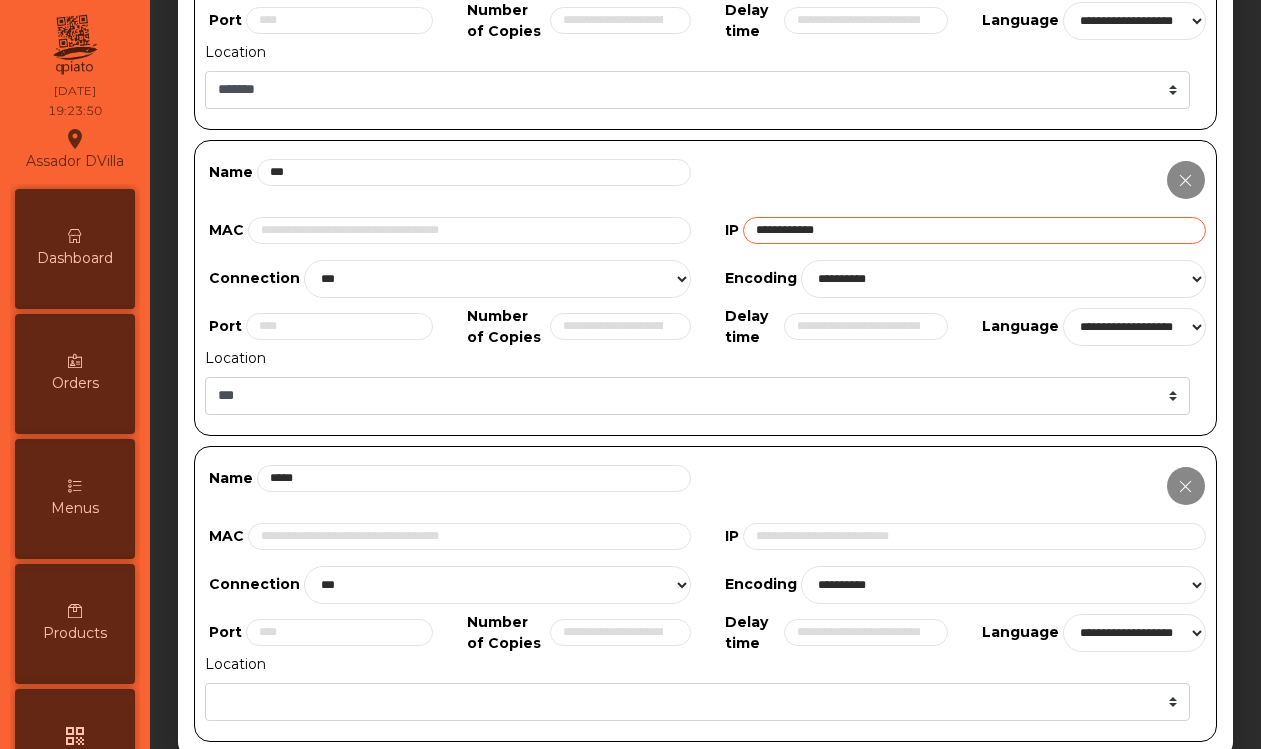 click 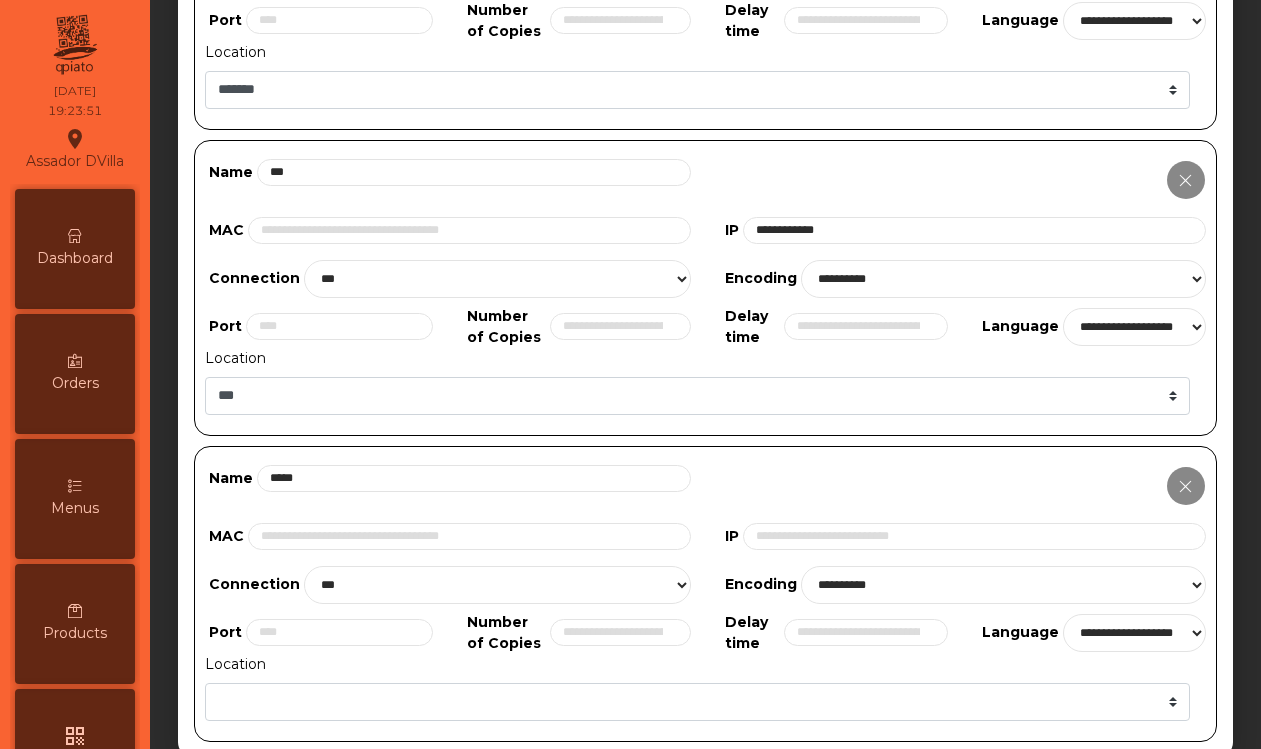 click on "MAC IP" 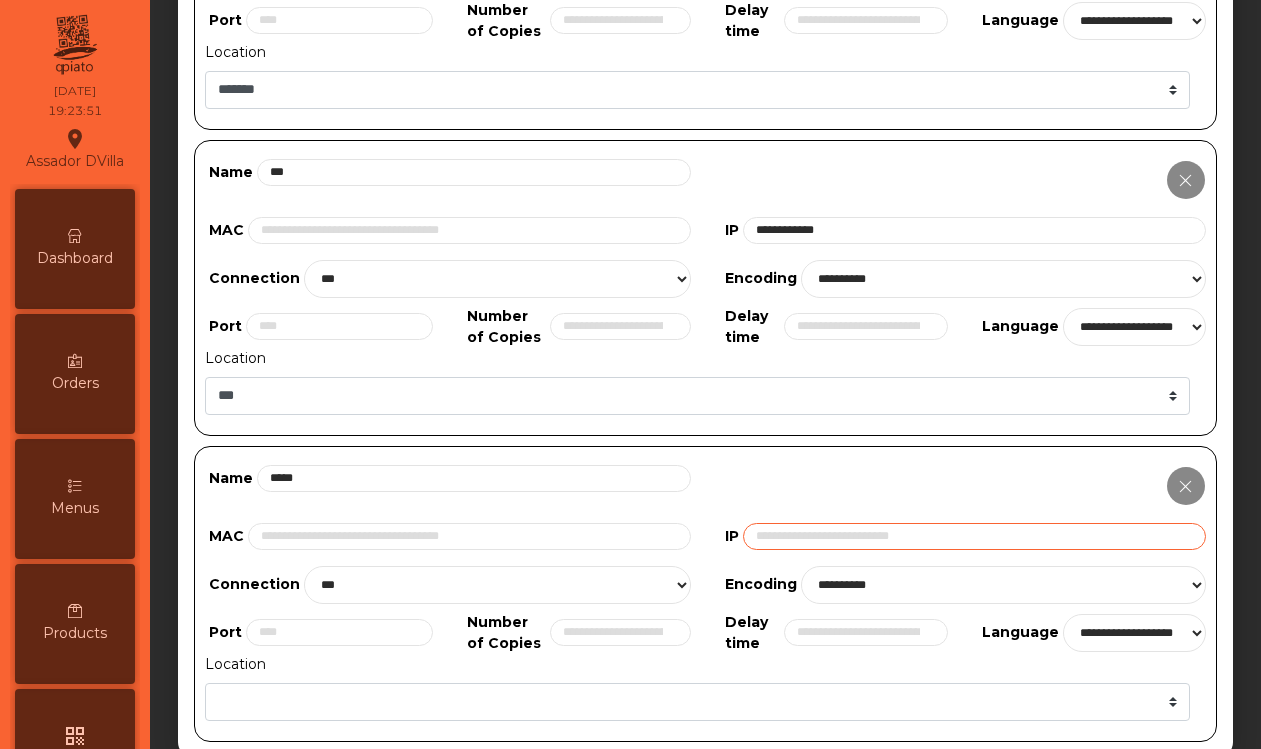 click 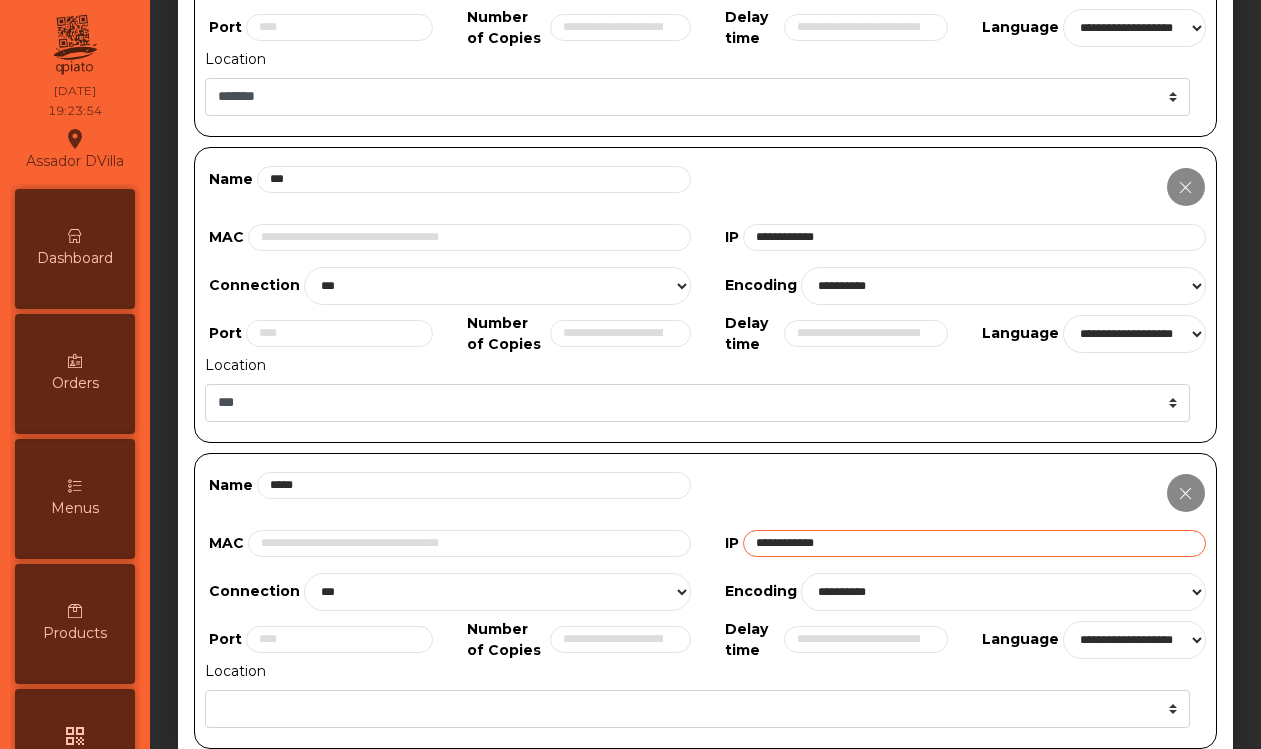 scroll, scrollTop: 678, scrollLeft: 0, axis: vertical 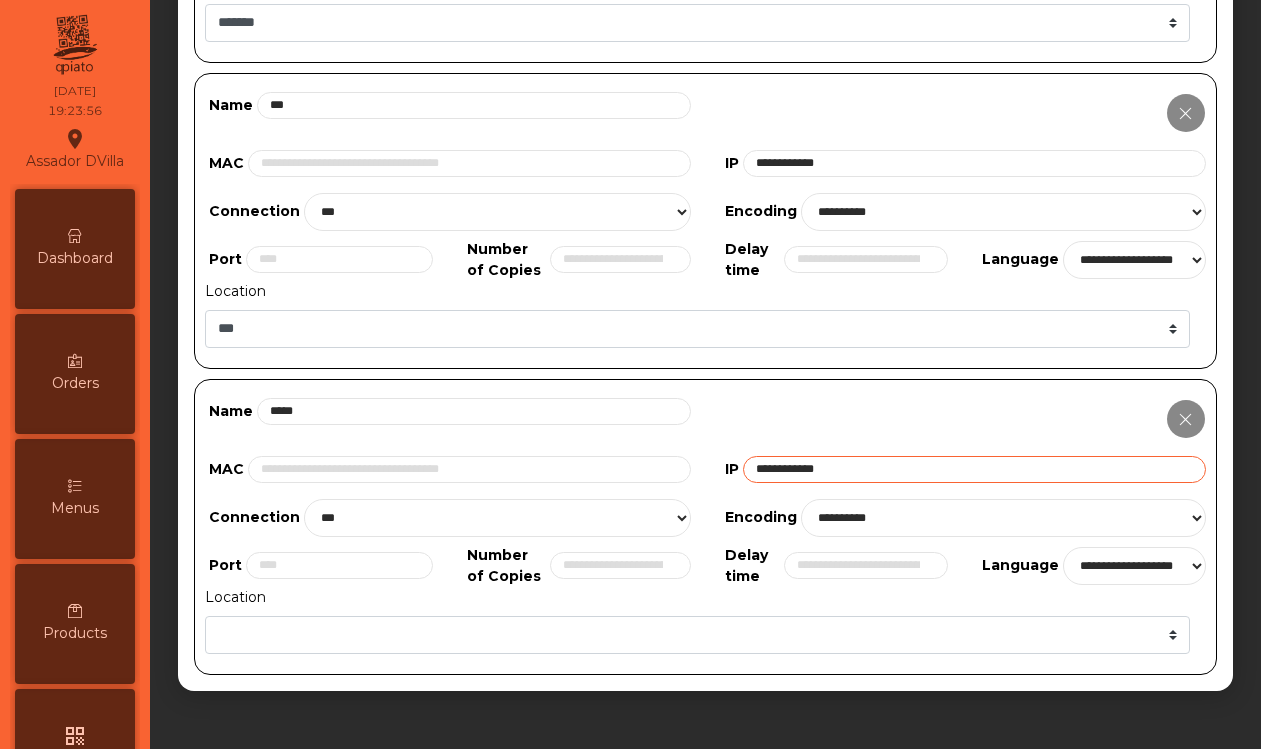 type on "**********" 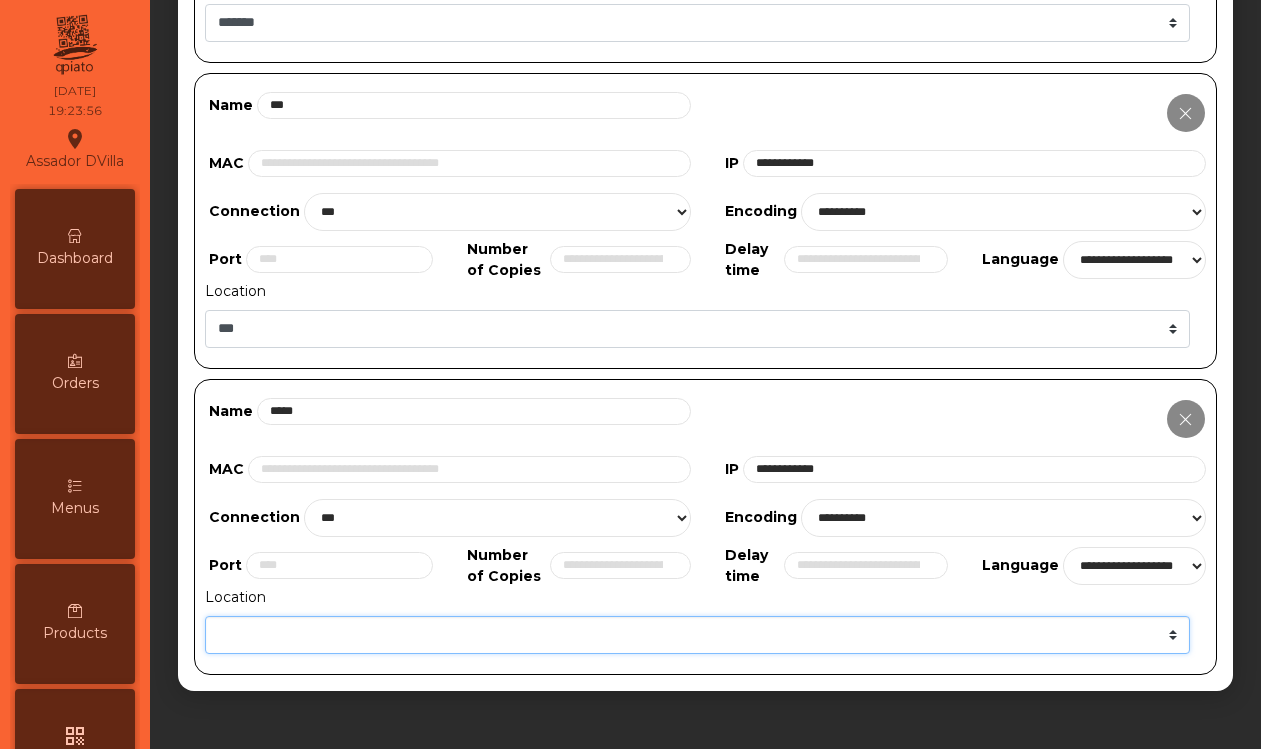 click on "******* **** *** *****" 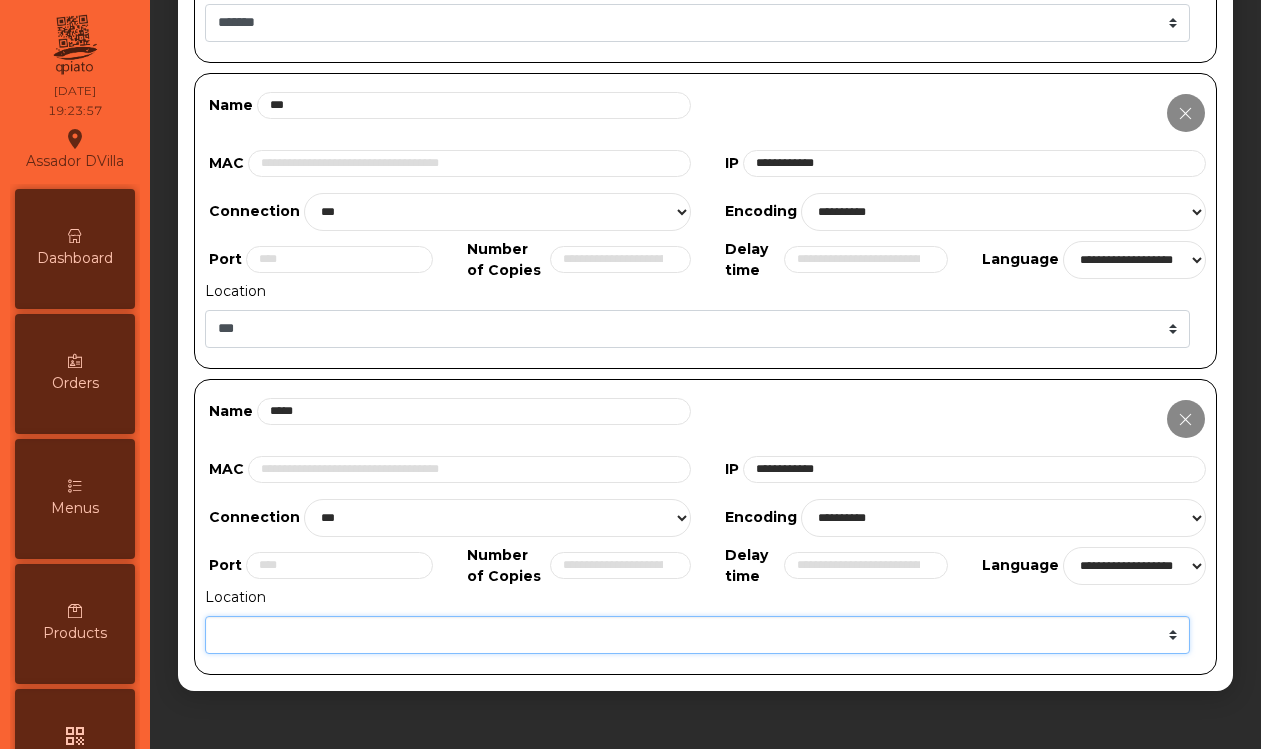 select on "****" 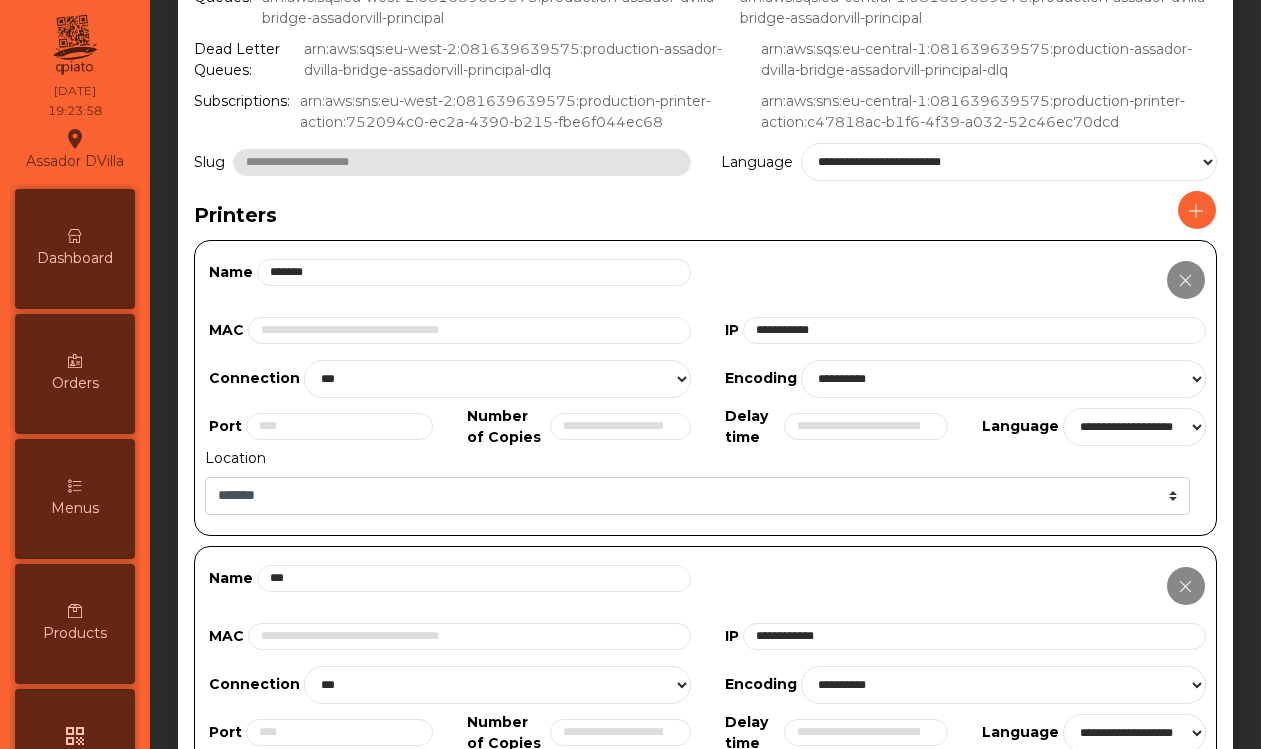 scroll, scrollTop: 0, scrollLeft: 0, axis: both 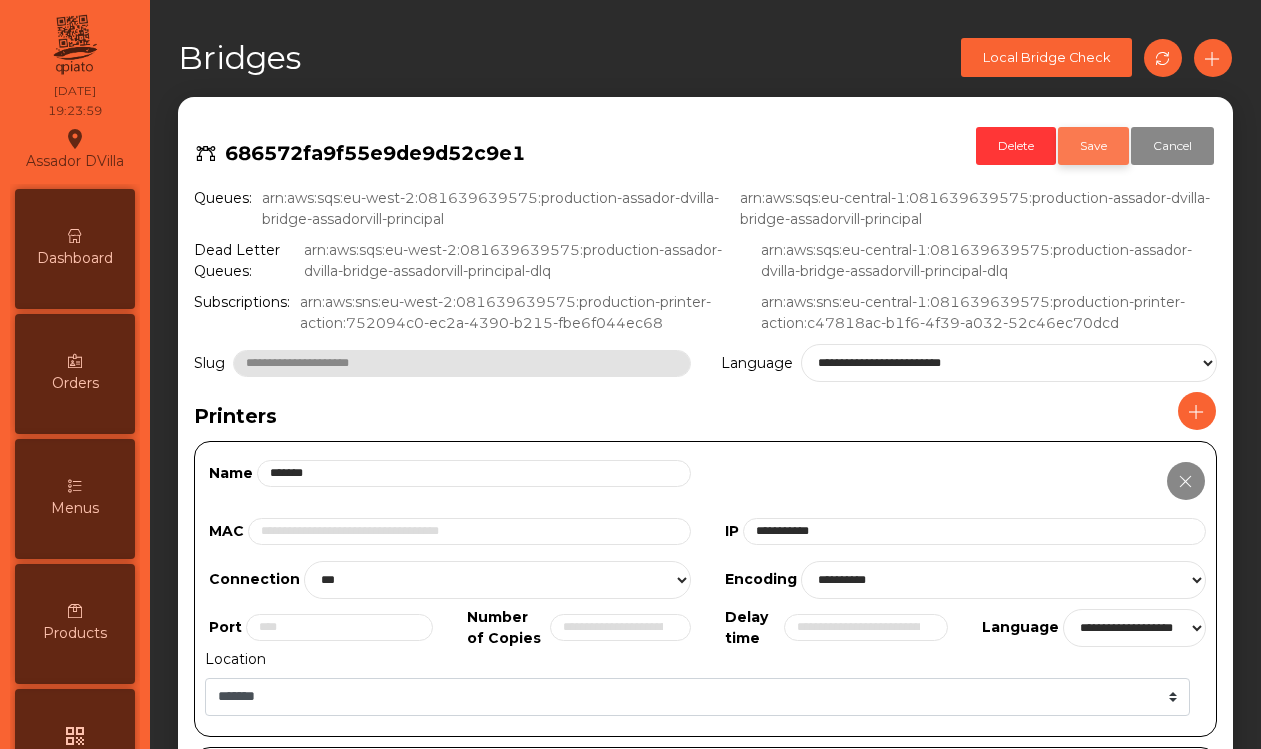 click on "Save" 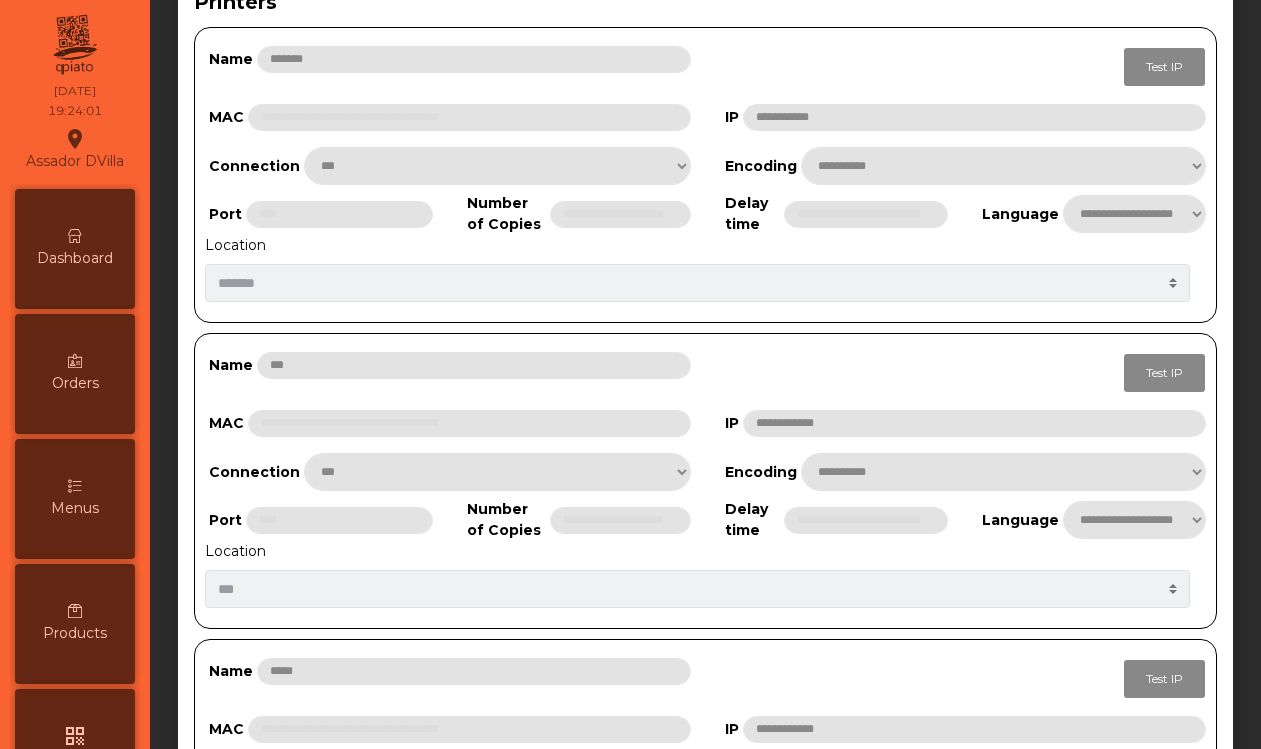 select on "***" 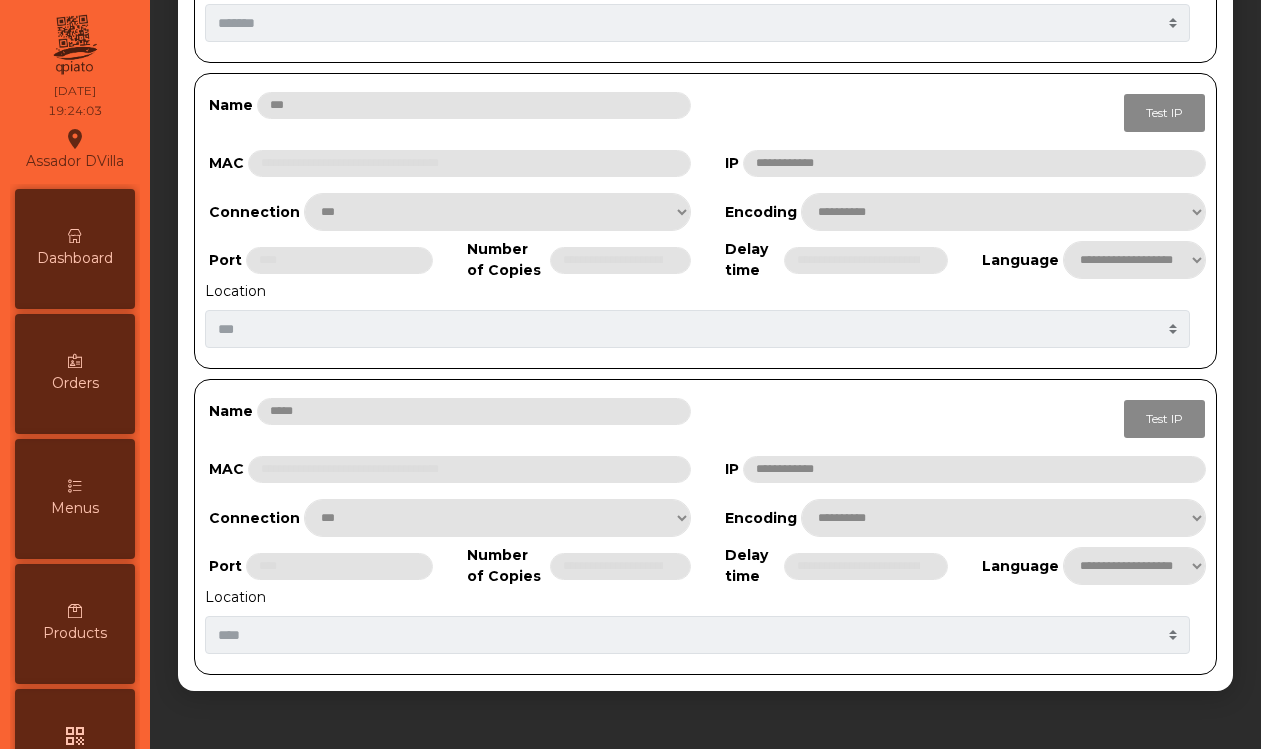 scroll, scrollTop: 679, scrollLeft: 0, axis: vertical 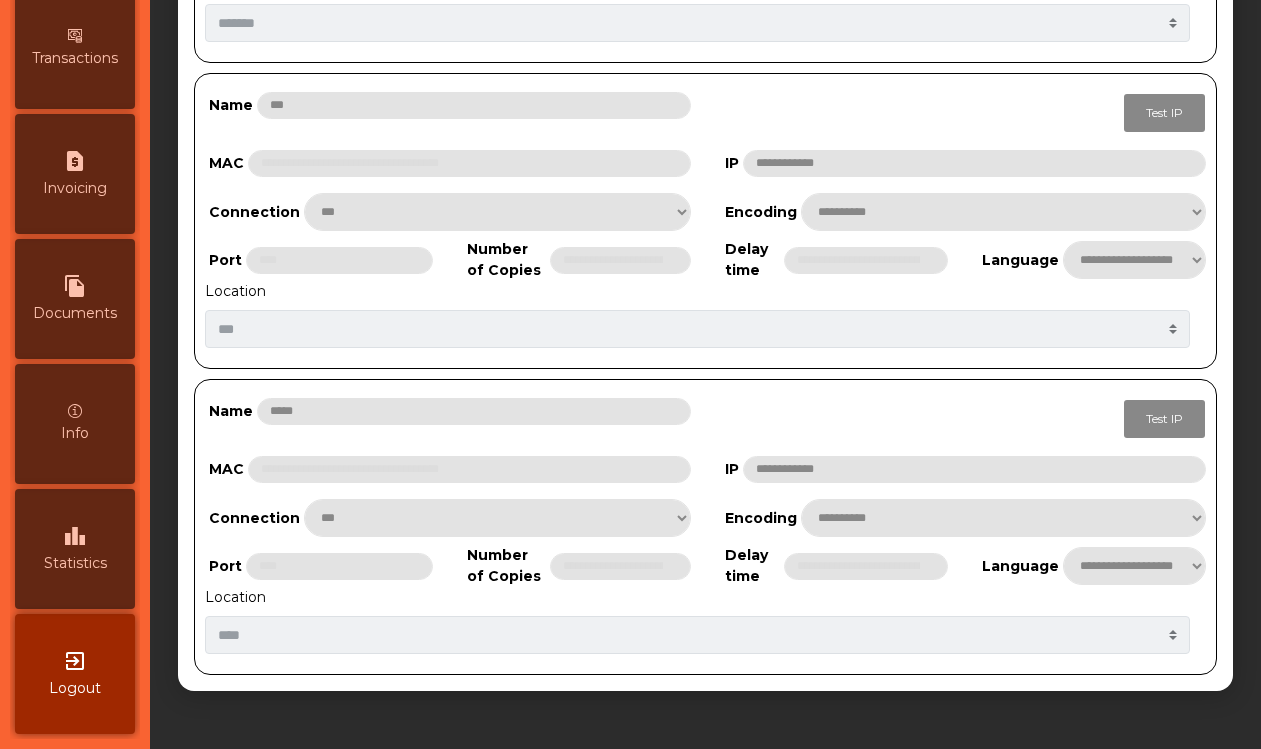 click on "Info" at bounding box center (75, 433) 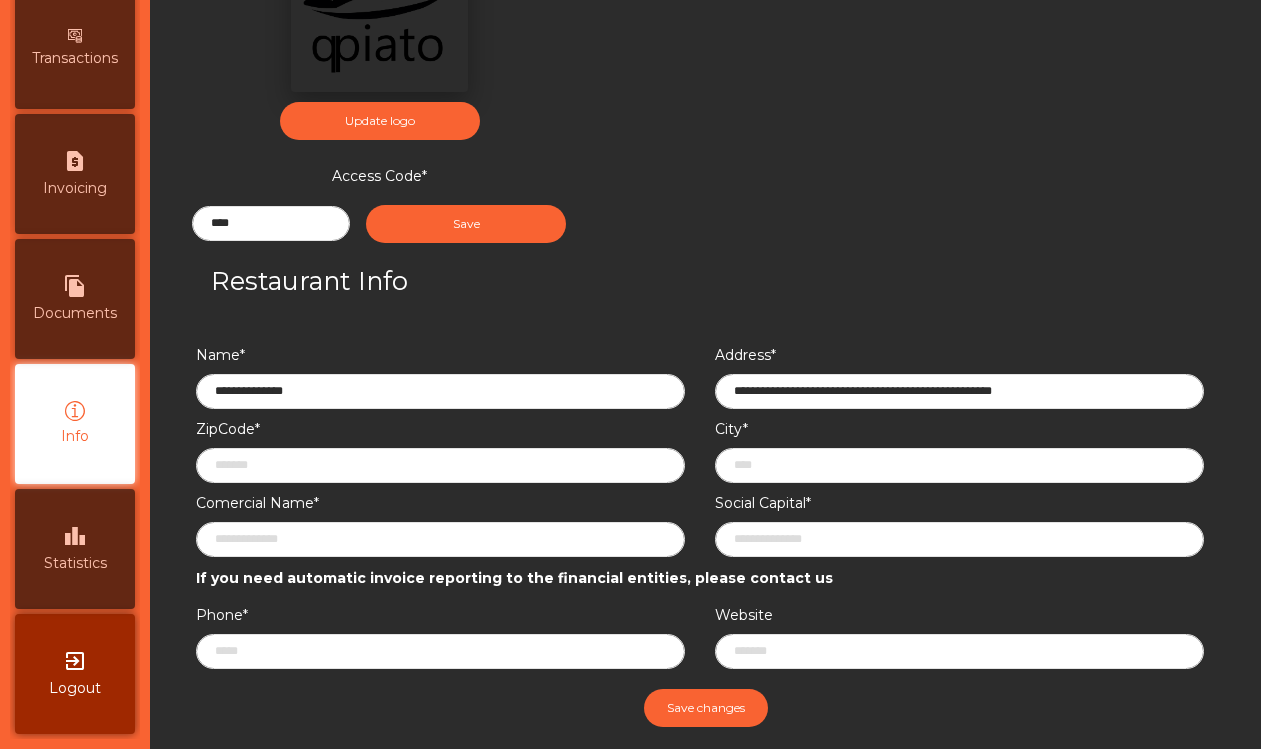 scroll, scrollTop: 0, scrollLeft: 0, axis: both 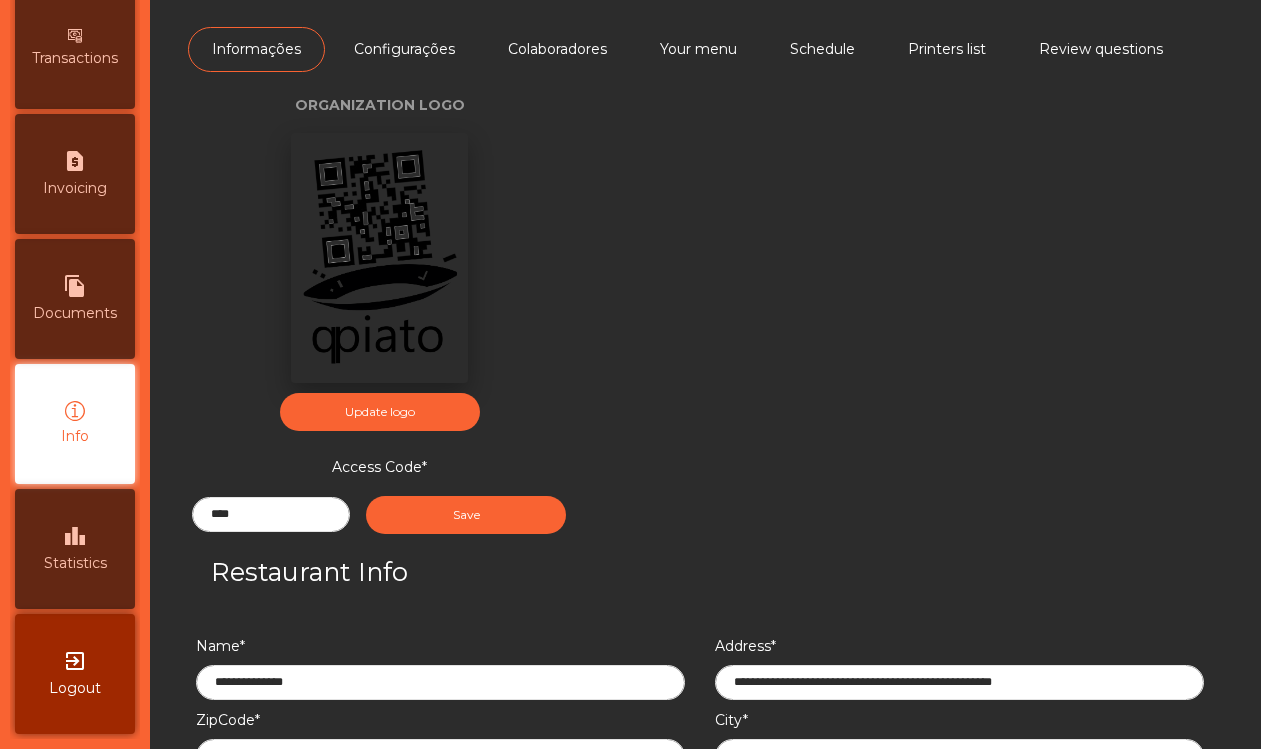 click on "Colaboradores" at bounding box center [557, 49] 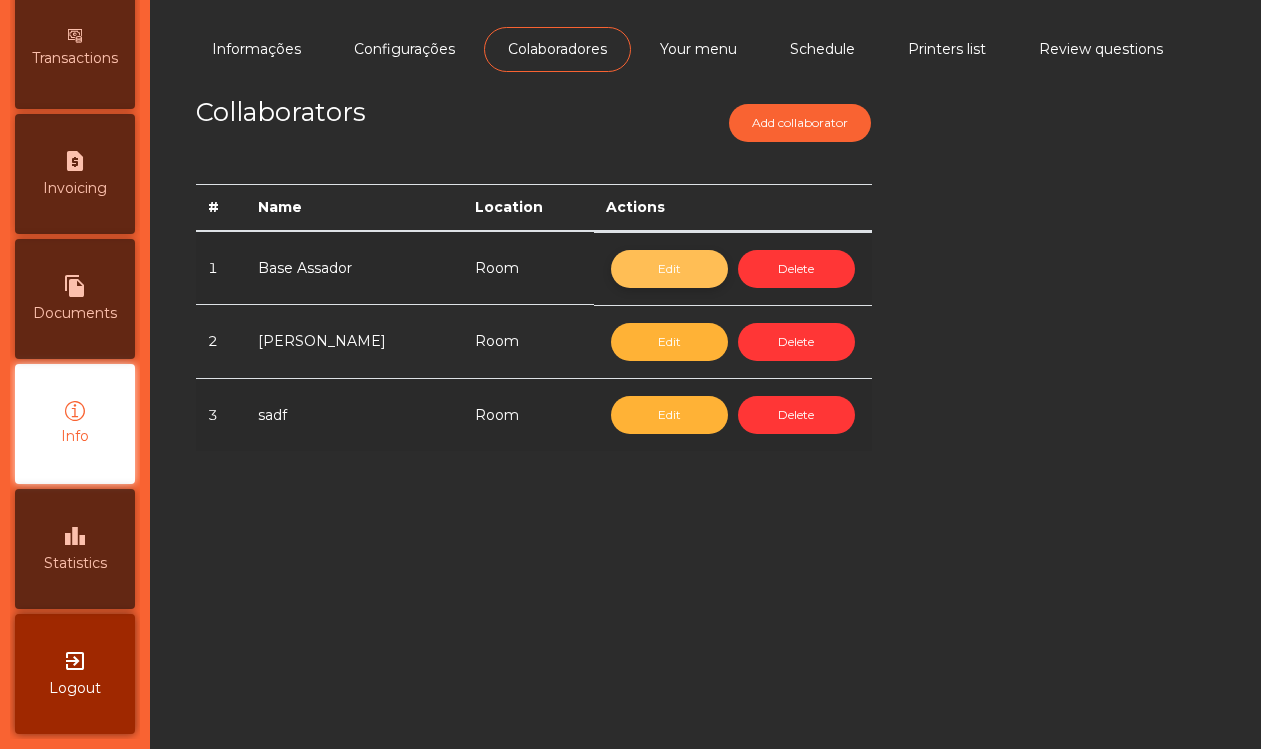 click on "Edit" at bounding box center [669, 269] 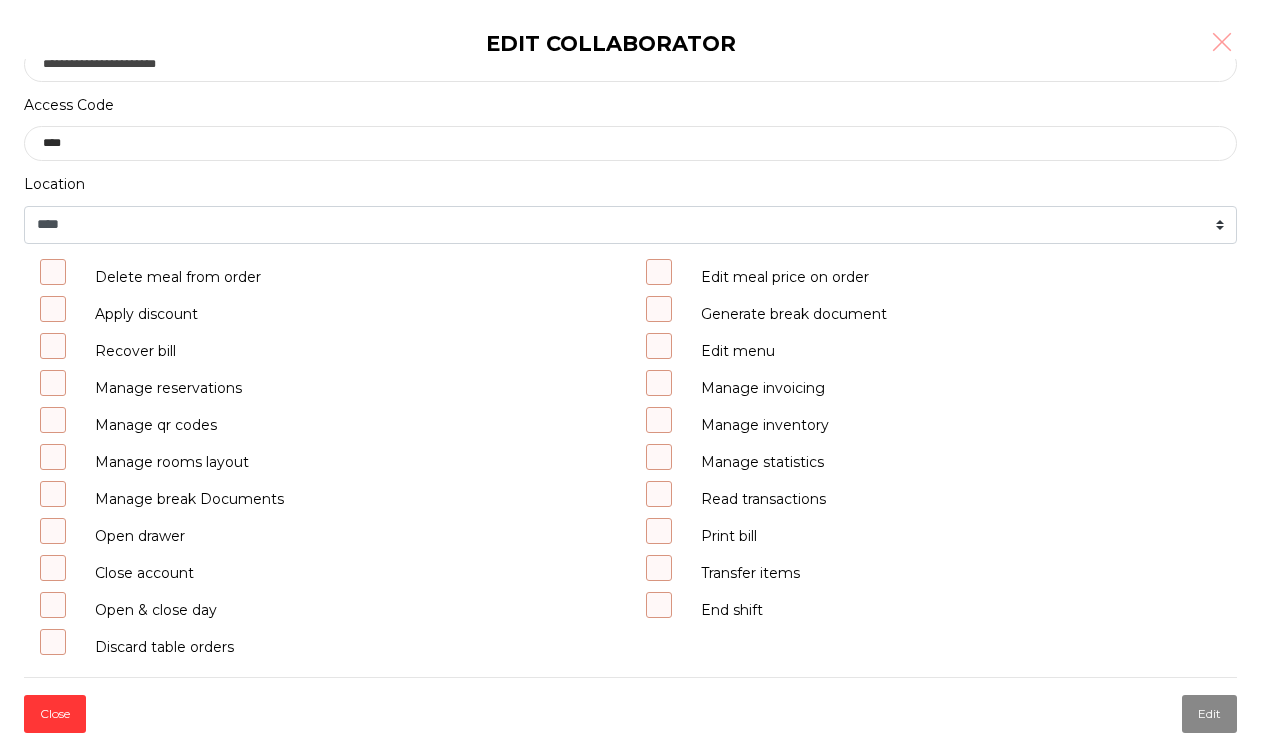 scroll, scrollTop: 240, scrollLeft: 0, axis: vertical 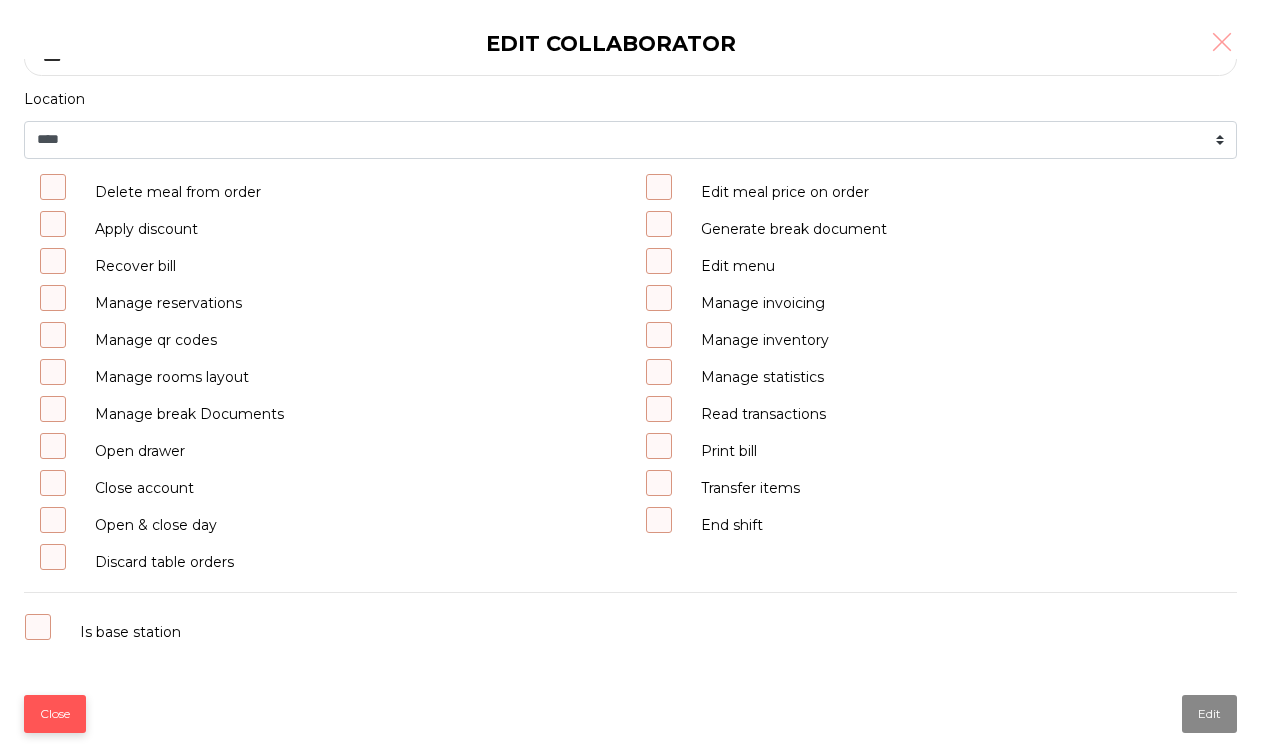 click on "Close" 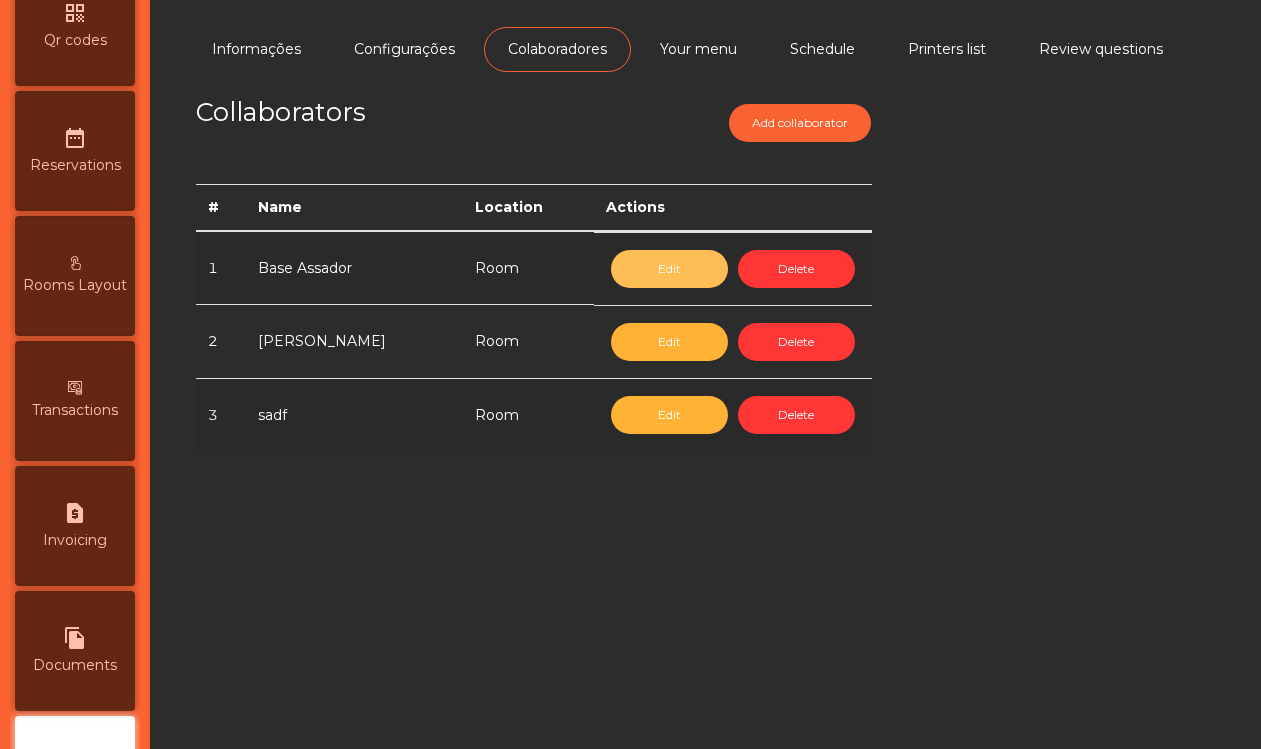 scroll, scrollTop: 0, scrollLeft: 0, axis: both 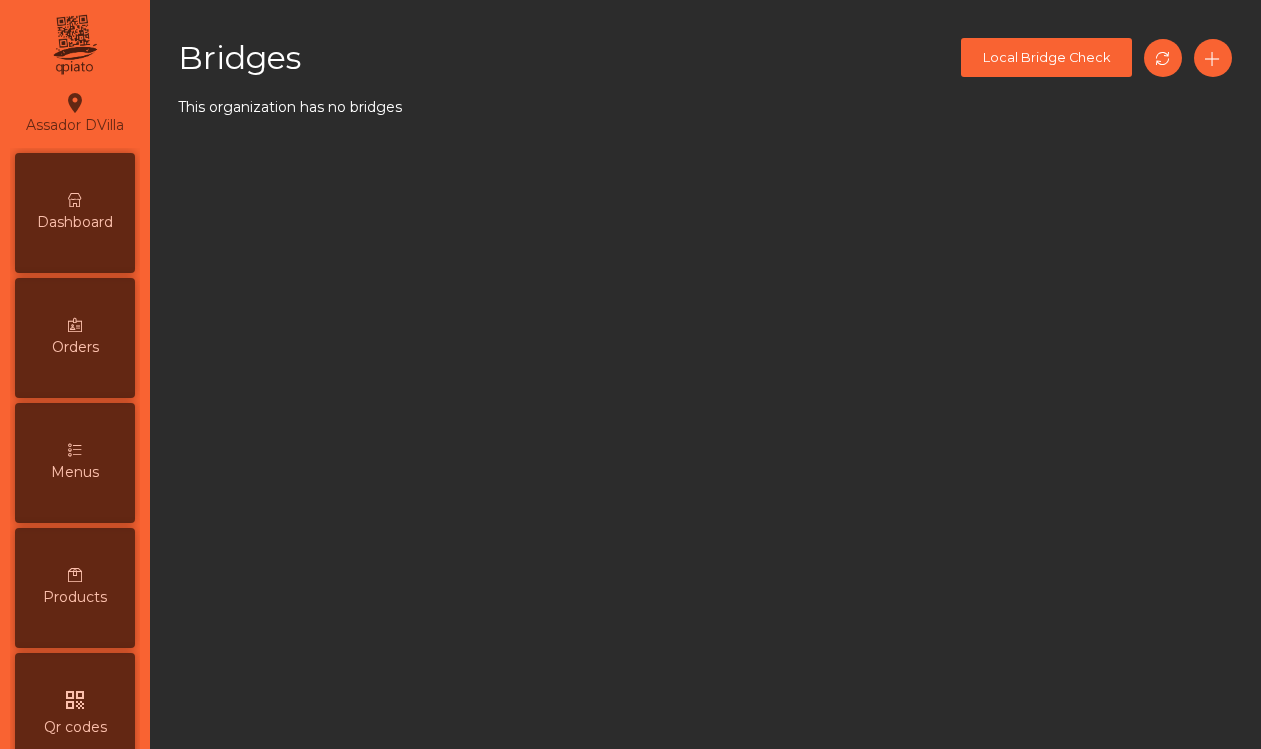 select on "***" 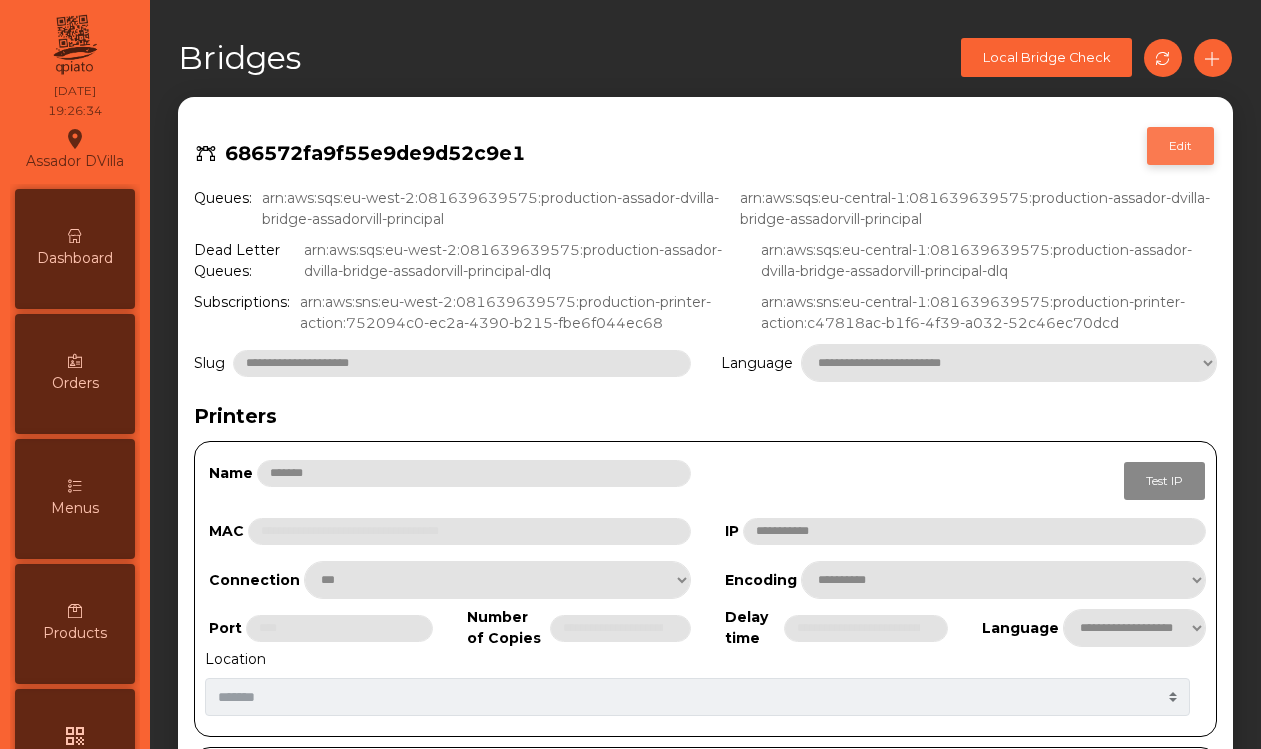 click on "Edit" 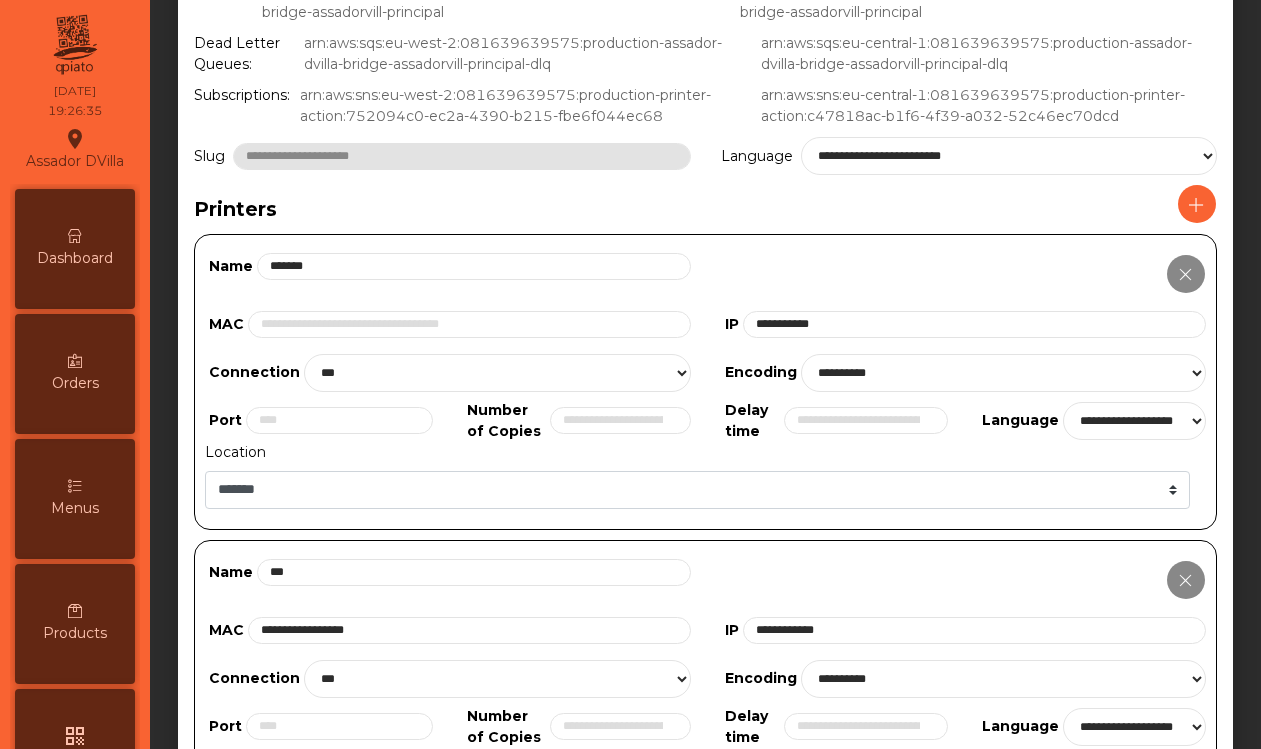 scroll, scrollTop: 222, scrollLeft: 0, axis: vertical 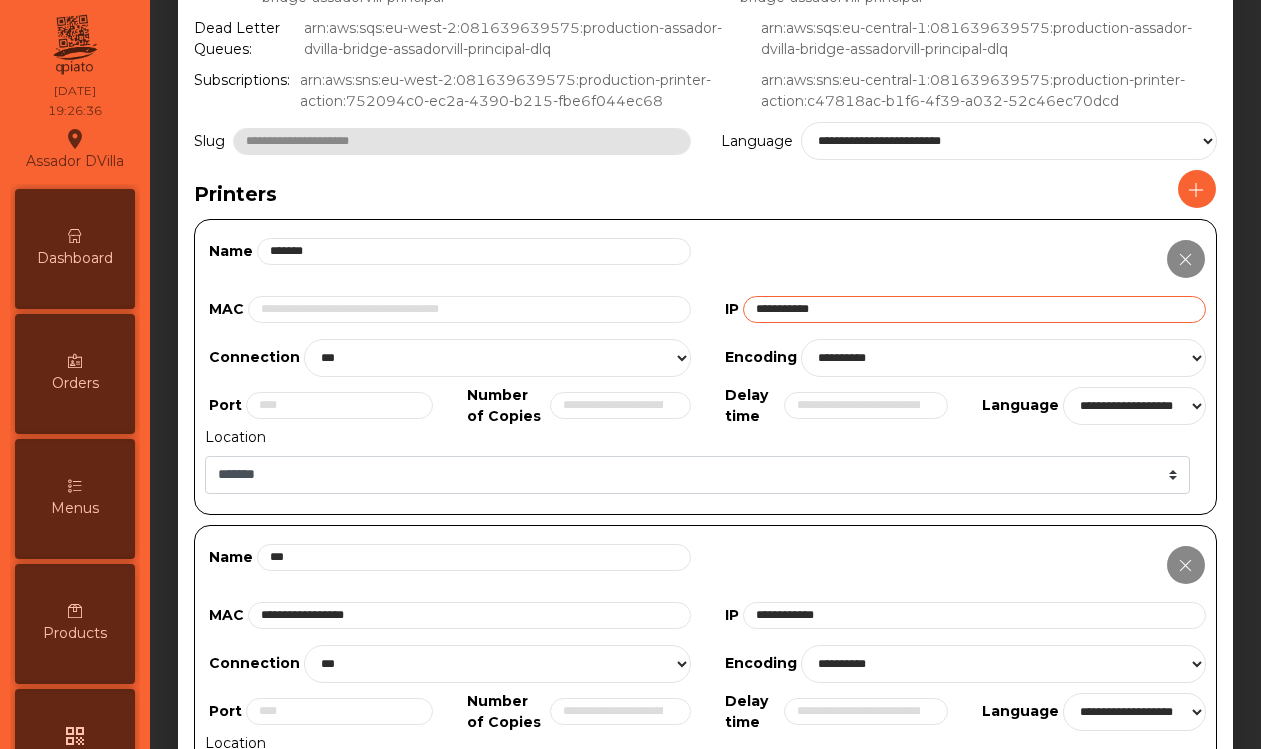click 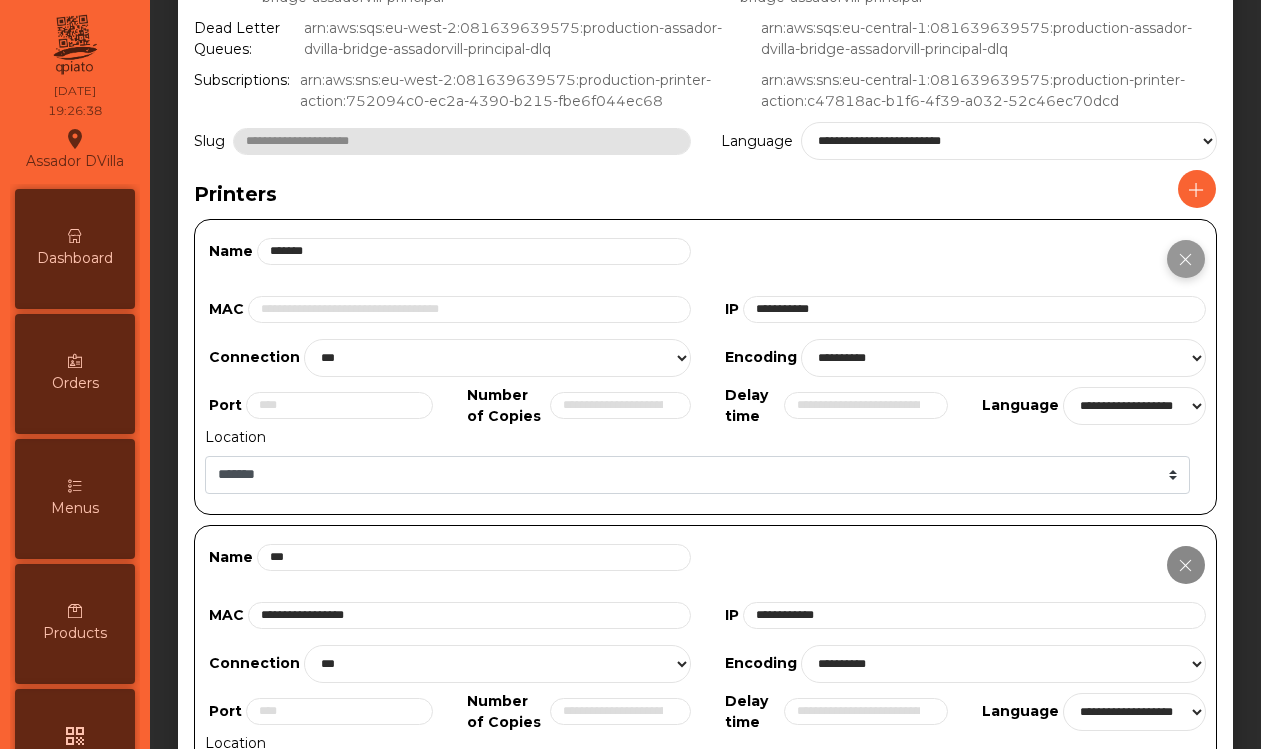 click 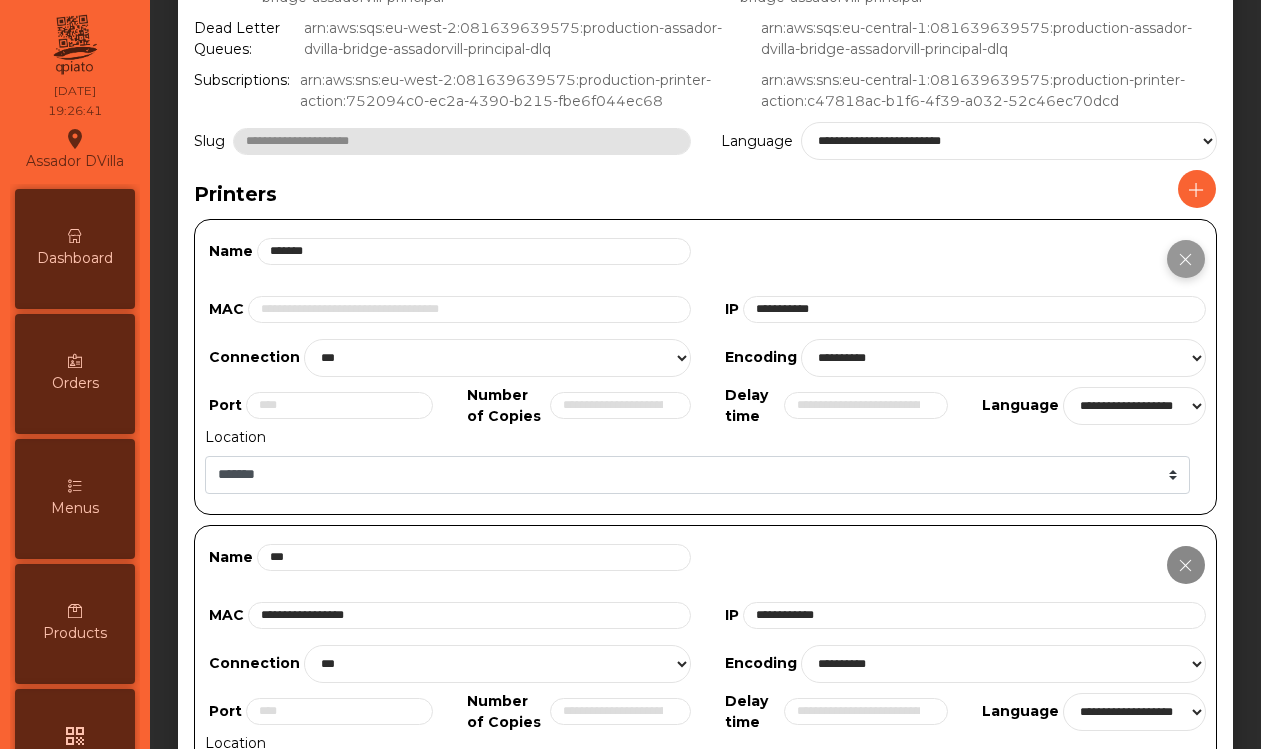 click 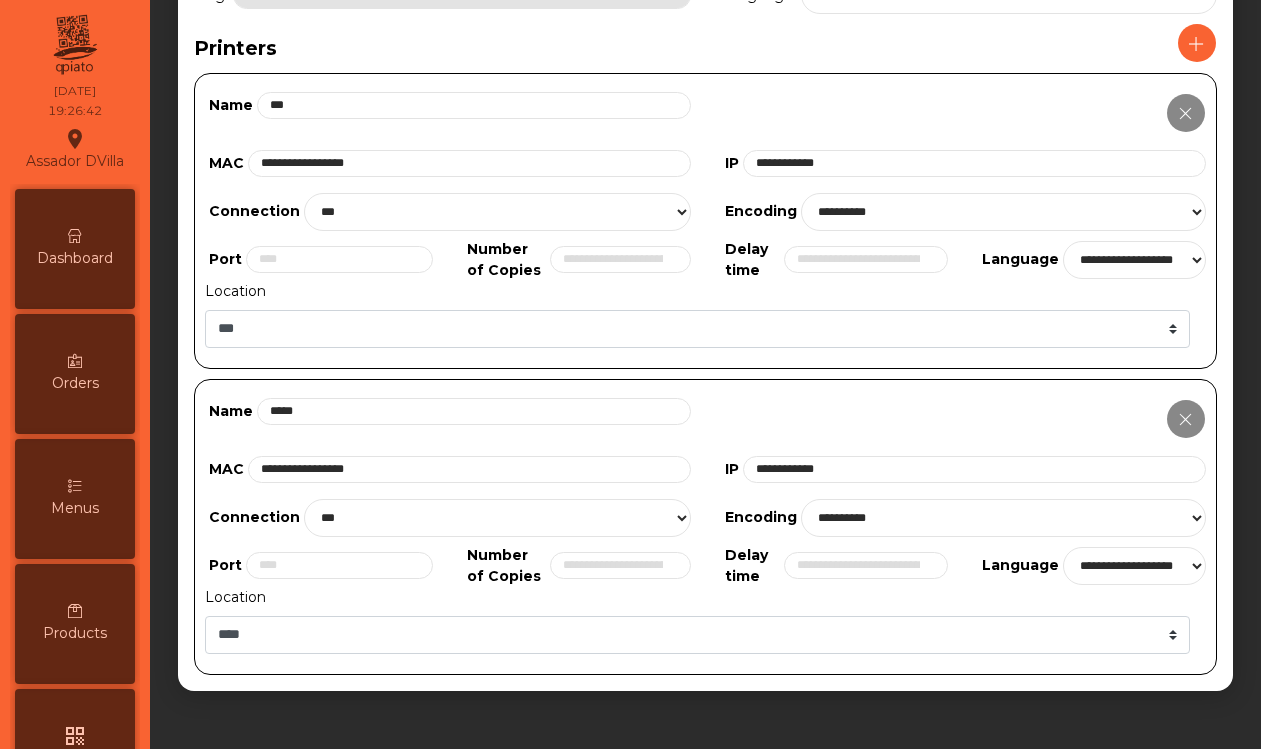 scroll, scrollTop: 0, scrollLeft: 0, axis: both 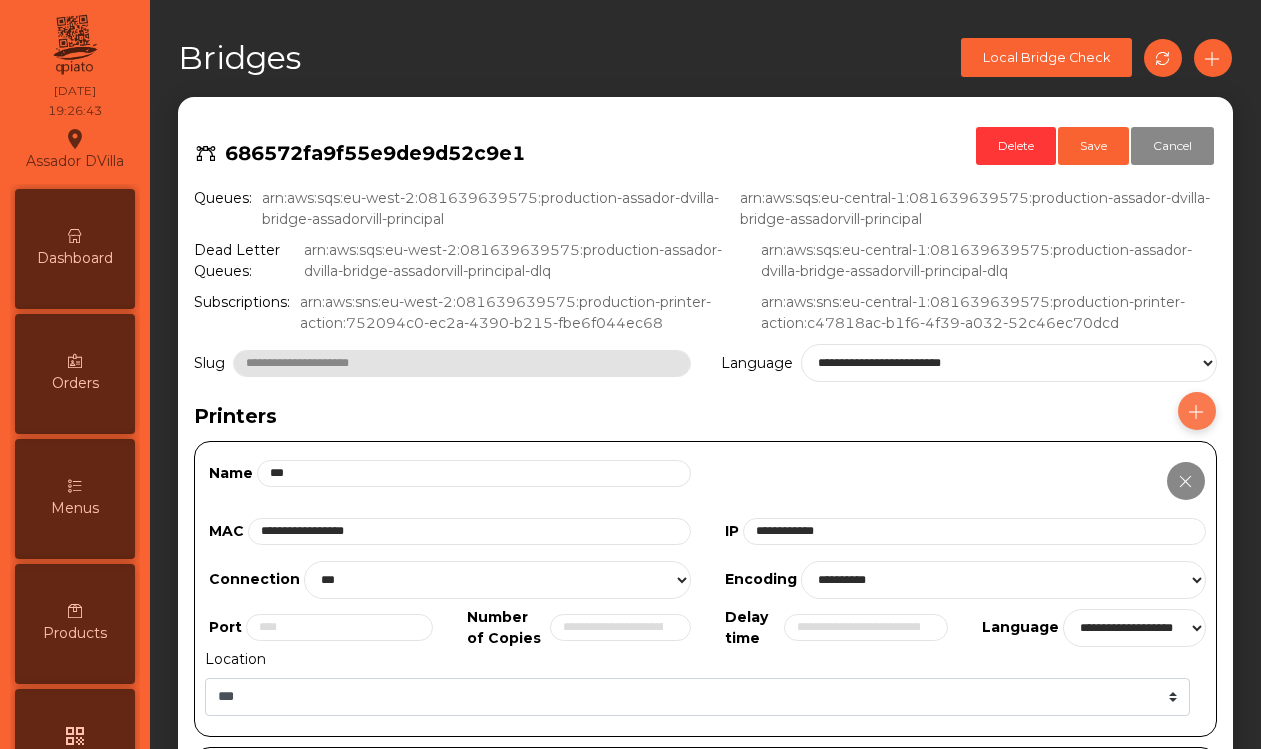 click 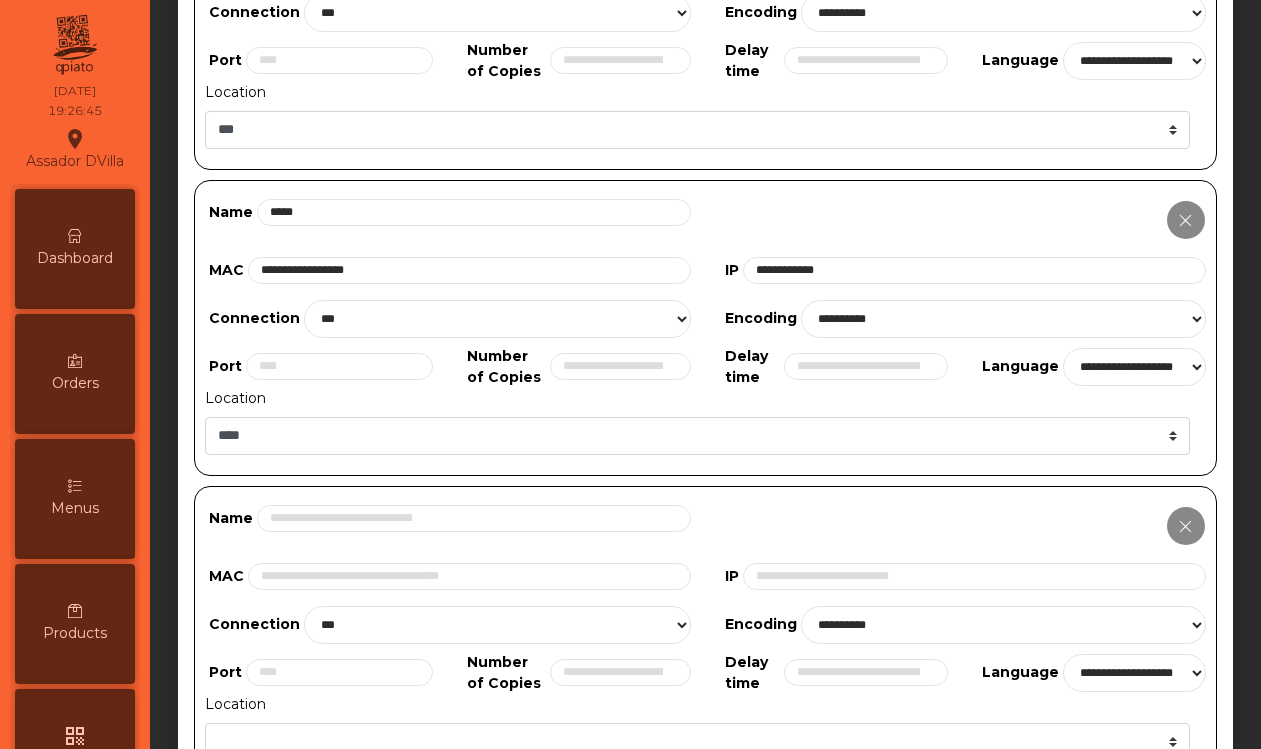 scroll, scrollTop: 678, scrollLeft: 0, axis: vertical 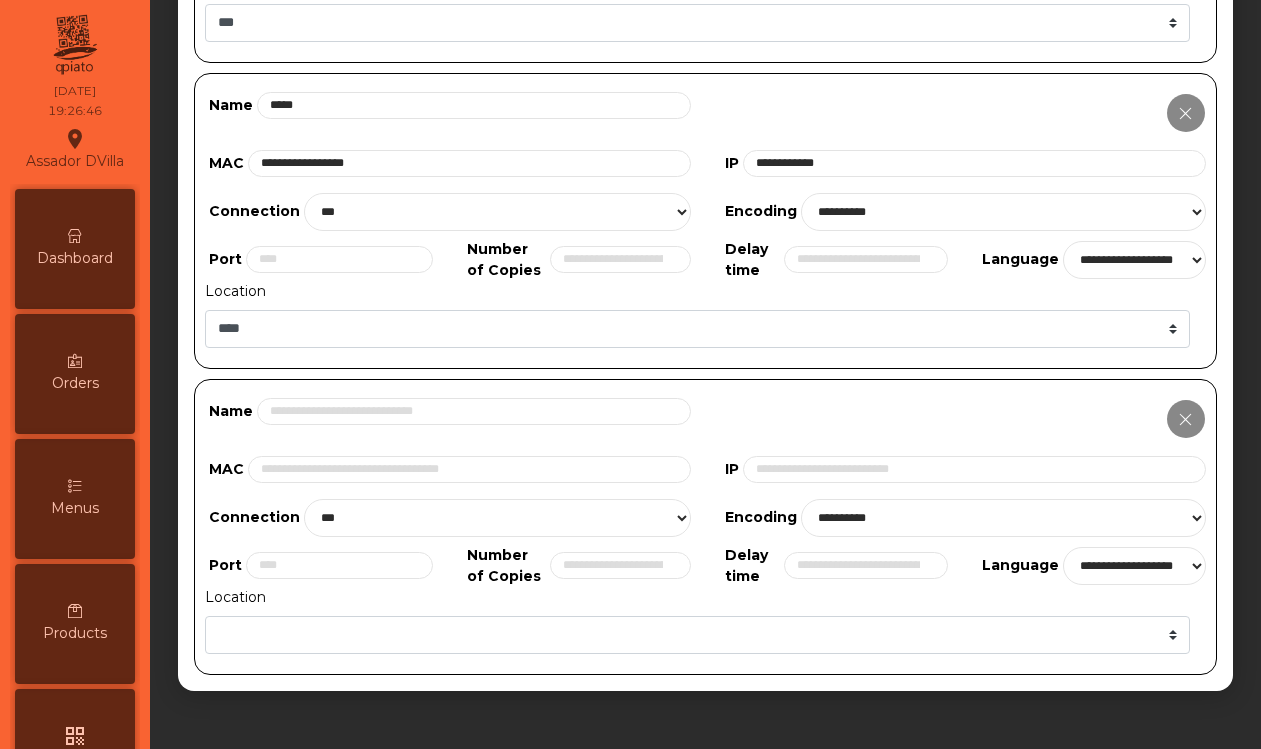 click on "Name" 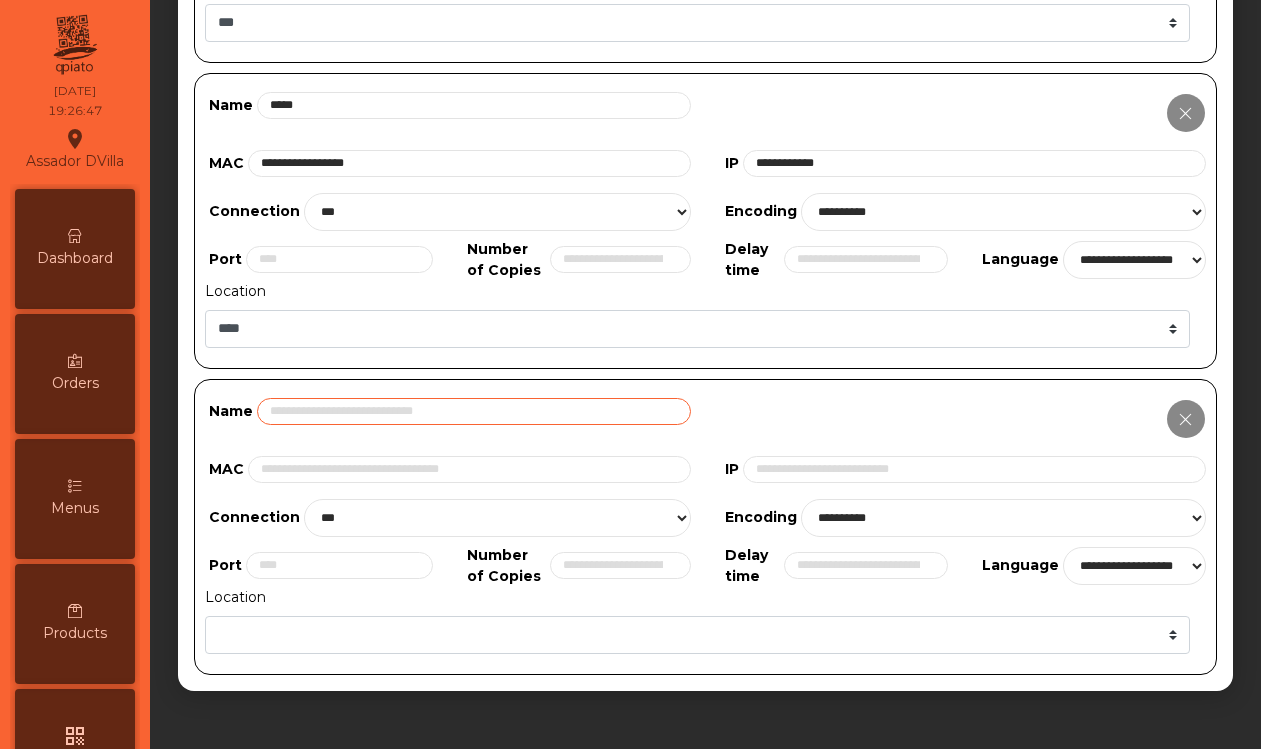 click 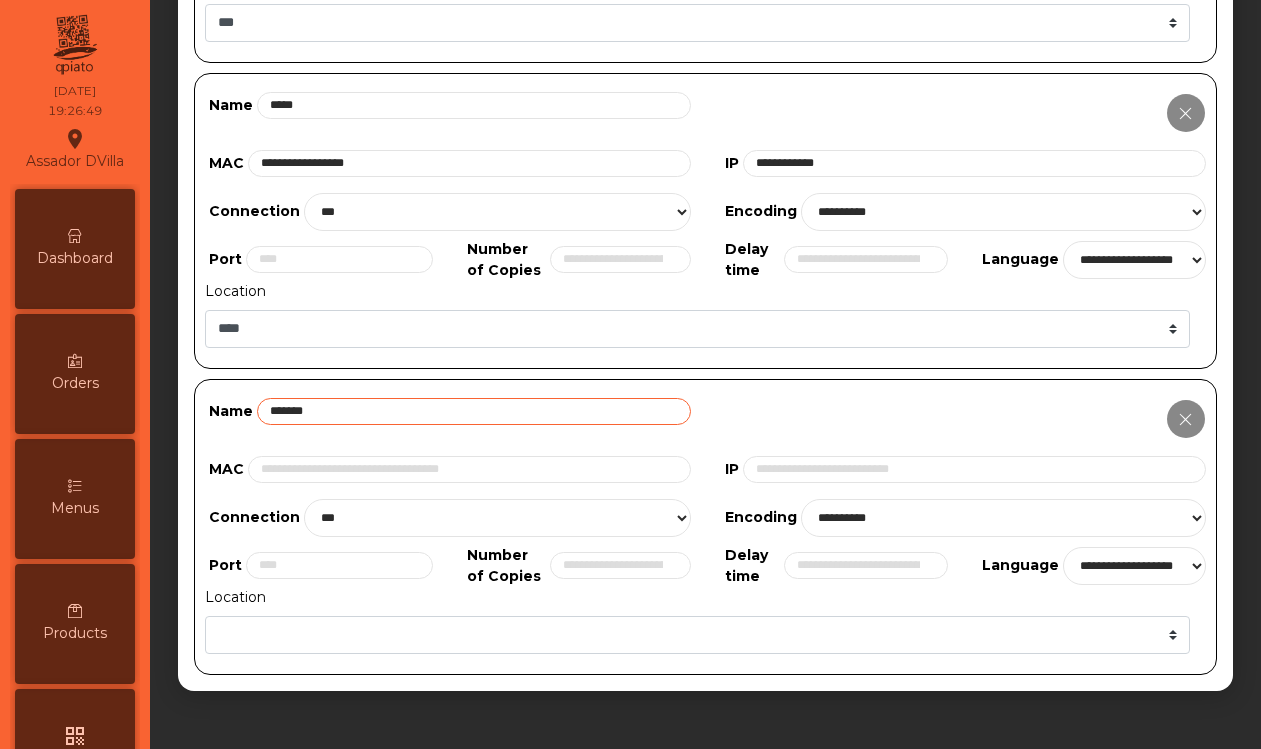 type on "*******" 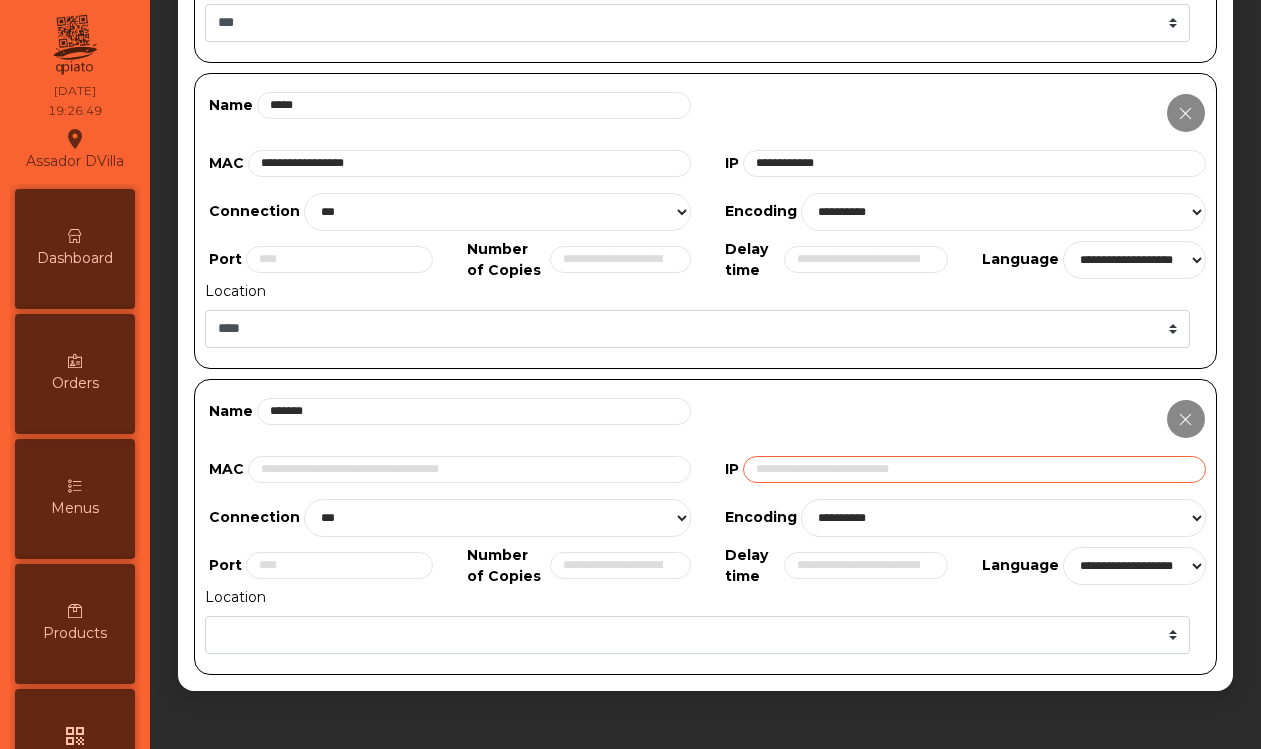 click 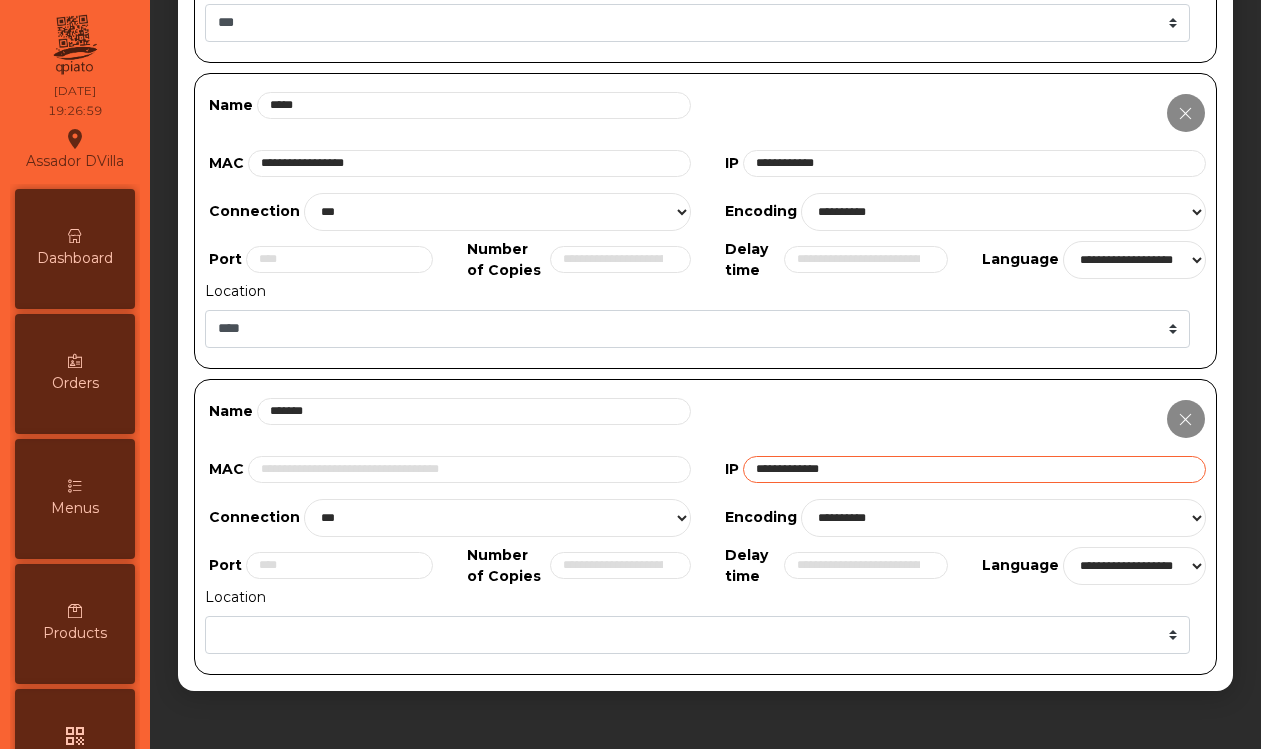 type on "**********" 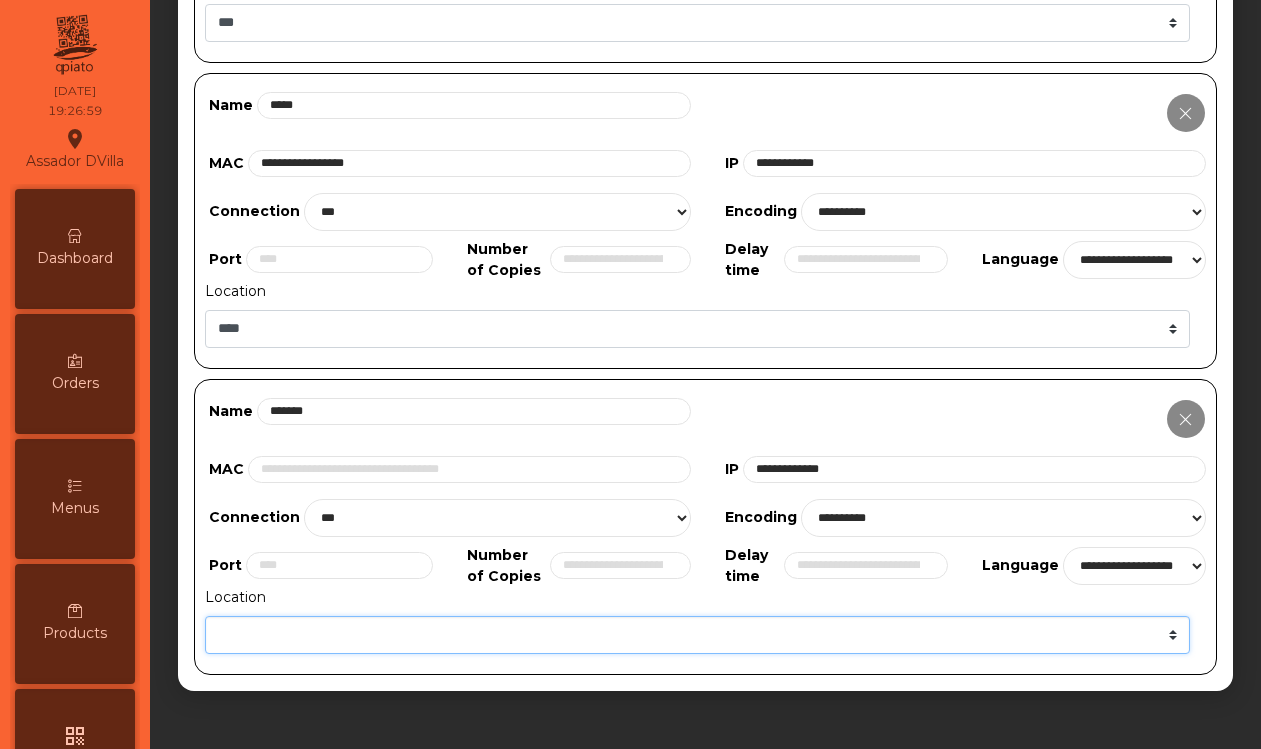 click on "******* **** *** *****" 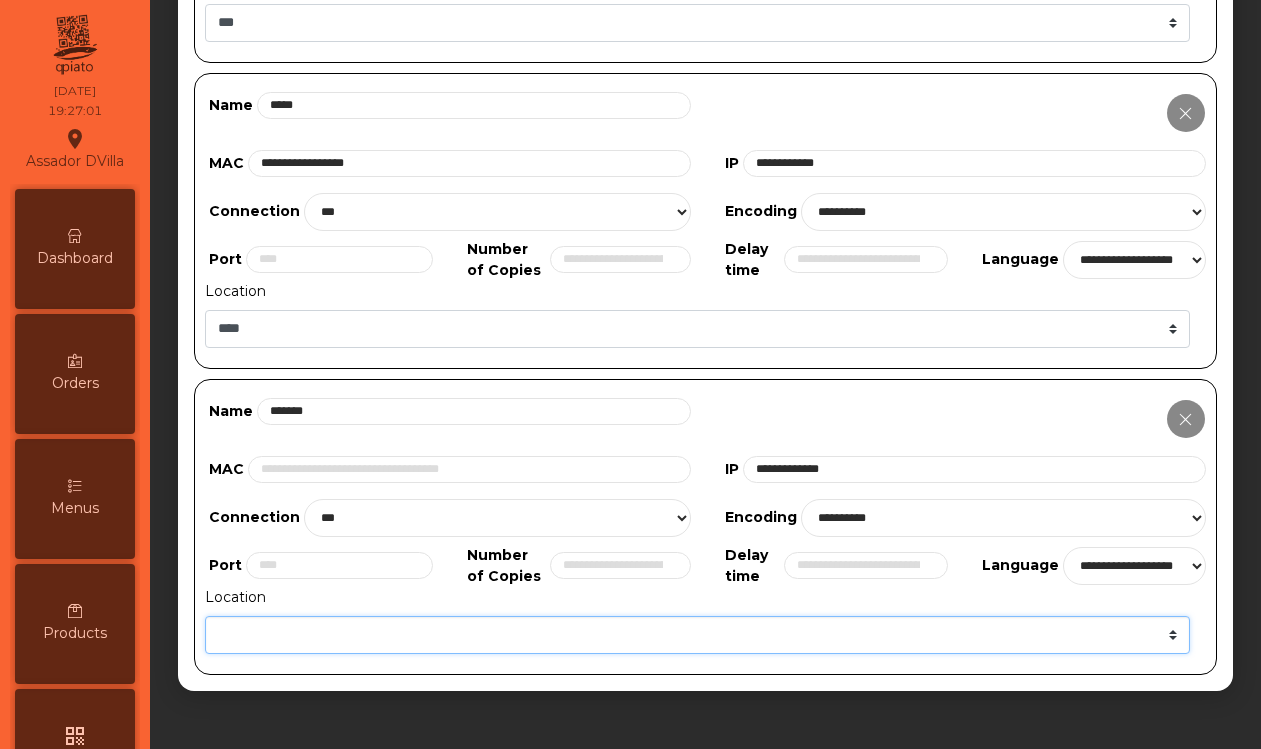 select on "*******" 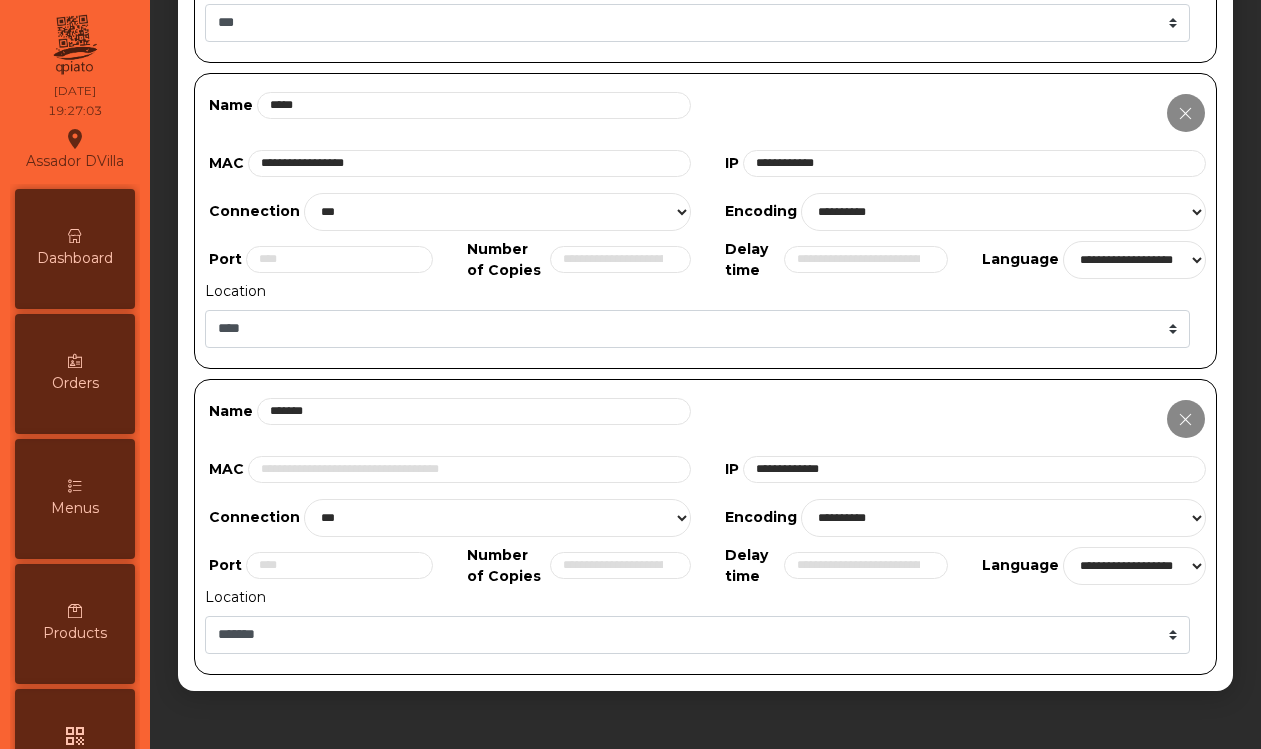click on "**********" 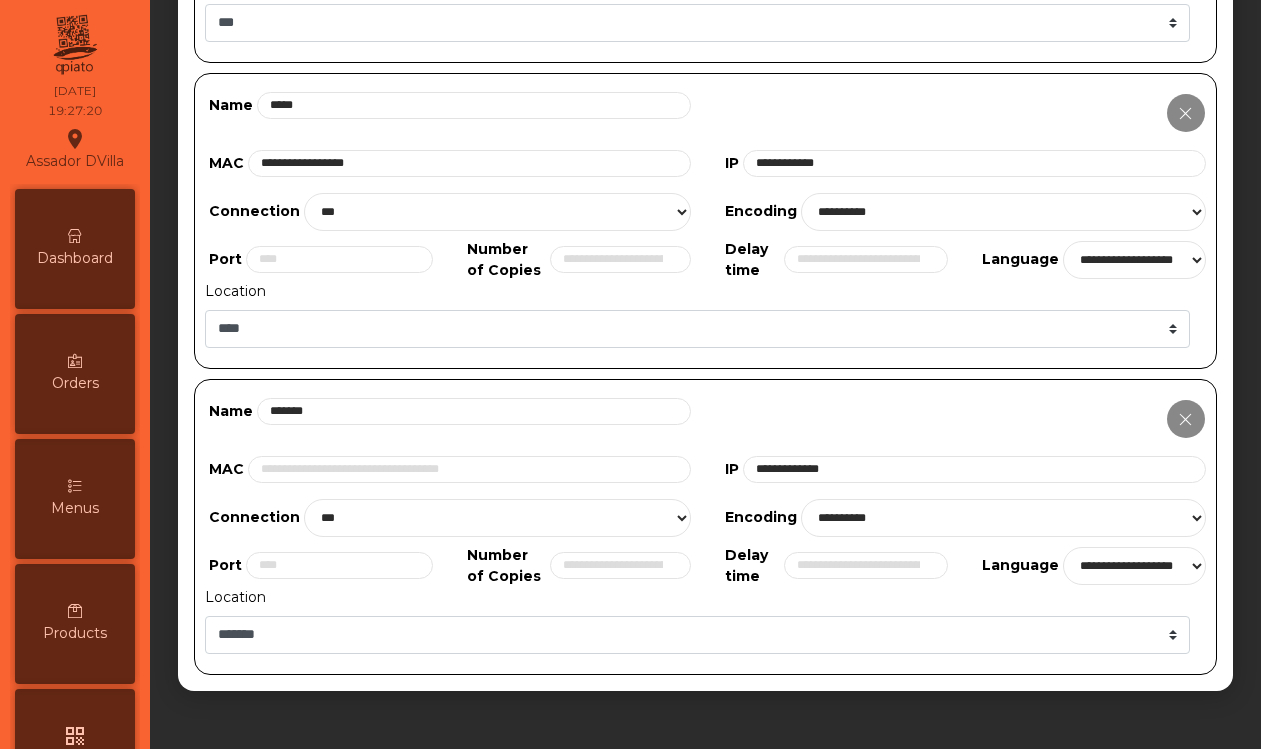 scroll, scrollTop: 0, scrollLeft: 0, axis: both 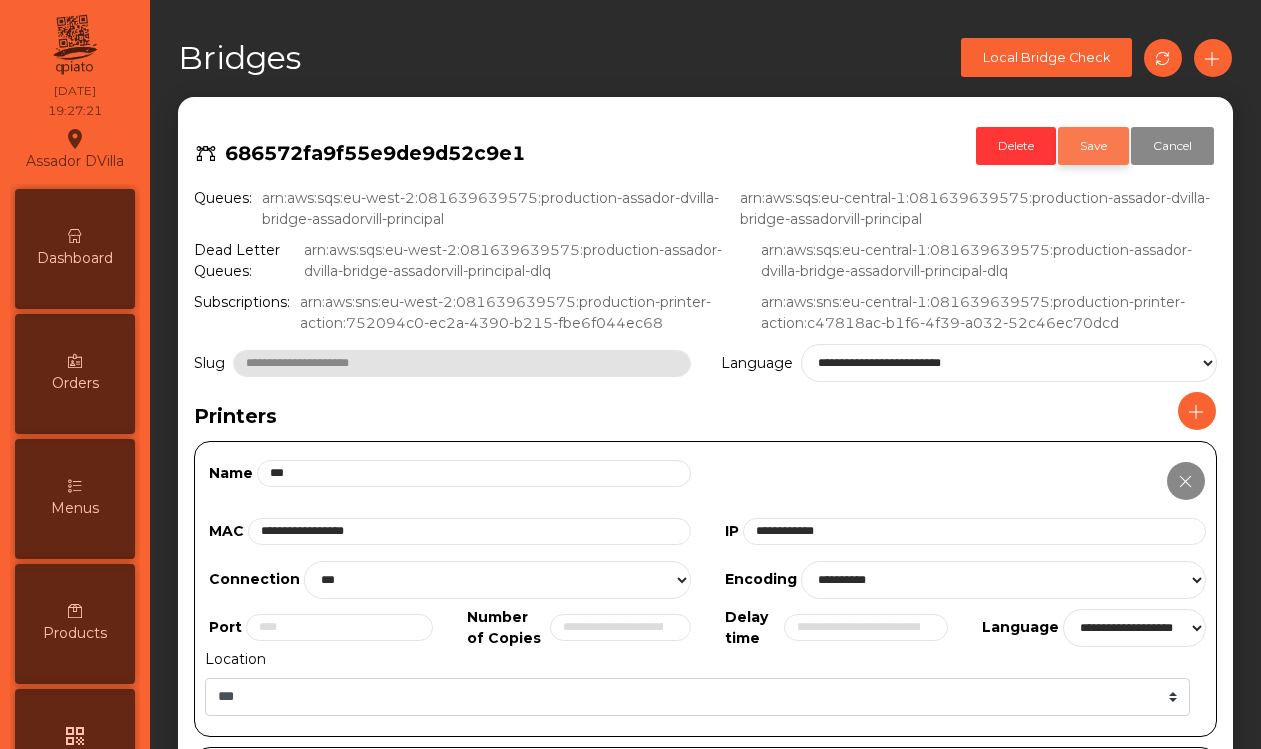 click on "Save" 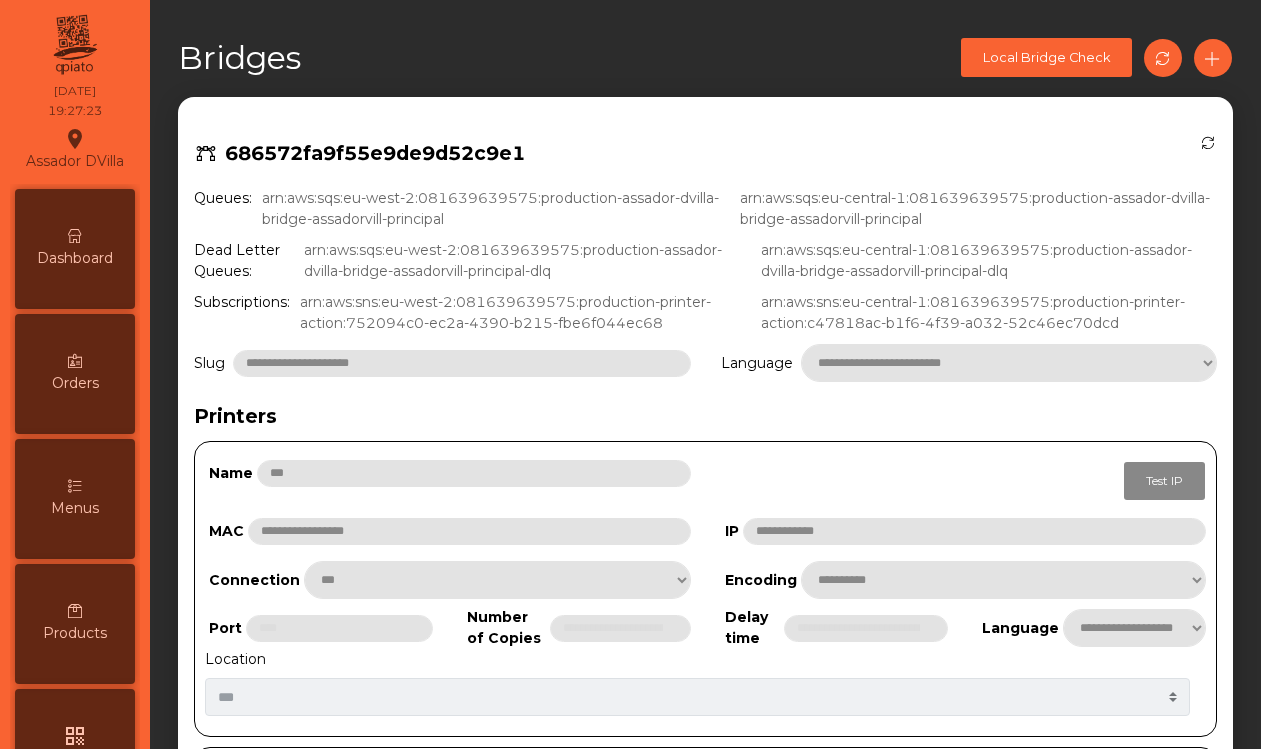 select on "***" 